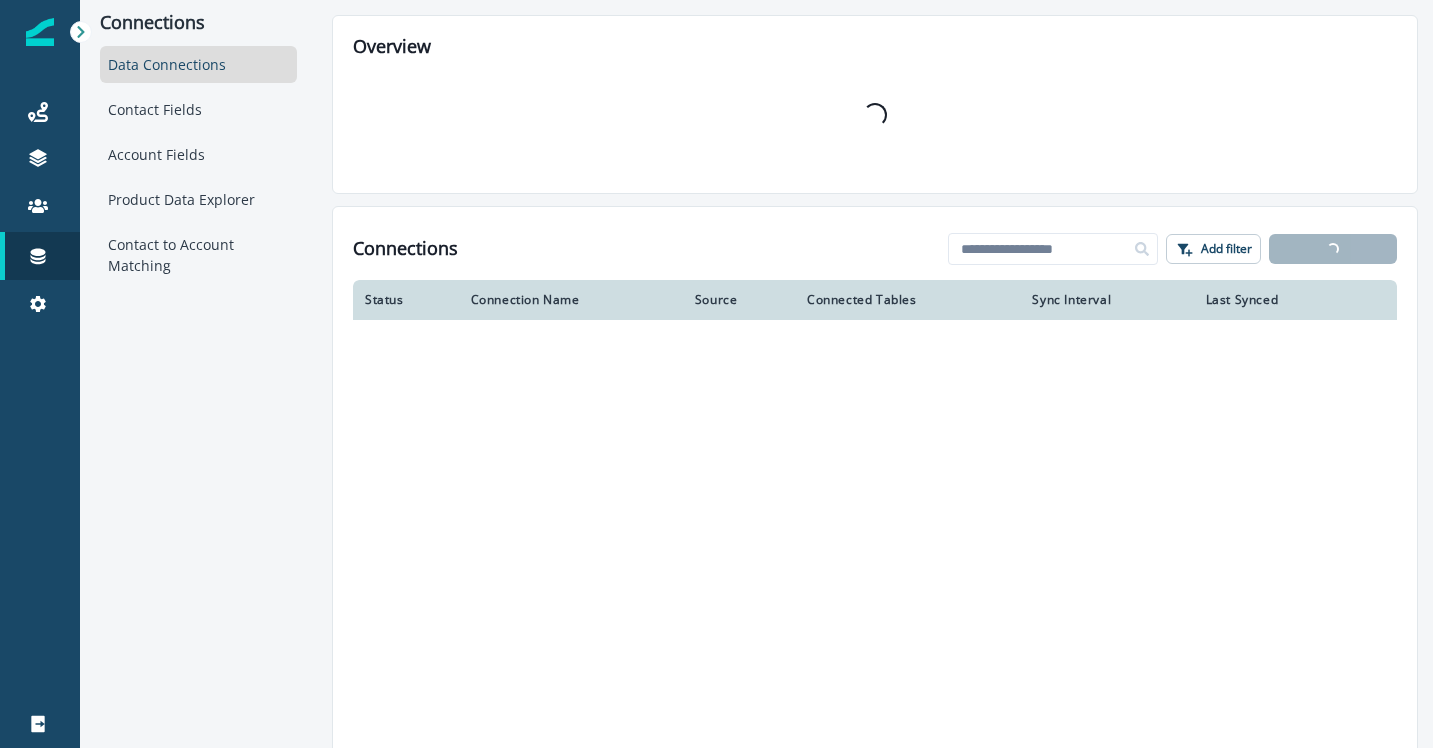 scroll, scrollTop: 0, scrollLeft: 0, axis: both 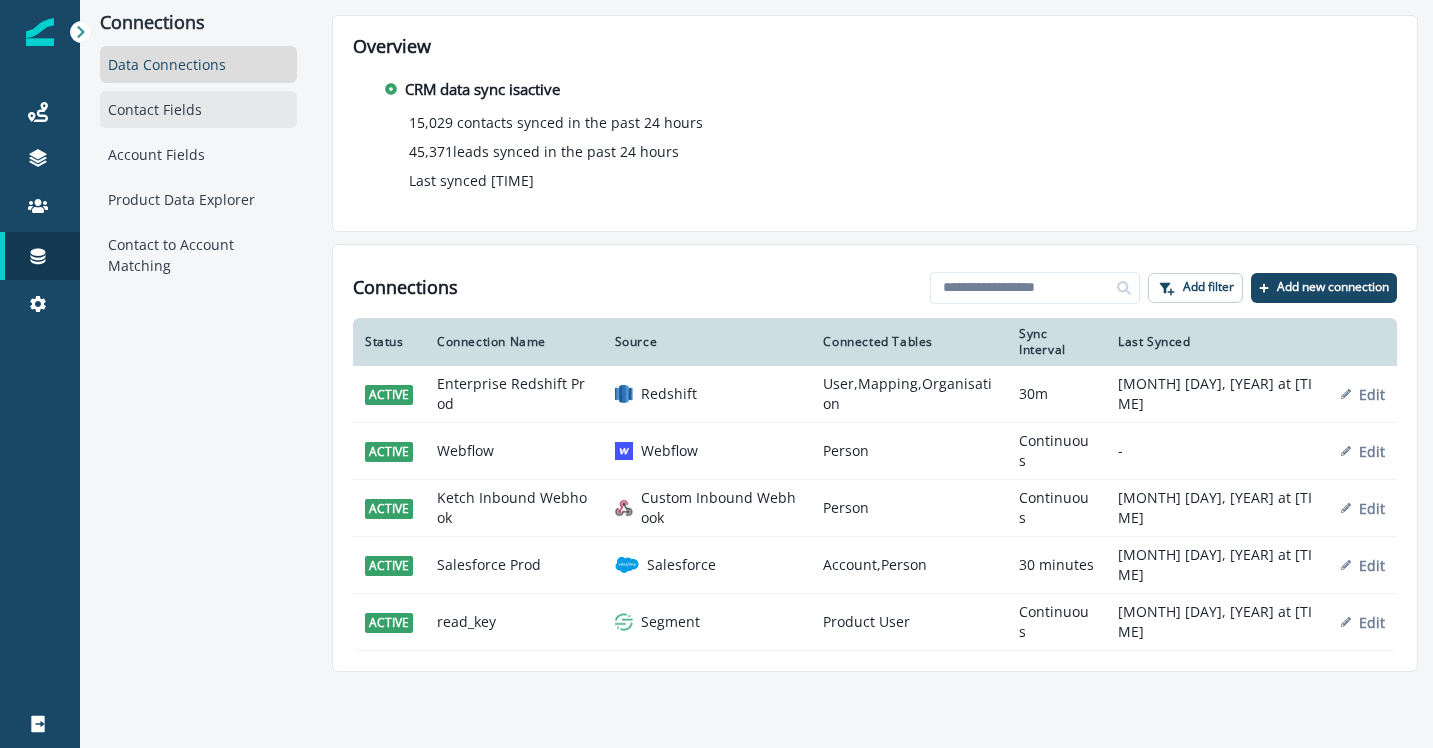 click on "Contact Fields" at bounding box center [198, 109] 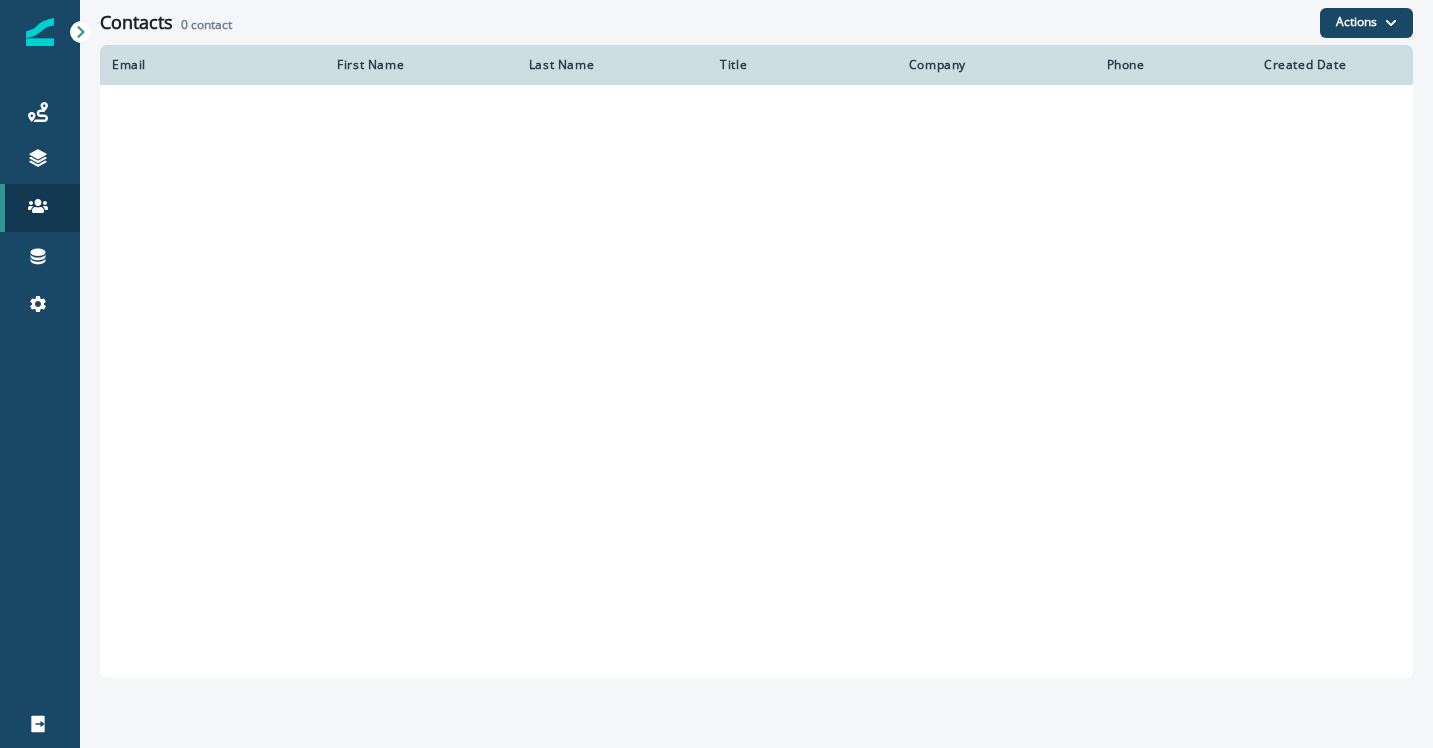 scroll, scrollTop: 0, scrollLeft: 0, axis: both 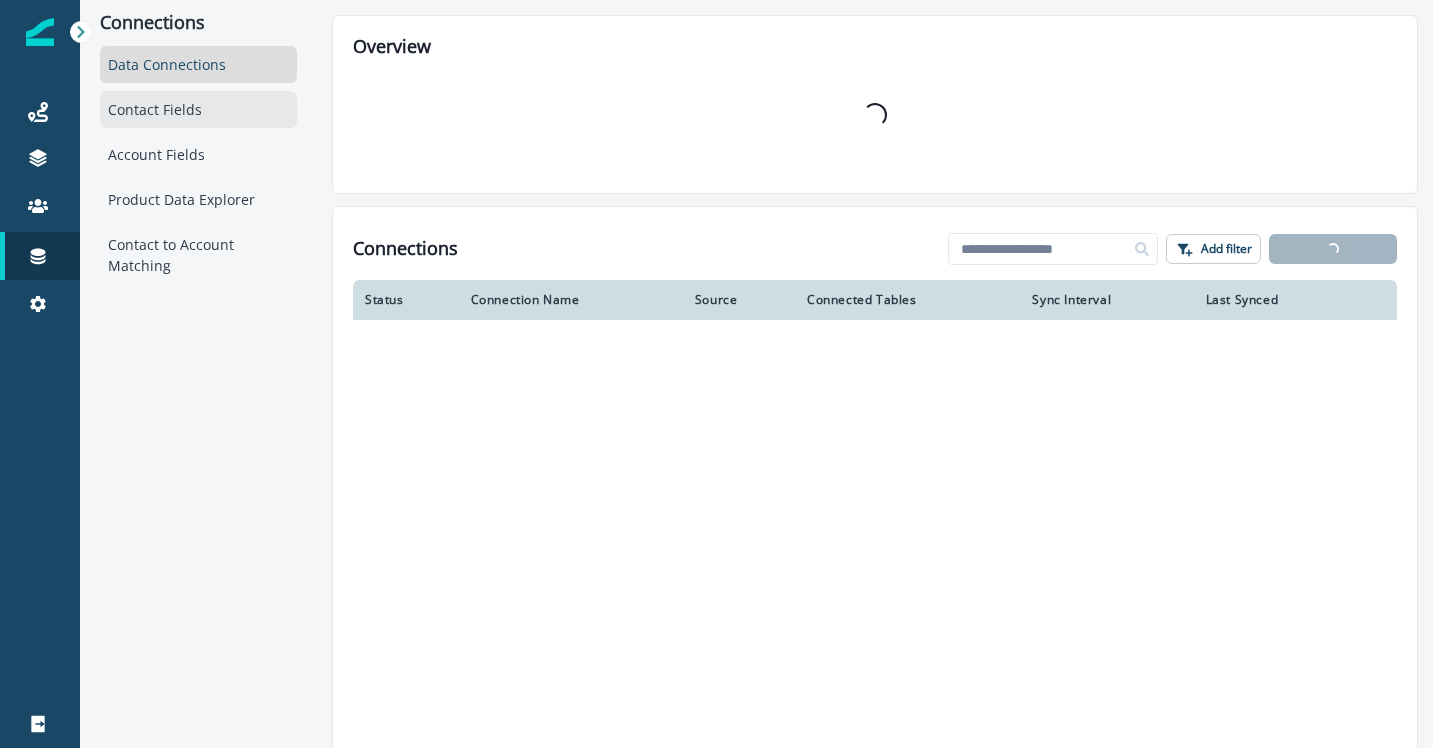 click on "Contact Fields" at bounding box center (198, 109) 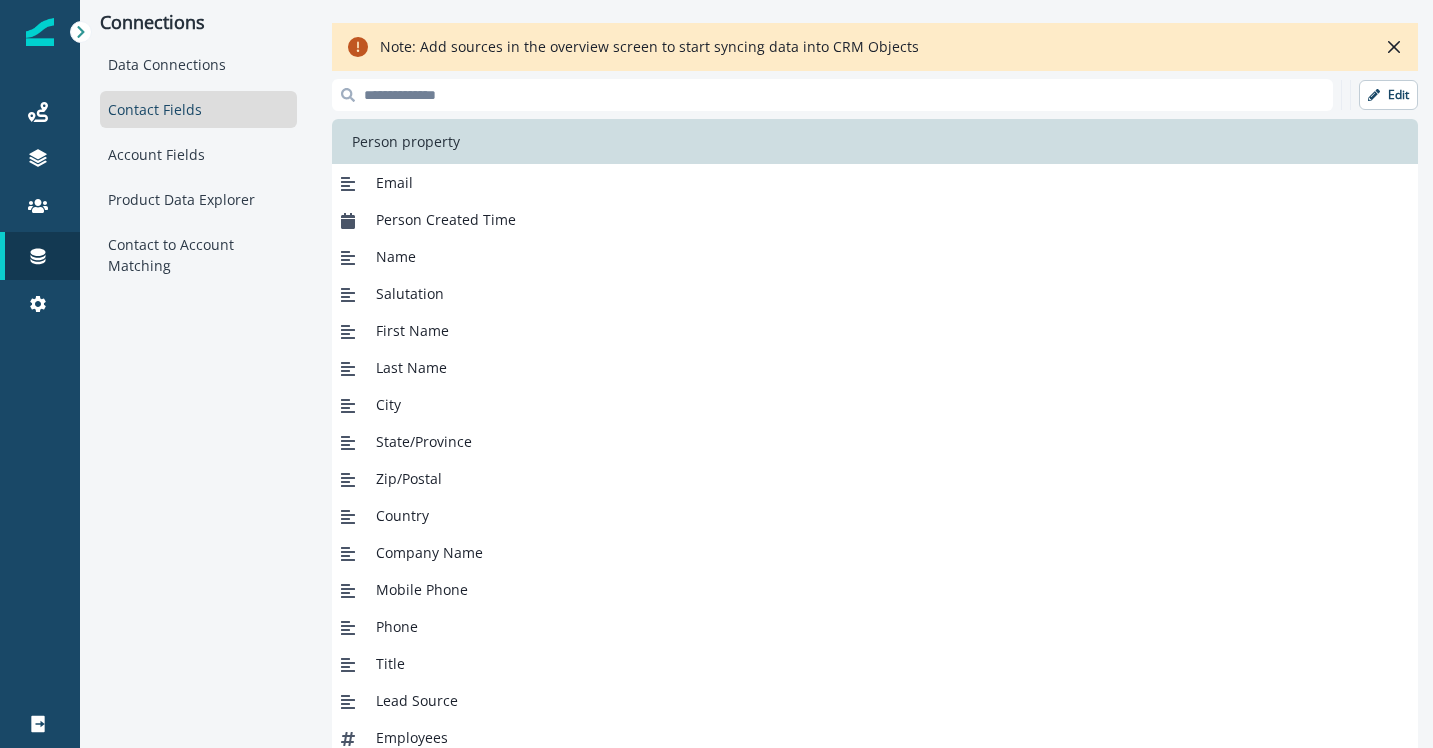click at bounding box center [832, 95] 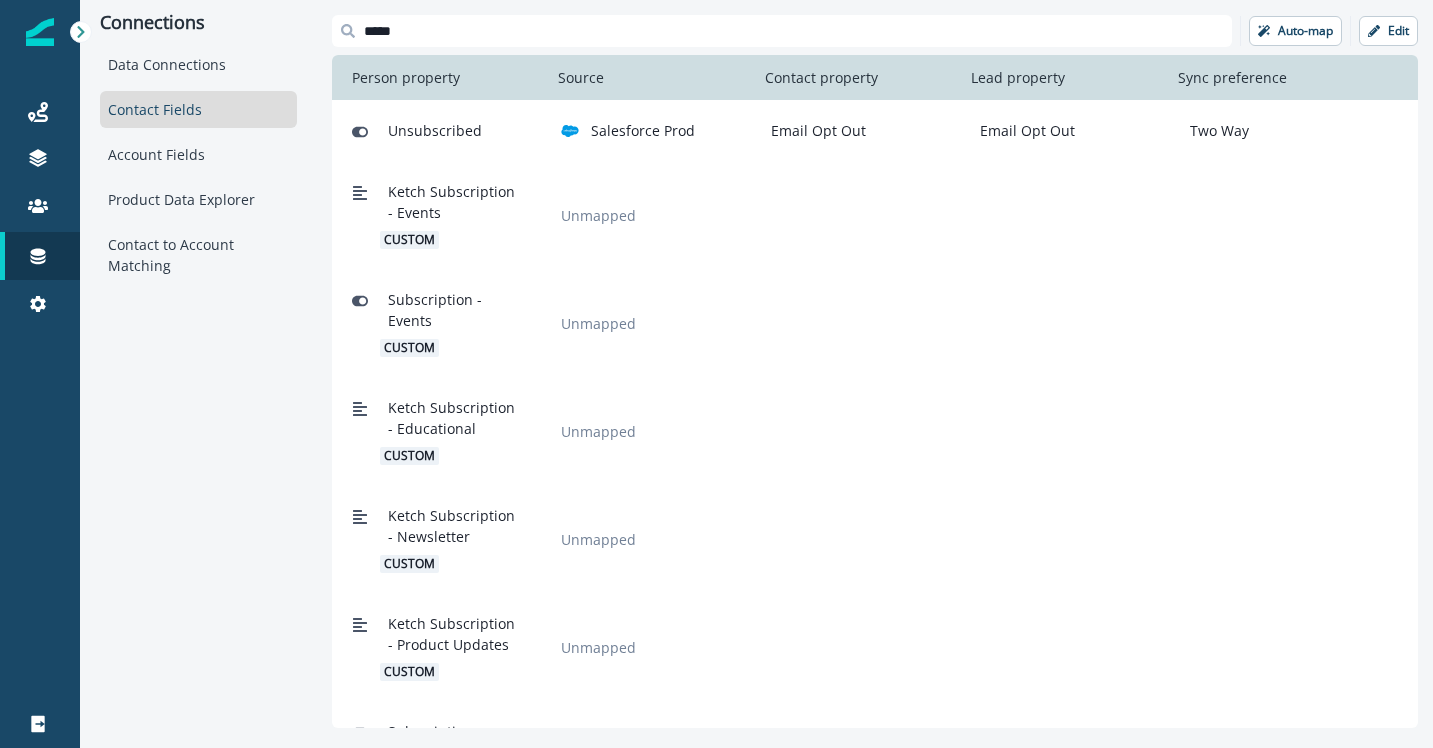 type on "*****" 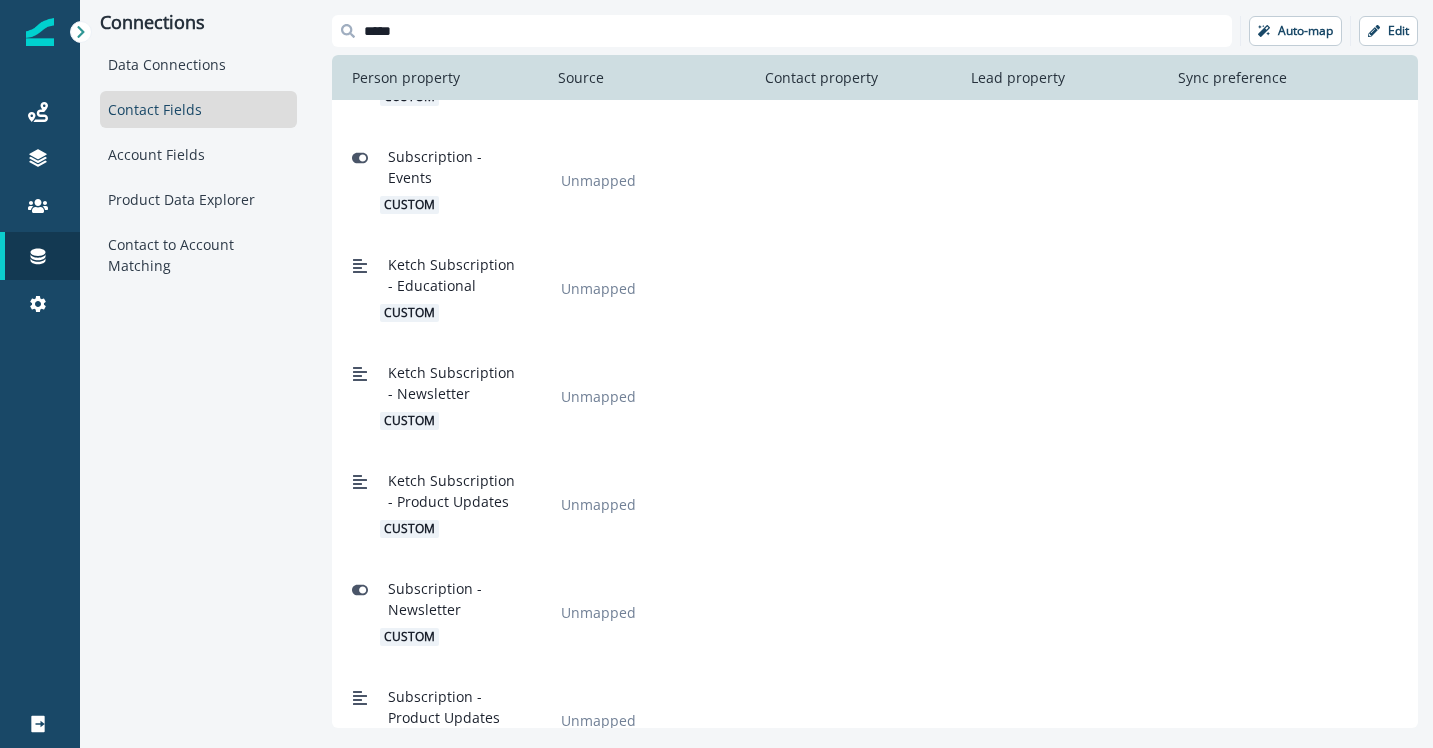 scroll, scrollTop: 189, scrollLeft: 0, axis: vertical 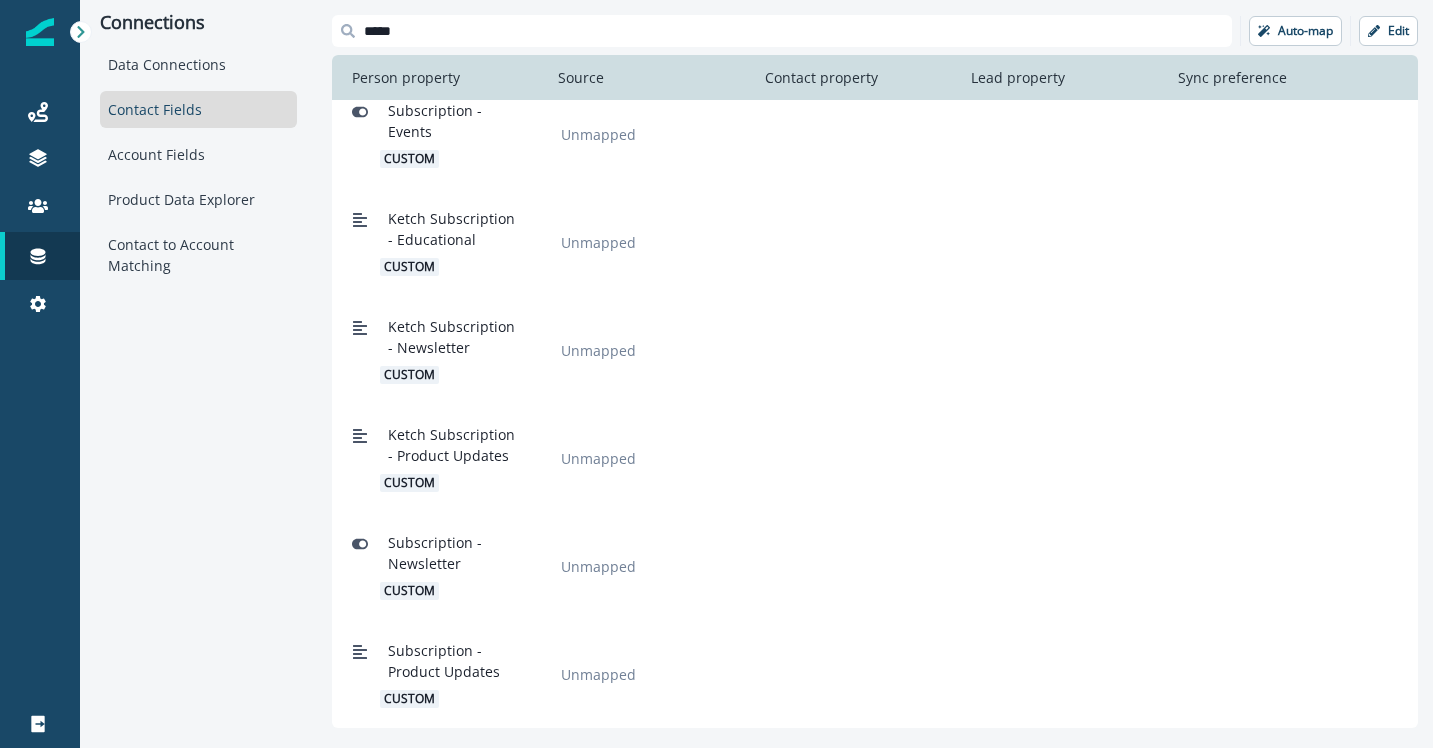click on "Subscription - Product Updates" at bounding box center (452, 661) 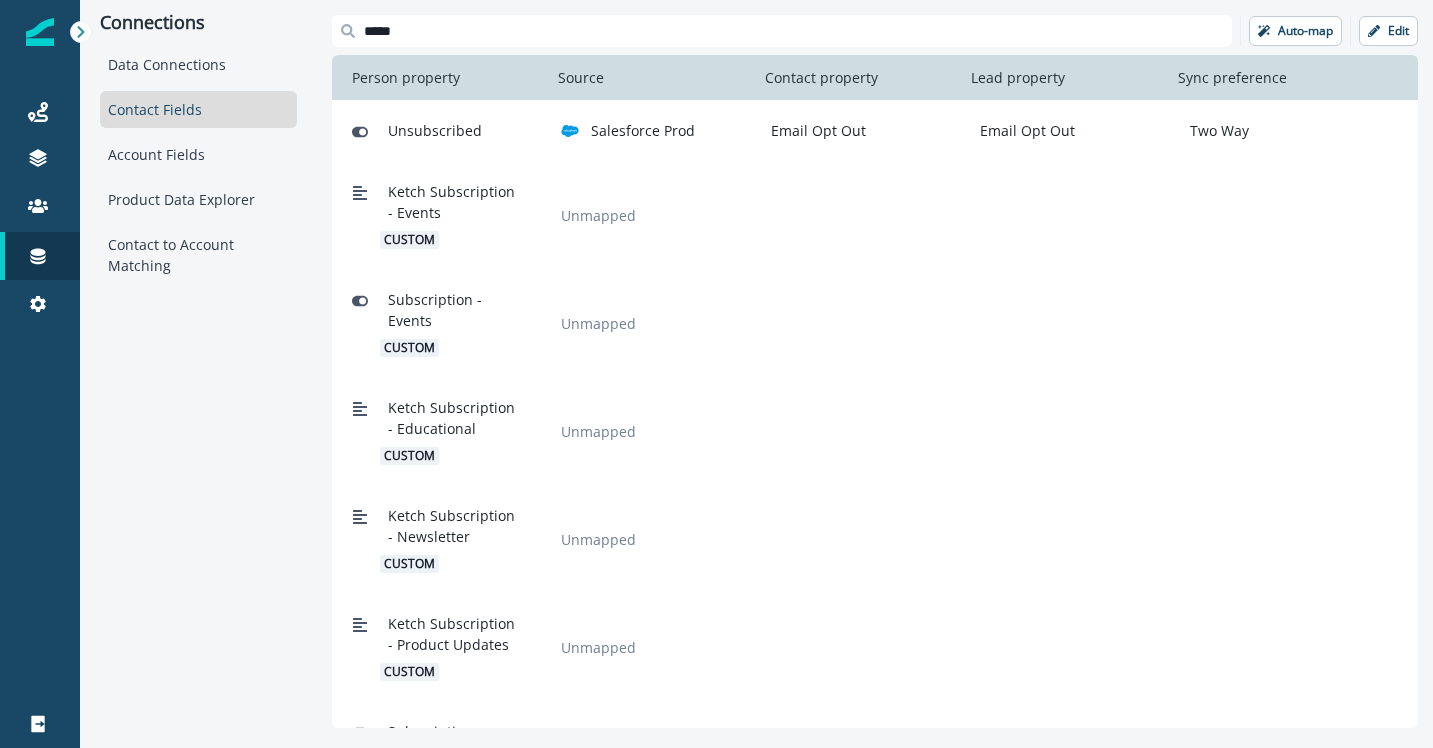 scroll, scrollTop: 189, scrollLeft: 0, axis: vertical 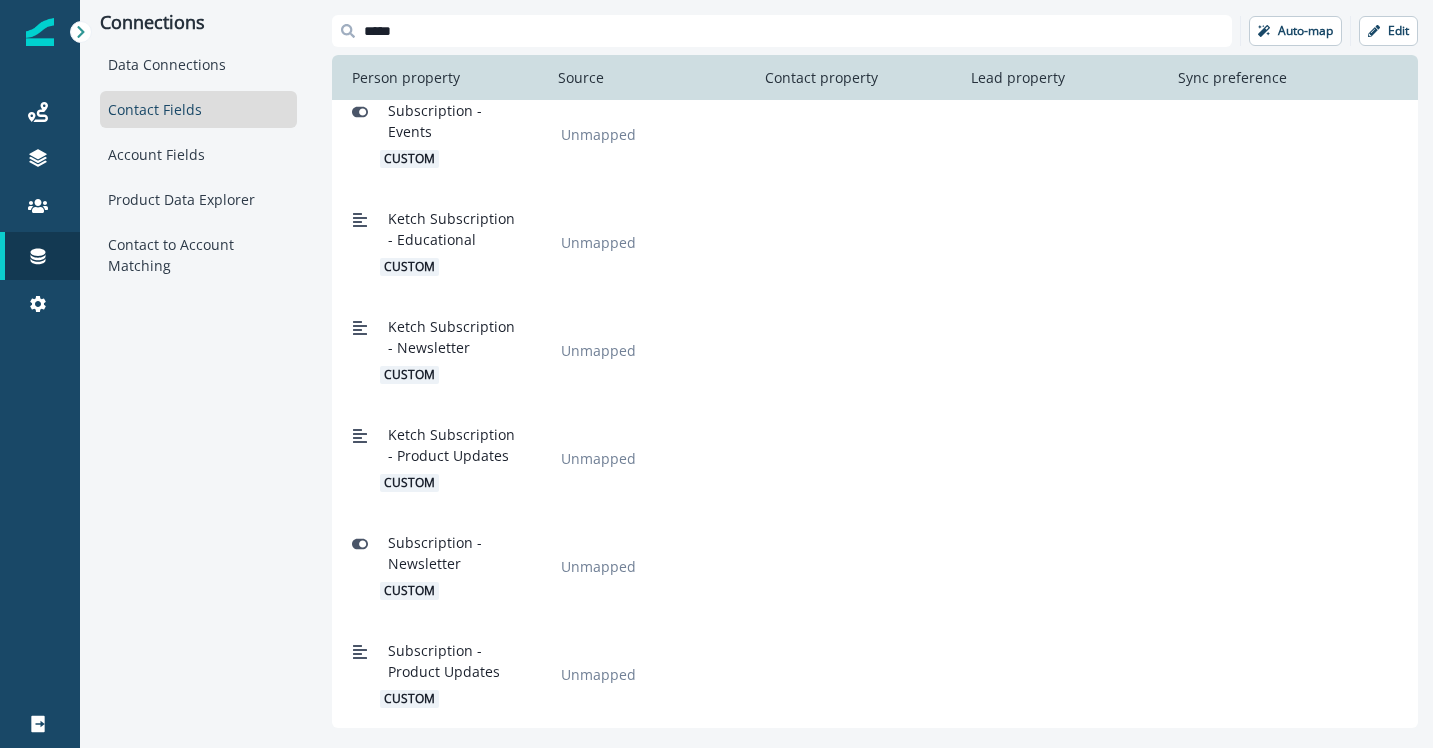 click on "Subscription - Product Updates" at bounding box center (452, 661) 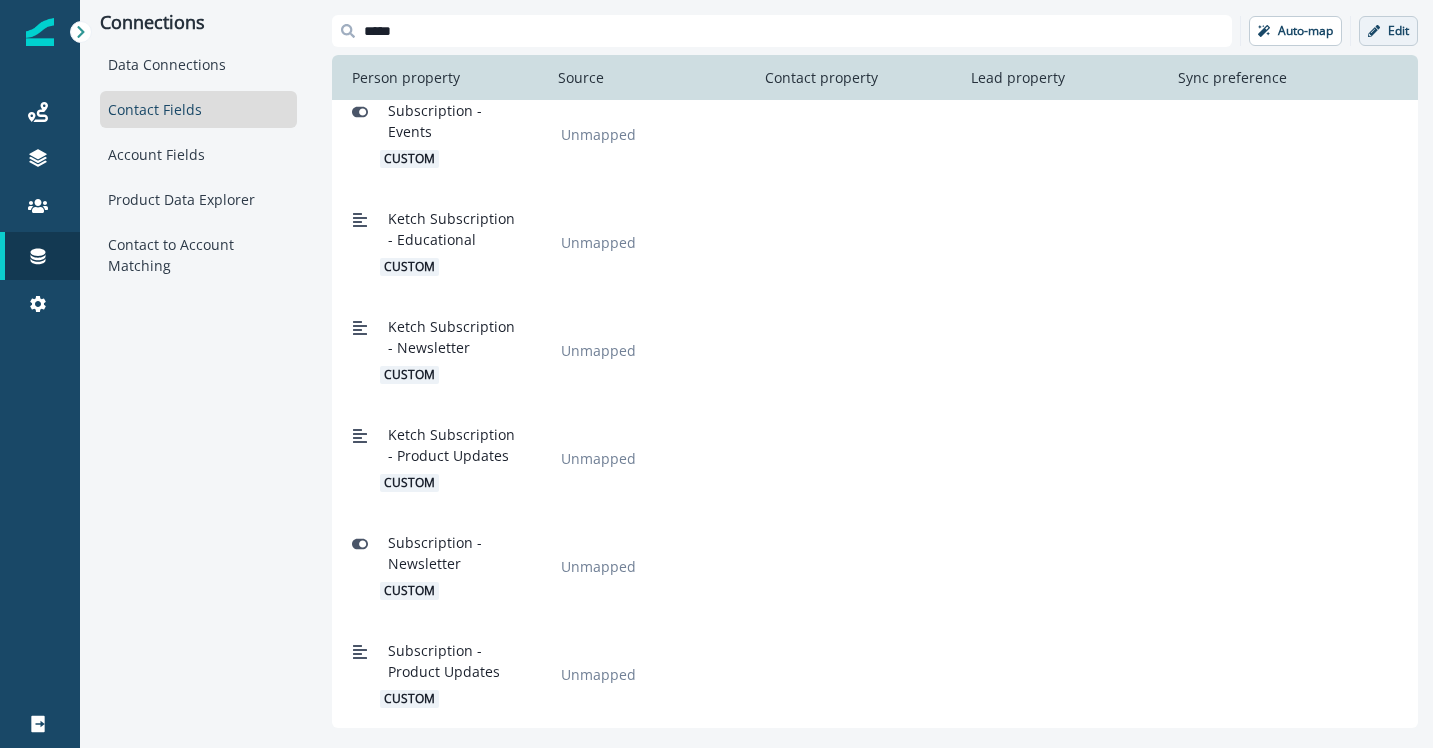 click on "Edit" at bounding box center [1388, 31] 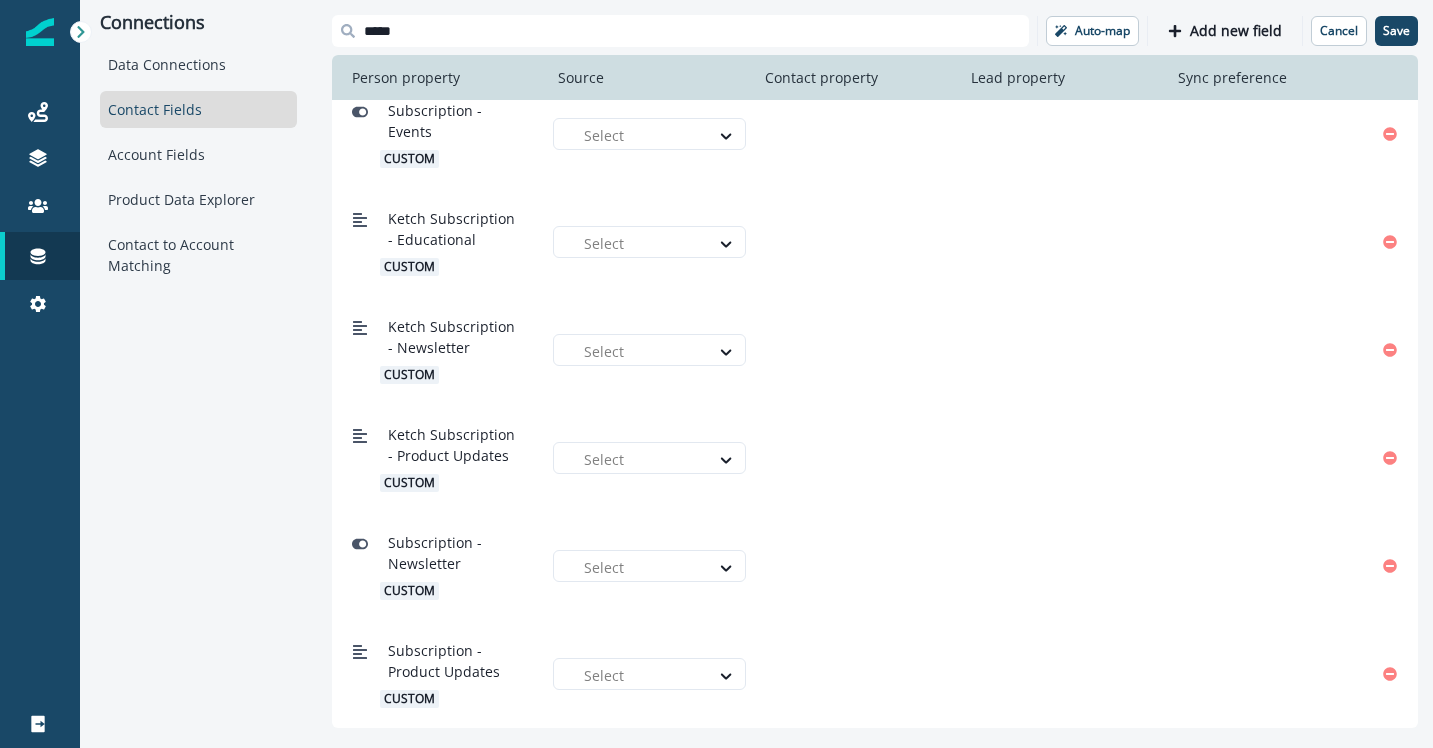 click on "Subscription - Product Updates" at bounding box center (452, 661) 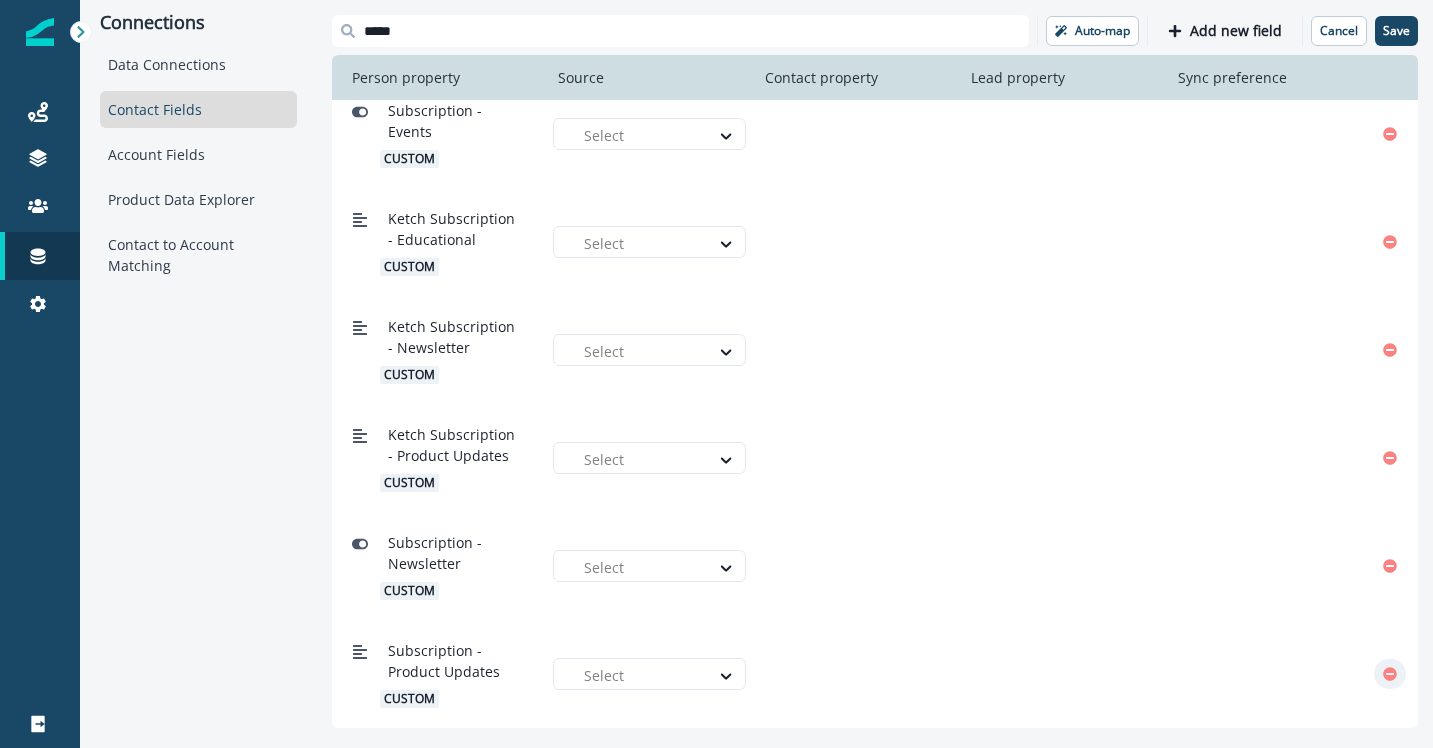 click 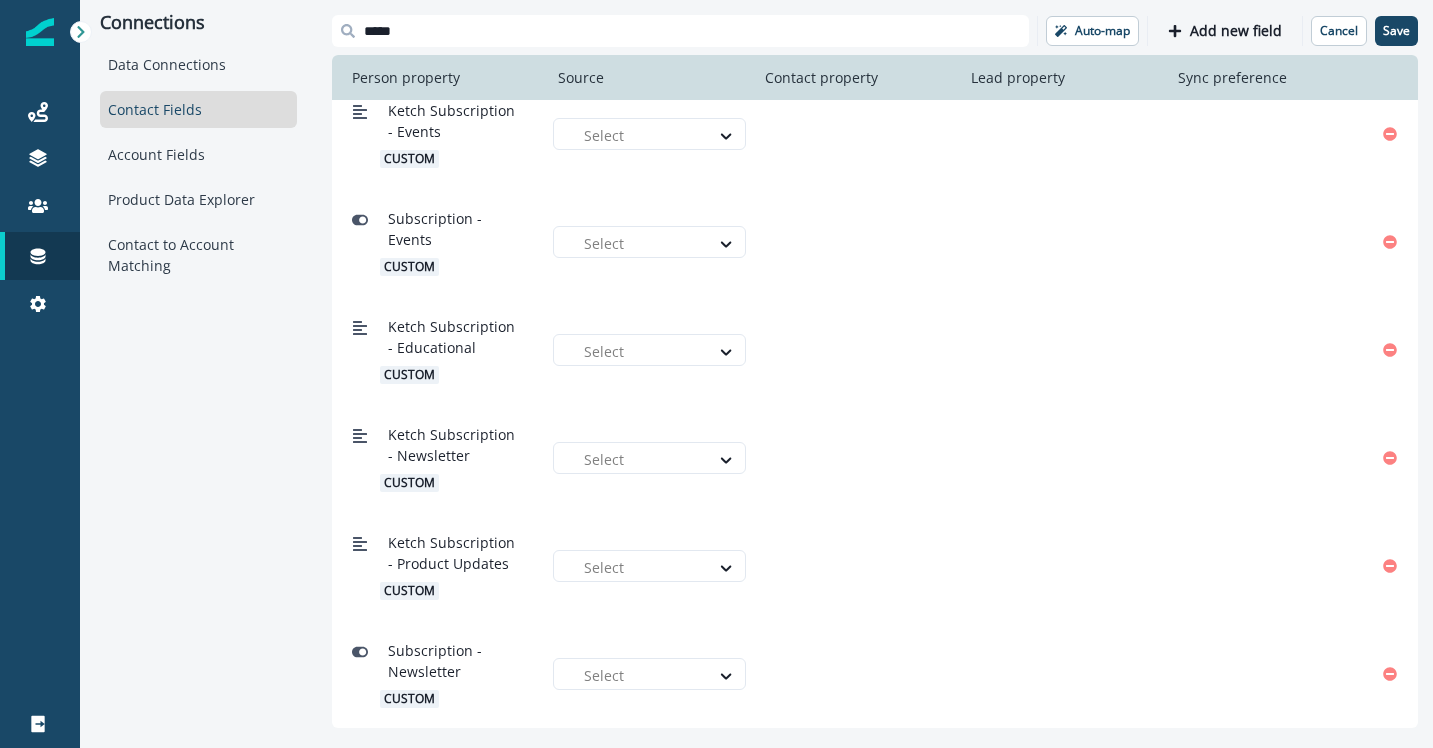 scroll, scrollTop: 81, scrollLeft: 0, axis: vertical 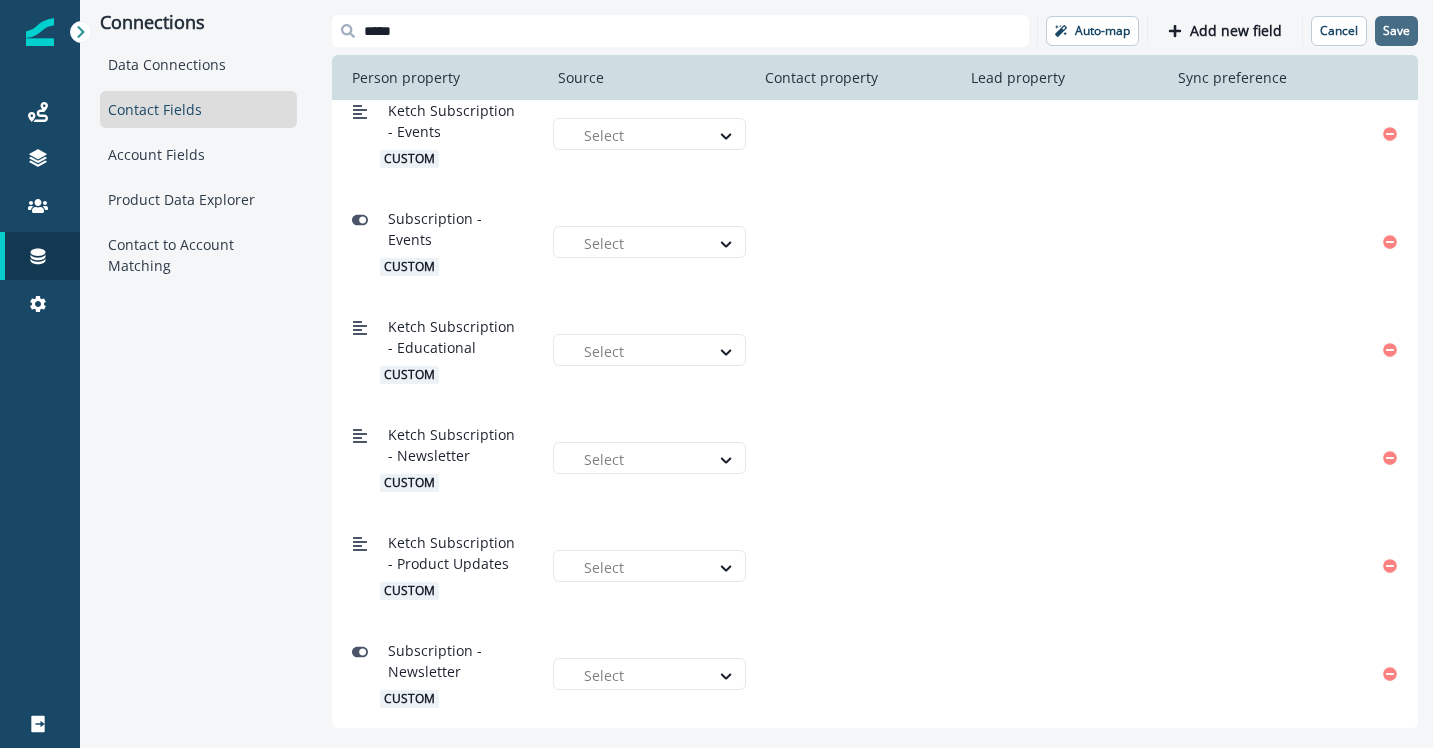 click on "Save" at bounding box center [1396, 31] 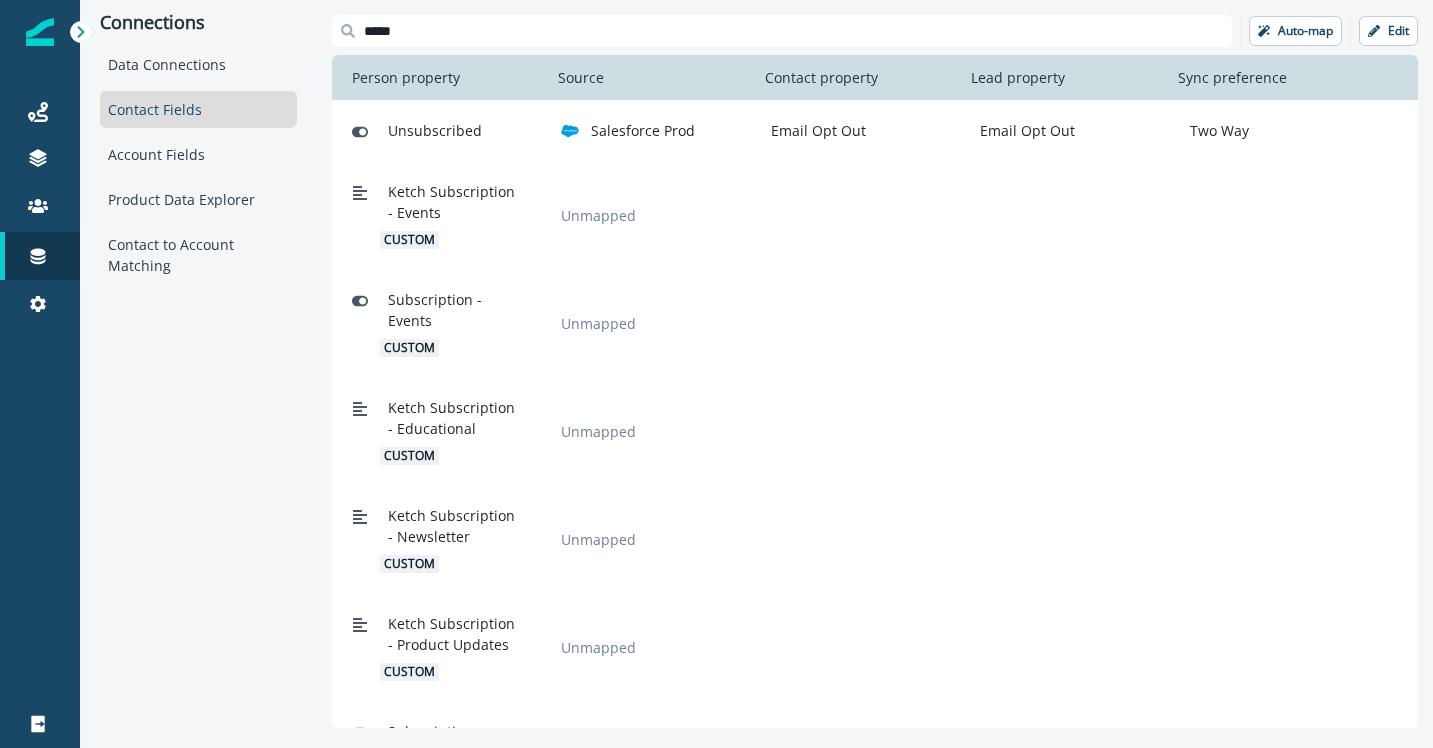scroll, scrollTop: 81, scrollLeft: 0, axis: vertical 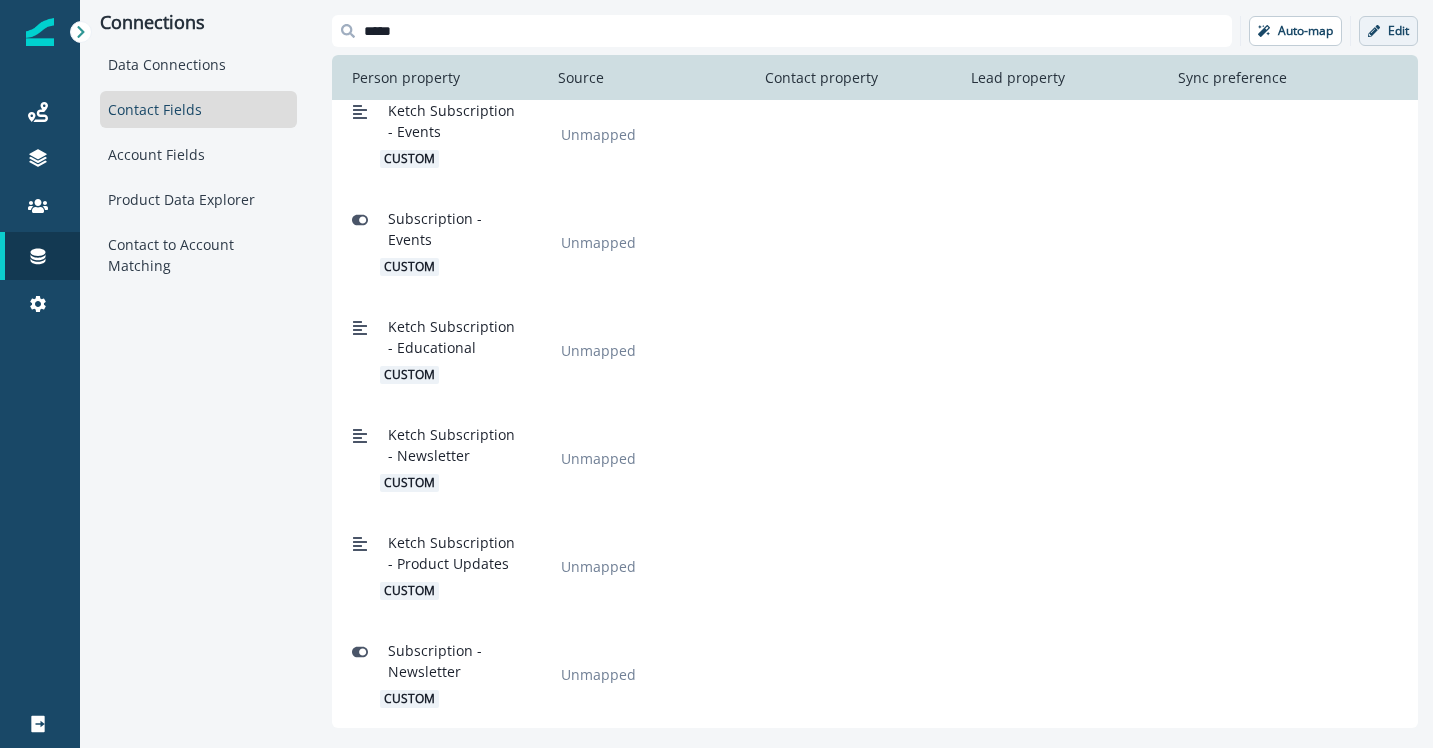 click on "Edit" at bounding box center (1398, 31) 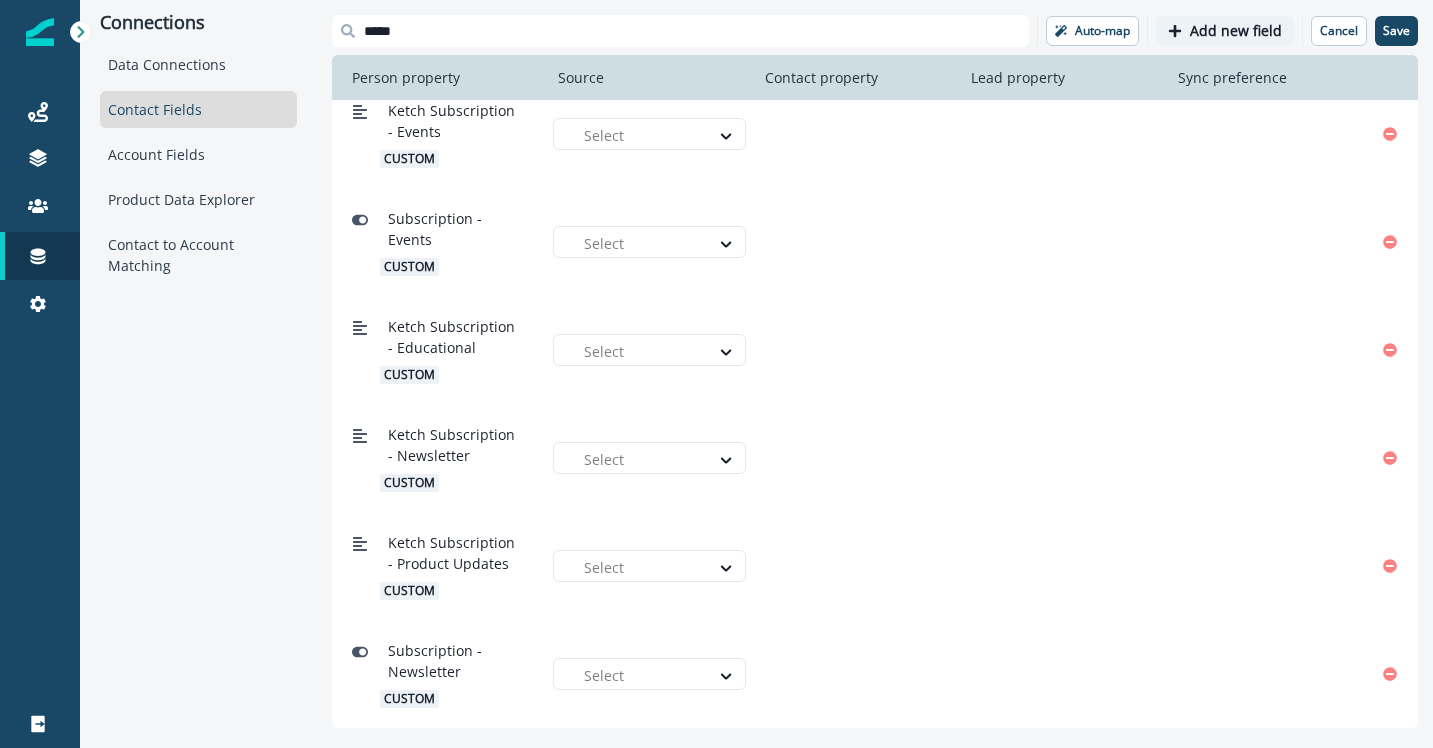 click on "Add new field" at bounding box center (1236, 31) 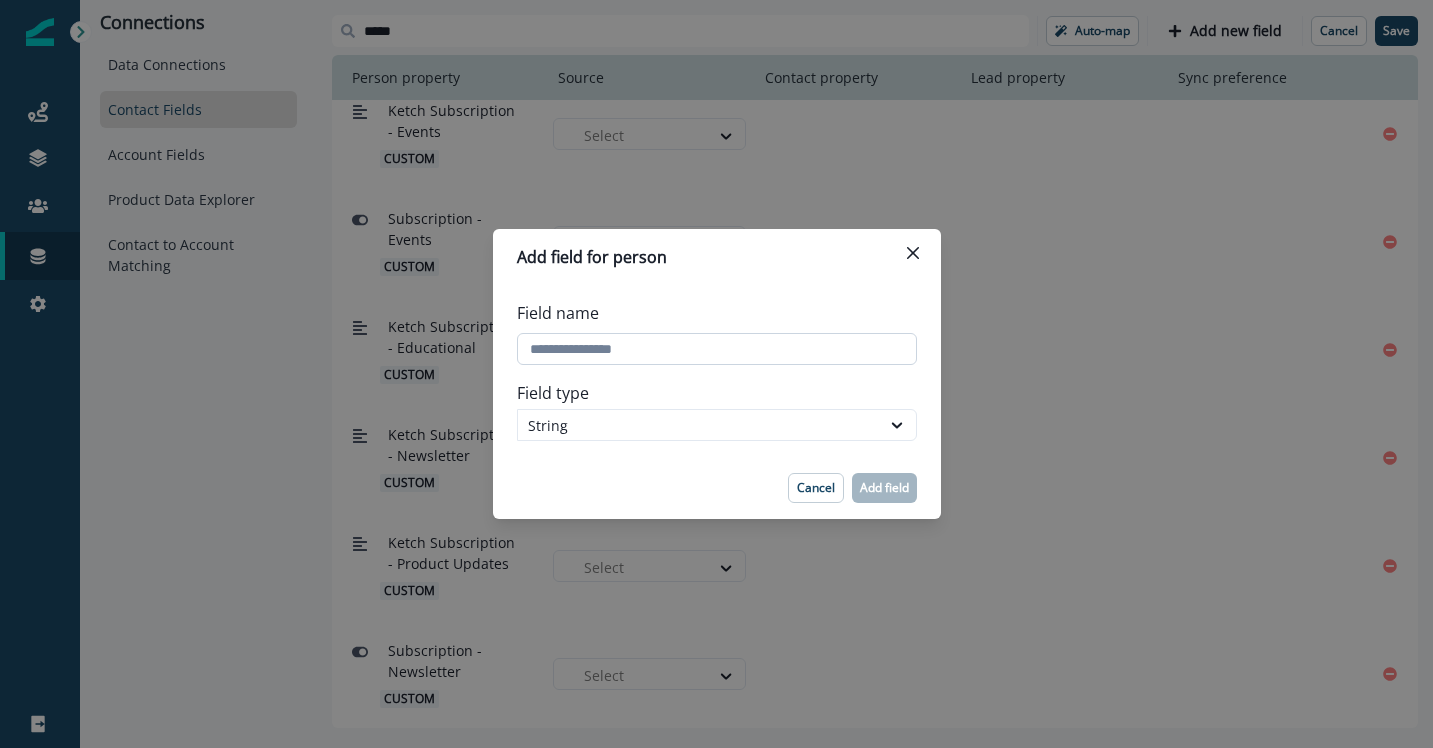 click on "Field name" at bounding box center (717, 349) 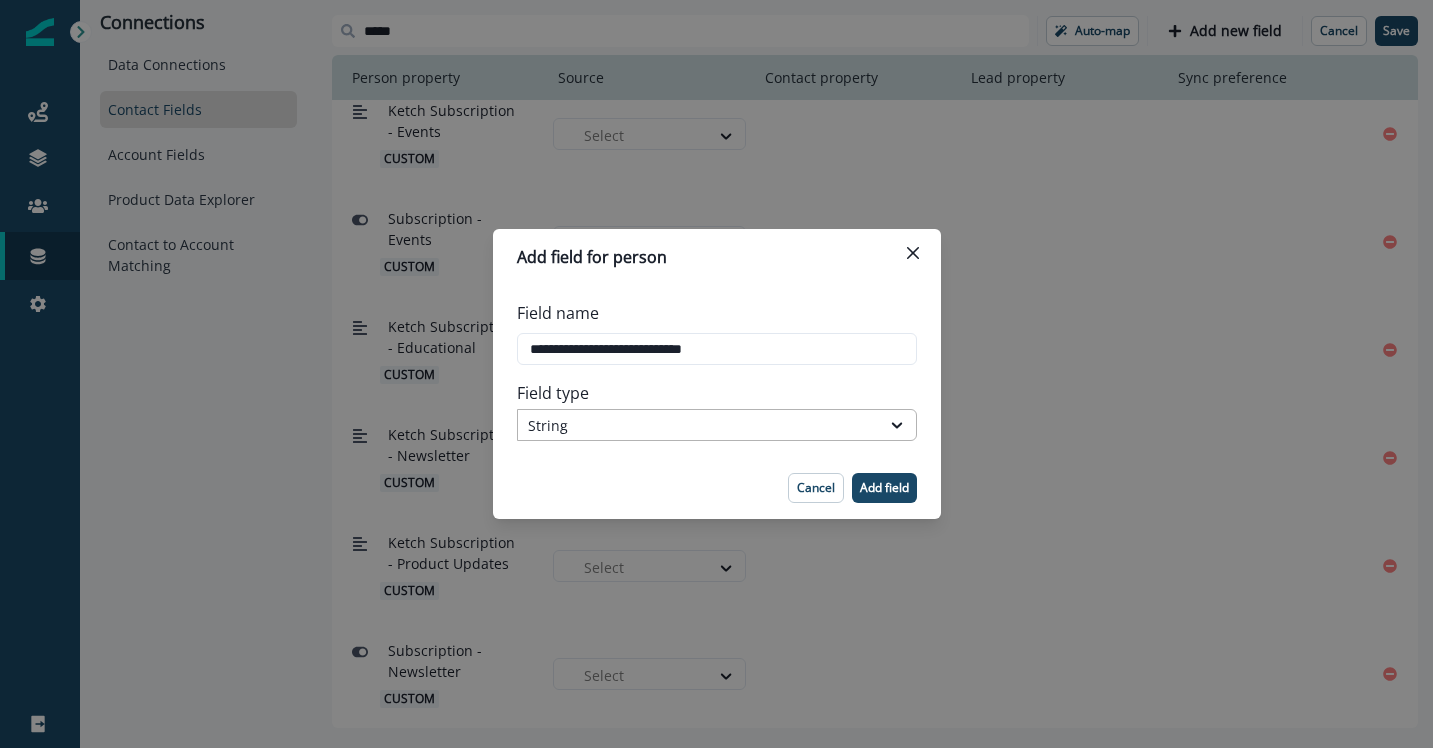 type on "**********" 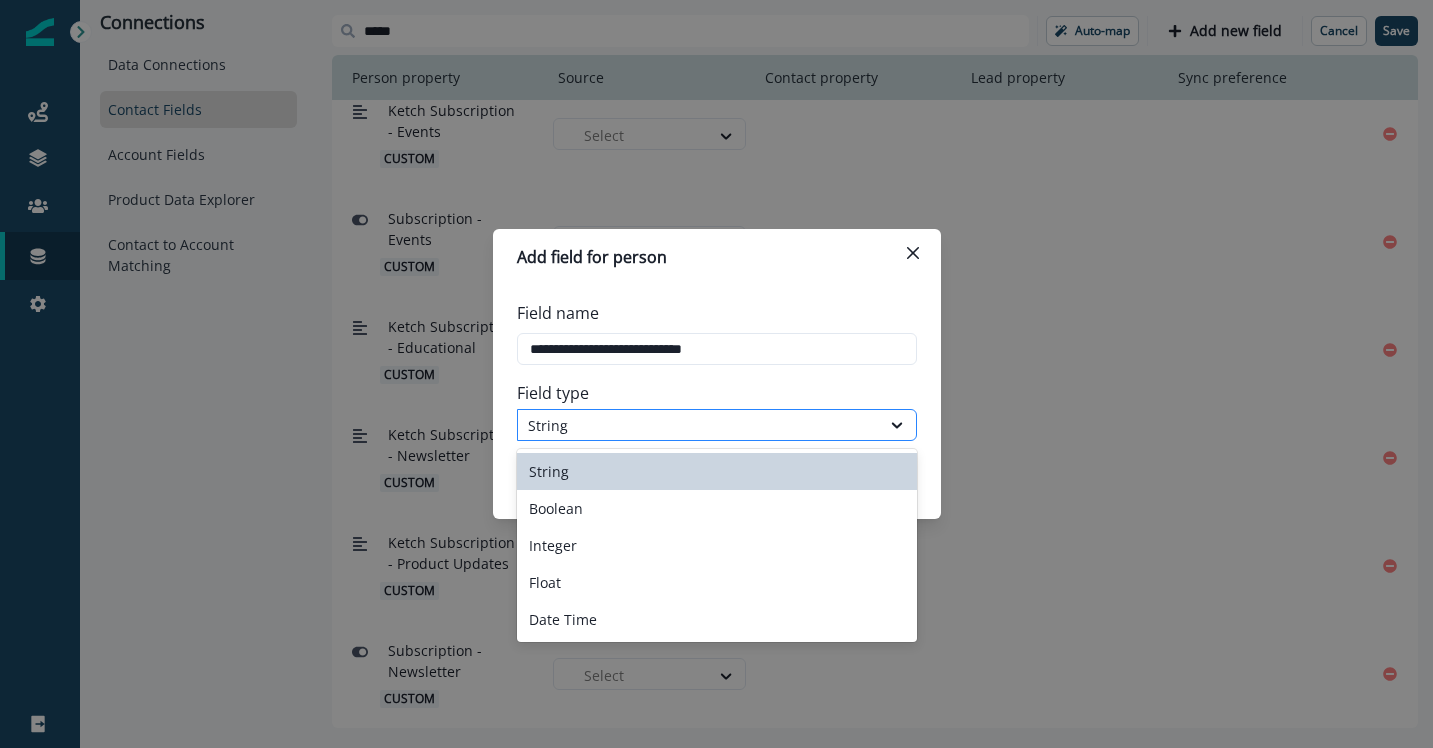 click on "String" at bounding box center [699, 425] 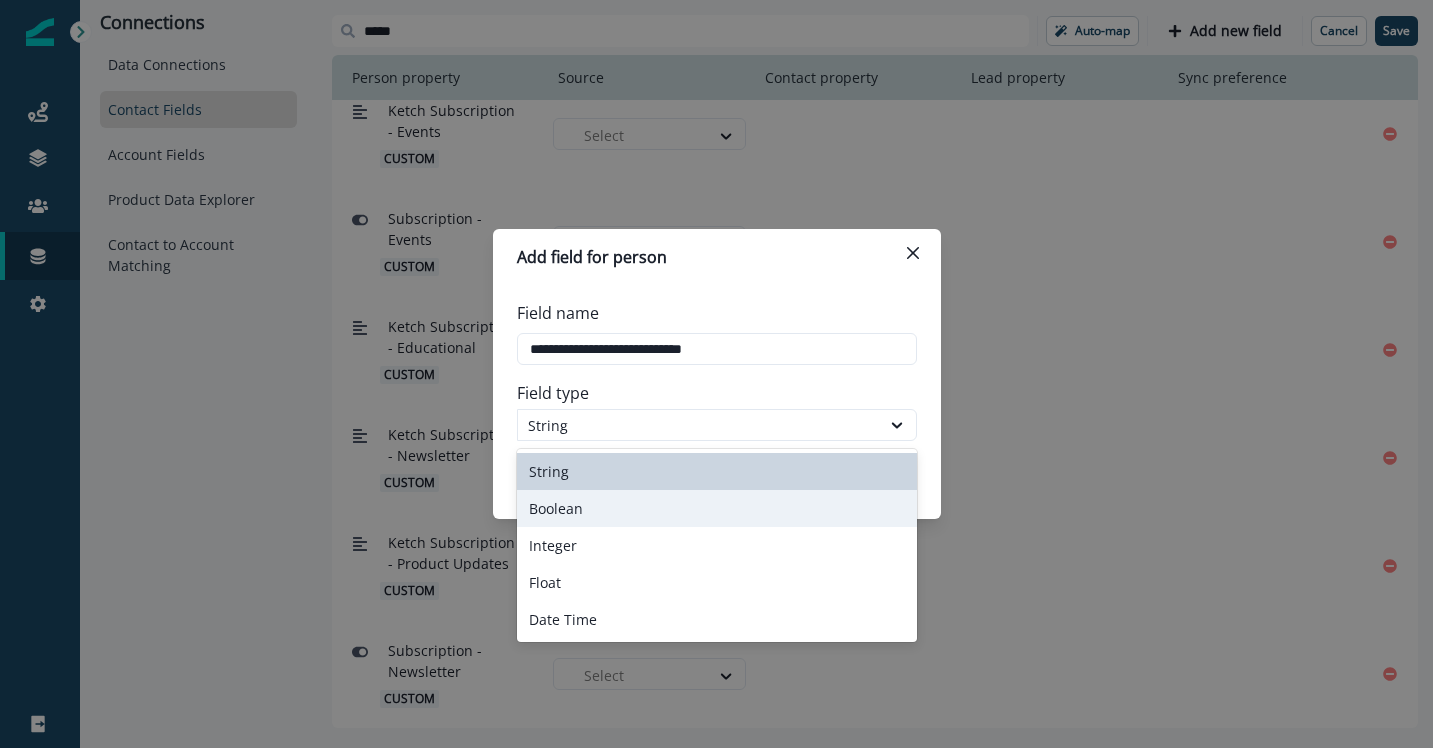 click on "Boolean" at bounding box center (717, 508) 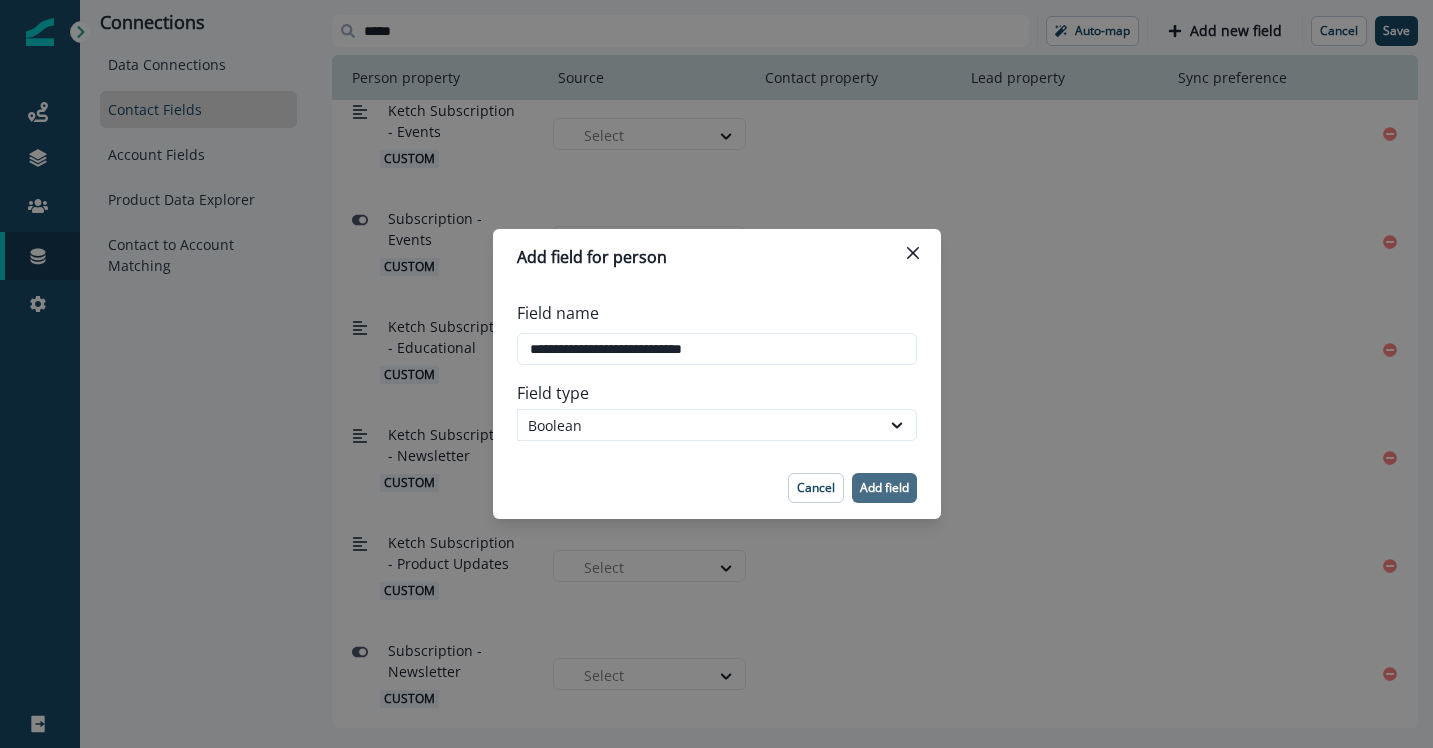 click on "Add field" at bounding box center (884, 488) 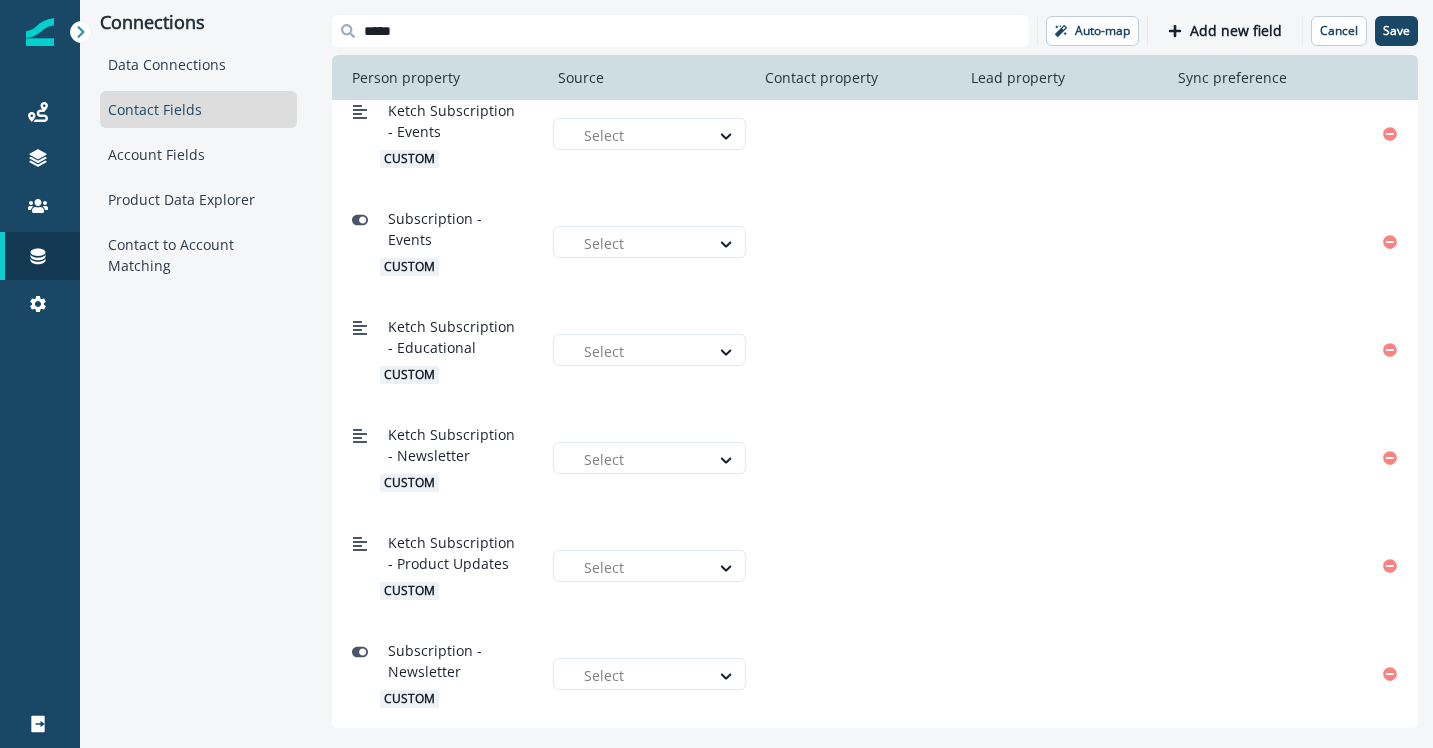 click on "***** Auto-map Add new field Cancel Save Person property Source Contact property Lead property Sync preference Unsubscribed Salesforce Salesforce Prod Email Opt Out Email Opt Out Two Way Ketch Subscription - Events custom Select Subscription - Events custom Select Ketch Subscription - Educational custom Select Ketch Subscription - Newsletter custom Select Ketch Subscription - Product Updates custom Select Subscription - Newsletter custom Select" at bounding box center [875, 371] 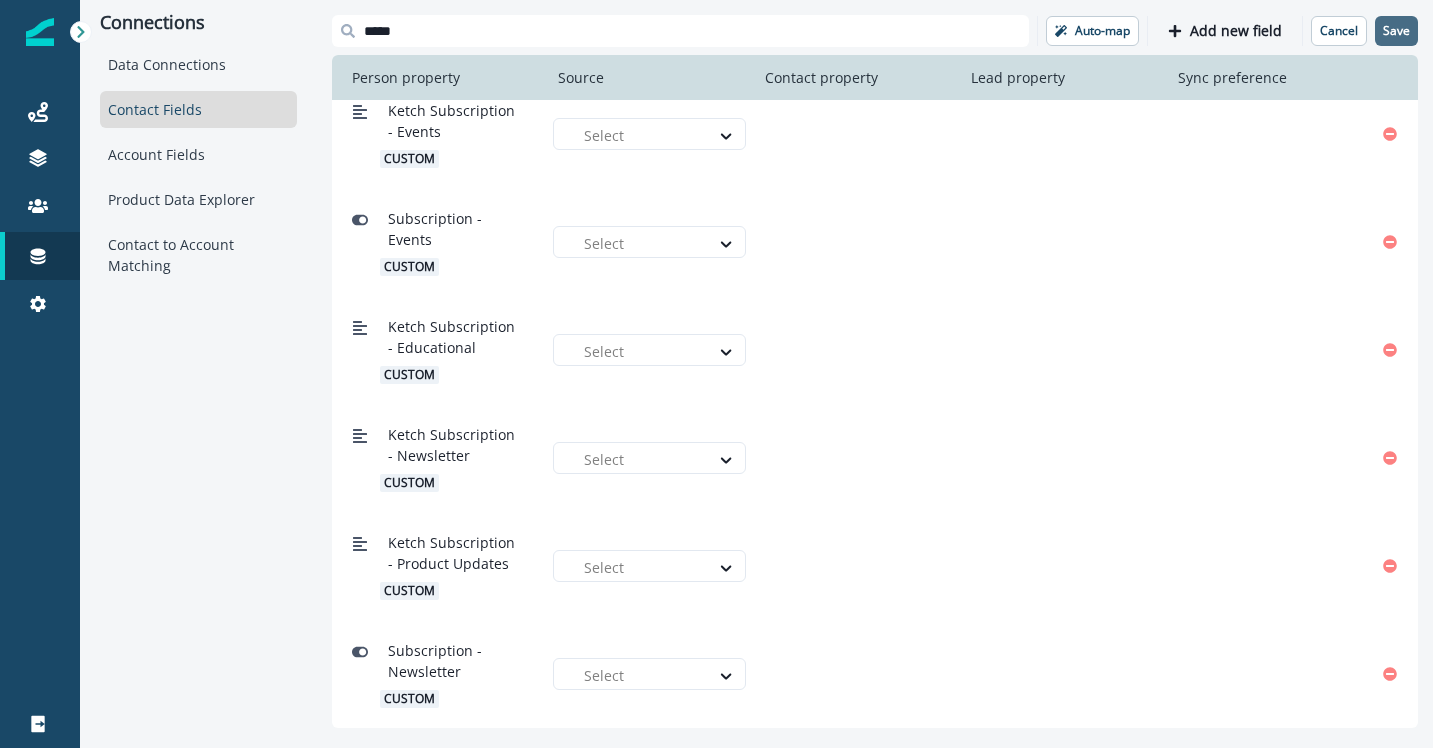 click on "Save" at bounding box center [1396, 31] 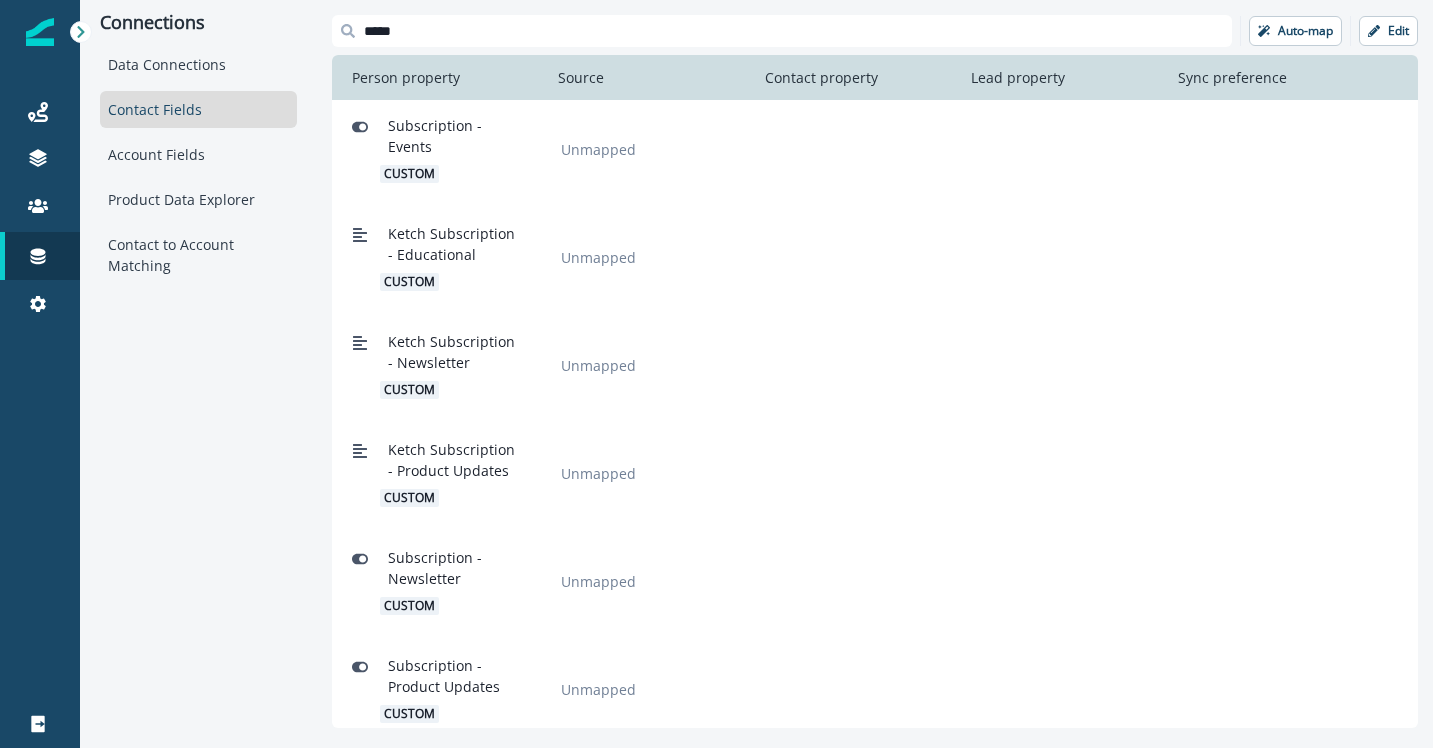 scroll, scrollTop: 189, scrollLeft: 0, axis: vertical 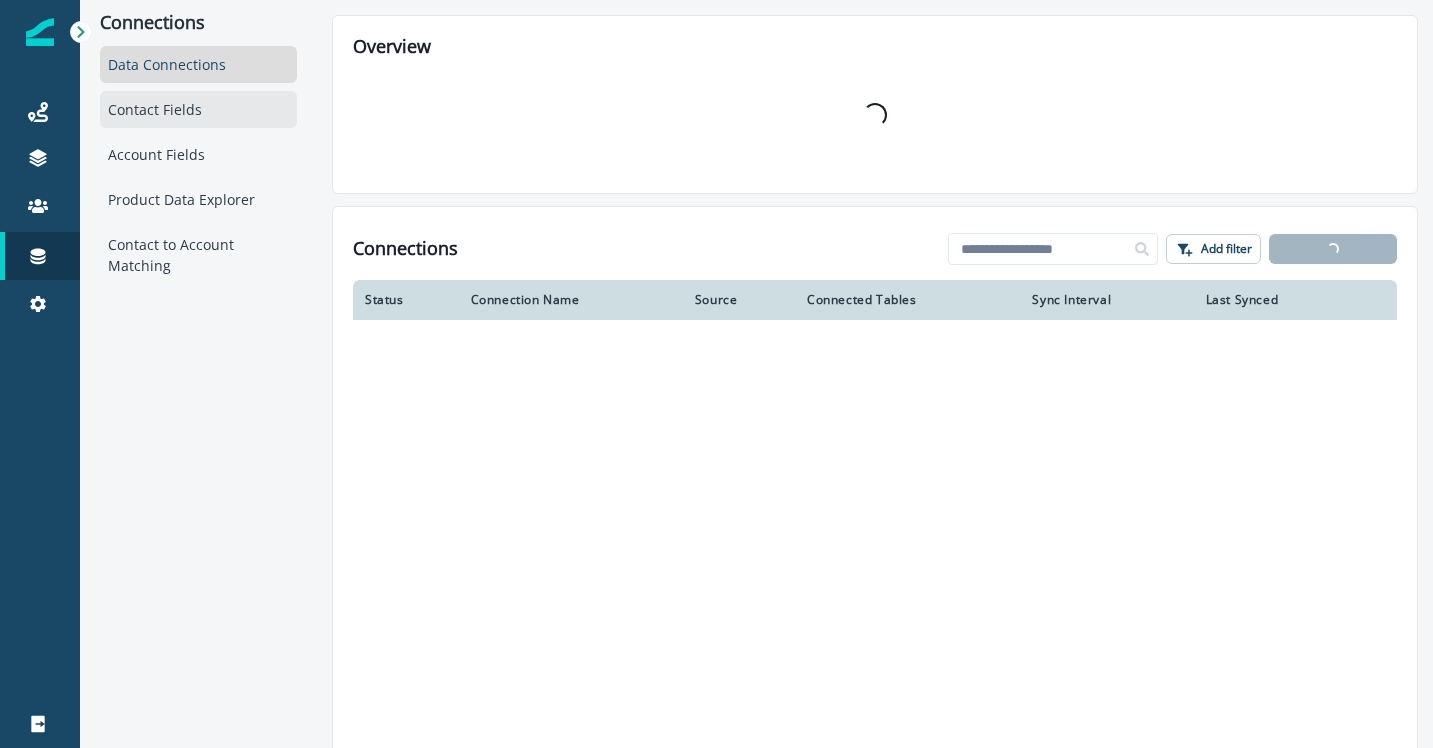 click on "Contact Fields" at bounding box center (198, 109) 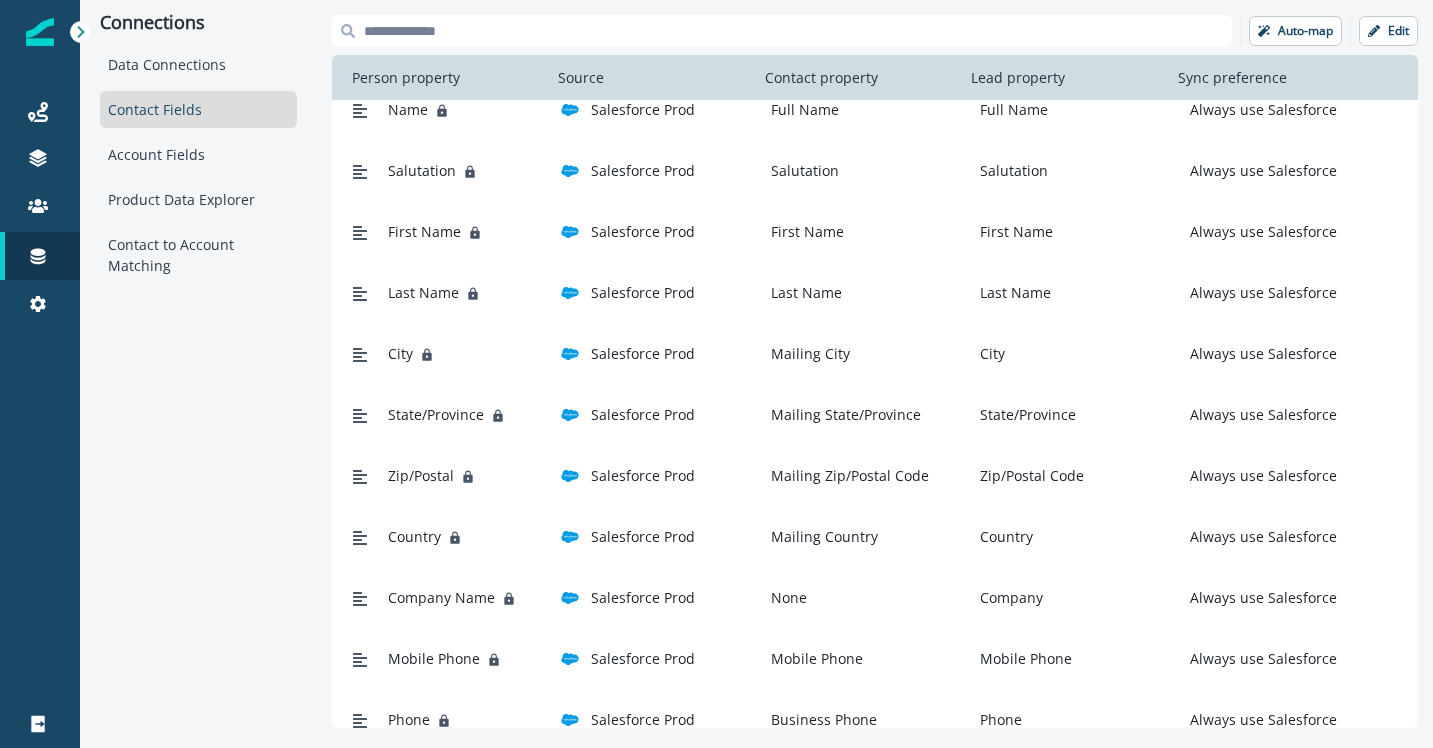 scroll, scrollTop: 0, scrollLeft: 0, axis: both 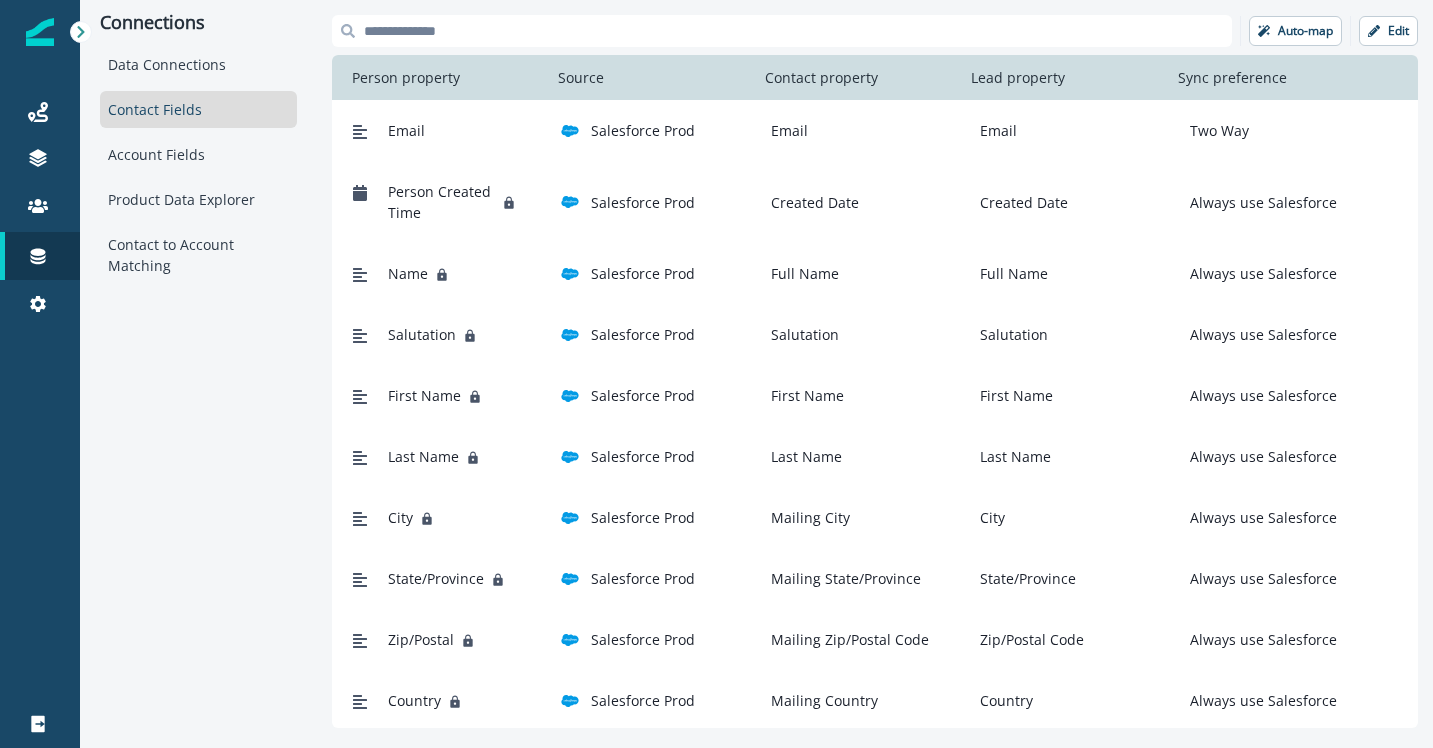 click at bounding box center (782, 31) 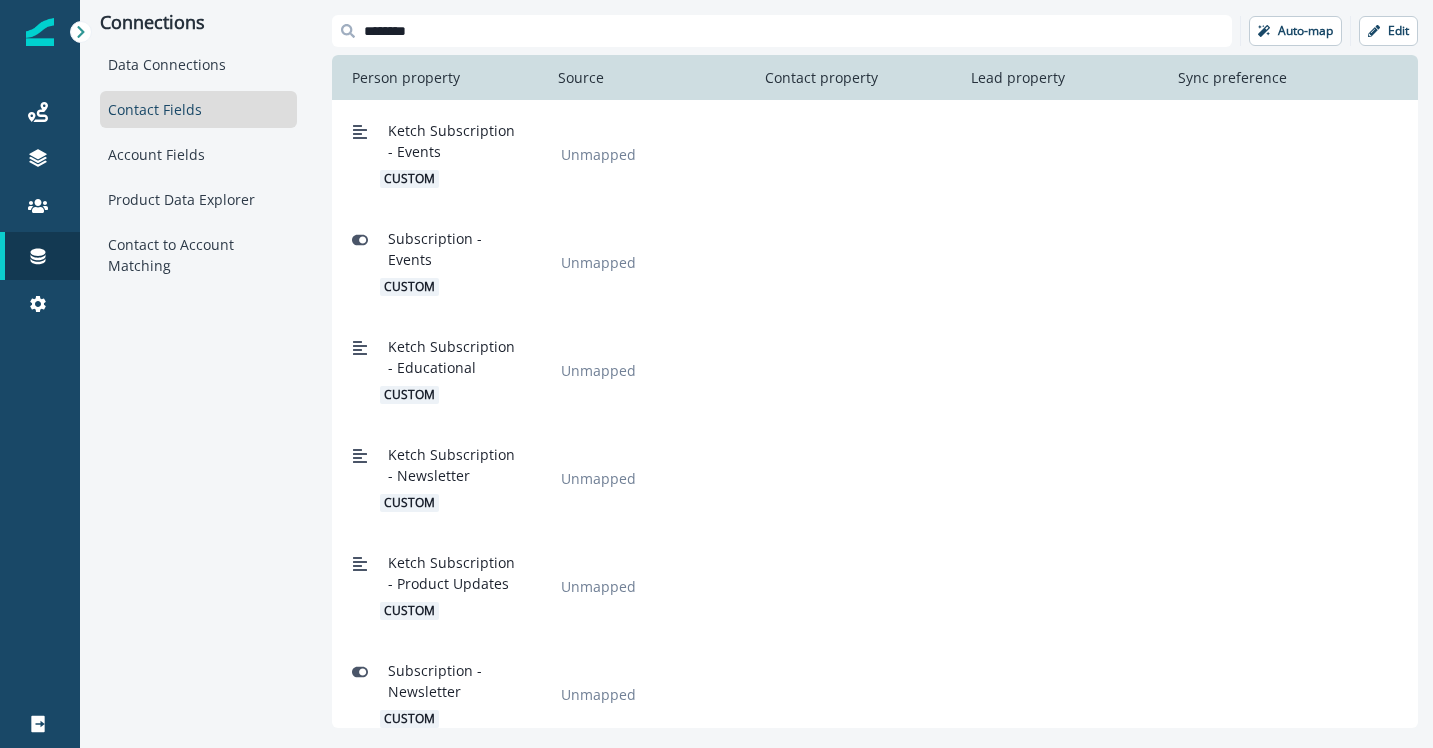 scroll, scrollTop: 20, scrollLeft: 0, axis: vertical 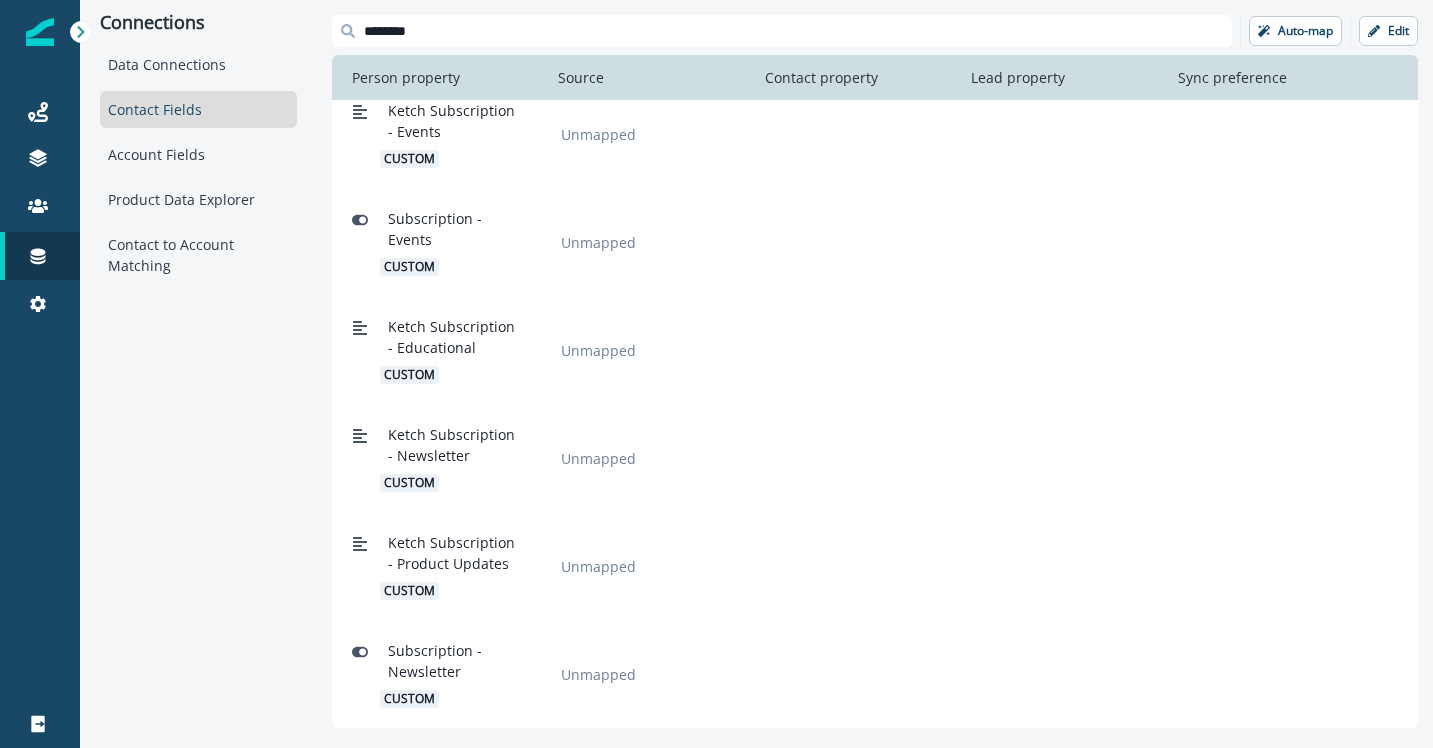 type on "********" 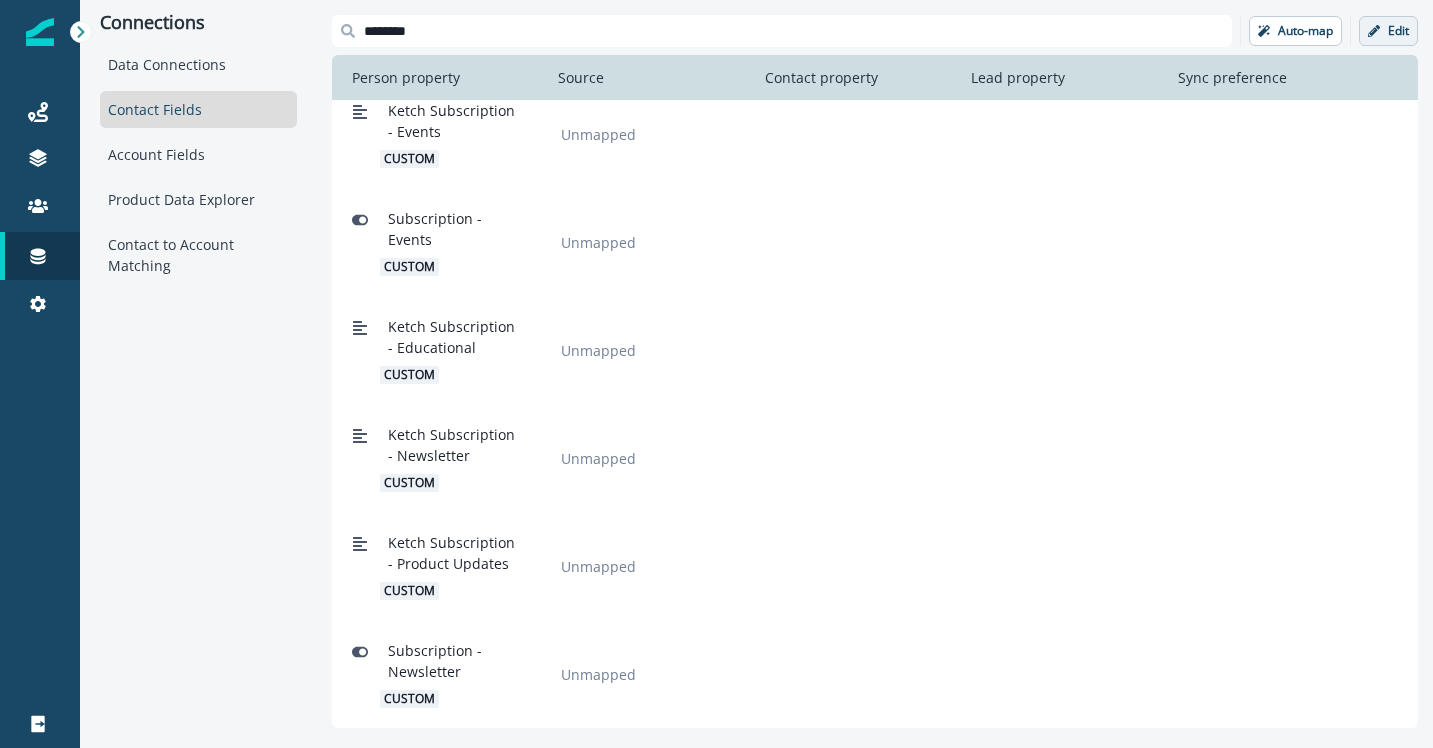 click on "Edit" at bounding box center (1398, 31) 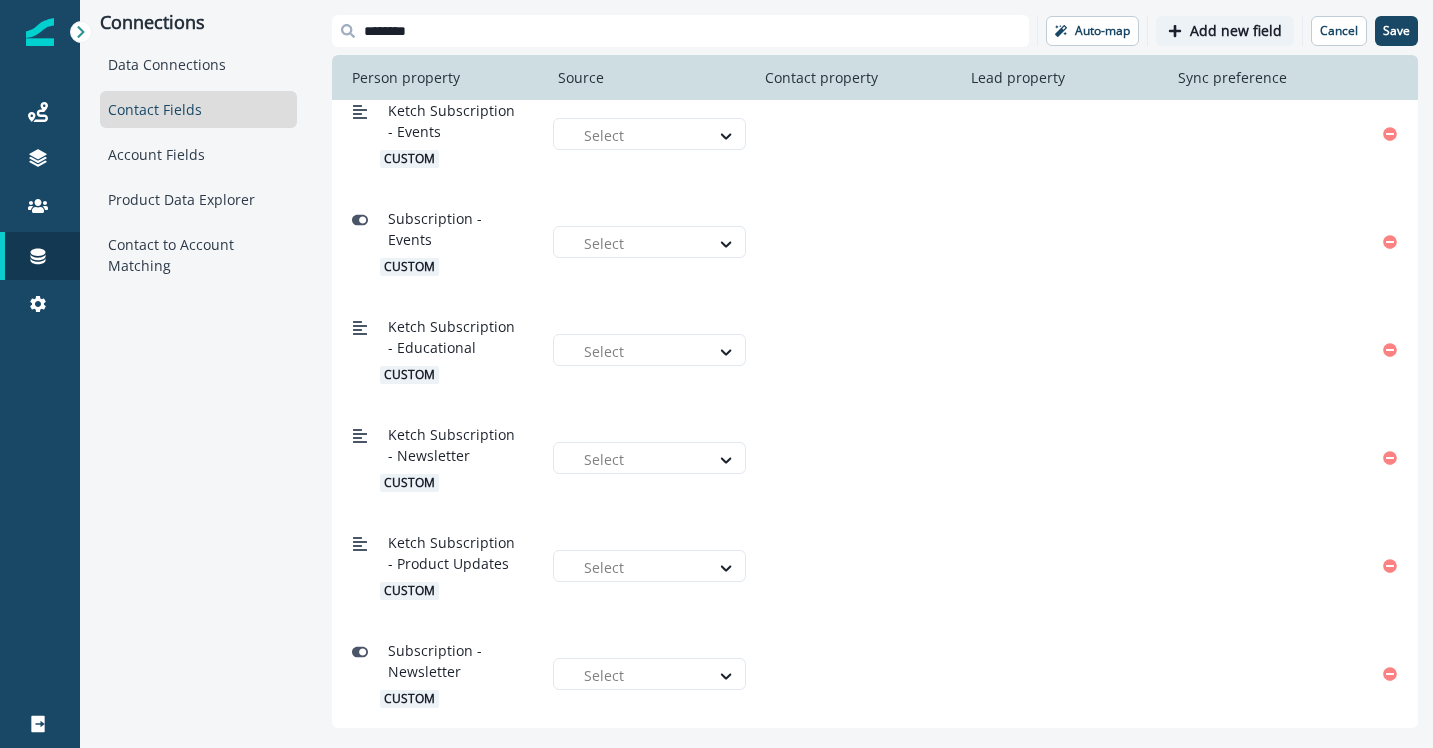 click on "Add new field" at bounding box center [1236, 31] 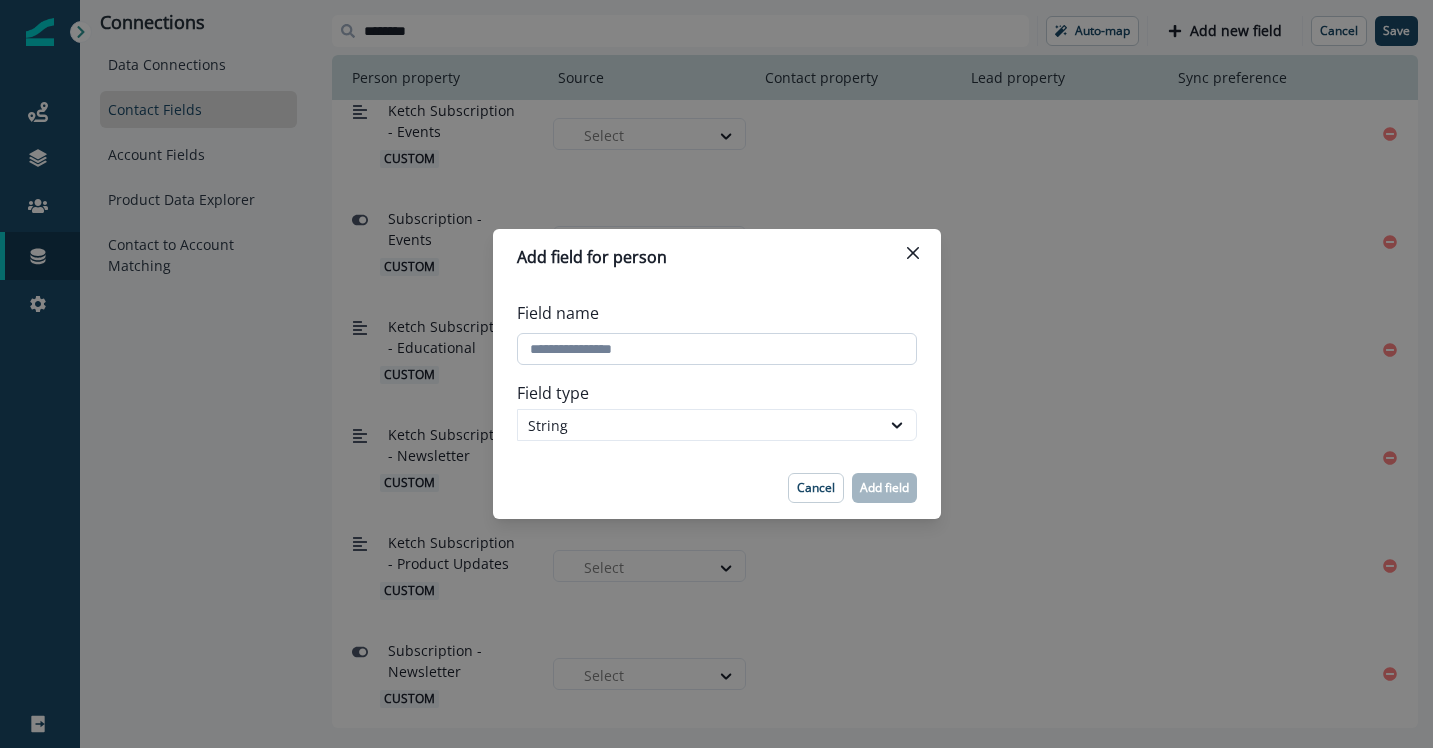 click on "Field name" at bounding box center (717, 349) 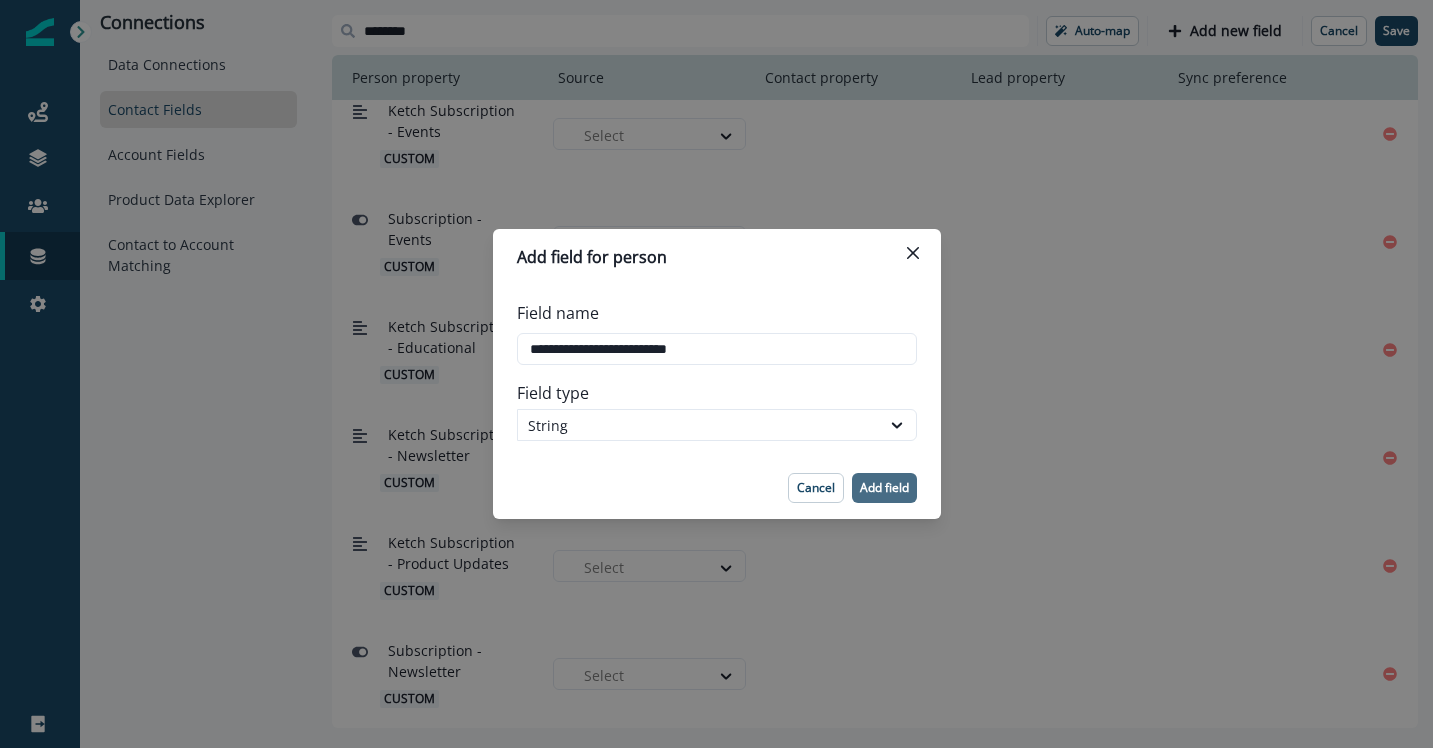 type on "**********" 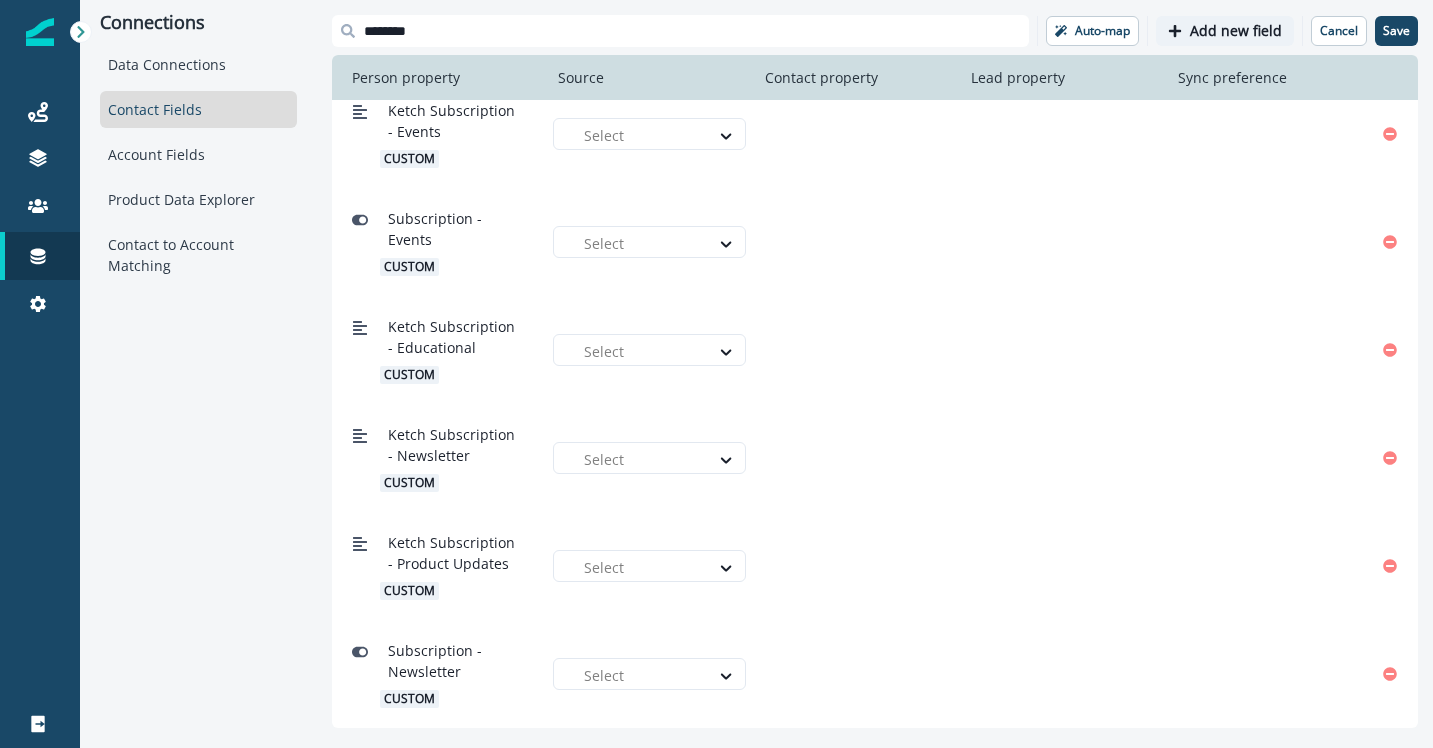 click on "Add new field" at bounding box center (1236, 31) 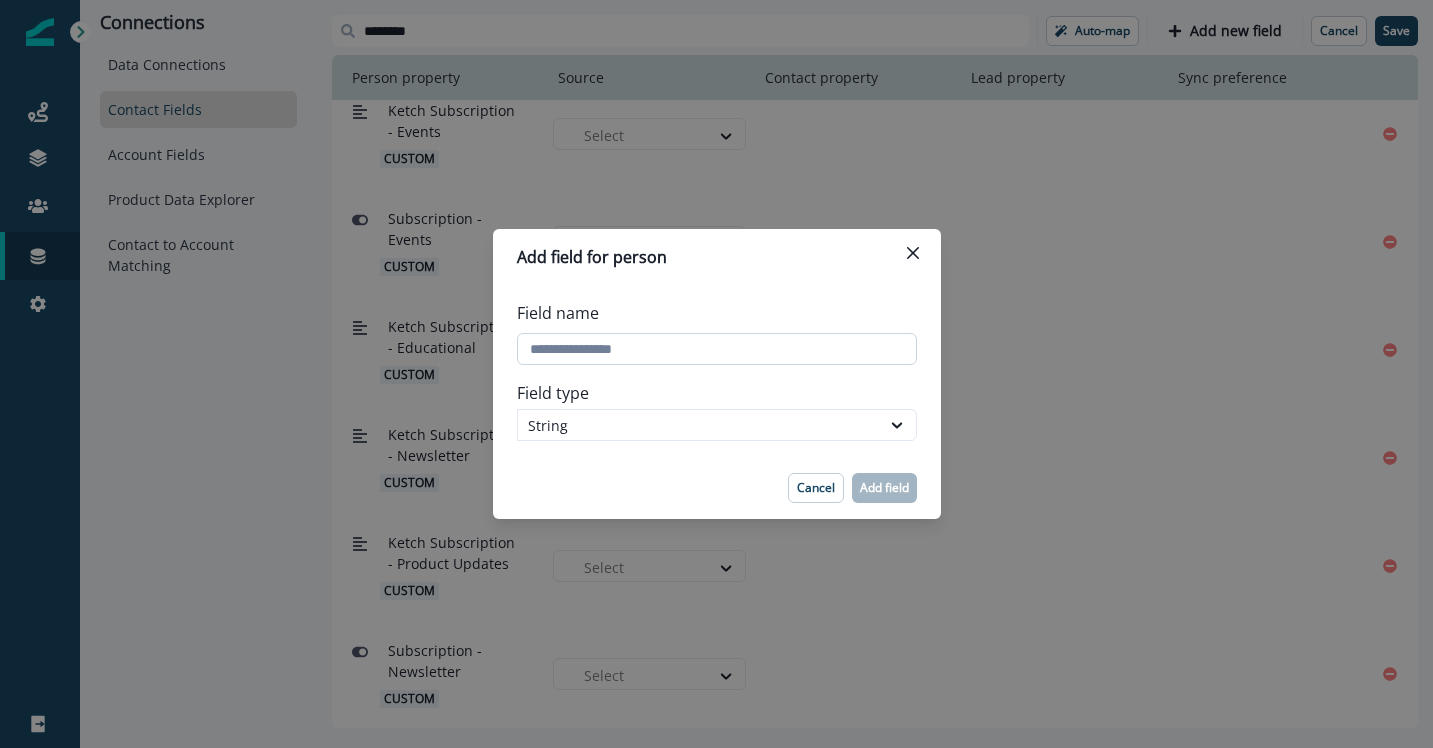 click on "Field name" at bounding box center [717, 349] 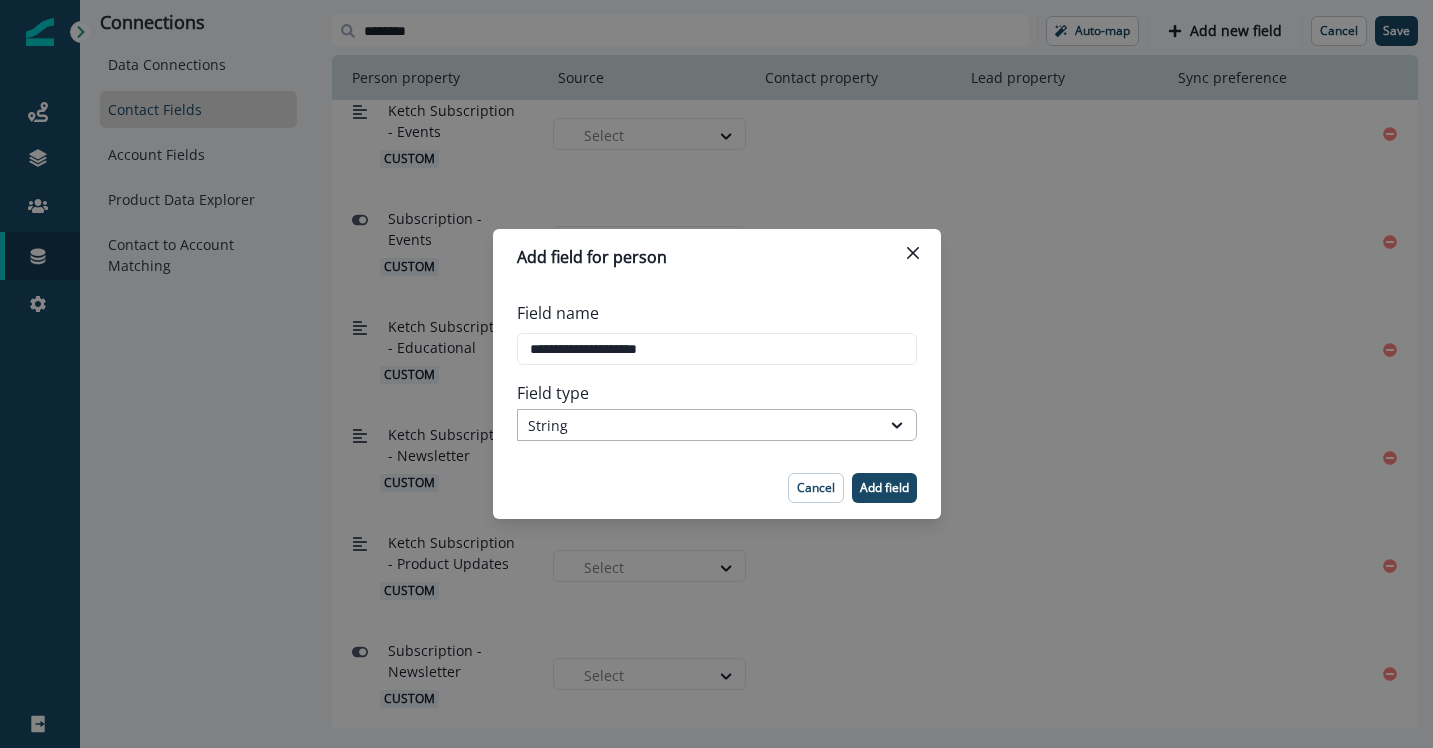 type on "**********" 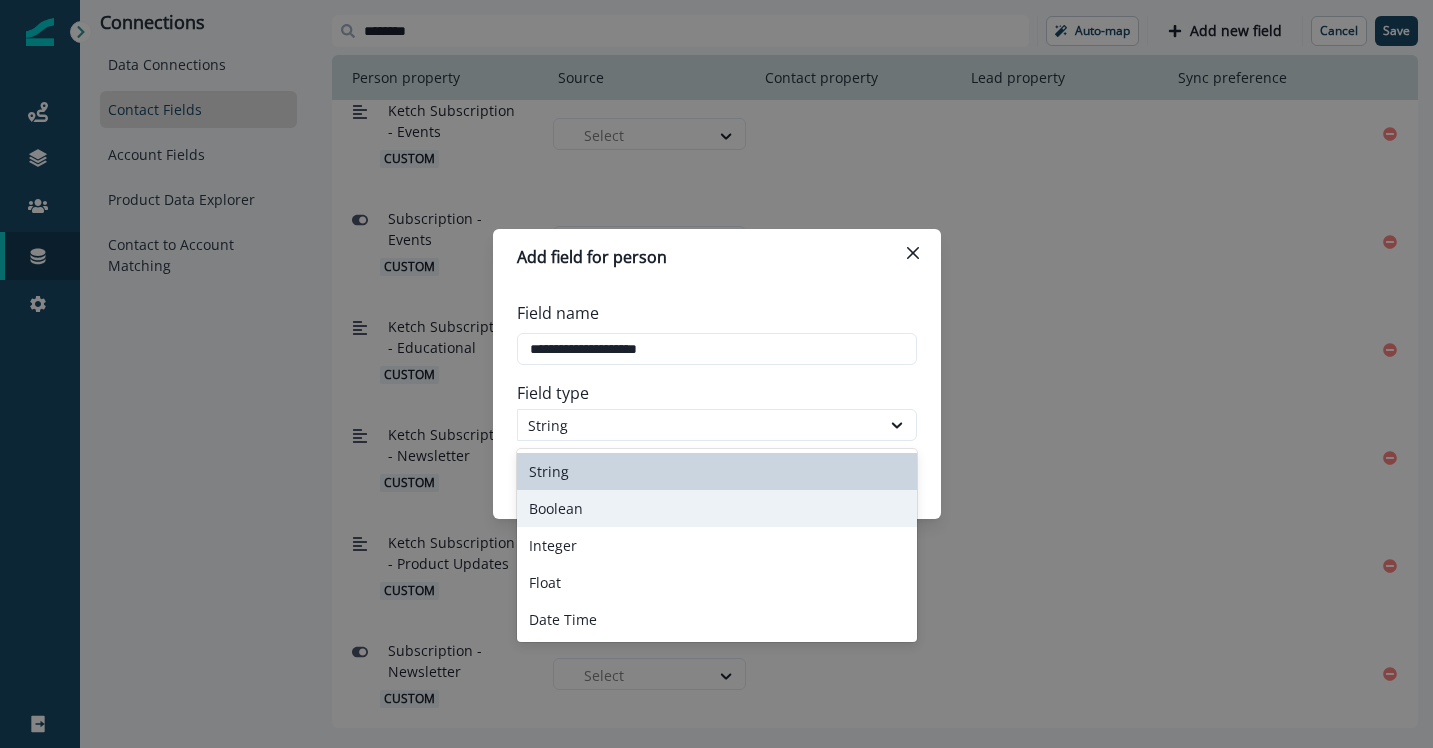 click on "Boolean" at bounding box center (717, 508) 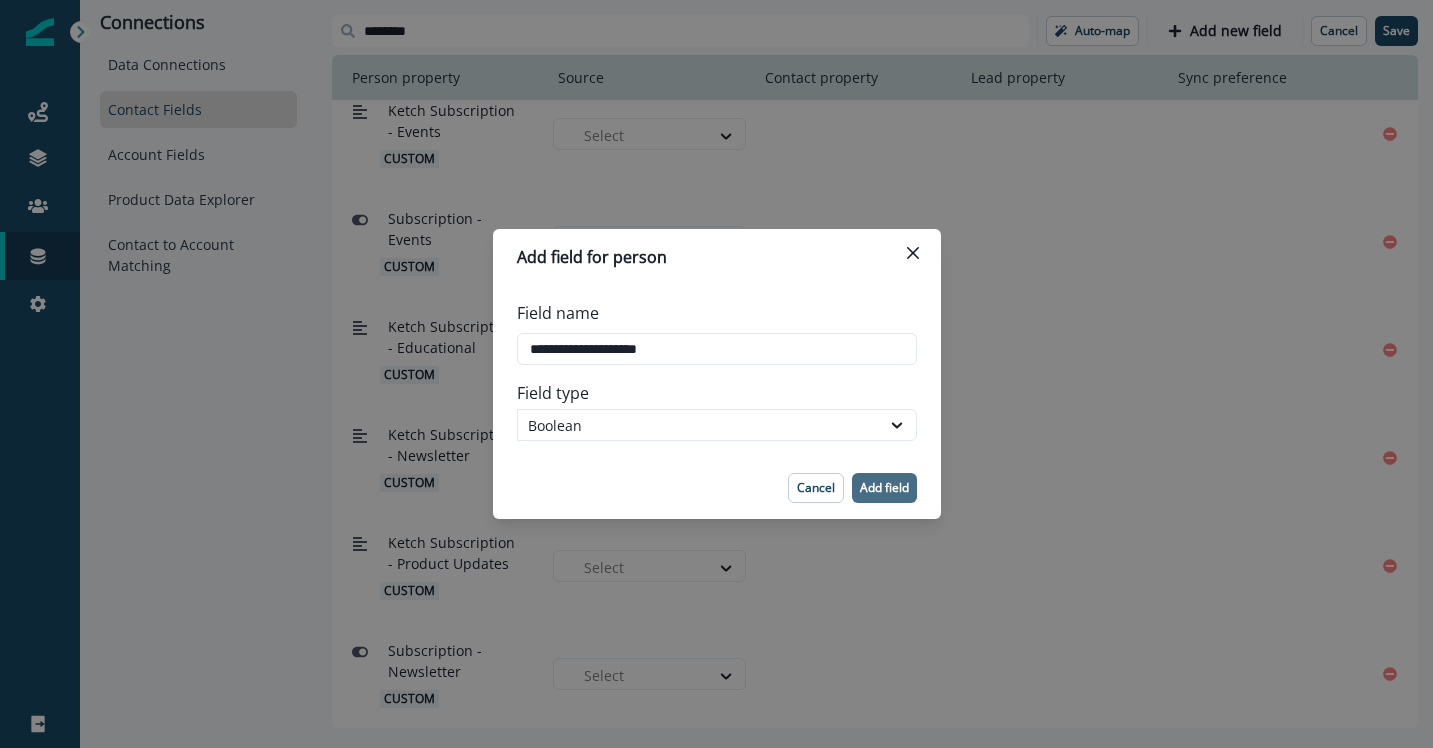 click on "Add field" at bounding box center (884, 488) 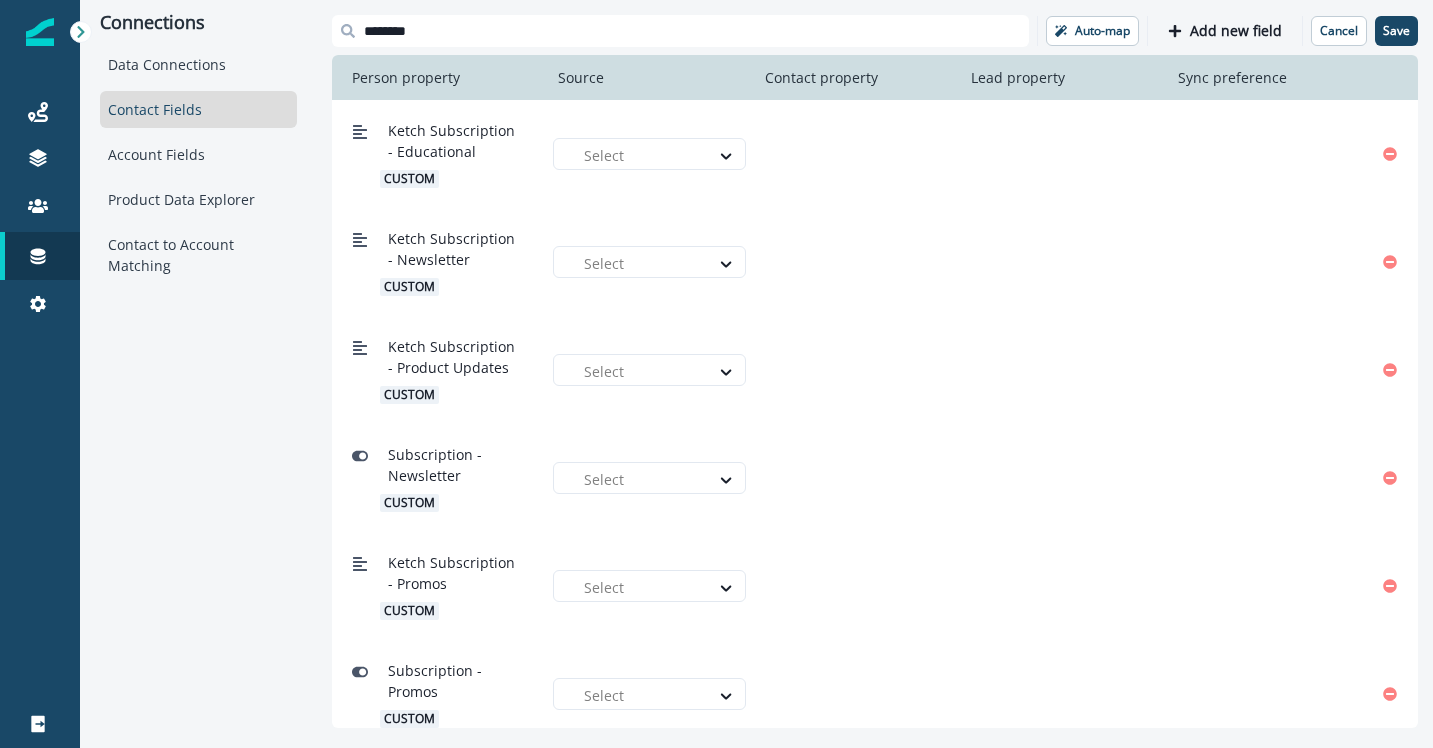 scroll, scrollTop: 236, scrollLeft: 0, axis: vertical 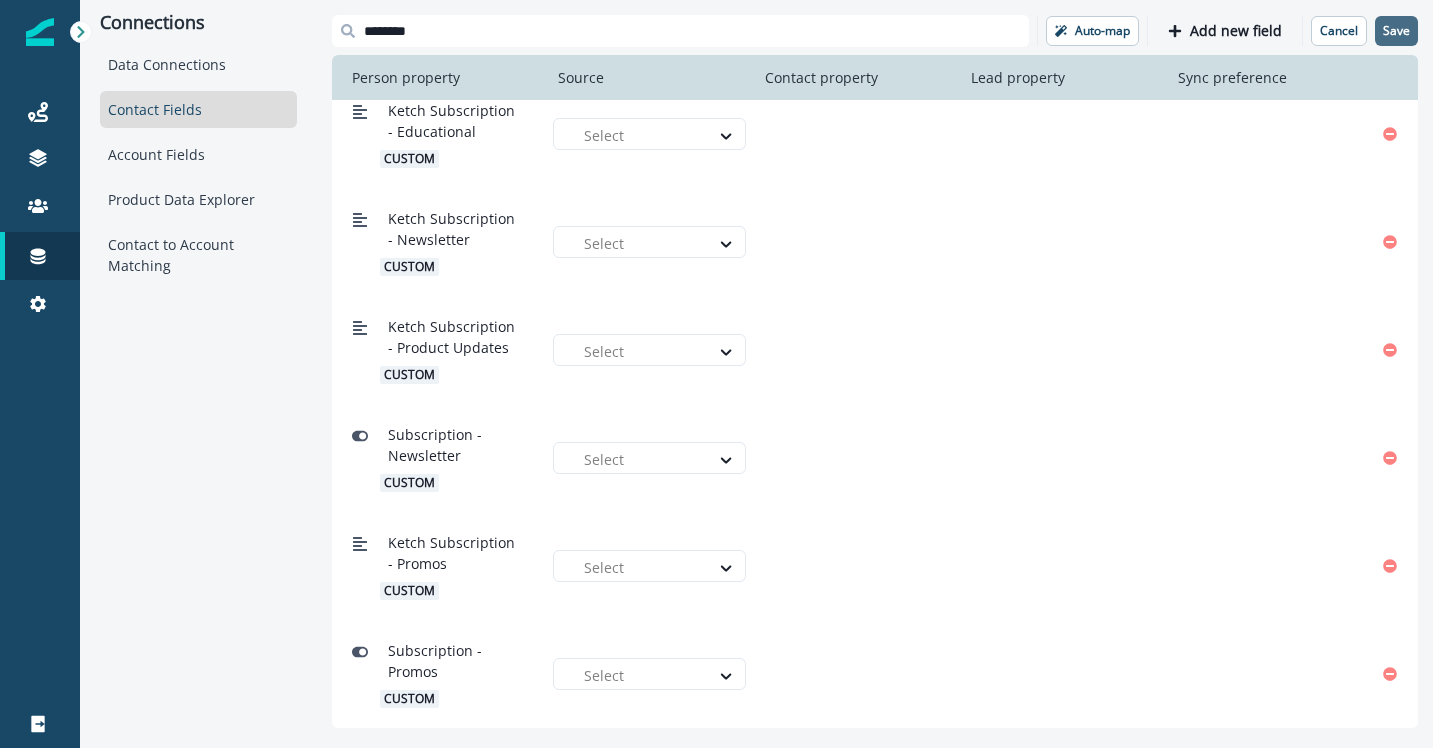 click on "Save" at bounding box center [1396, 31] 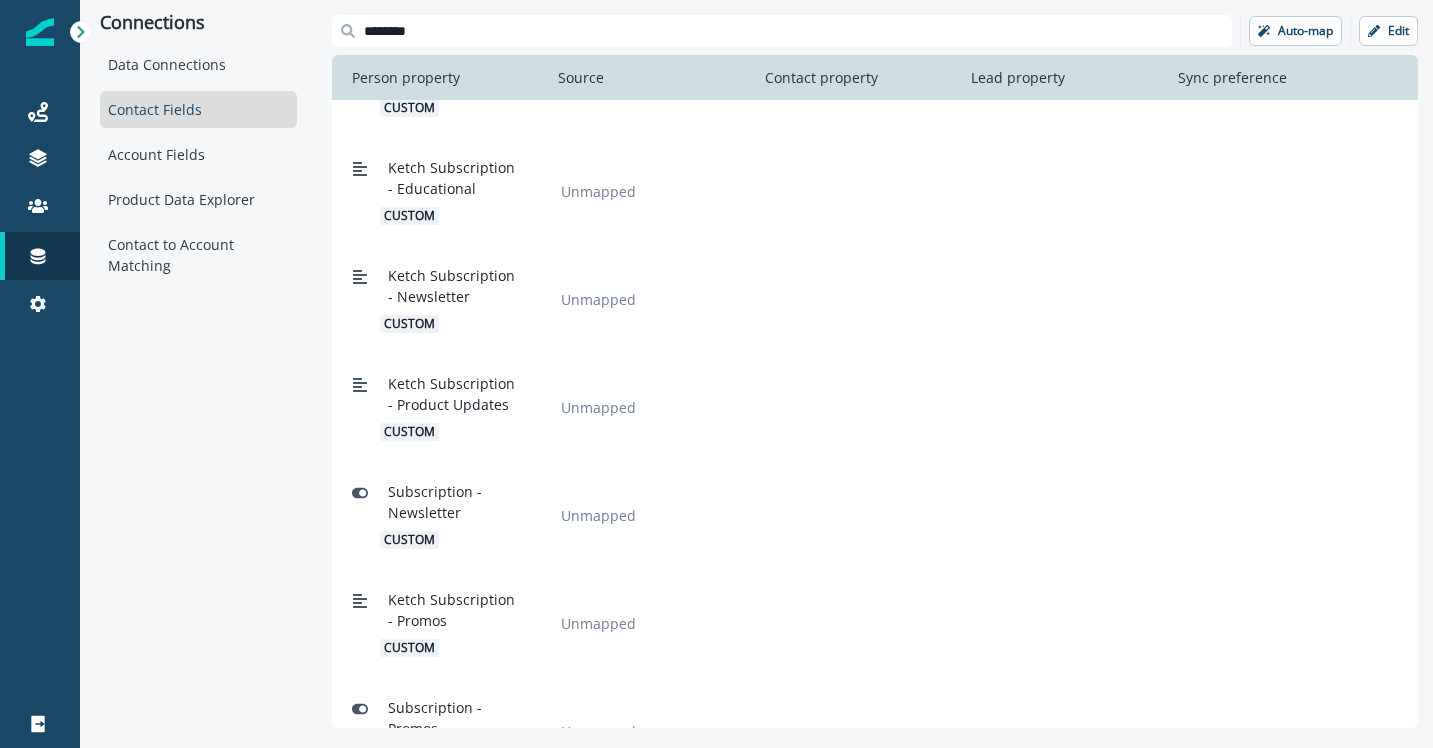 scroll, scrollTop: 236, scrollLeft: 0, axis: vertical 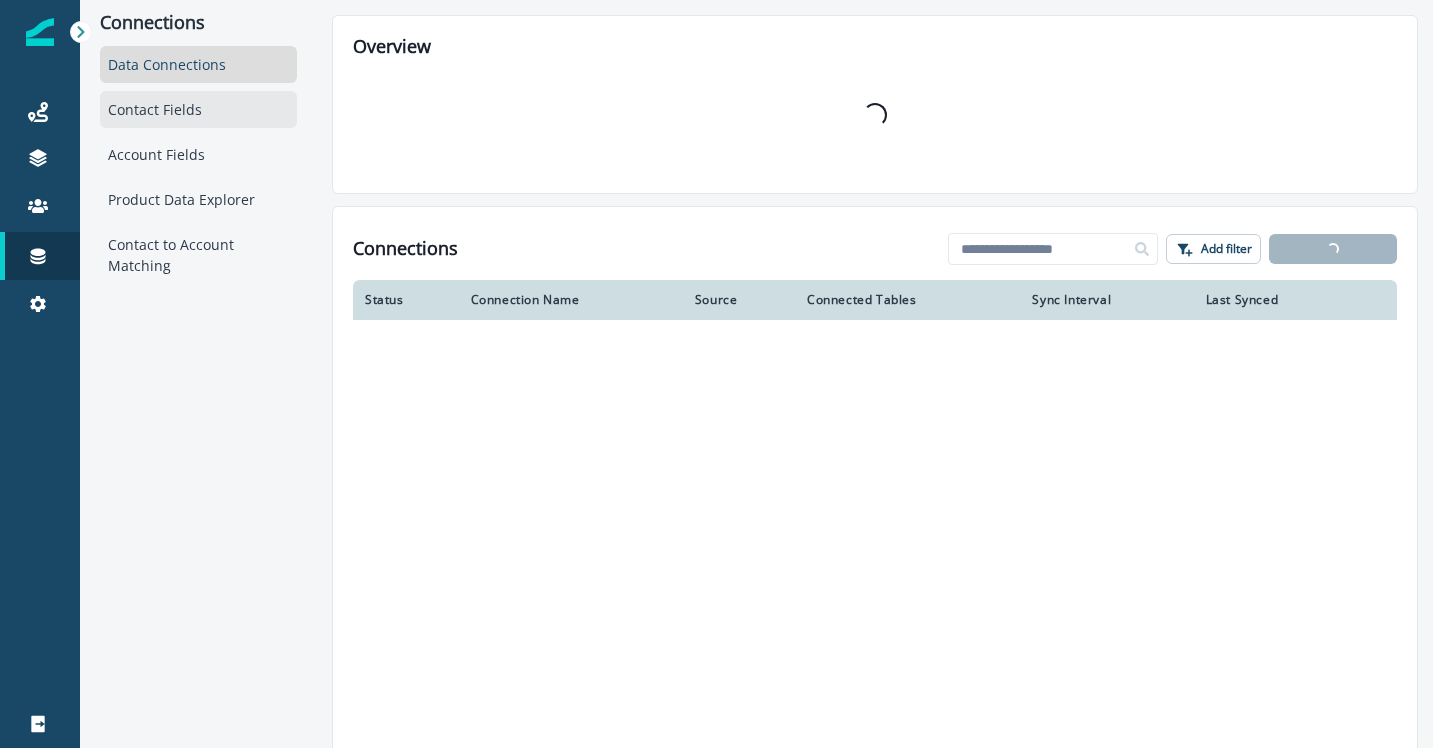 click on "Contact Fields" at bounding box center (198, 109) 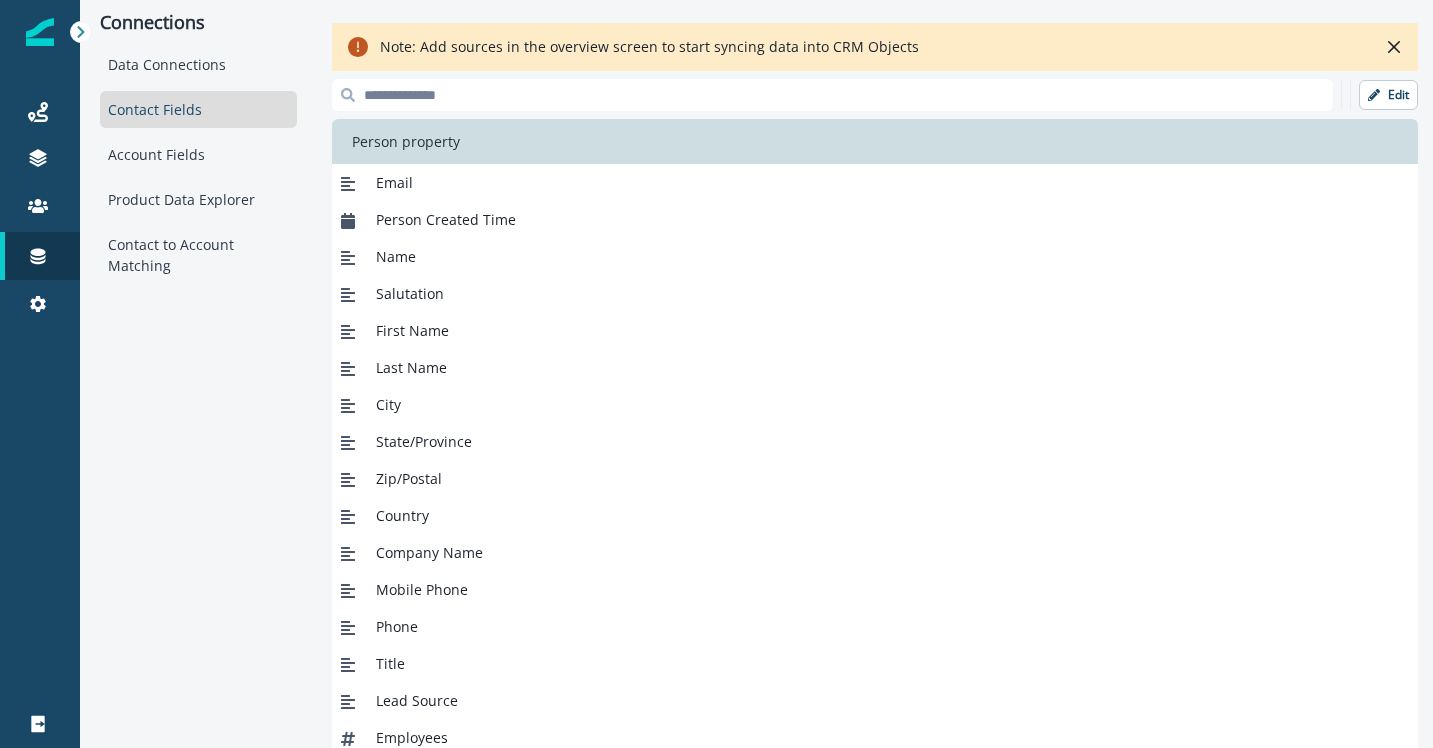 click at bounding box center (832, 95) 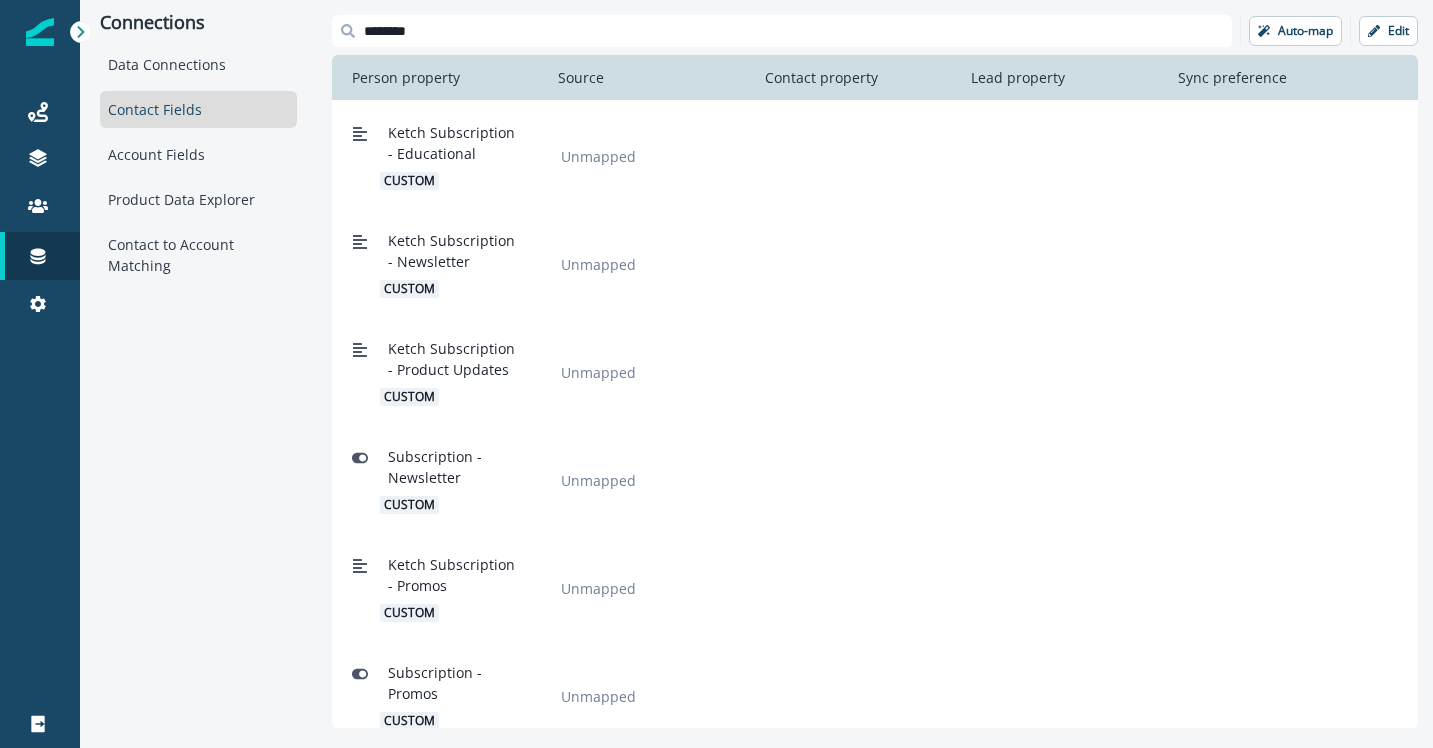 scroll, scrollTop: 236, scrollLeft: 0, axis: vertical 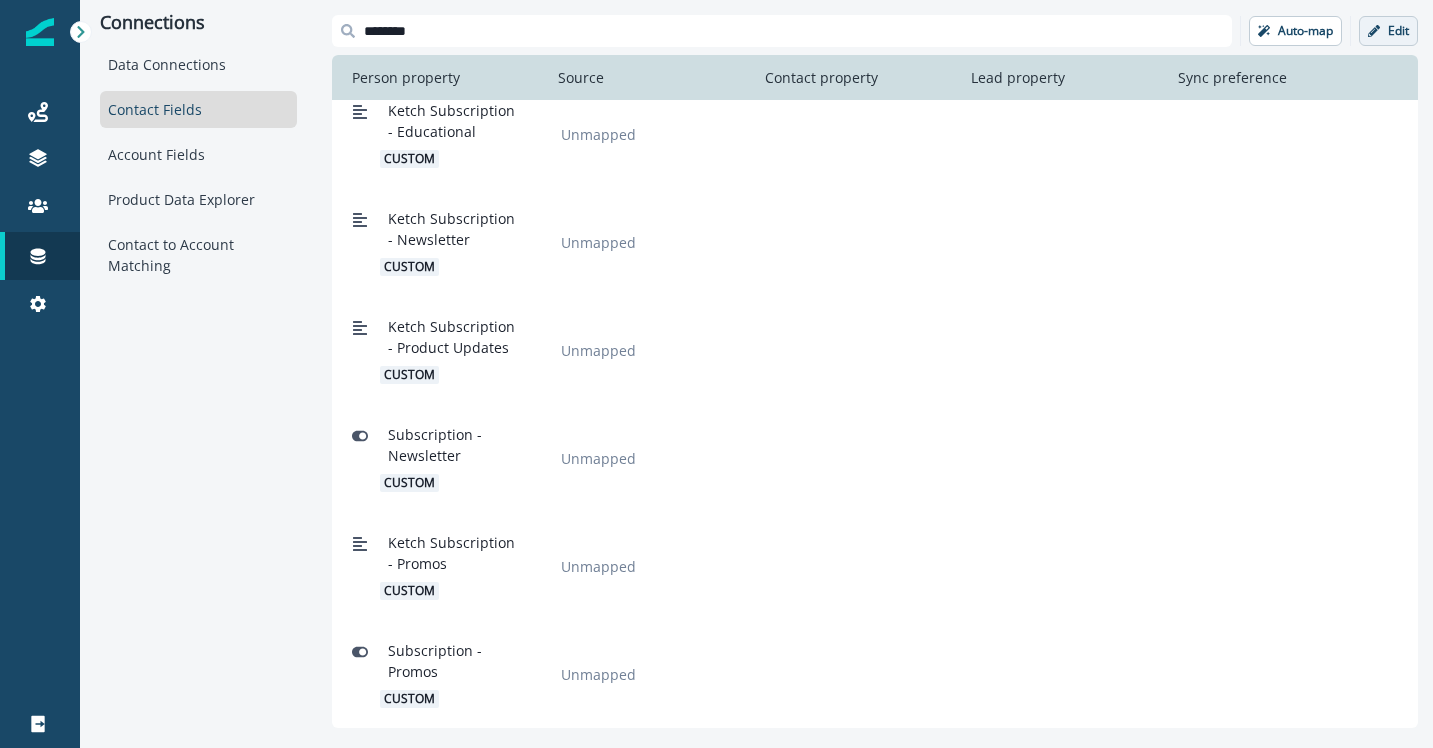 type on "********" 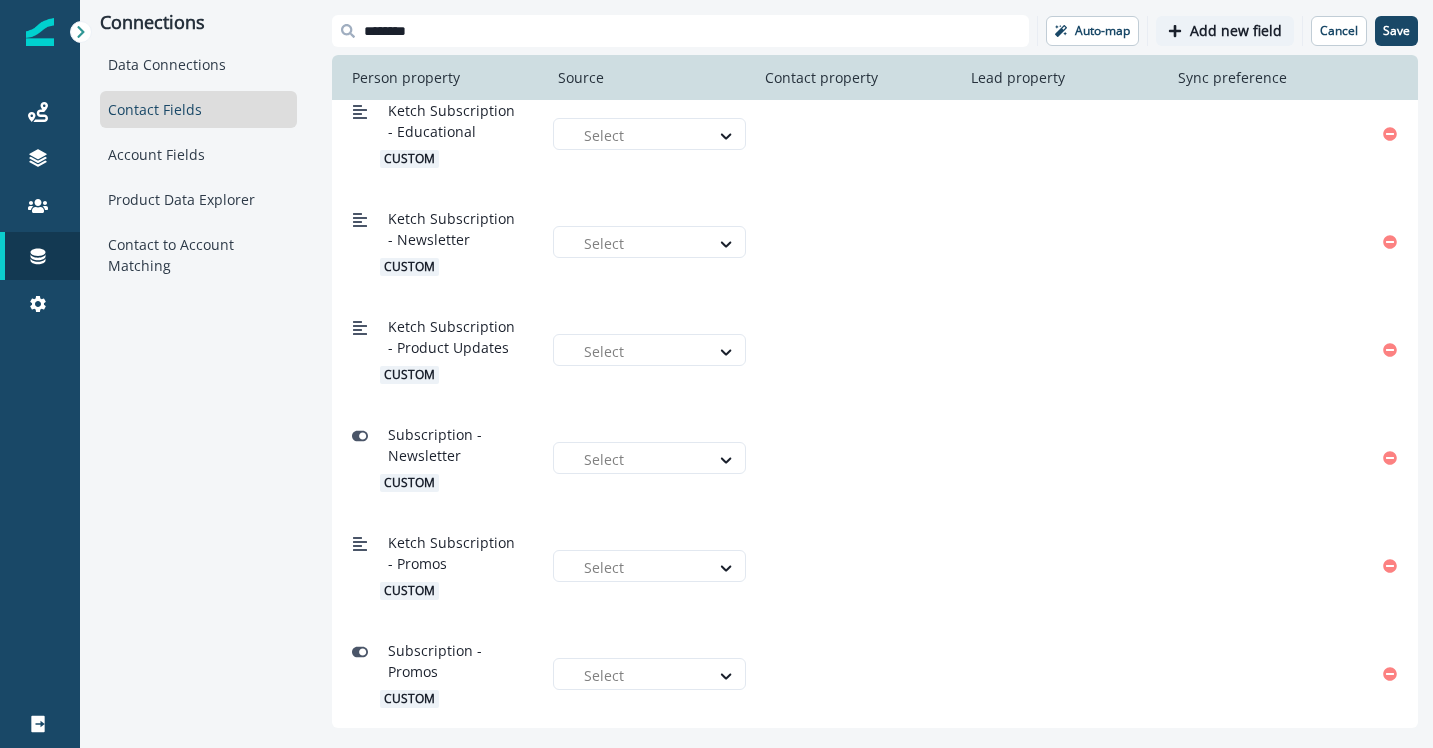 click on "Add new field" at bounding box center [1236, 31] 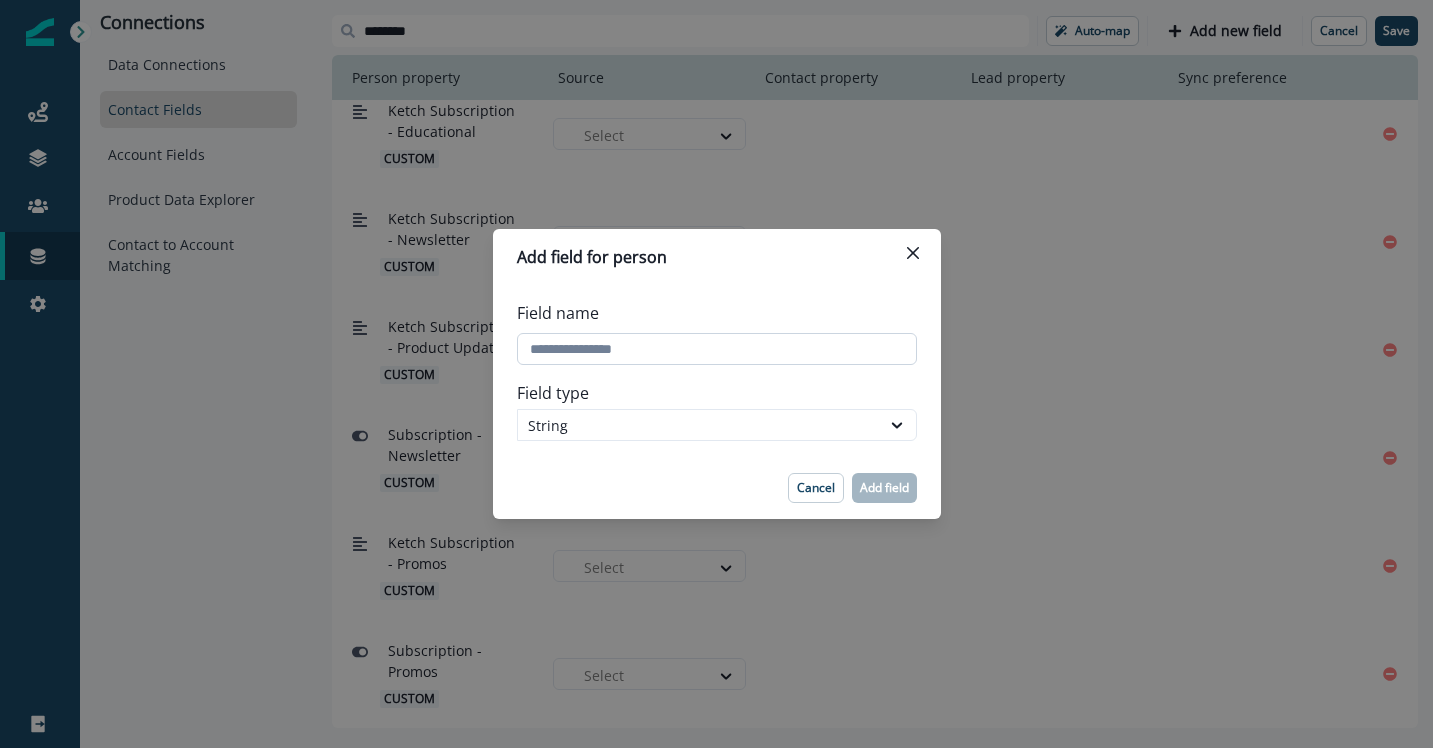 click on "Field name" at bounding box center (717, 349) 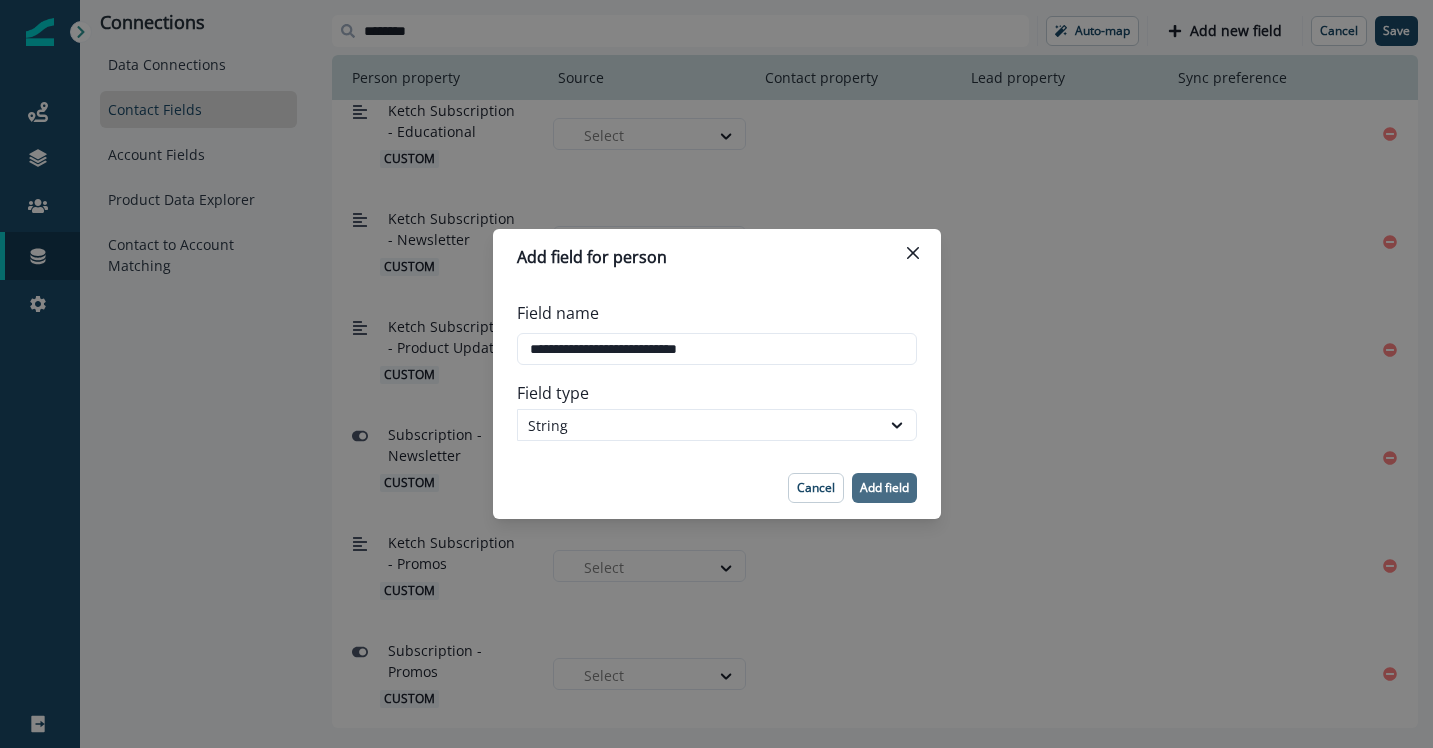 type on "**********" 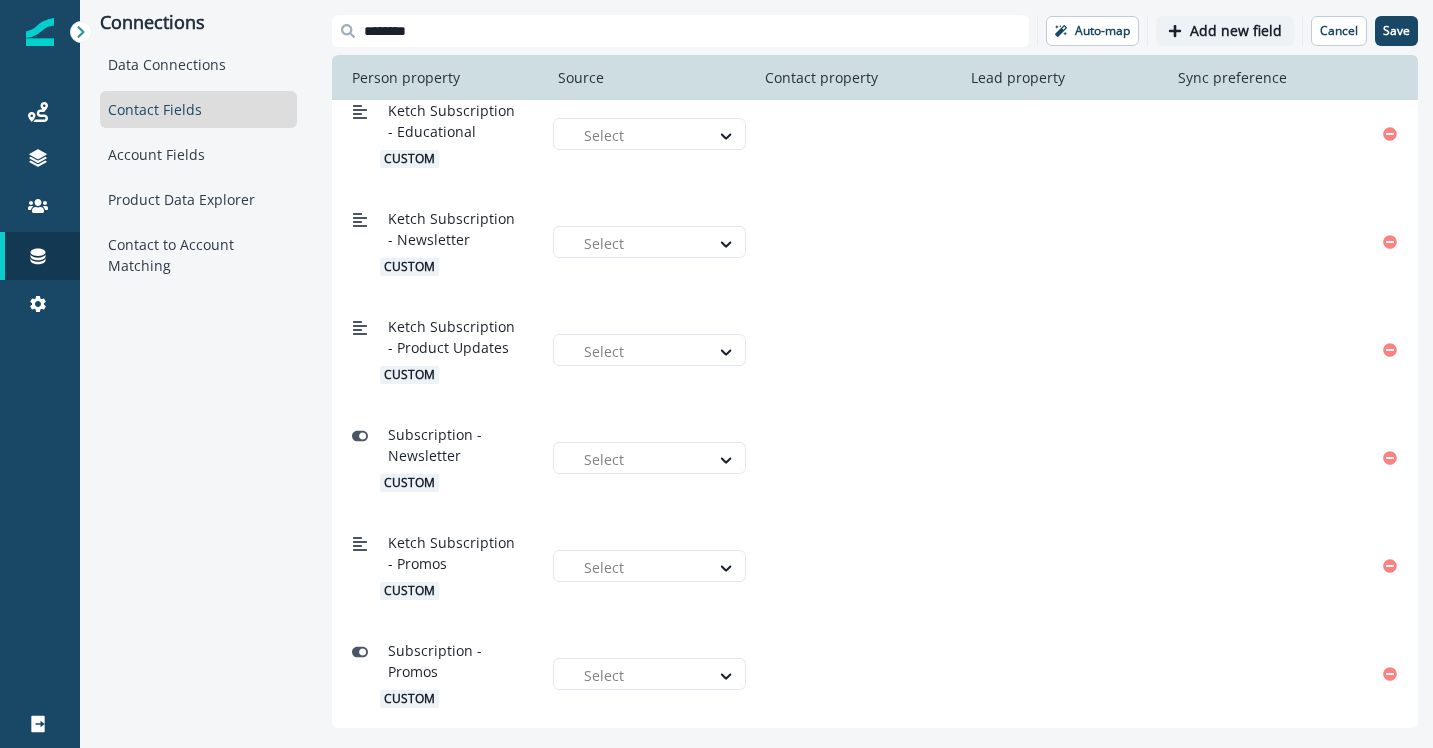 click on "Add new field" at bounding box center [1236, 31] 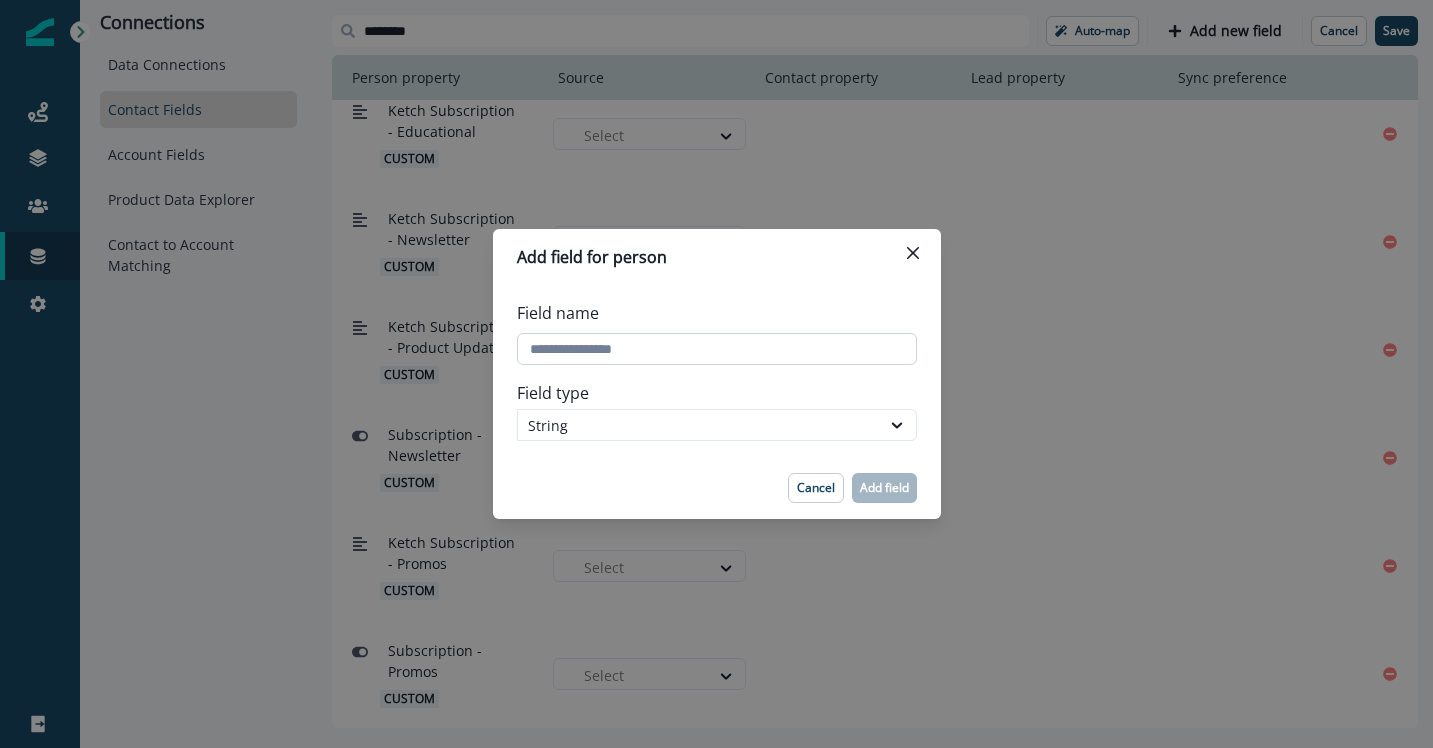click on "Field name" at bounding box center [717, 349] 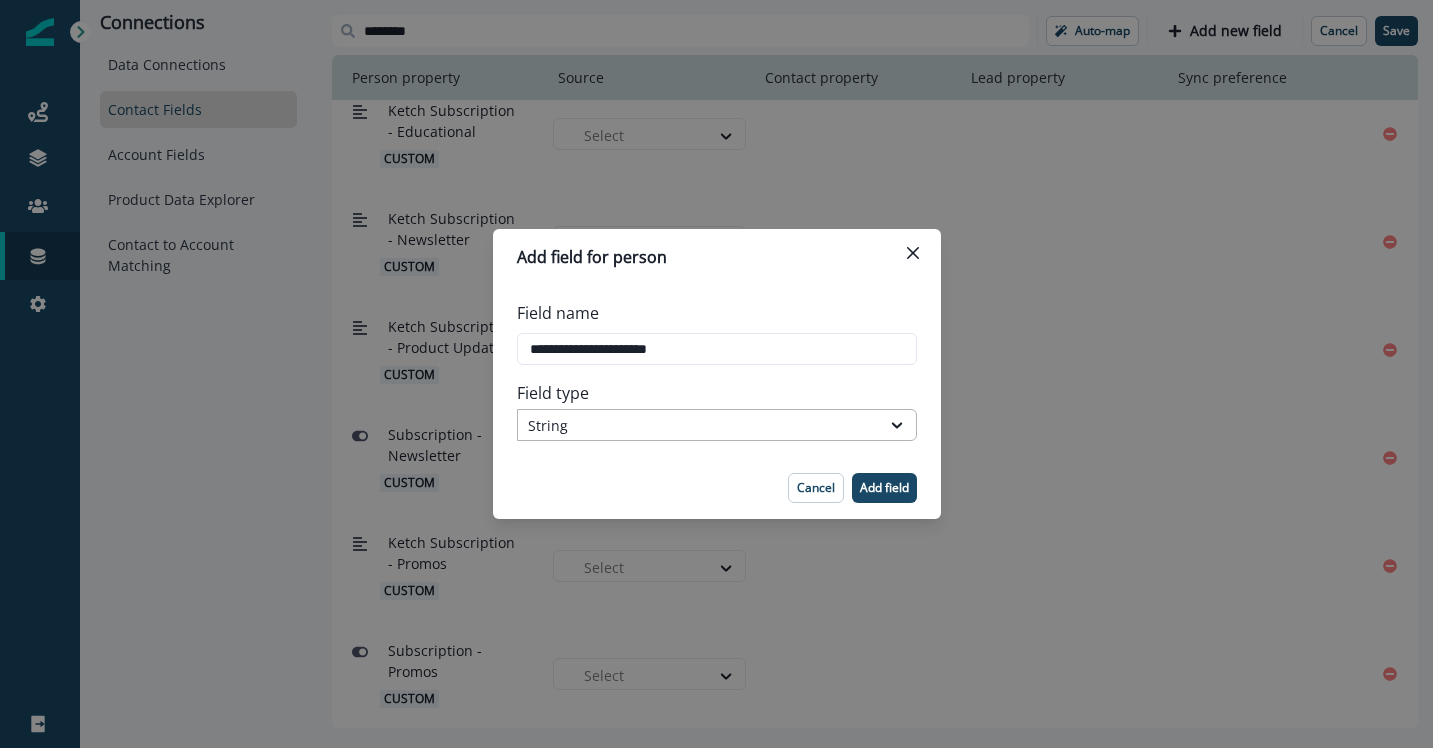type on "**********" 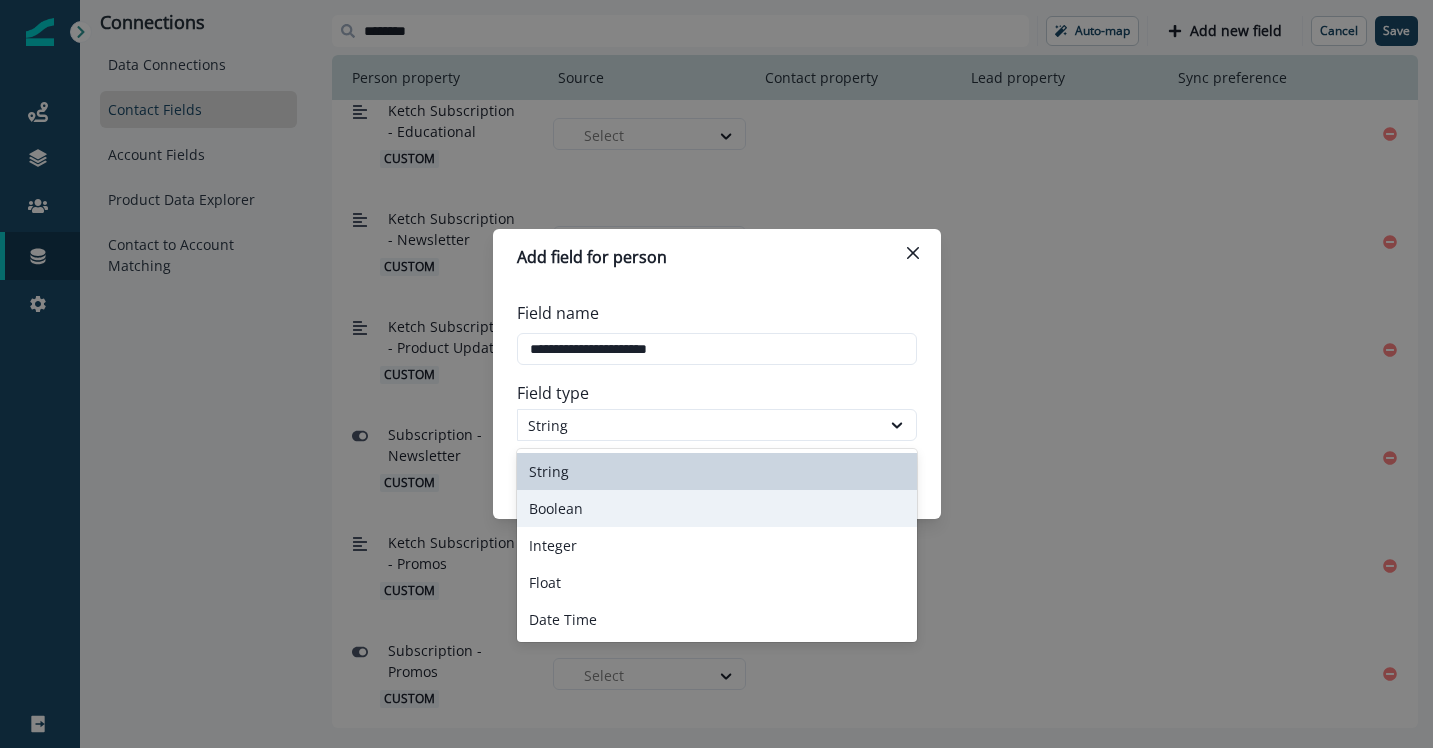 click on "Boolean" at bounding box center (717, 508) 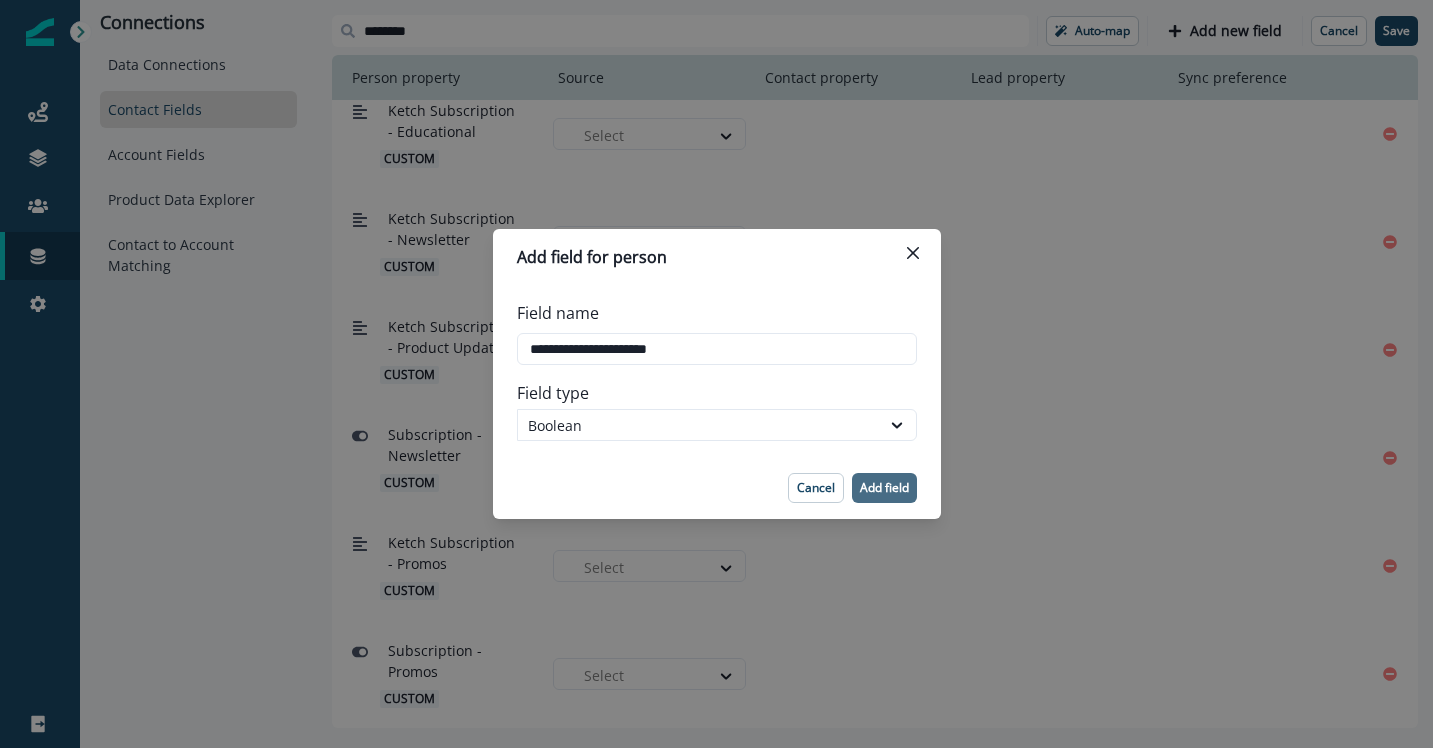 click on "Add field" at bounding box center (884, 488) 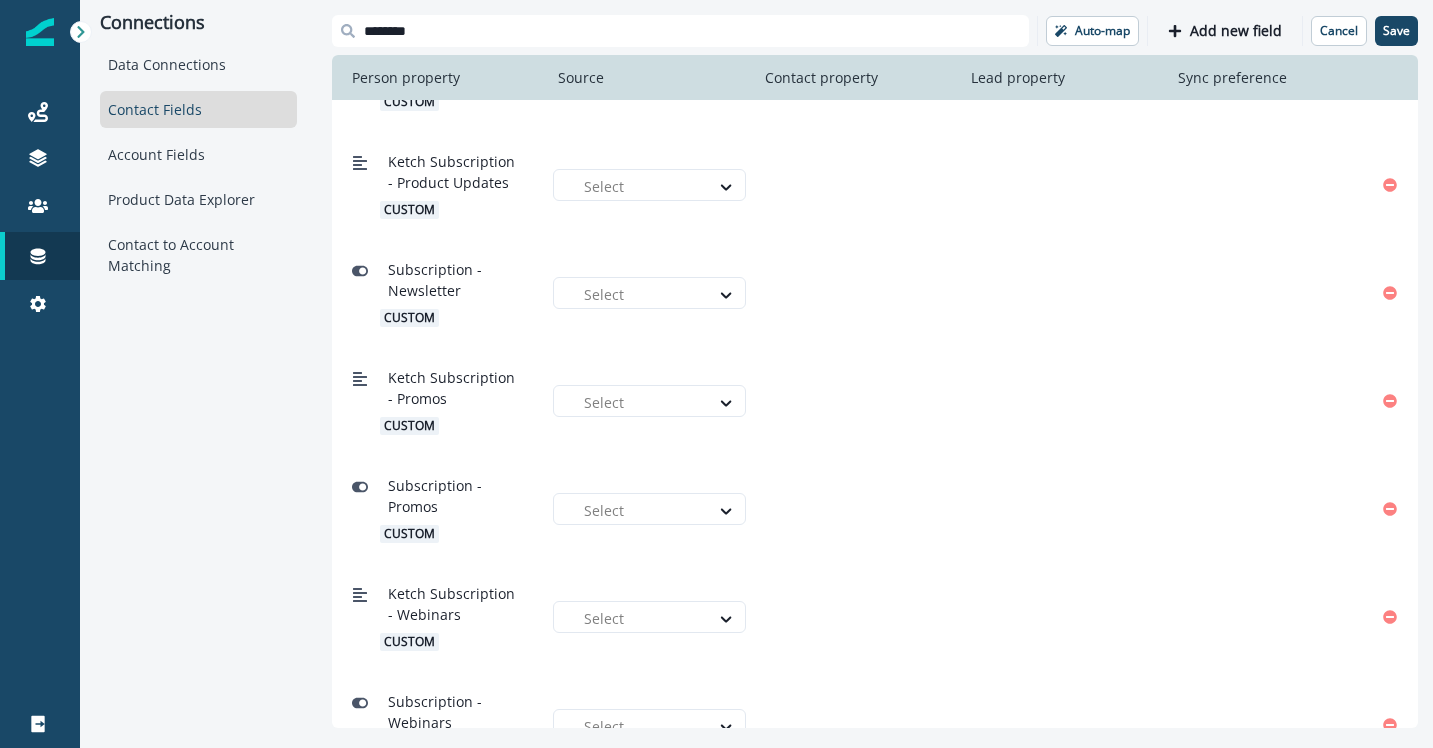 scroll, scrollTop: 452, scrollLeft: 0, axis: vertical 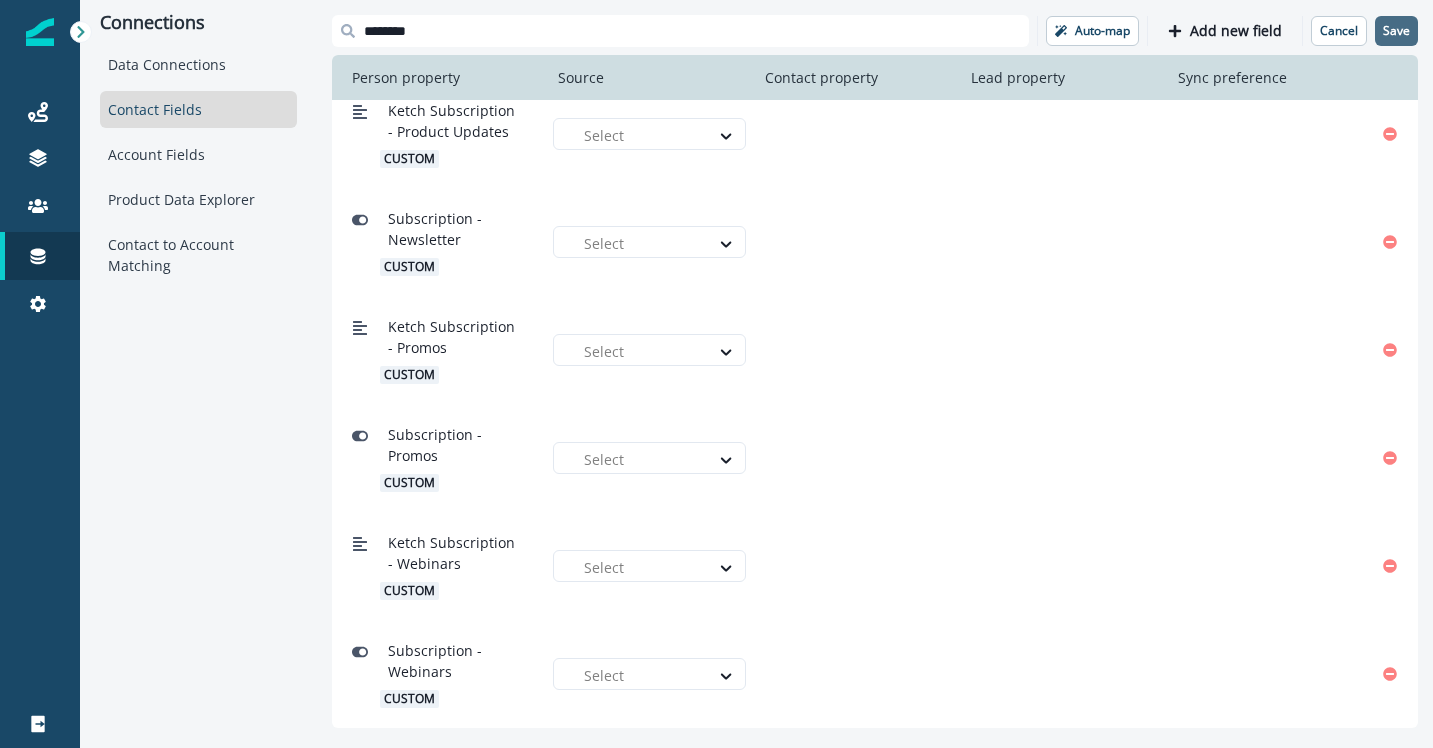 click on "Save" at bounding box center [1396, 31] 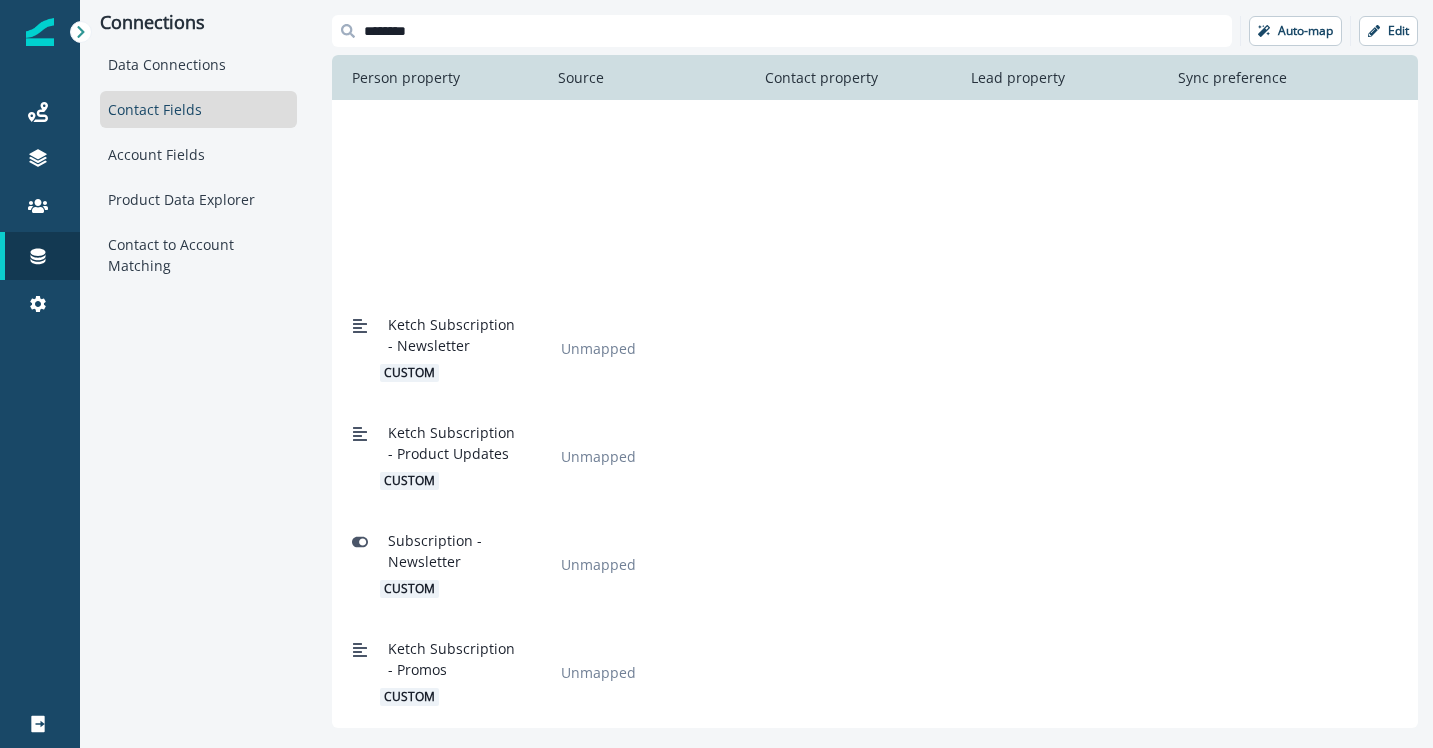 scroll, scrollTop: 0, scrollLeft: 0, axis: both 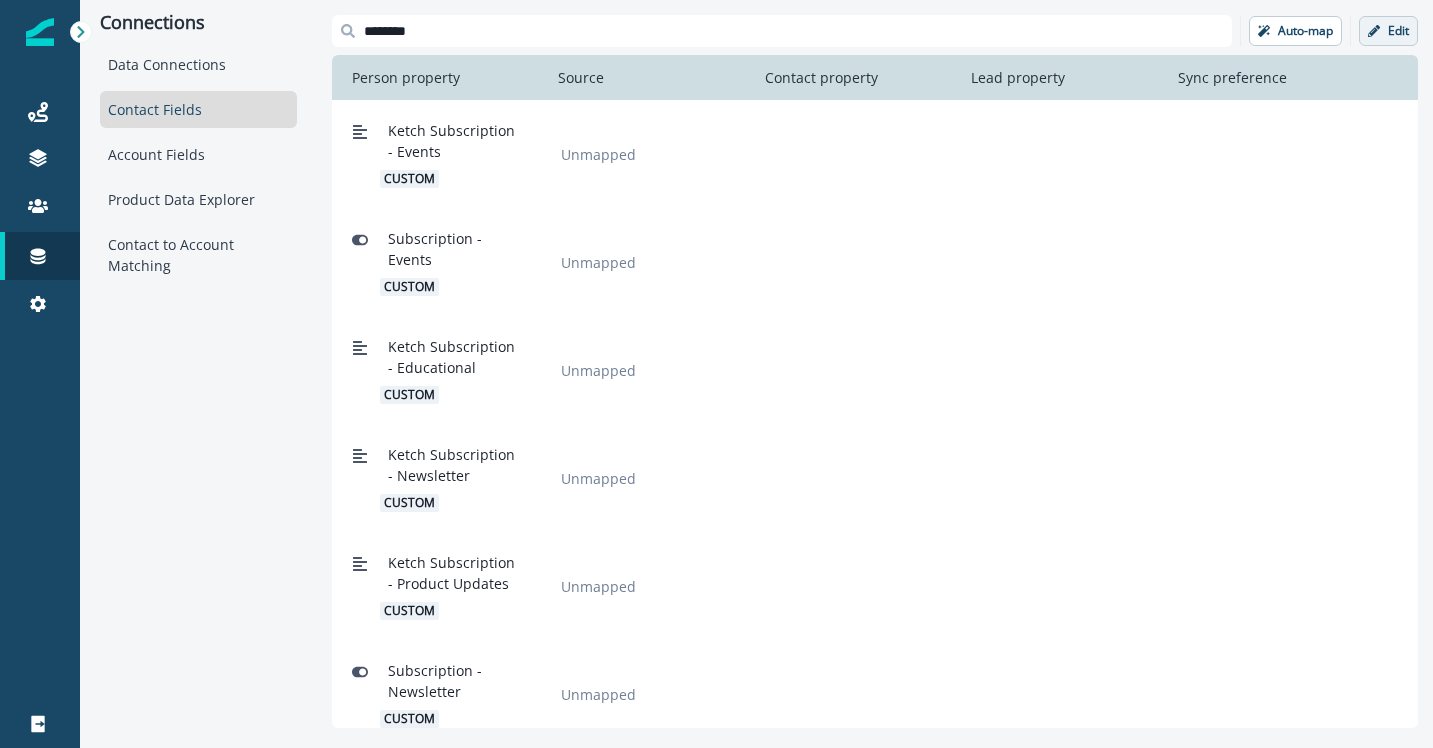 click on "Edit" at bounding box center [1398, 31] 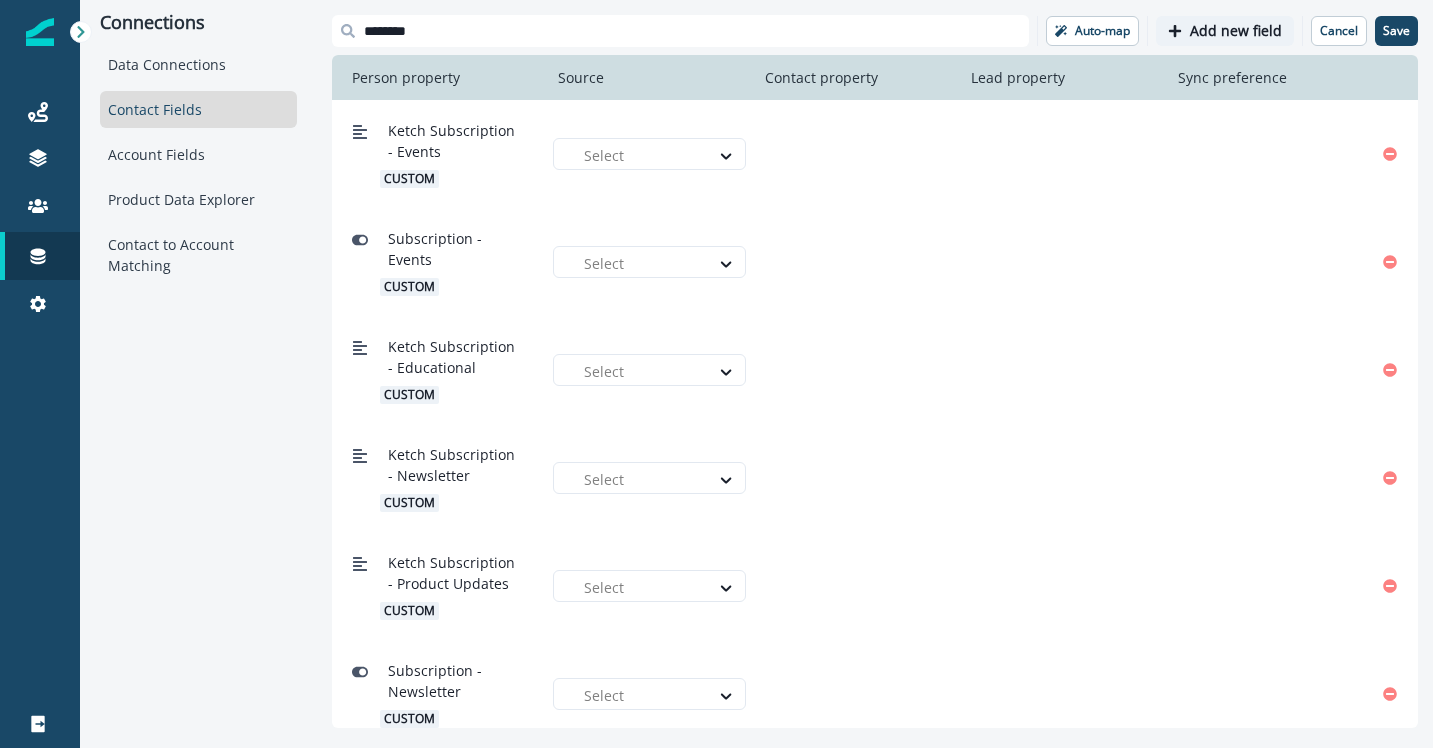 click on "Add new field" at bounding box center (1236, 31) 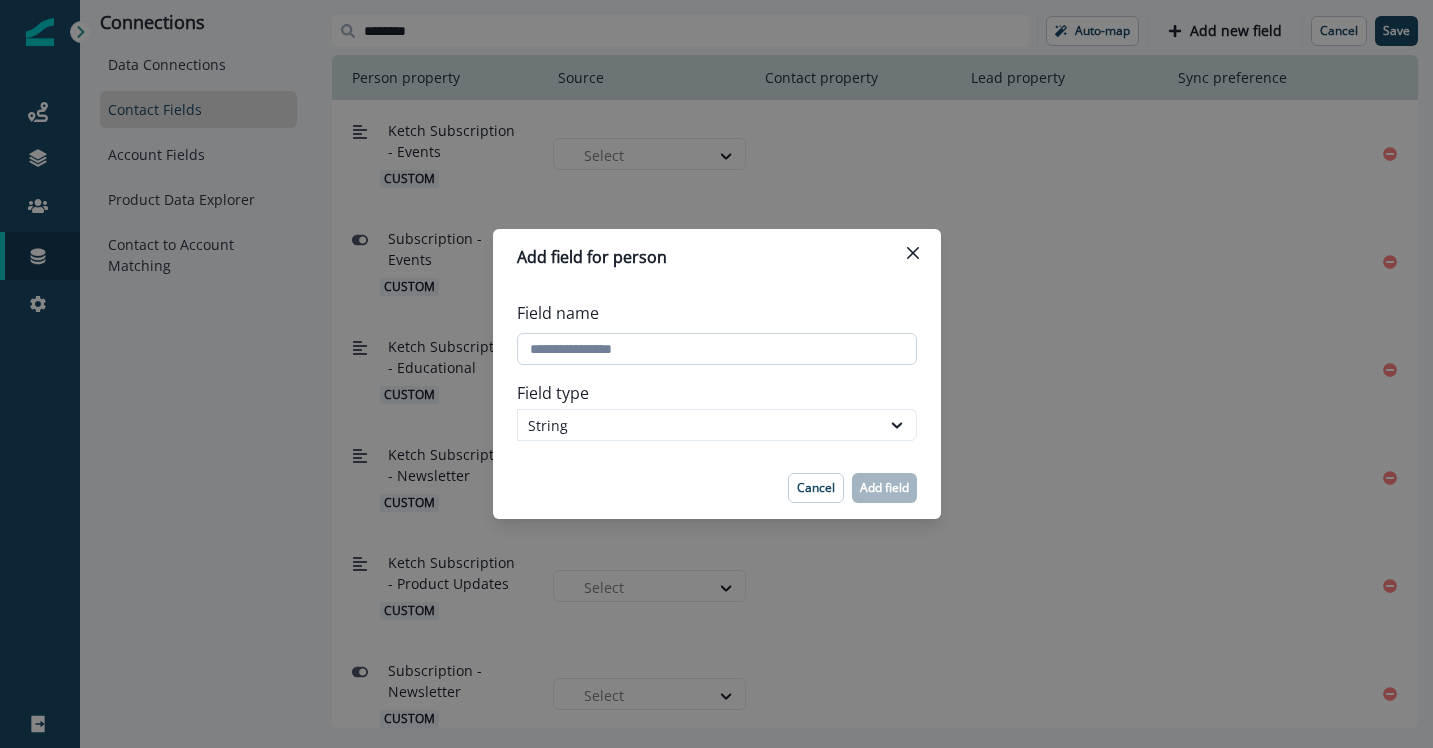 click on "Field name" at bounding box center [717, 349] 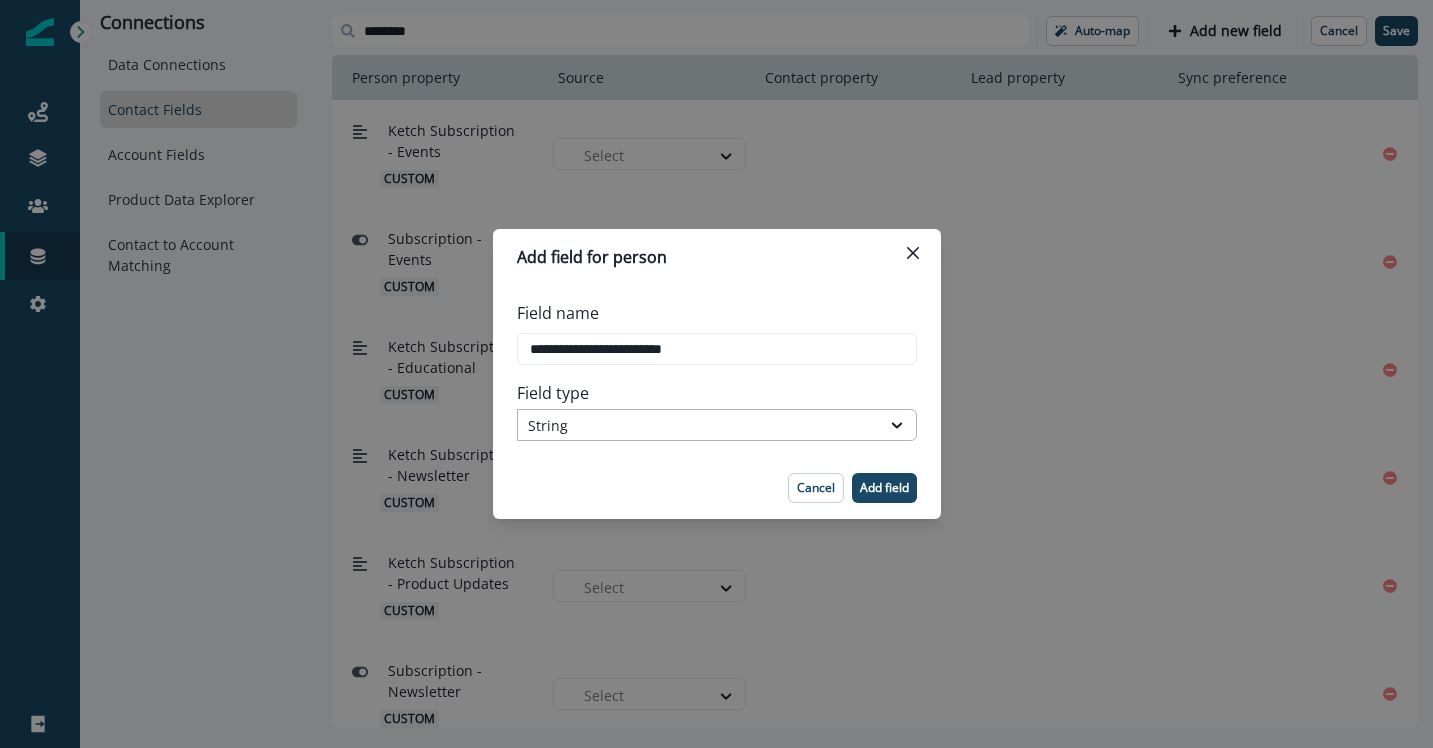 type on "**********" 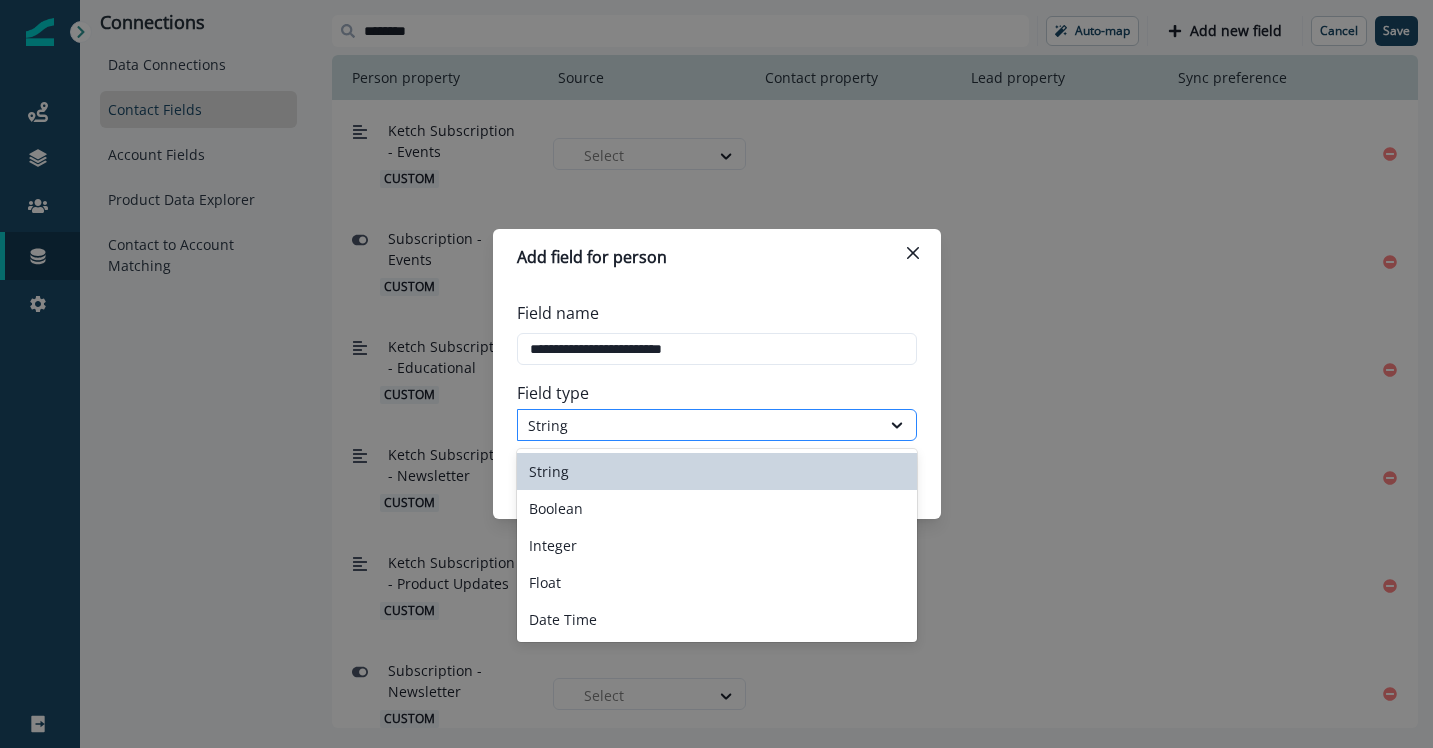 click on "String" at bounding box center [699, 425] 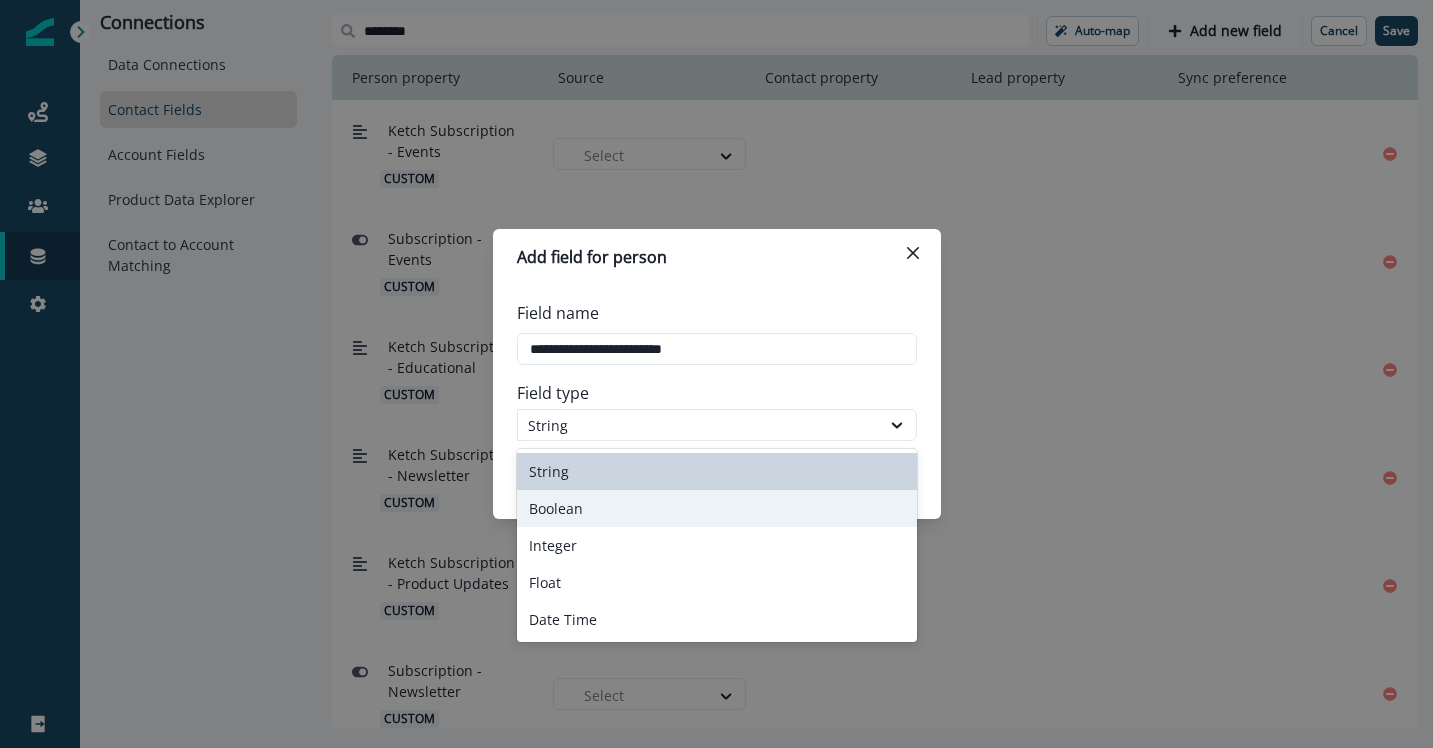 click on "Boolean" at bounding box center [717, 508] 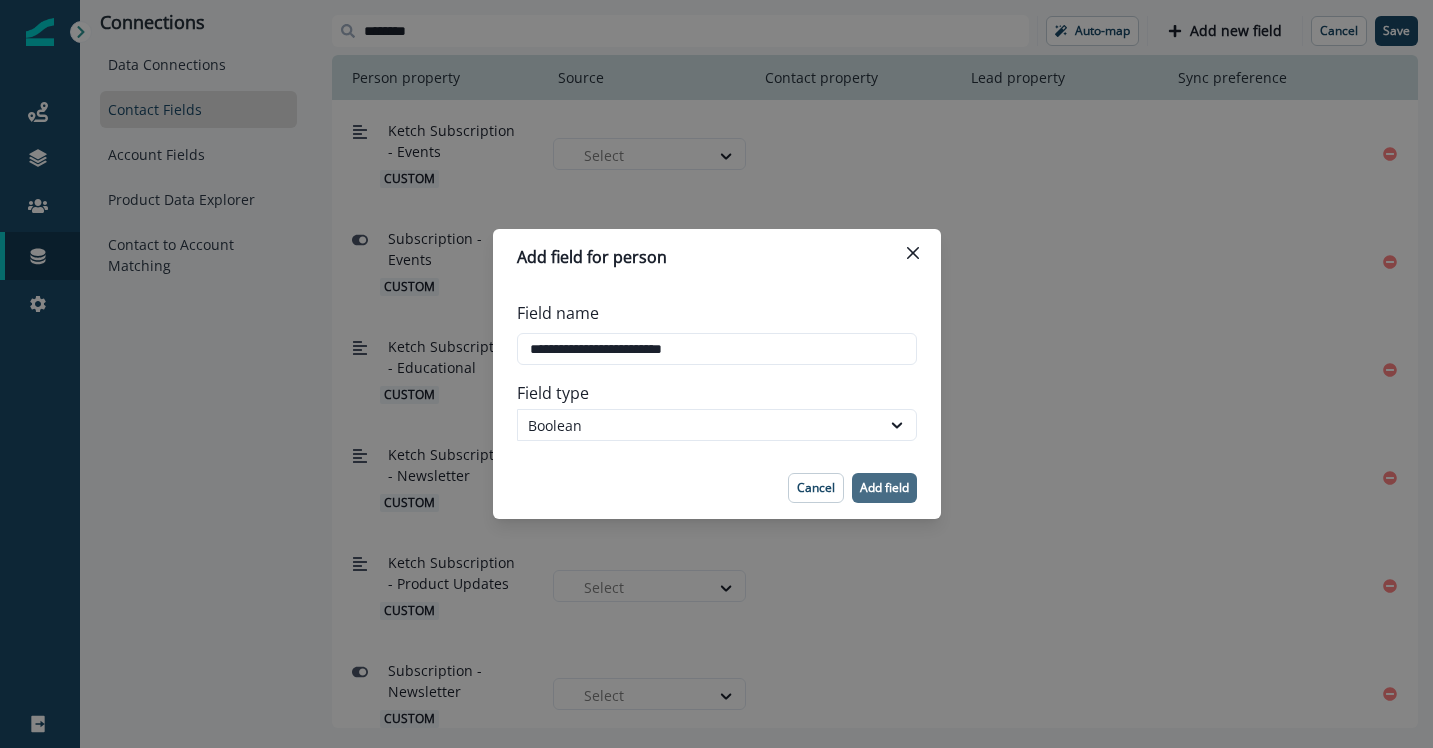 click on "Add field" at bounding box center [884, 488] 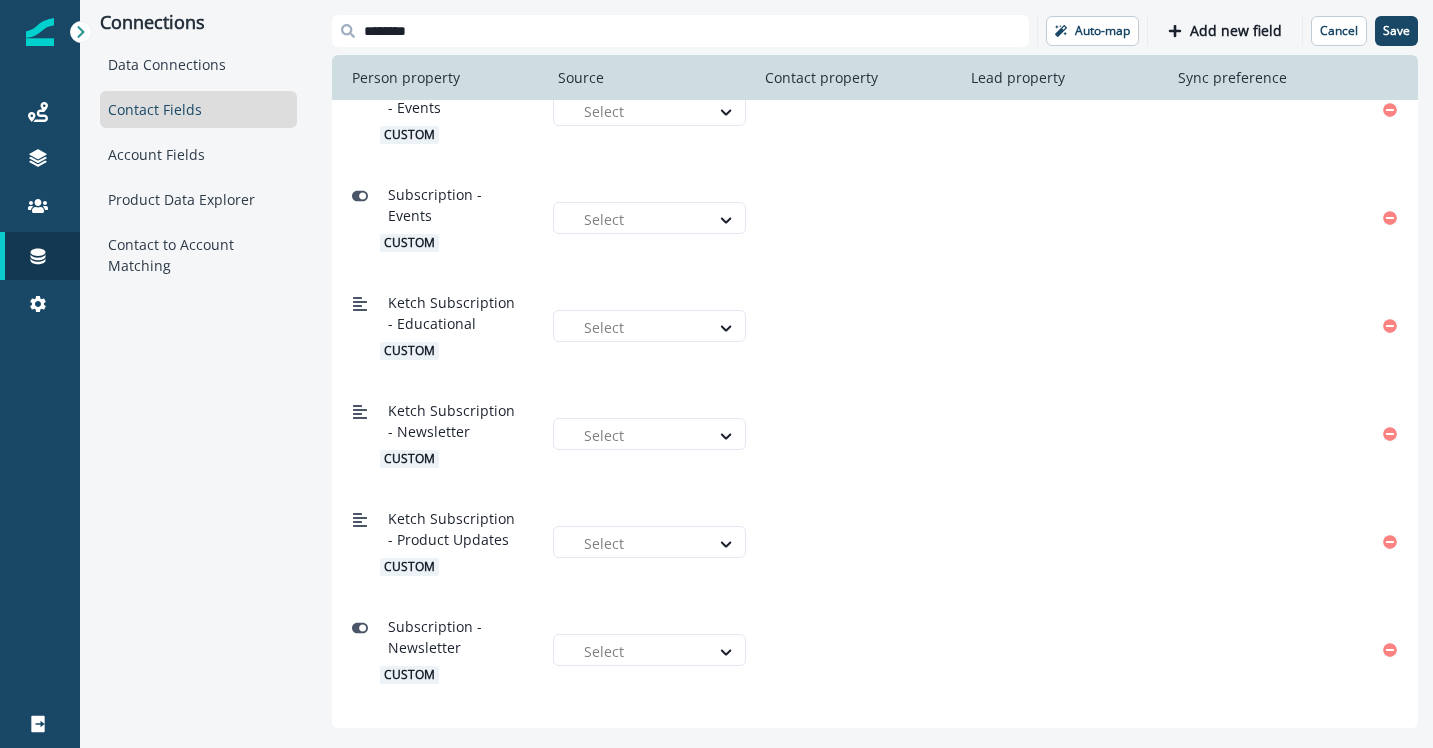 scroll, scrollTop: 31, scrollLeft: 0, axis: vertical 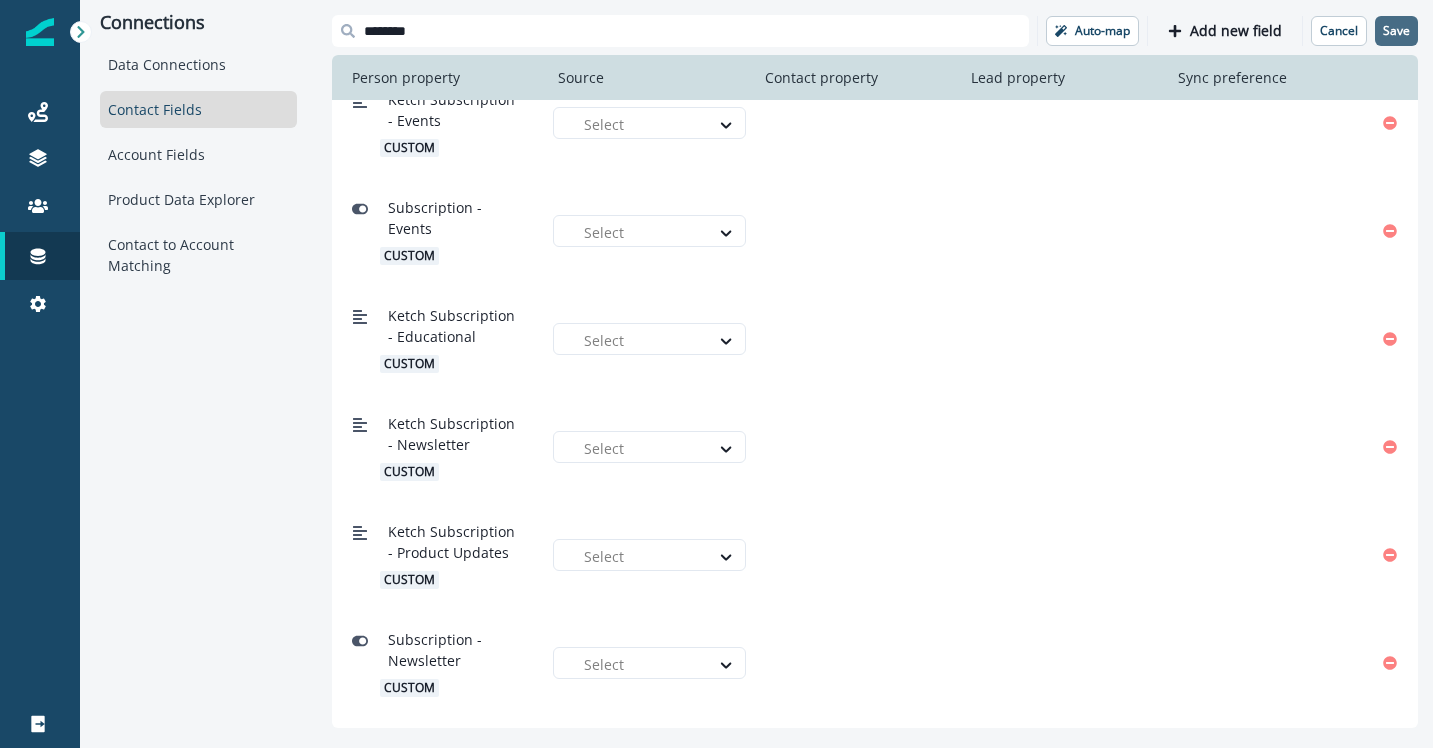 click on "Save" at bounding box center (1396, 31) 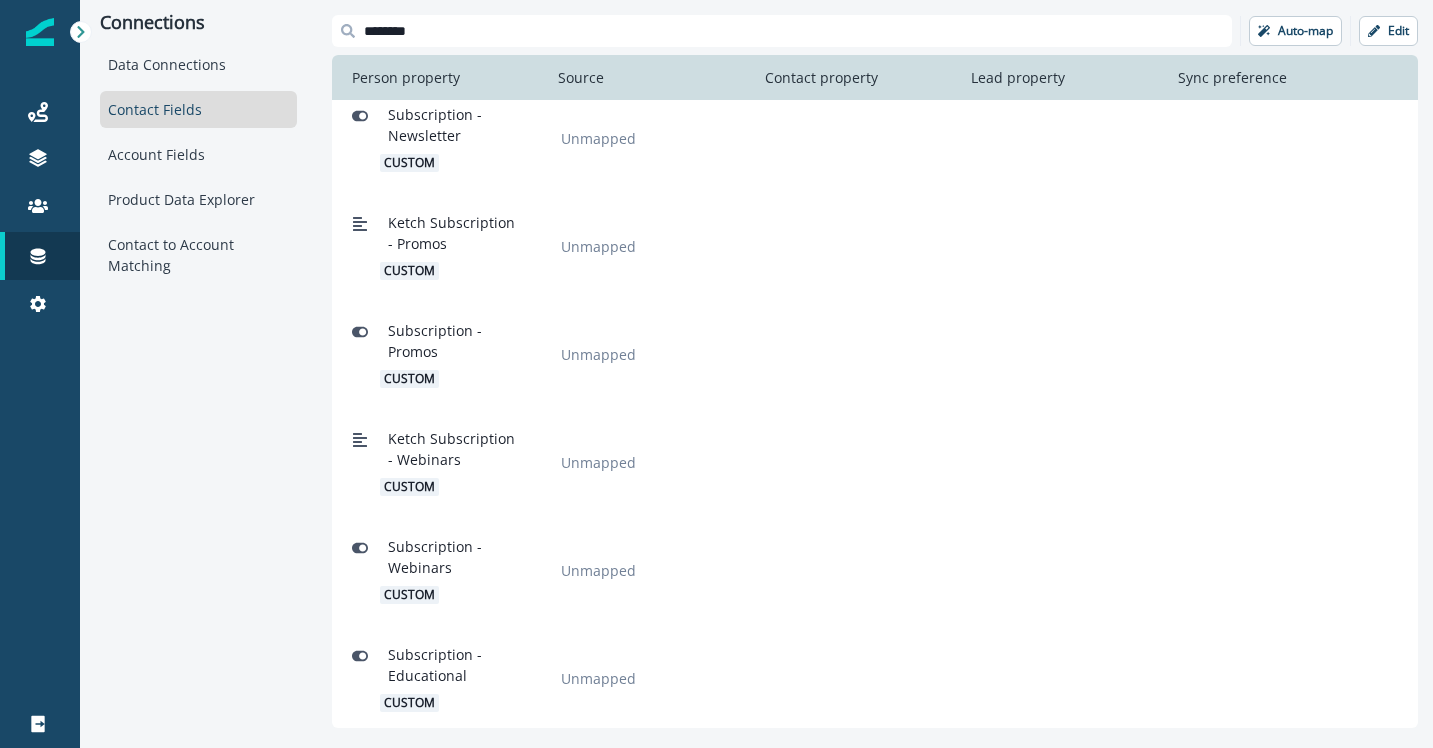 scroll, scrollTop: 560, scrollLeft: 0, axis: vertical 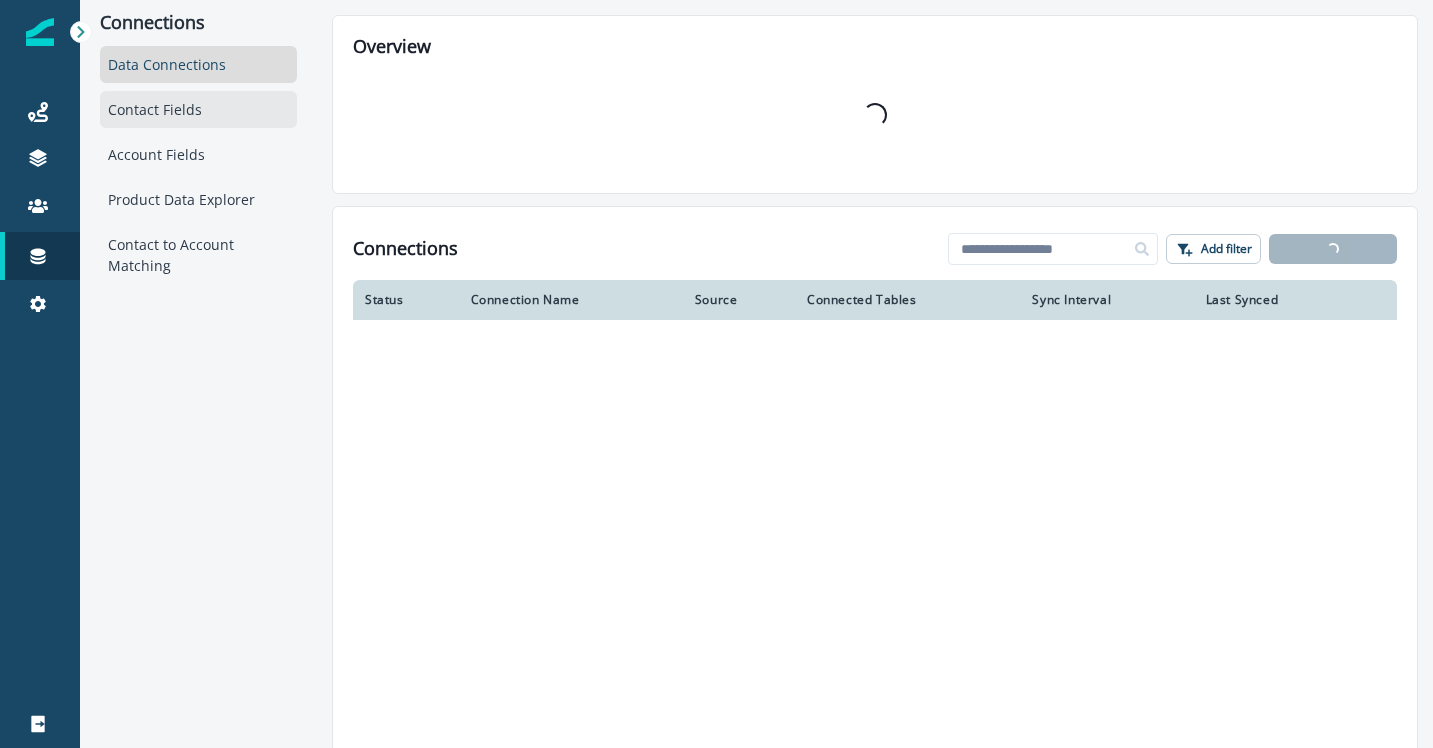 click on "Contact Fields" at bounding box center [198, 109] 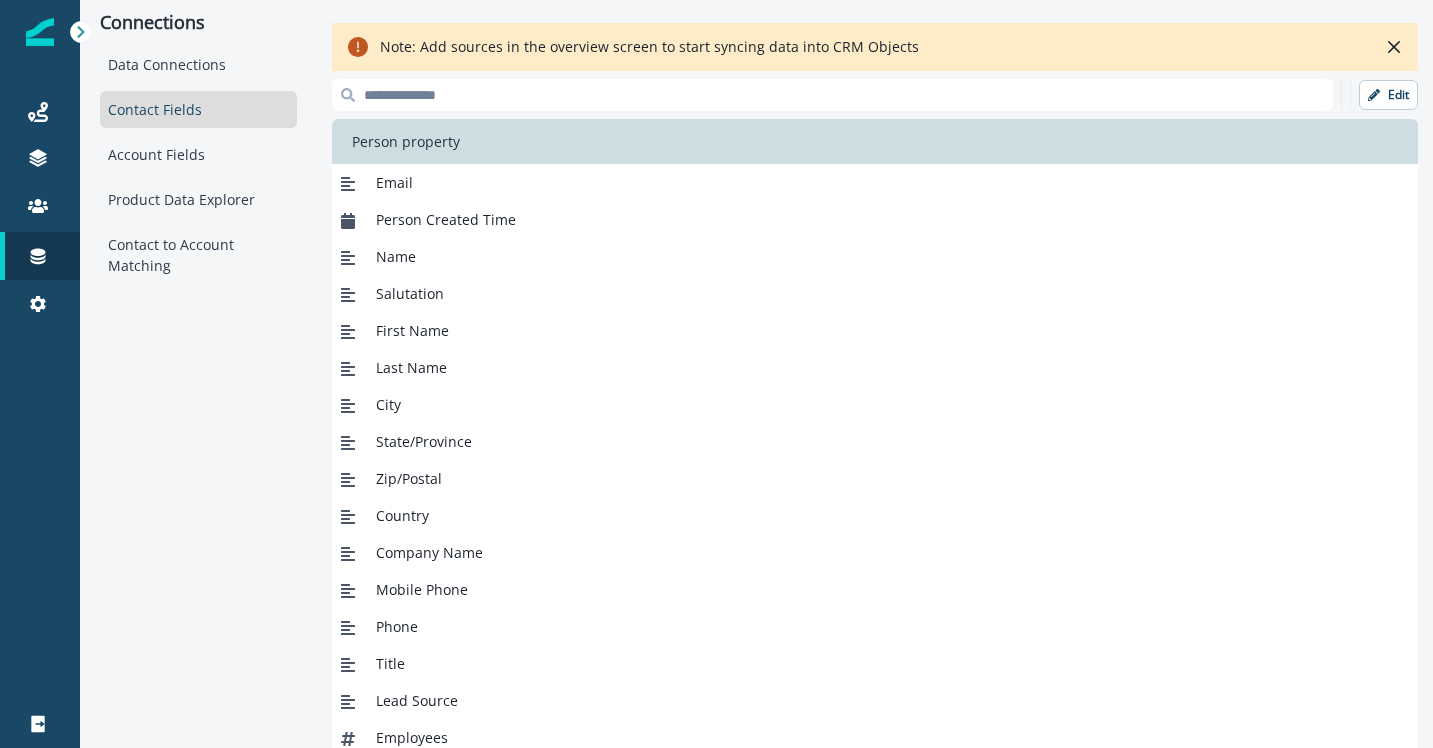 click at bounding box center [832, 95] 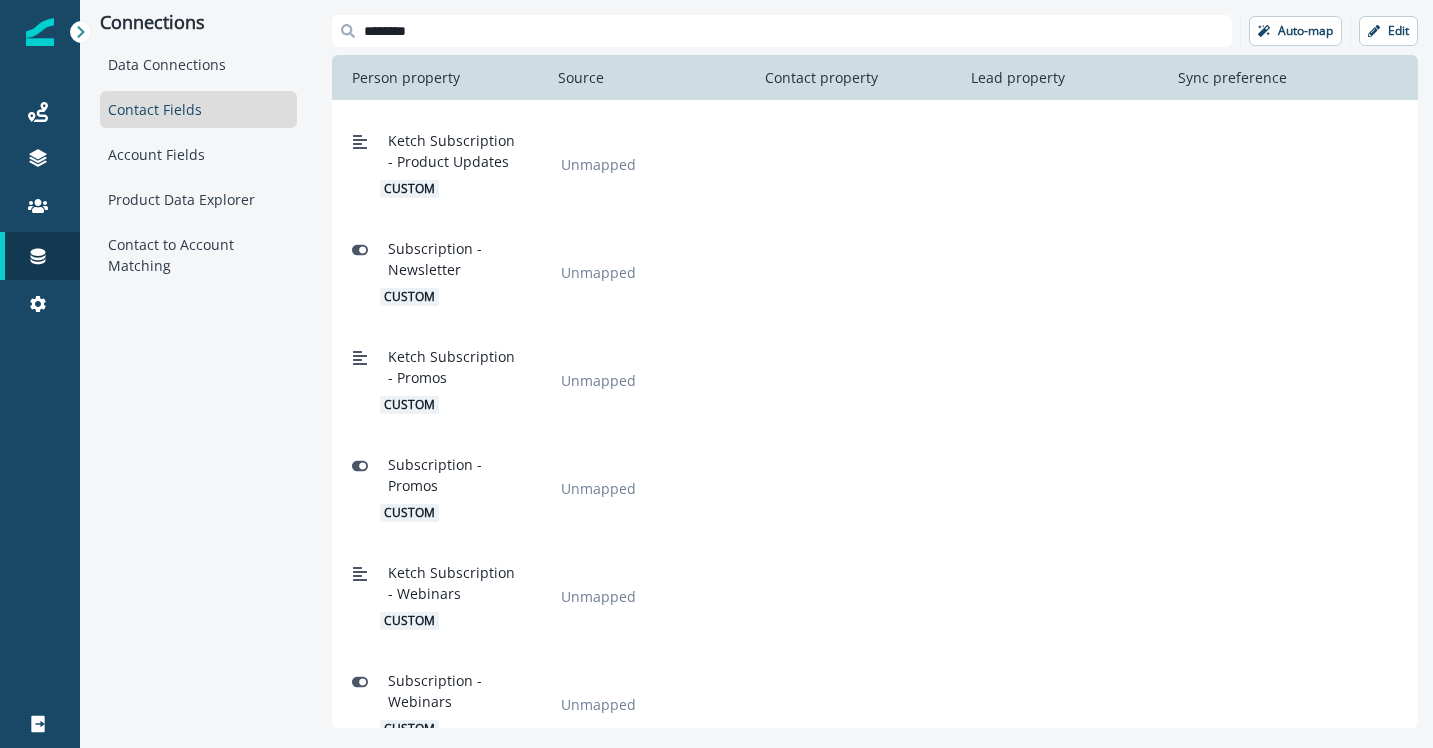 scroll, scrollTop: 452, scrollLeft: 0, axis: vertical 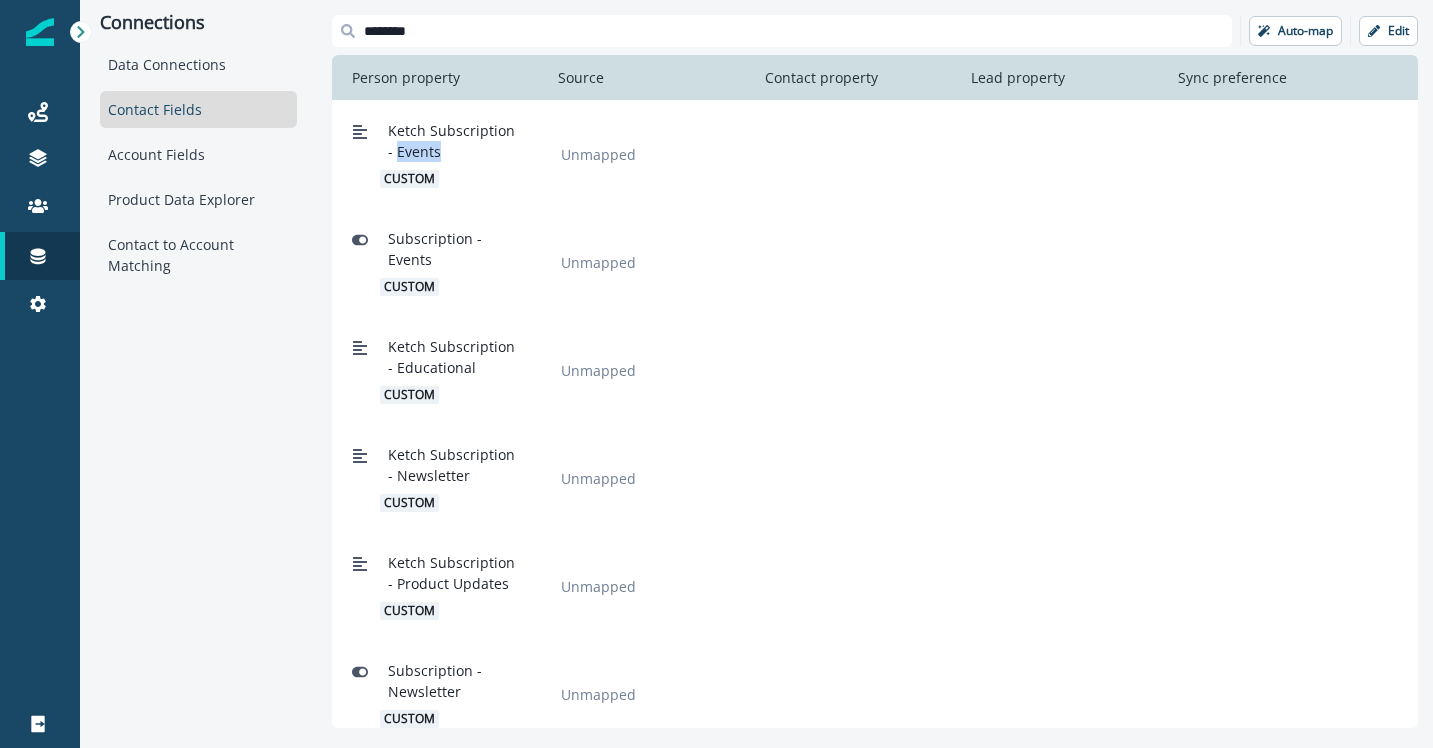 drag, startPoint x: 451, startPoint y: 152, endPoint x: 394, endPoint y: 147, distance: 57.21888 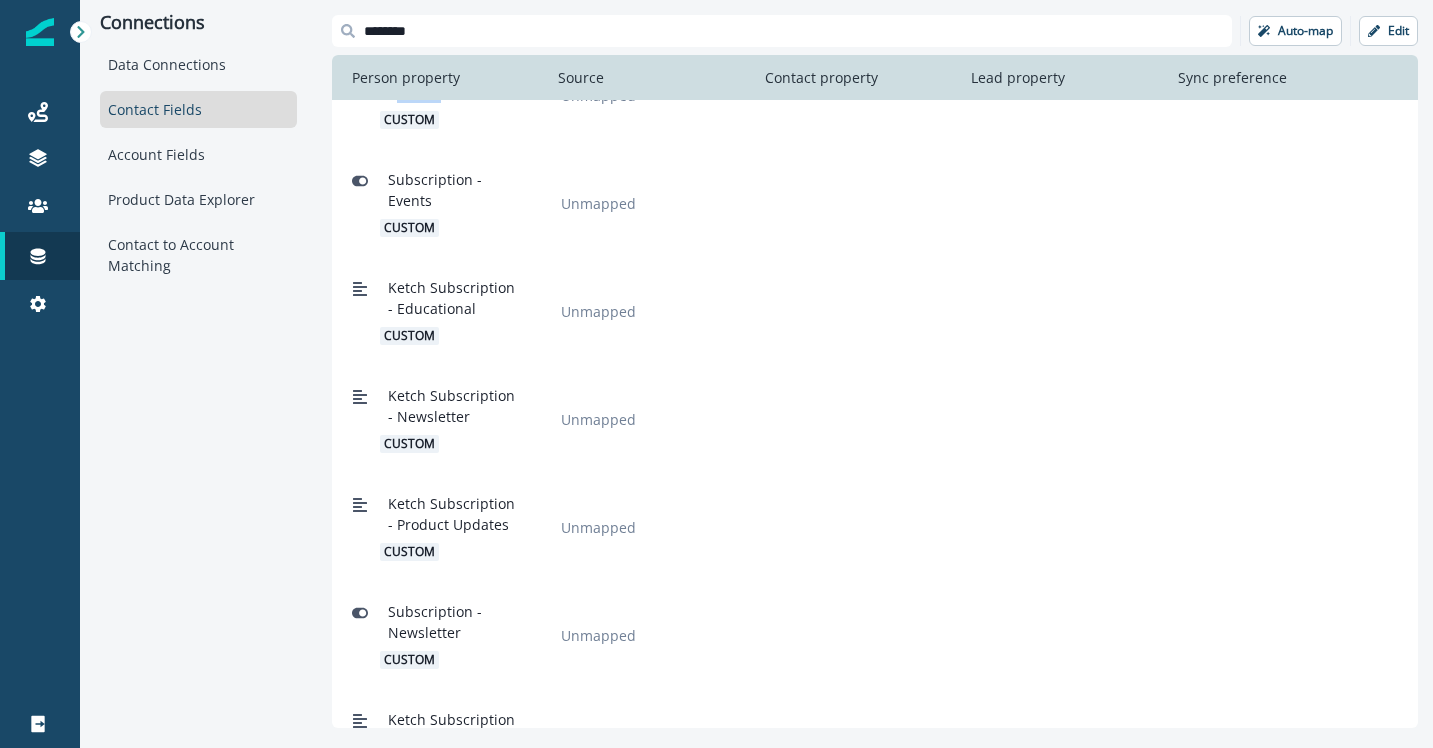 scroll, scrollTop: 61, scrollLeft: 0, axis: vertical 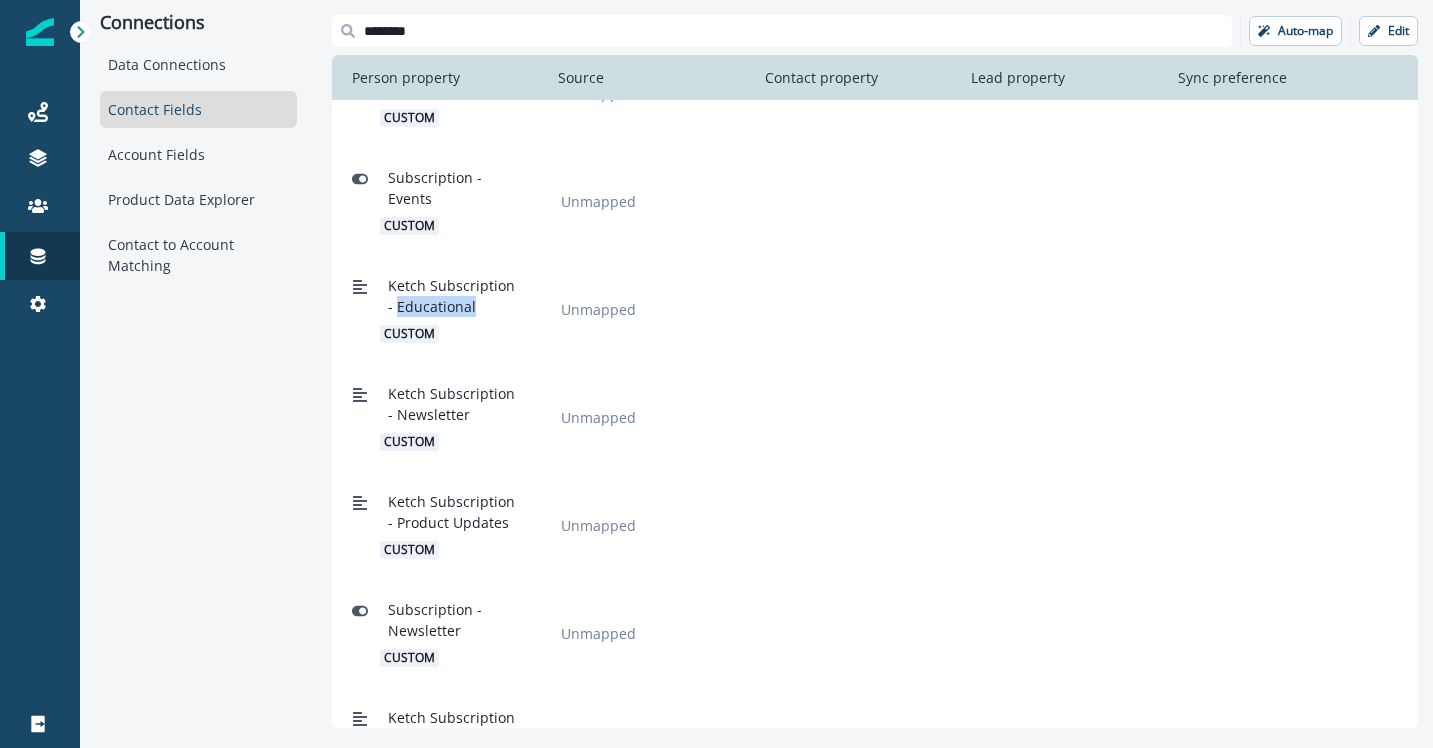 drag, startPoint x: 482, startPoint y: 303, endPoint x: 397, endPoint y: 305, distance: 85.02353 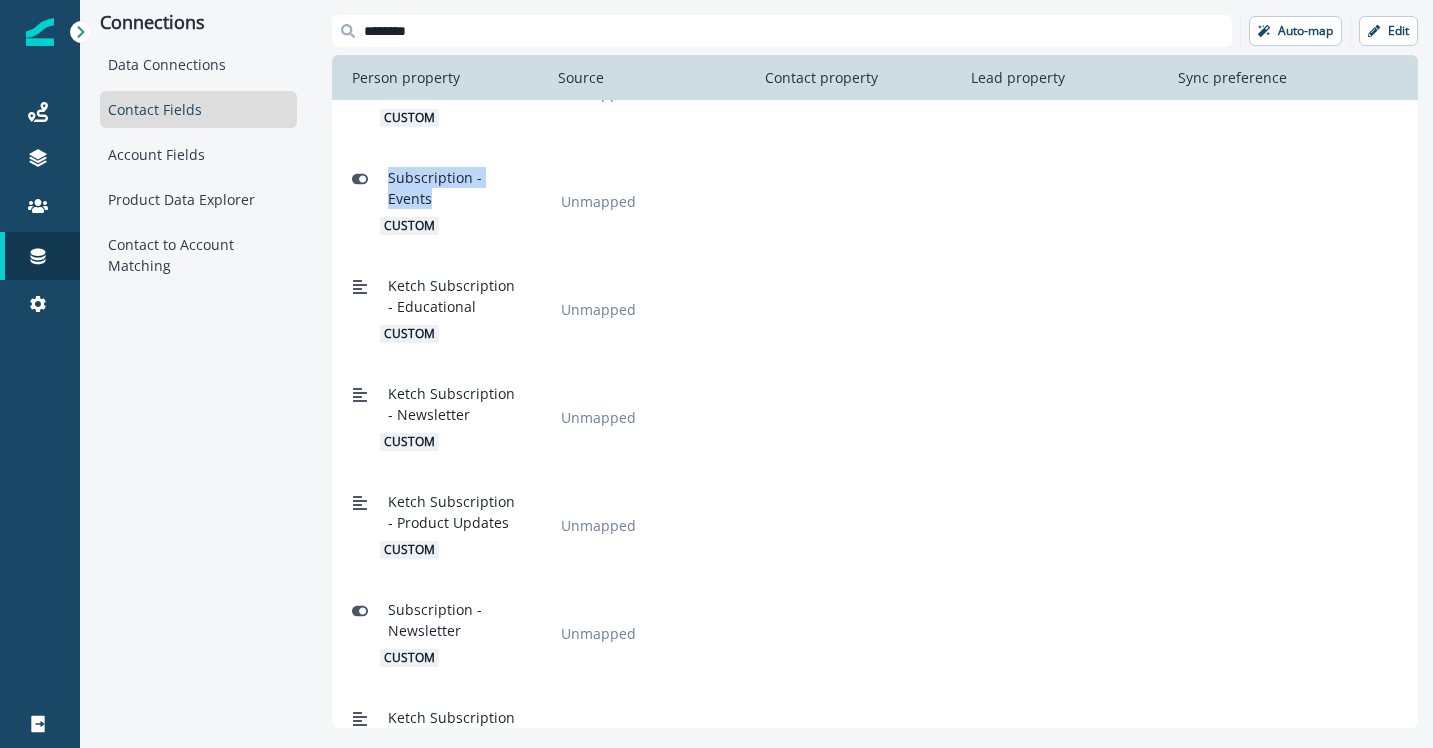 drag, startPoint x: 436, startPoint y: 197, endPoint x: 384, endPoint y: 177, distance: 55.713554 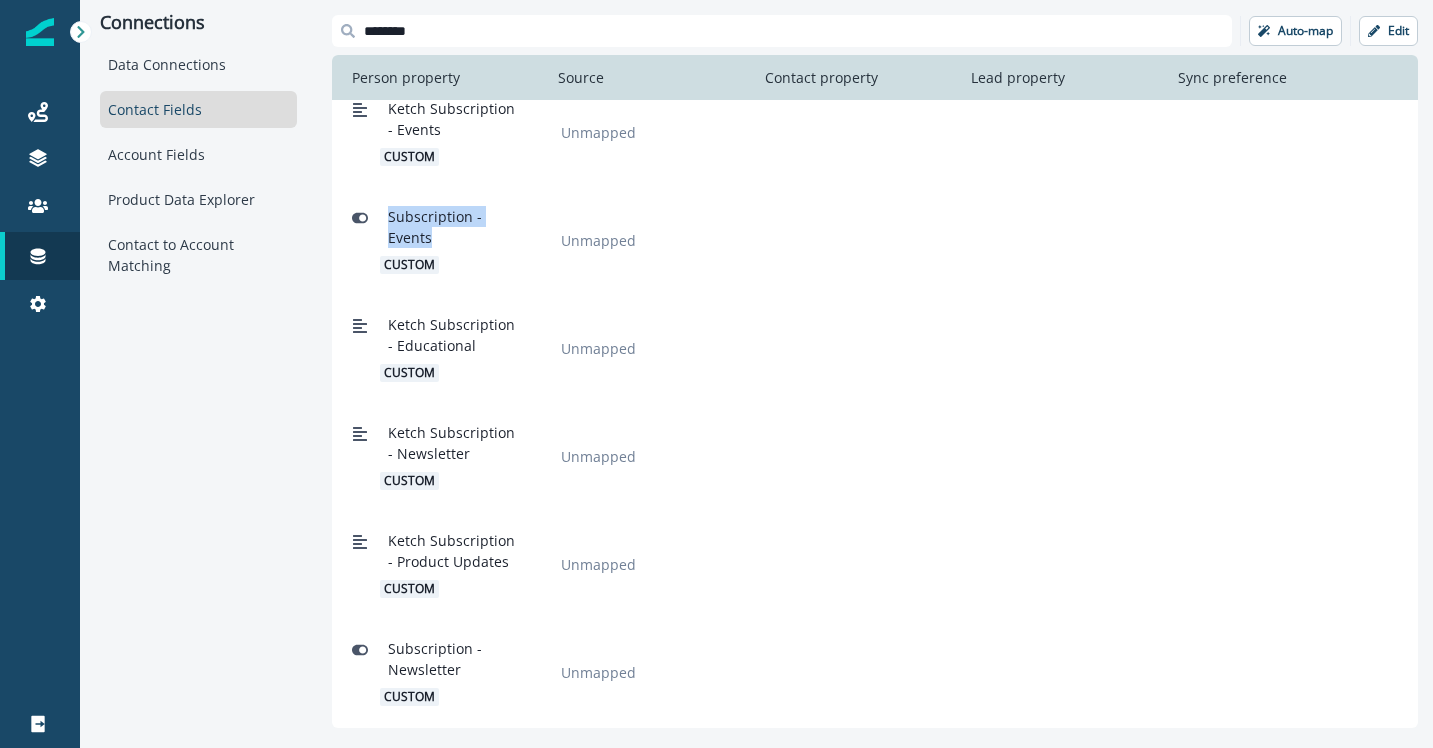 scroll, scrollTop: 0, scrollLeft: 0, axis: both 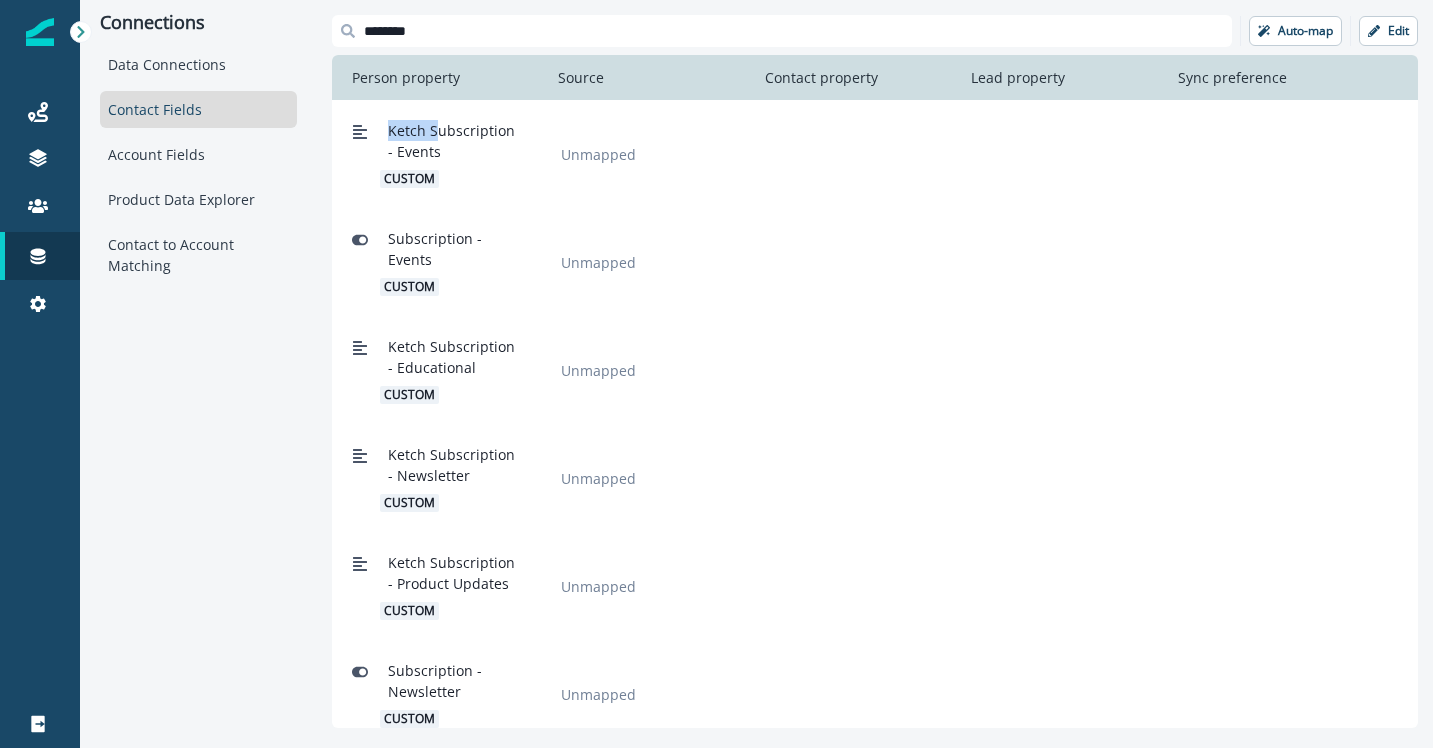 drag, startPoint x: 389, startPoint y: 130, endPoint x: 433, endPoint y: 130, distance: 44 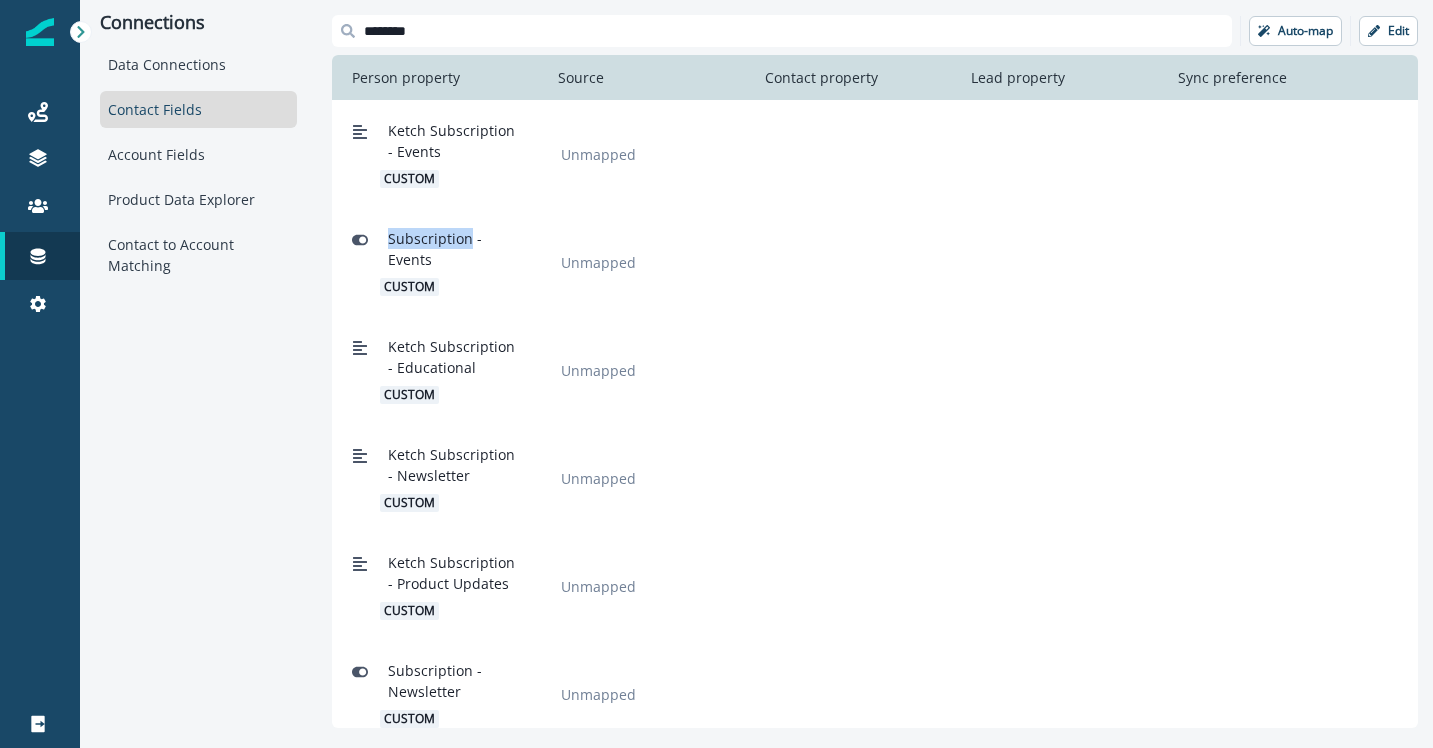 drag, startPoint x: 389, startPoint y: 233, endPoint x: 466, endPoint y: 240, distance: 77.31753 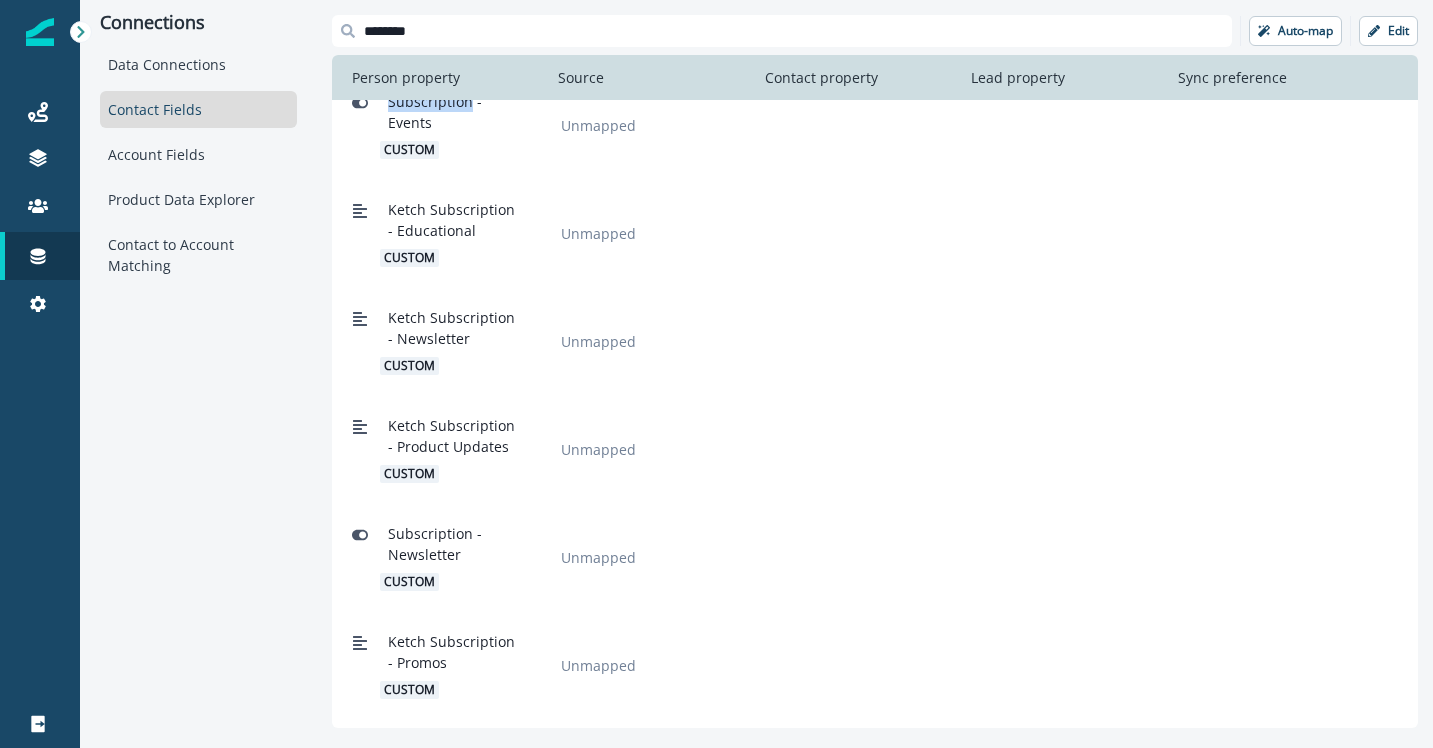 scroll, scrollTop: 148, scrollLeft: 0, axis: vertical 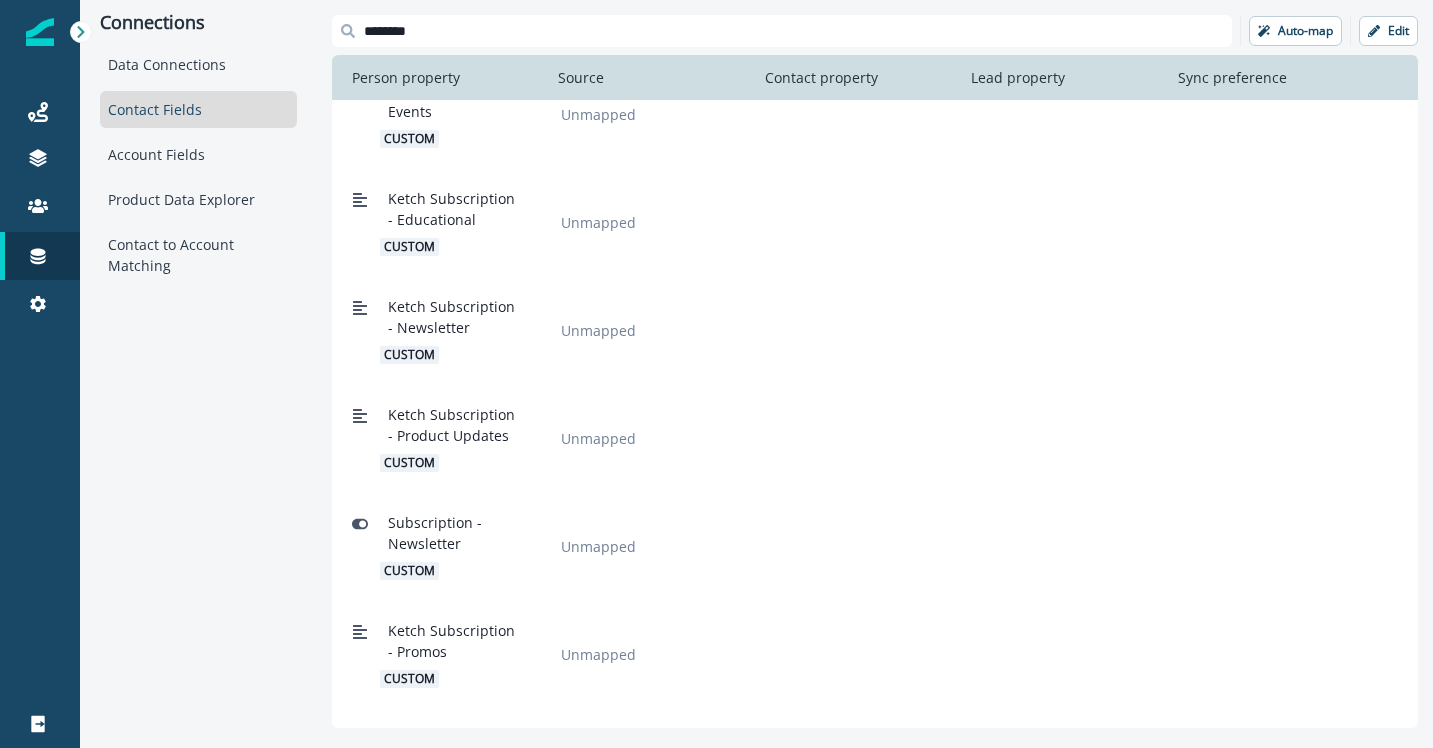 click on "Ketch Subscription - Educational" at bounding box center [452, 209] 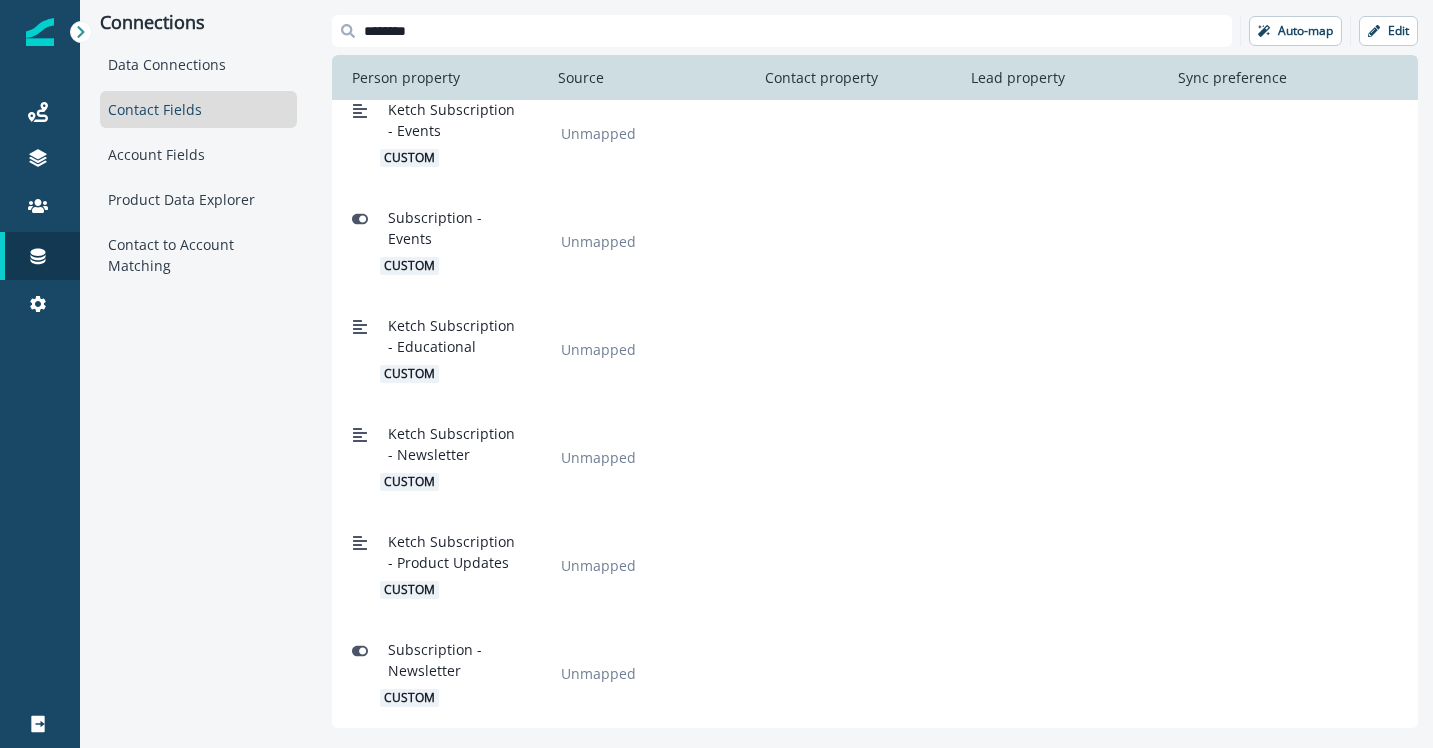 scroll, scrollTop: 3, scrollLeft: 0, axis: vertical 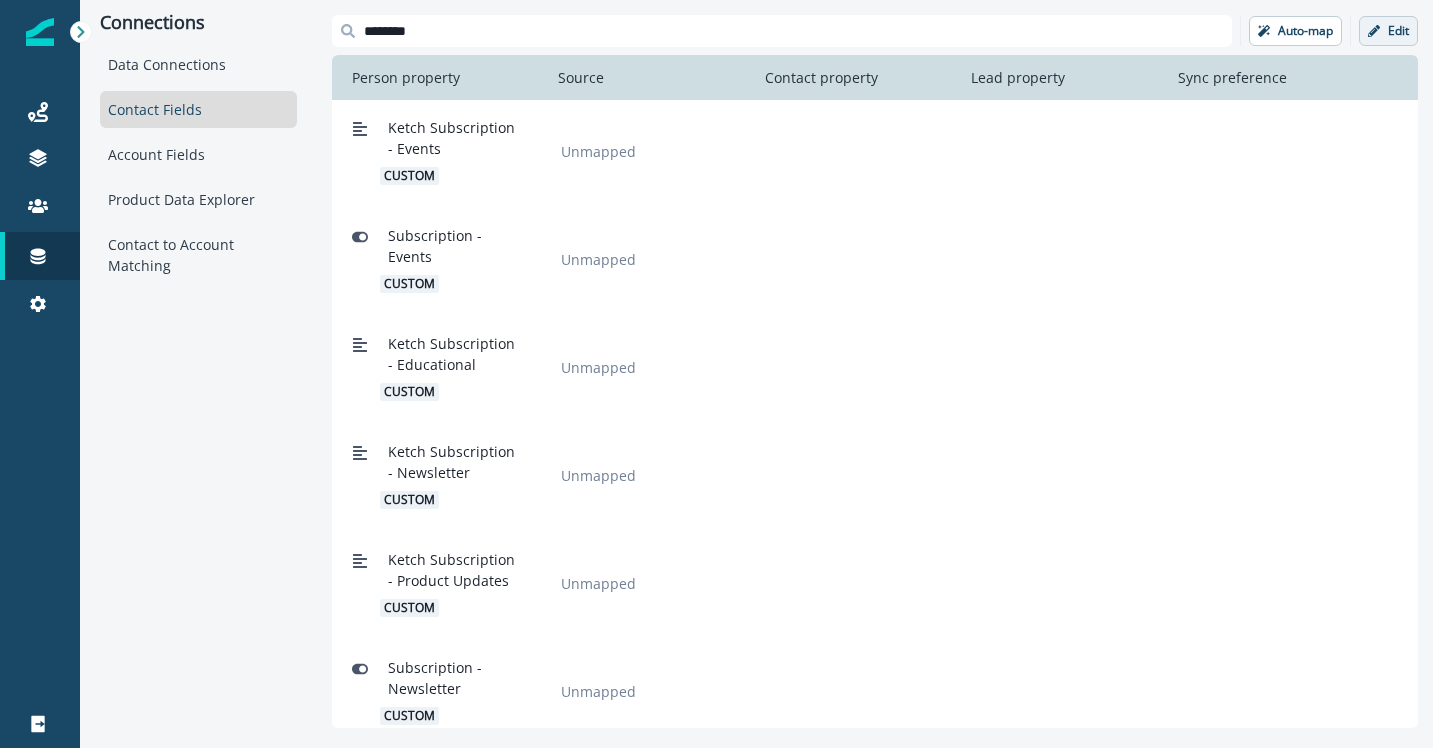 click on "Edit" at bounding box center (1388, 31) 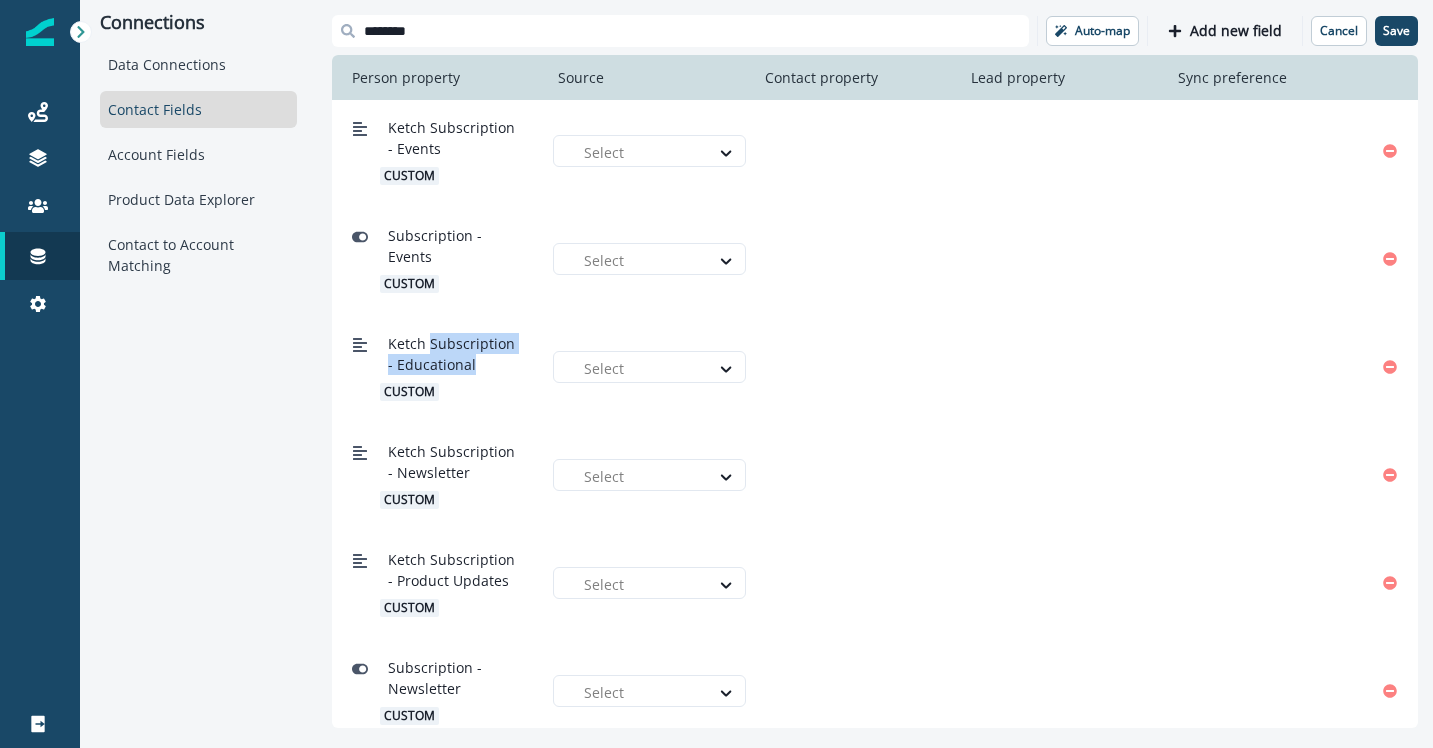 drag, startPoint x: 488, startPoint y: 363, endPoint x: 429, endPoint y: 337, distance: 64.4748 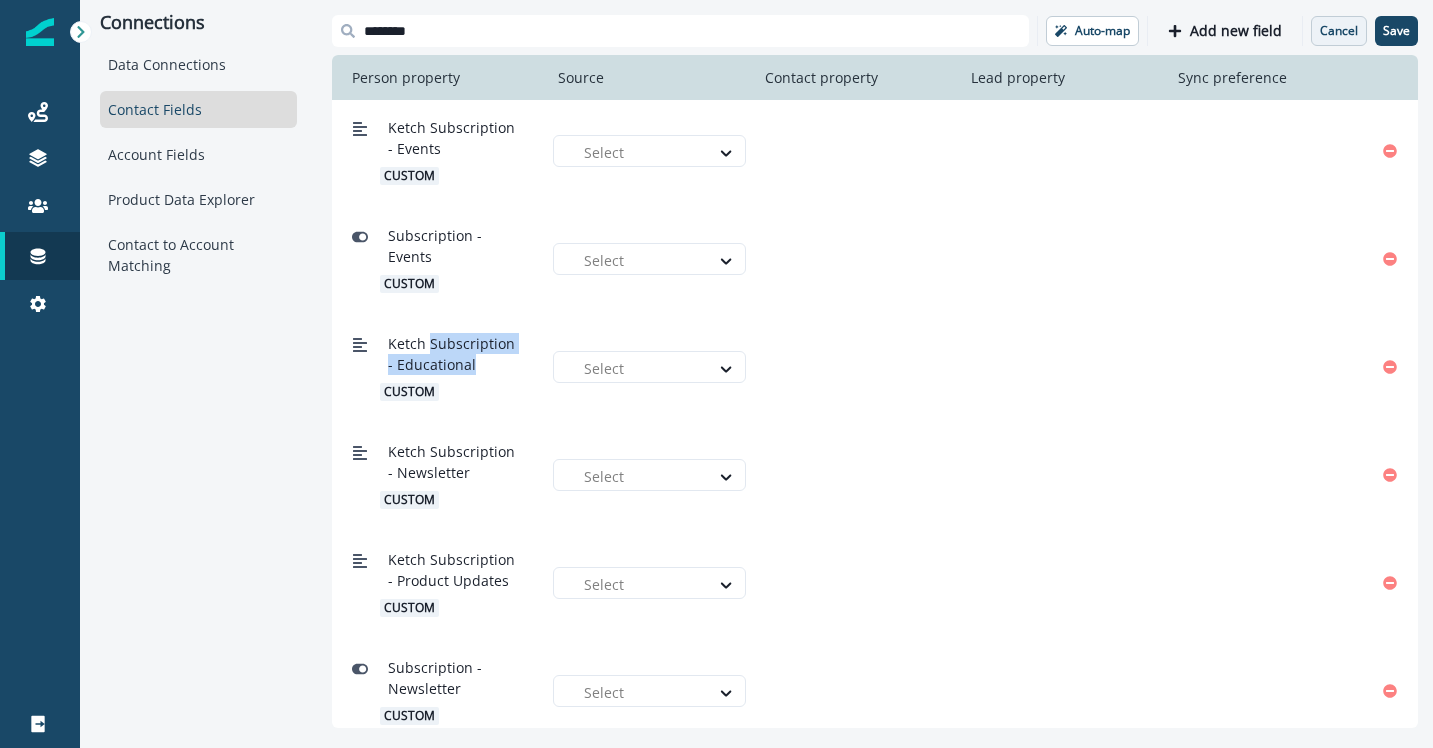 click on "Cancel" at bounding box center [1339, 31] 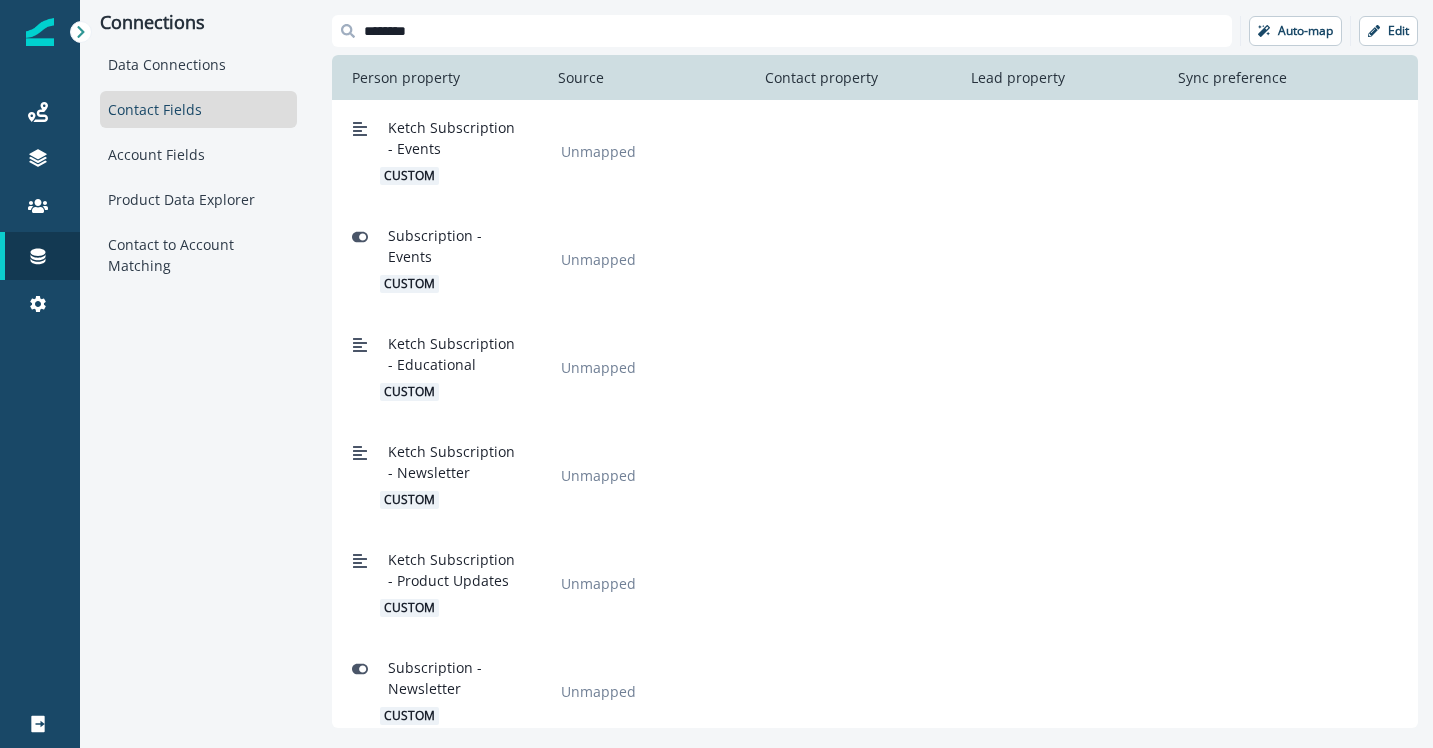 click on "********" at bounding box center [782, 31] 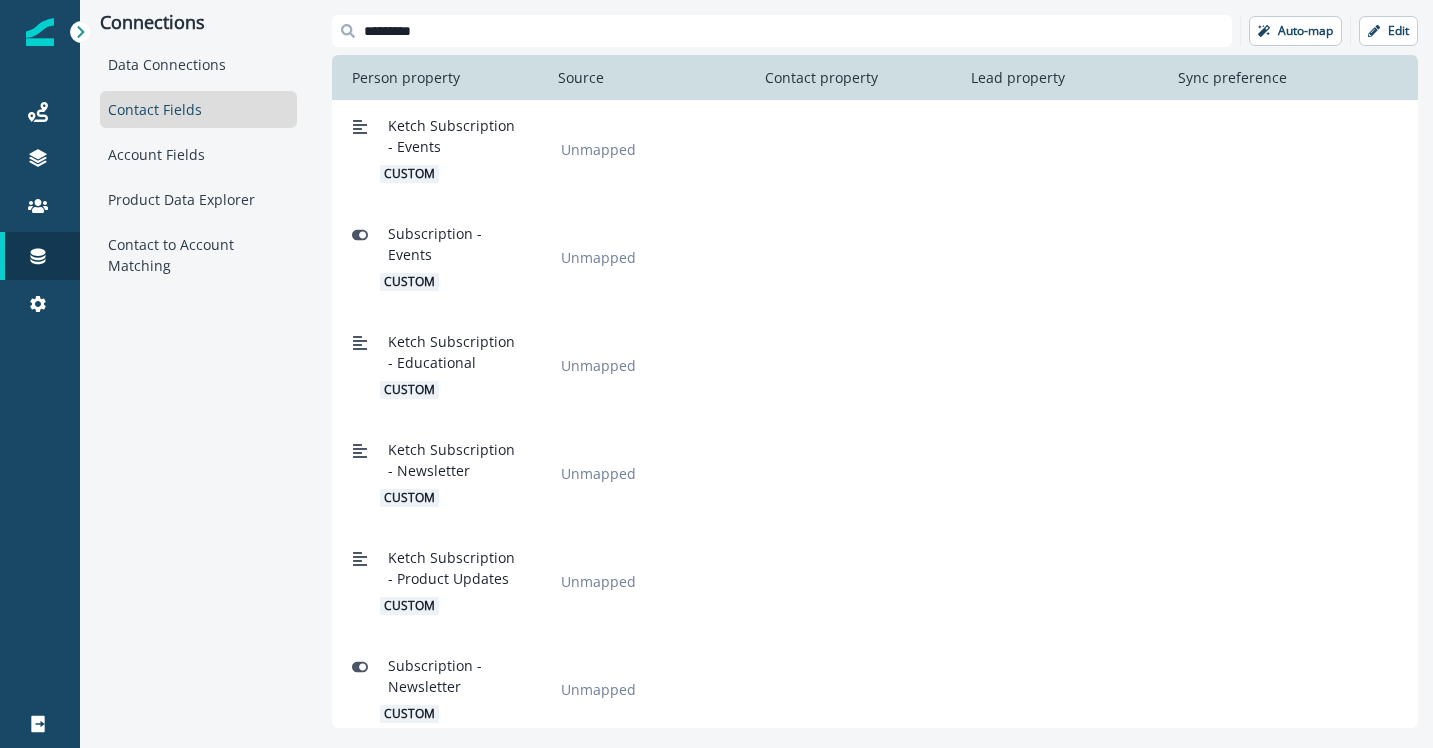 scroll, scrollTop: 0, scrollLeft: 0, axis: both 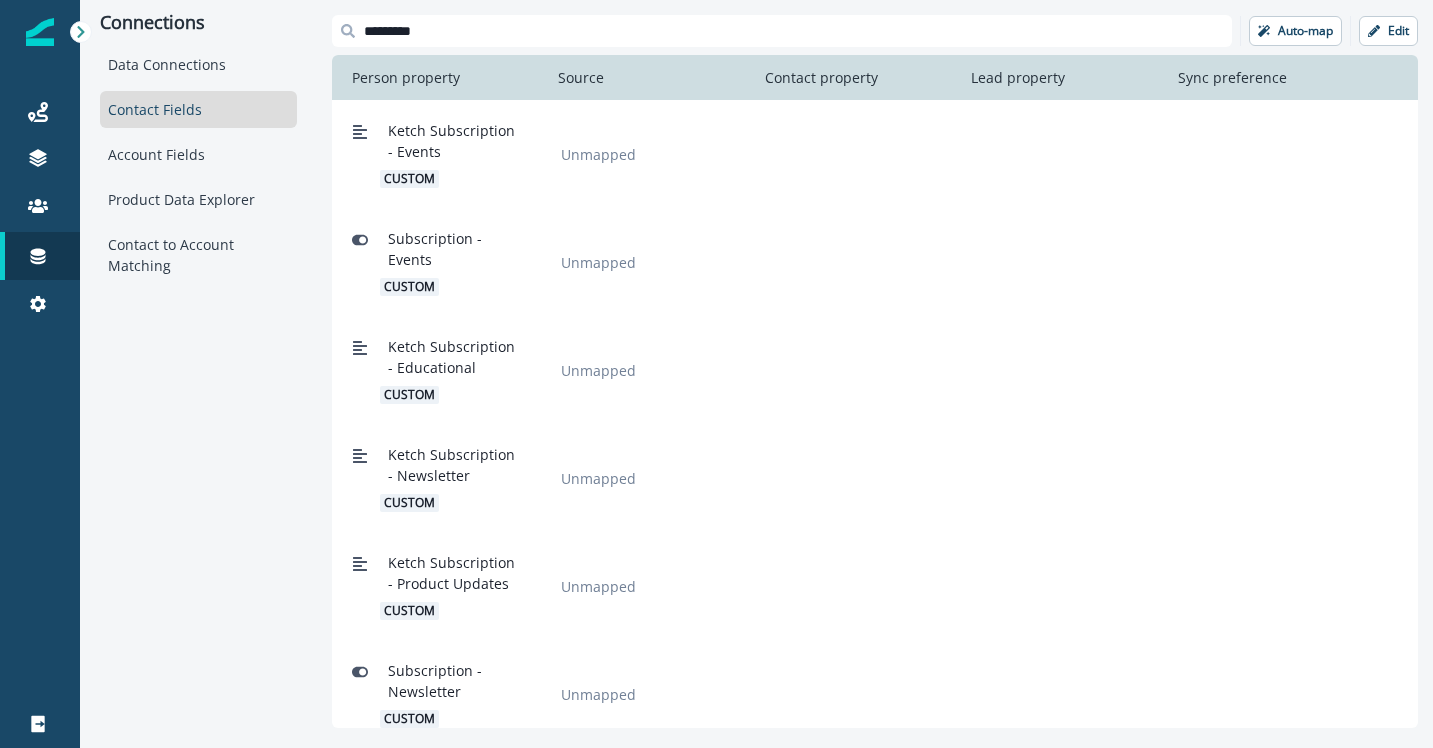 type on "*********" 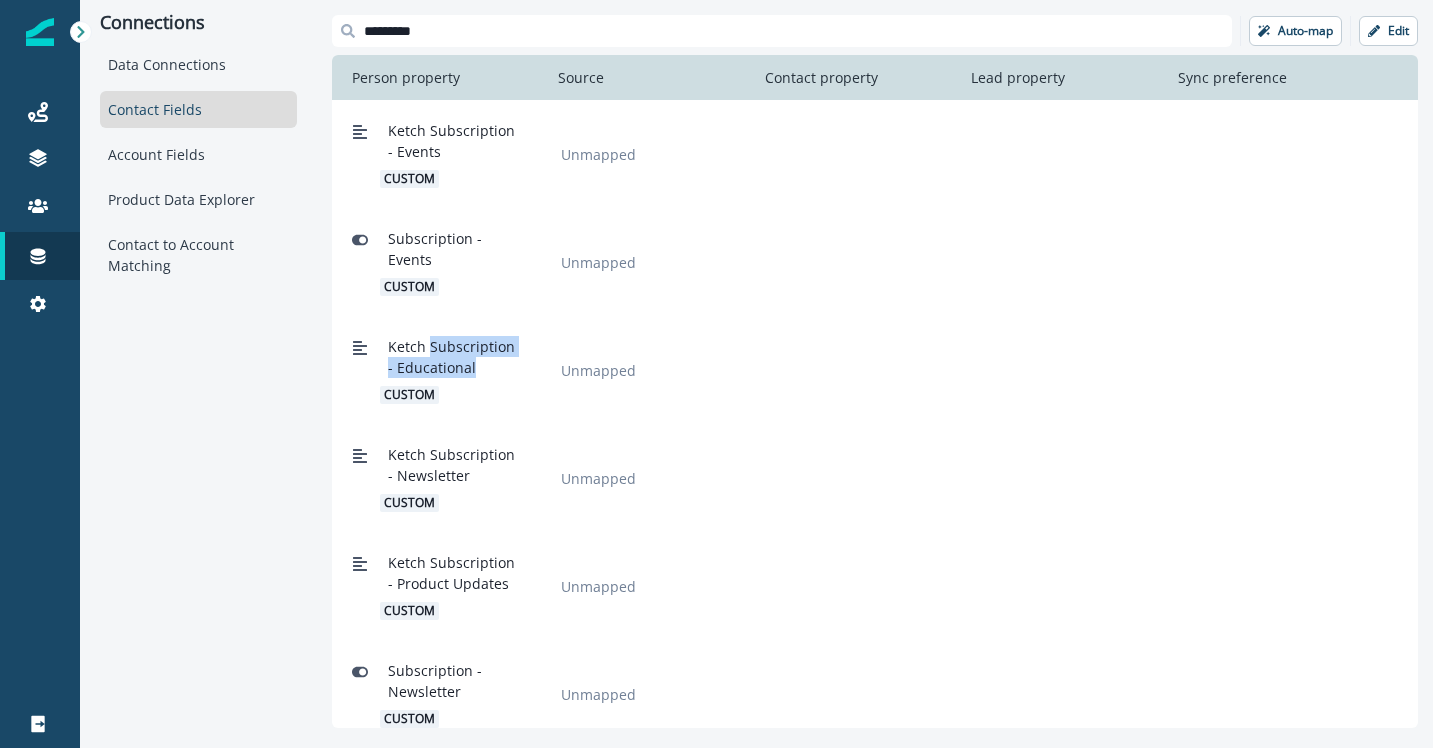 drag, startPoint x: 478, startPoint y: 367, endPoint x: 430, endPoint y: 347, distance: 52 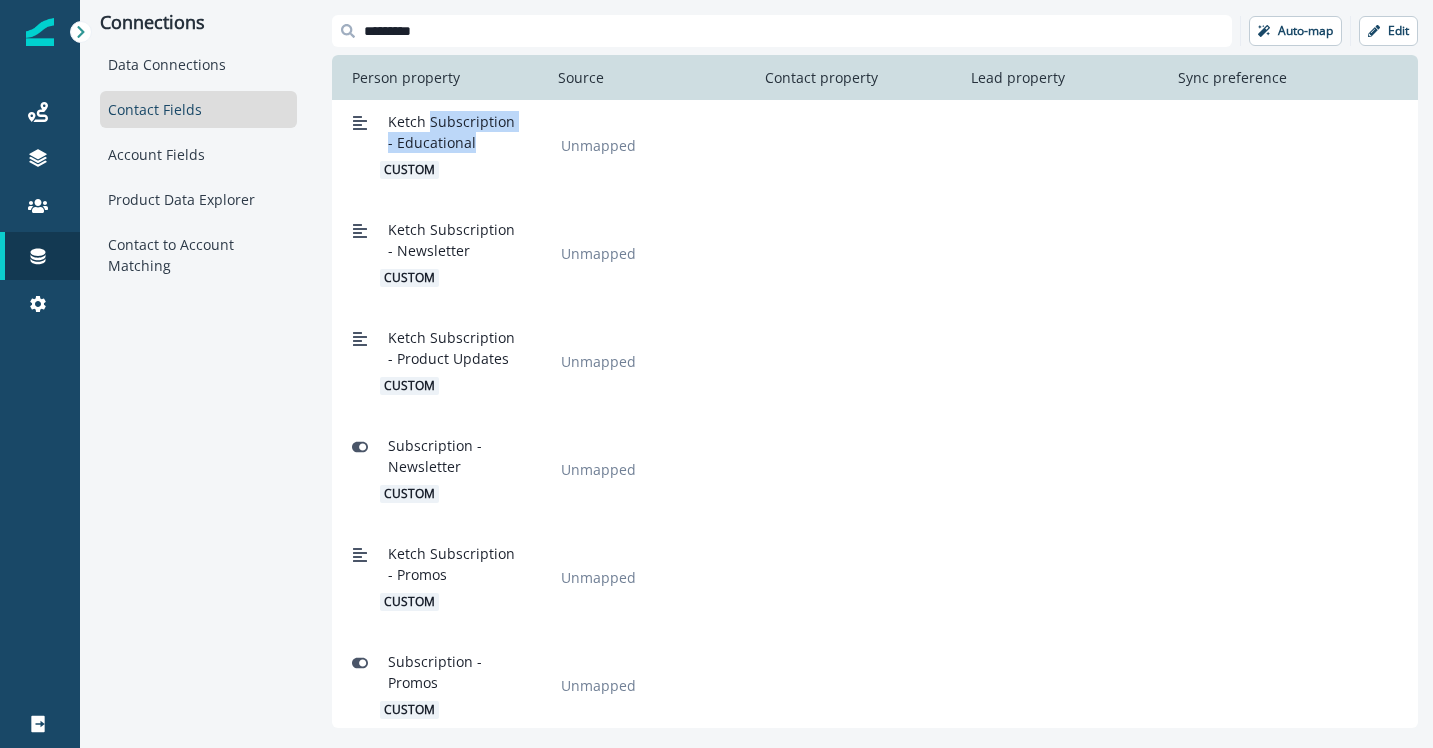 scroll, scrollTop: 233, scrollLeft: 0, axis: vertical 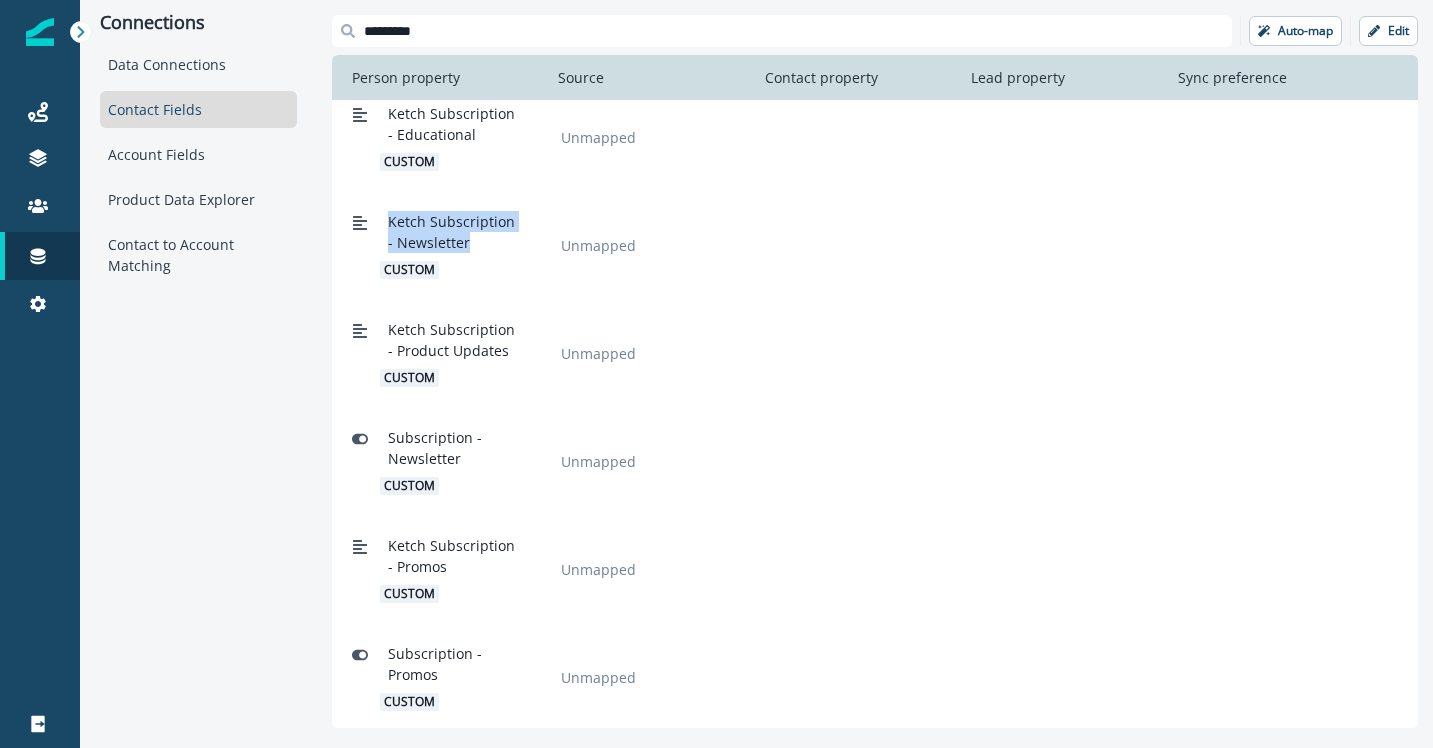 drag, startPoint x: 479, startPoint y: 244, endPoint x: 390, endPoint y: 228, distance: 90.426765 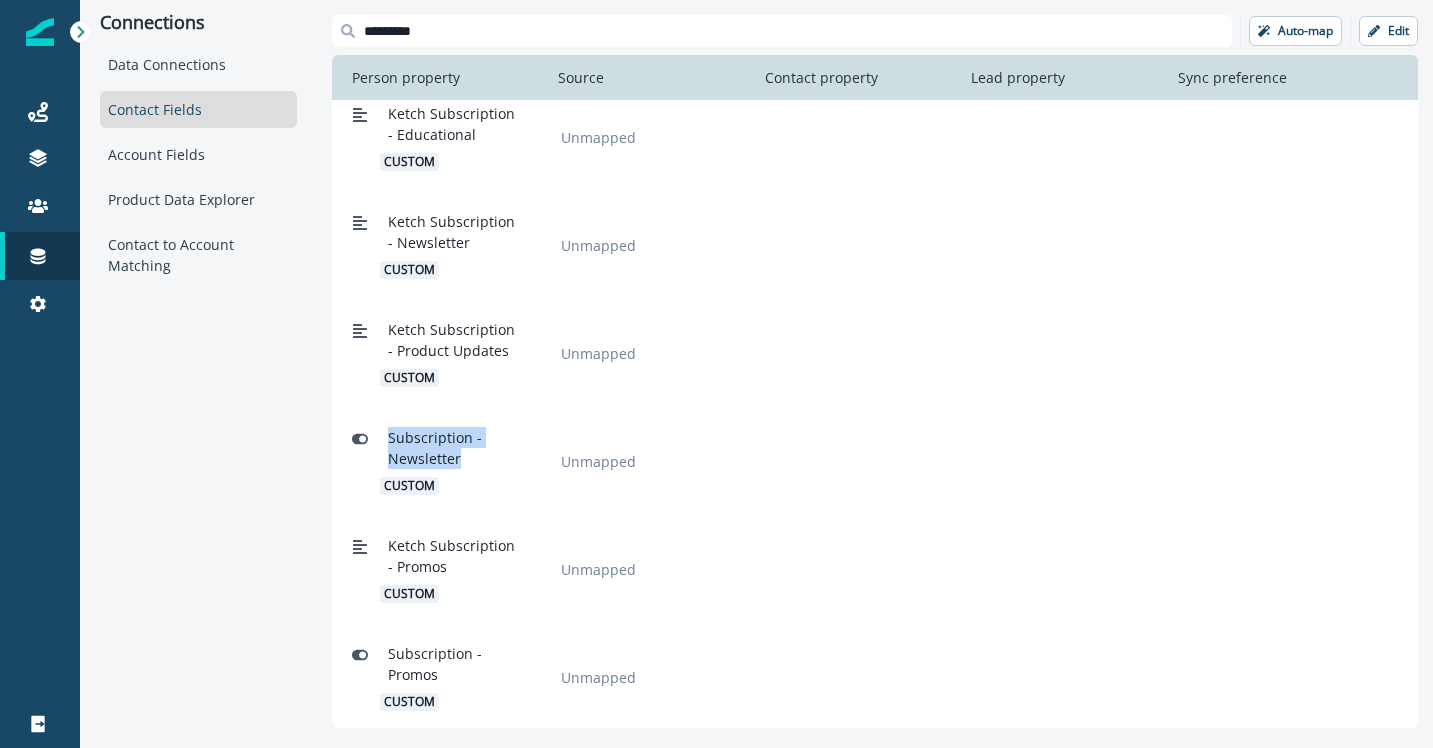 drag, startPoint x: 467, startPoint y: 456, endPoint x: 388, endPoint y: 442, distance: 80.23092 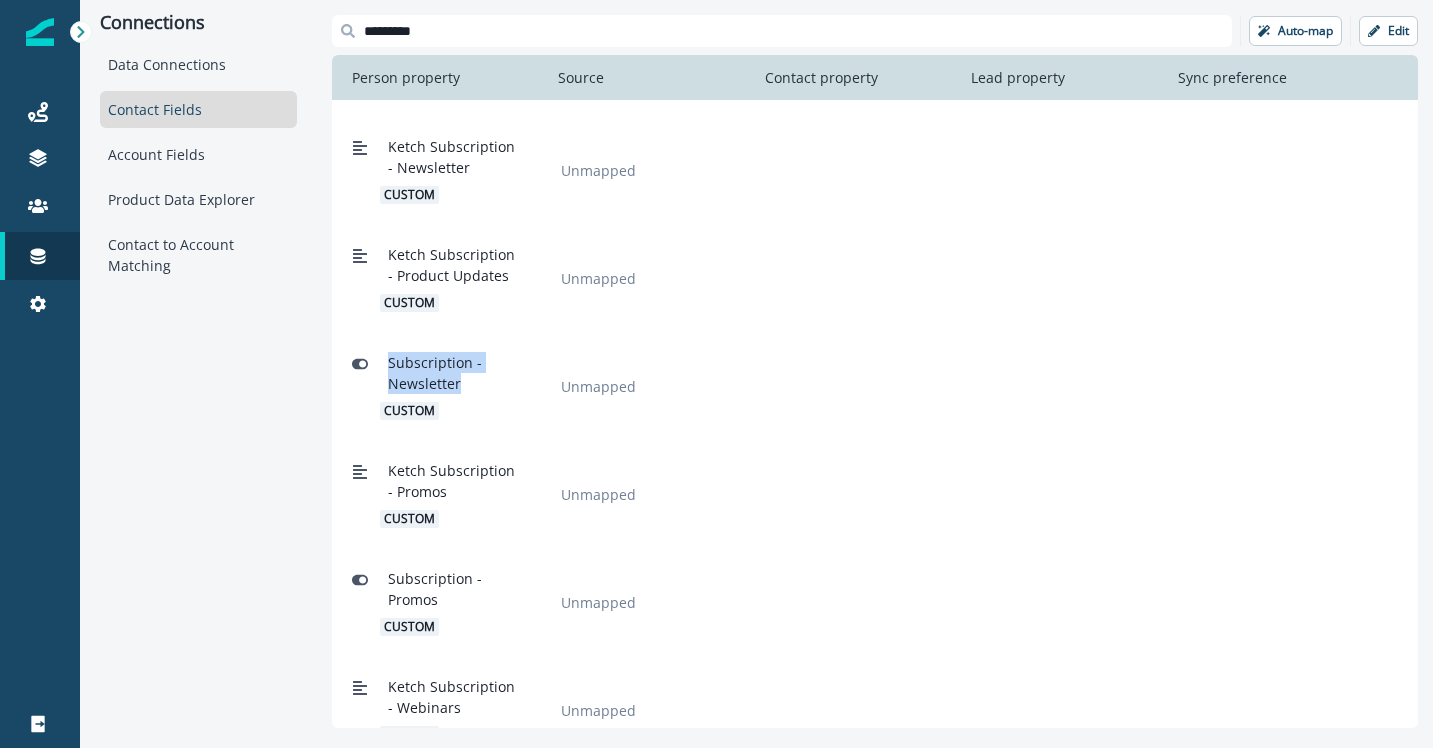scroll, scrollTop: 332, scrollLeft: 0, axis: vertical 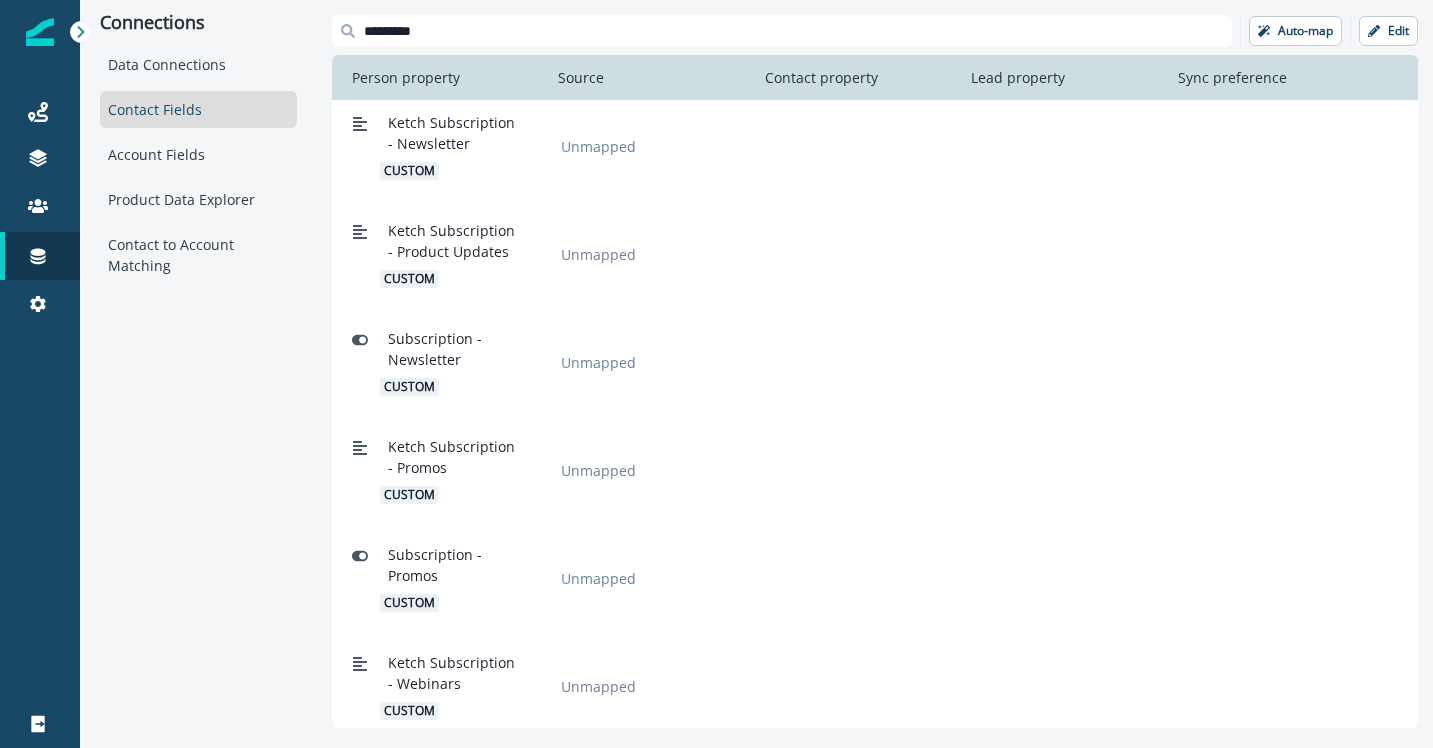 drag, startPoint x: 452, startPoint y: 578, endPoint x: 439, endPoint y: 588, distance: 16.40122 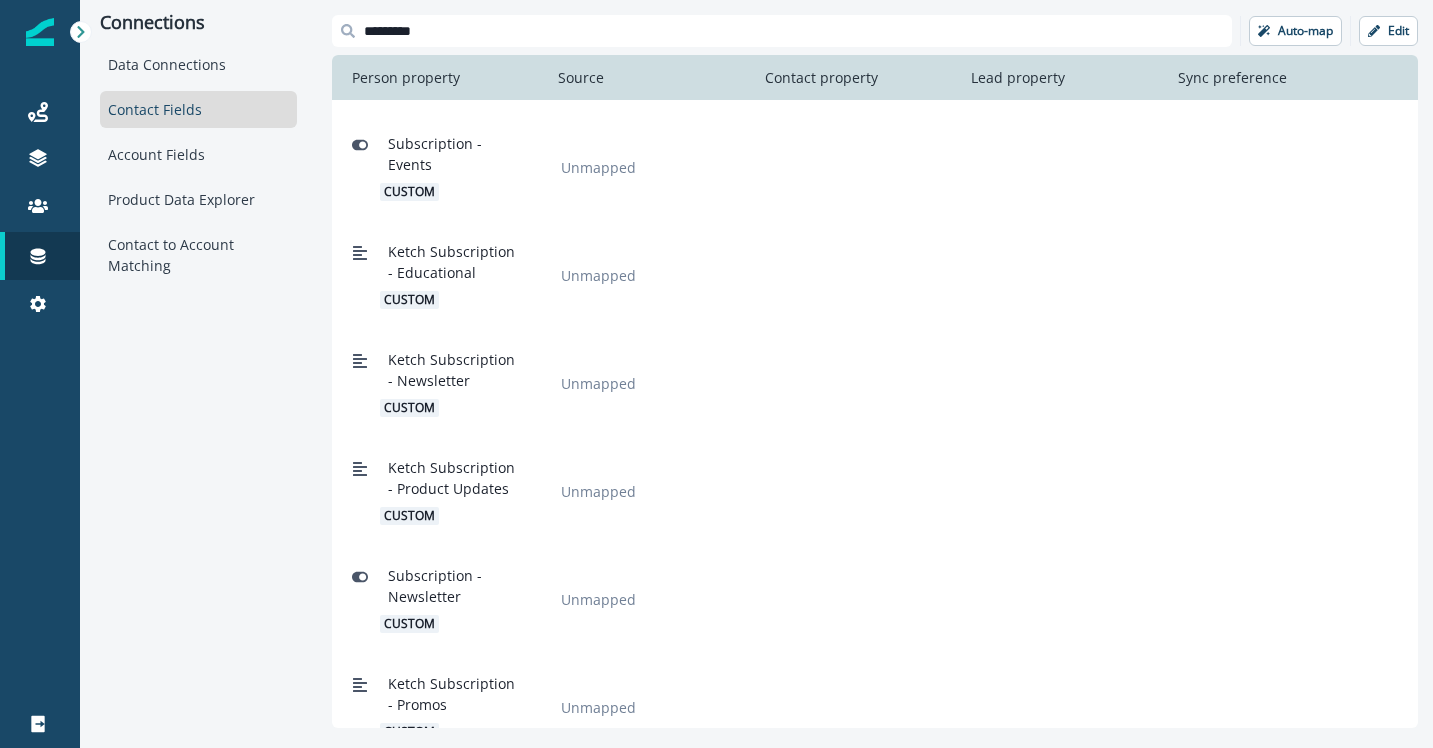scroll, scrollTop: 87, scrollLeft: 0, axis: vertical 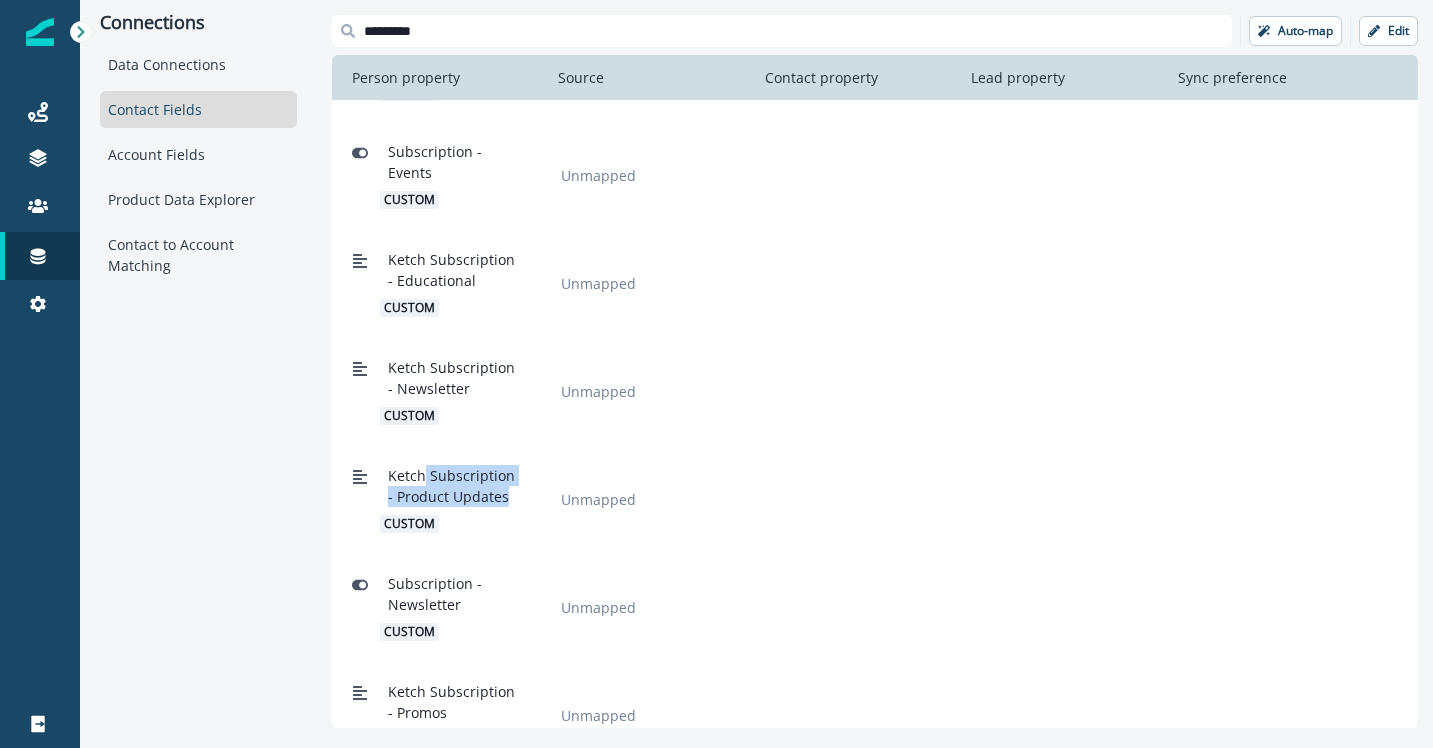 drag, startPoint x: 506, startPoint y: 498, endPoint x: 425, endPoint y: 477, distance: 83.677956 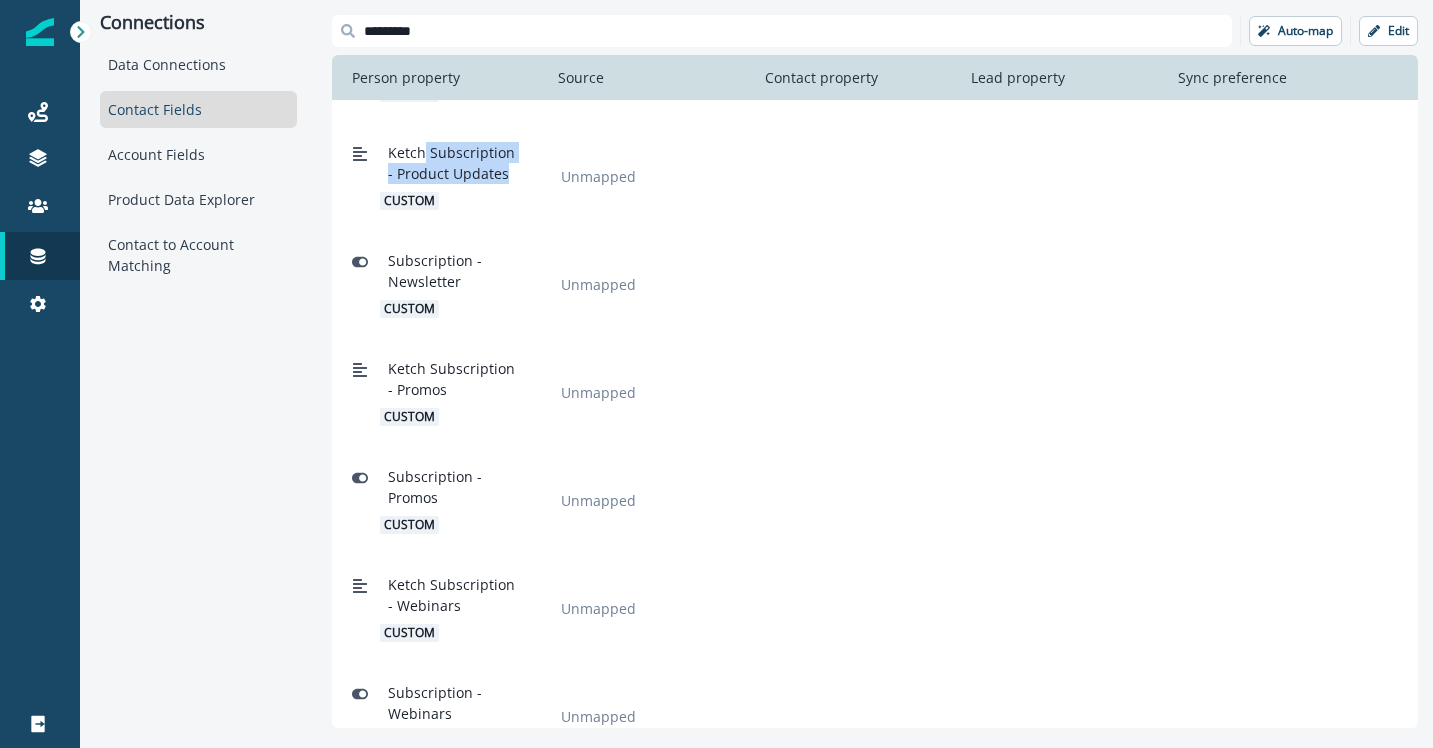 scroll, scrollTop: 452, scrollLeft: 0, axis: vertical 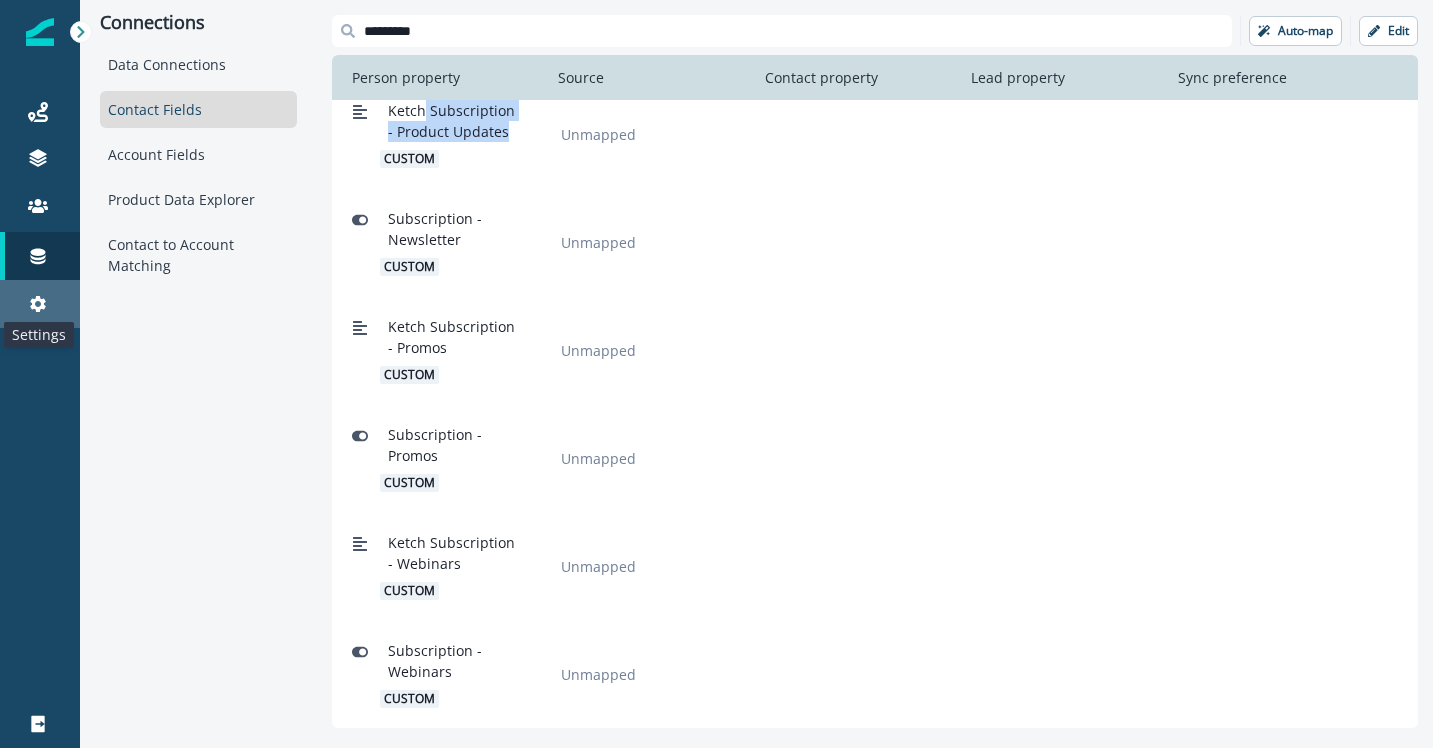 click 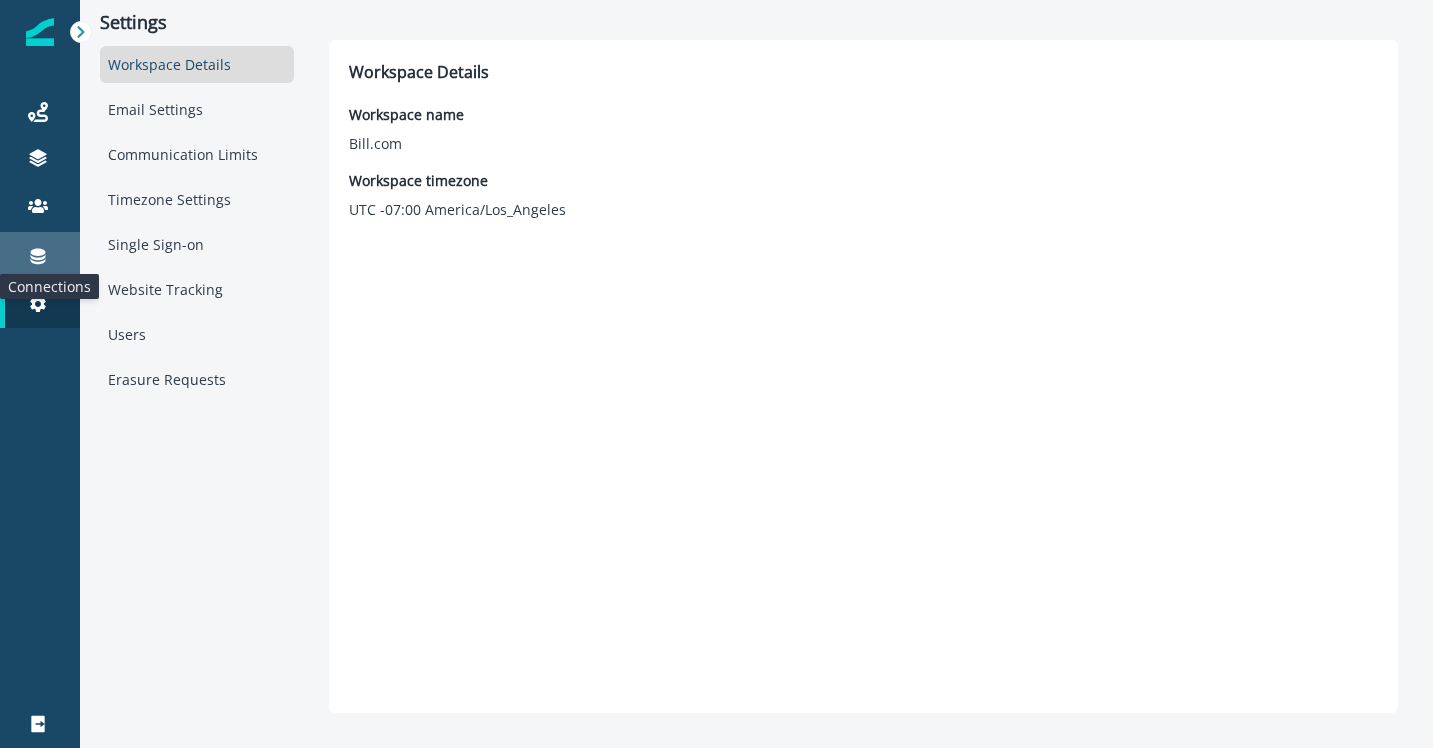 click 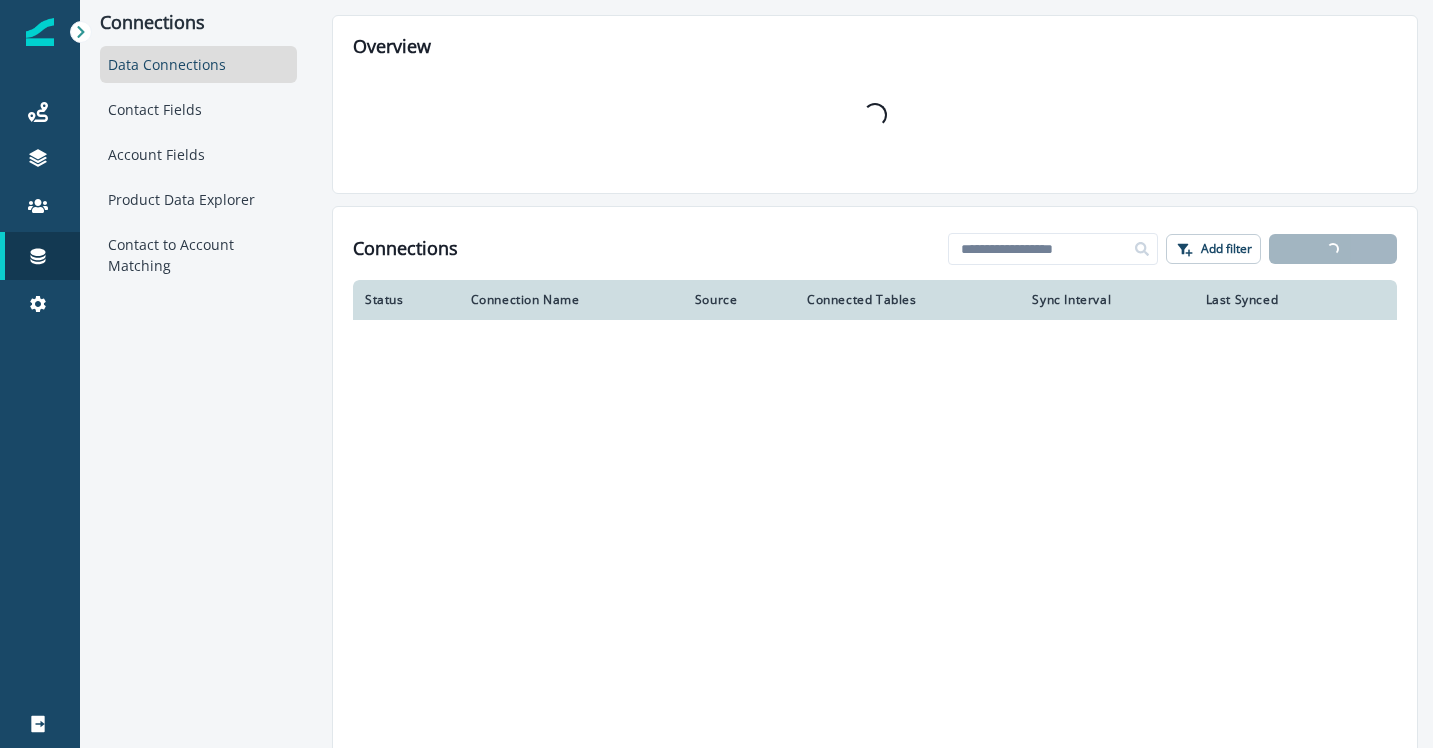 click 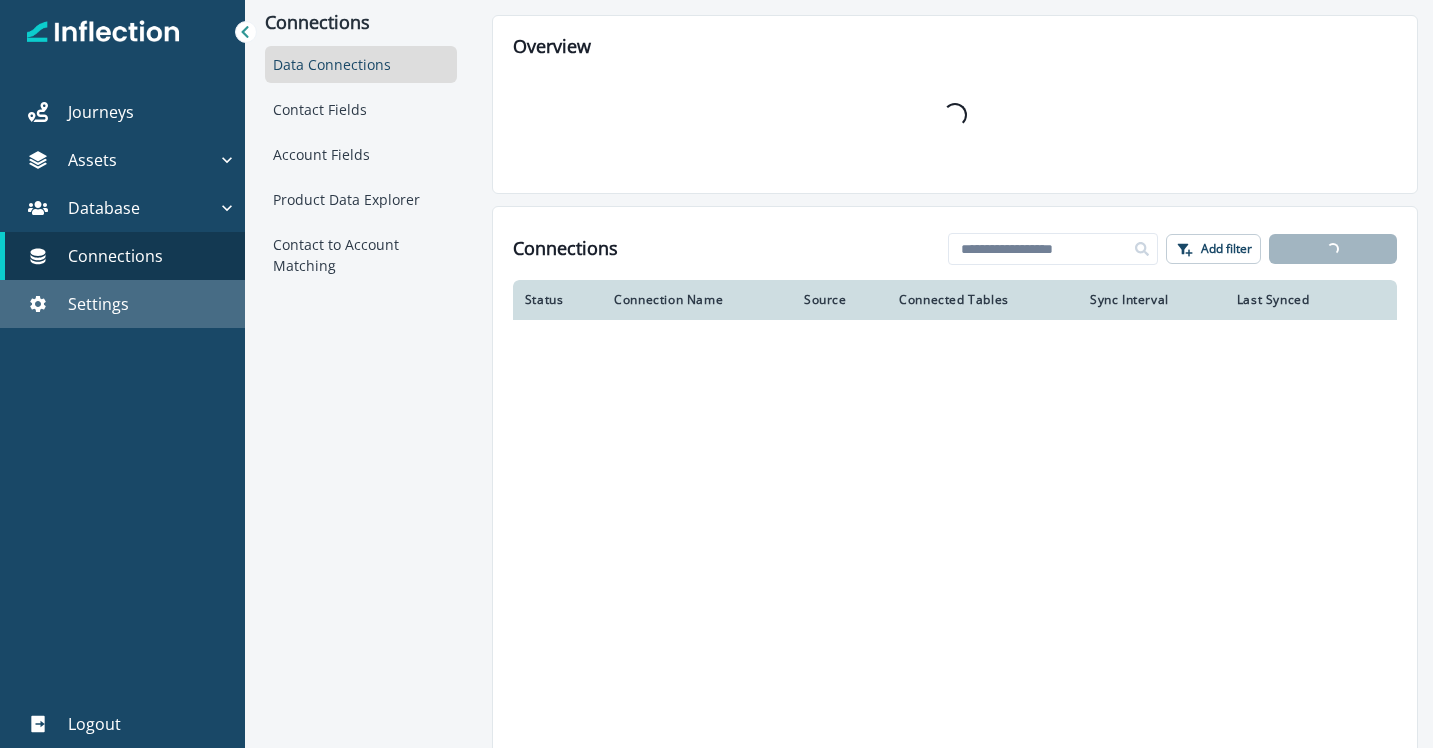 click on "Settings" at bounding box center [98, 304] 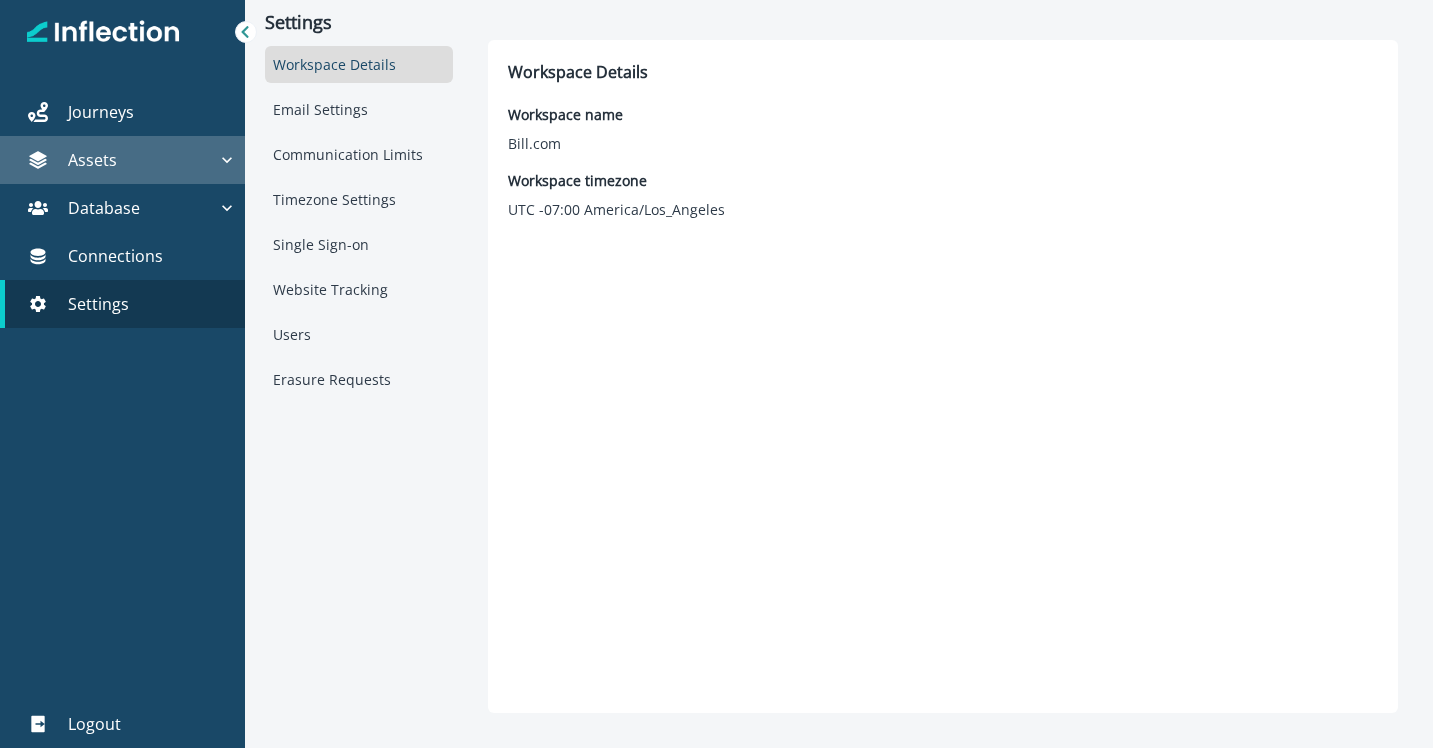 click 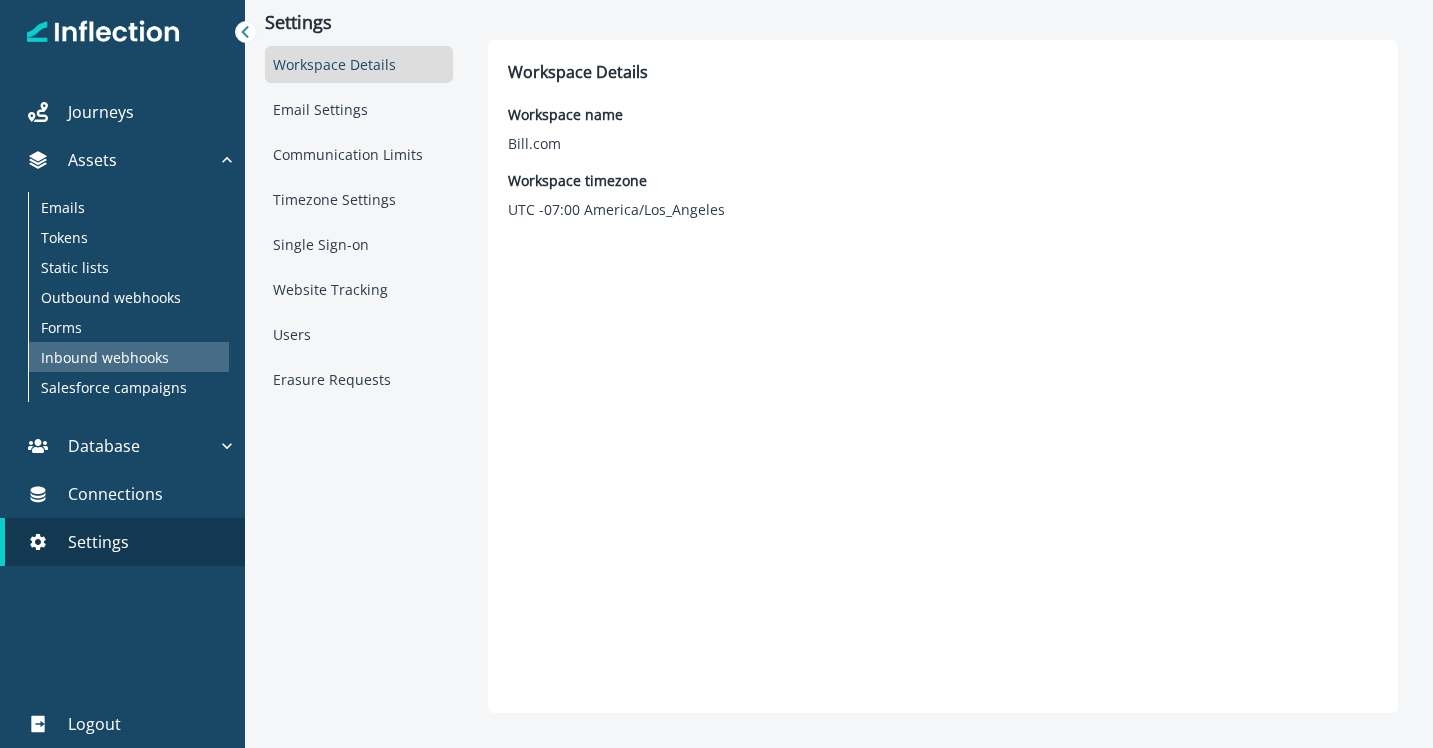 click on "Inbound webhooks" at bounding box center [105, 357] 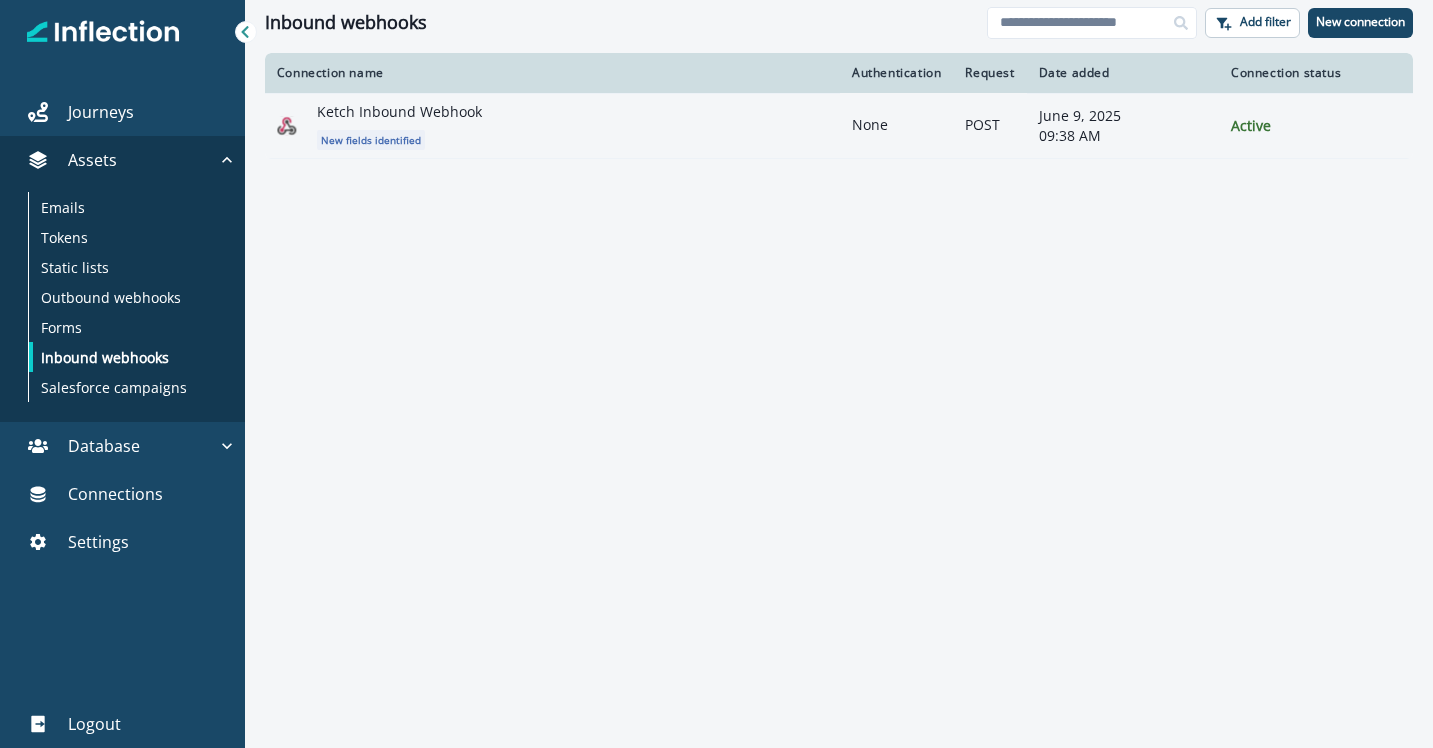 click on "Ketch Inbound Webhook New fields identified" at bounding box center [572, 126] 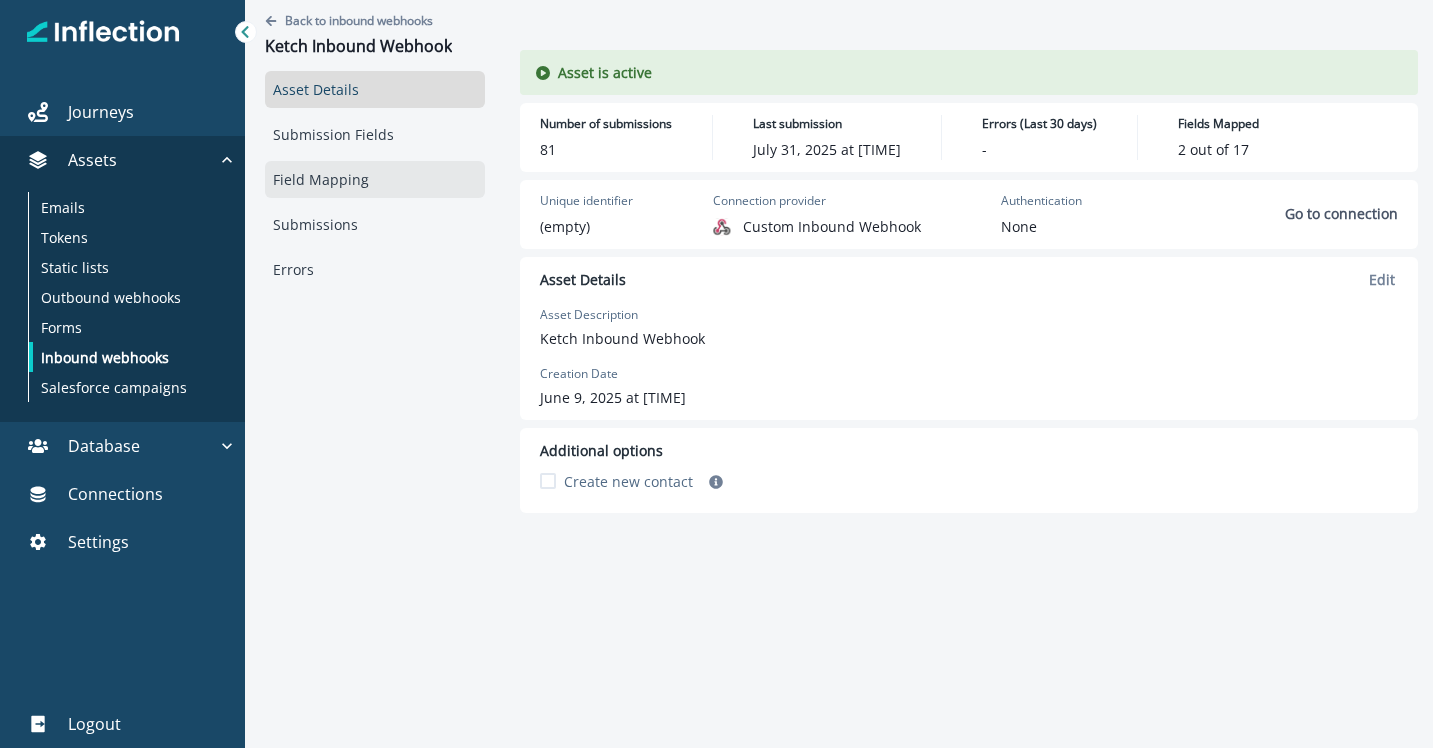 click on "Field Mapping" at bounding box center (375, 179) 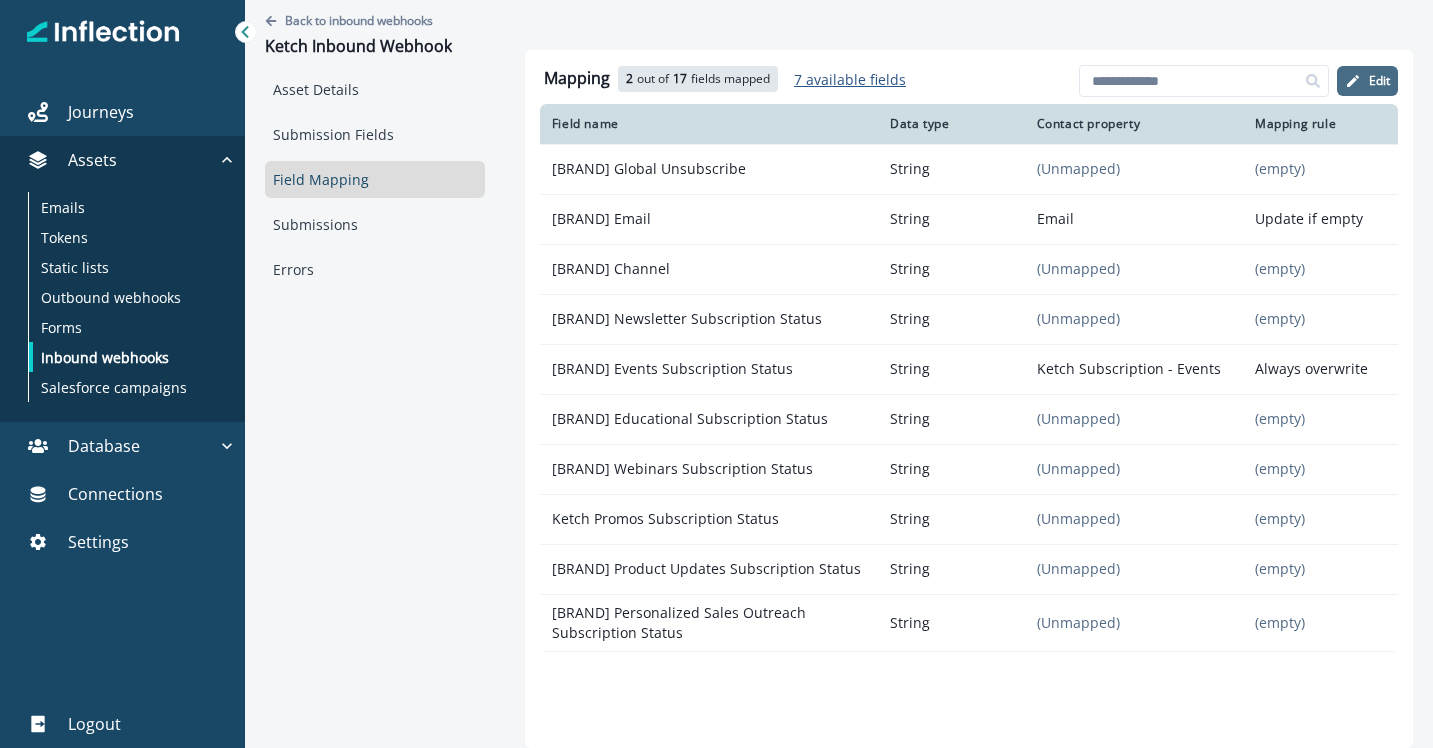 click on "Edit" at bounding box center (1367, 81) 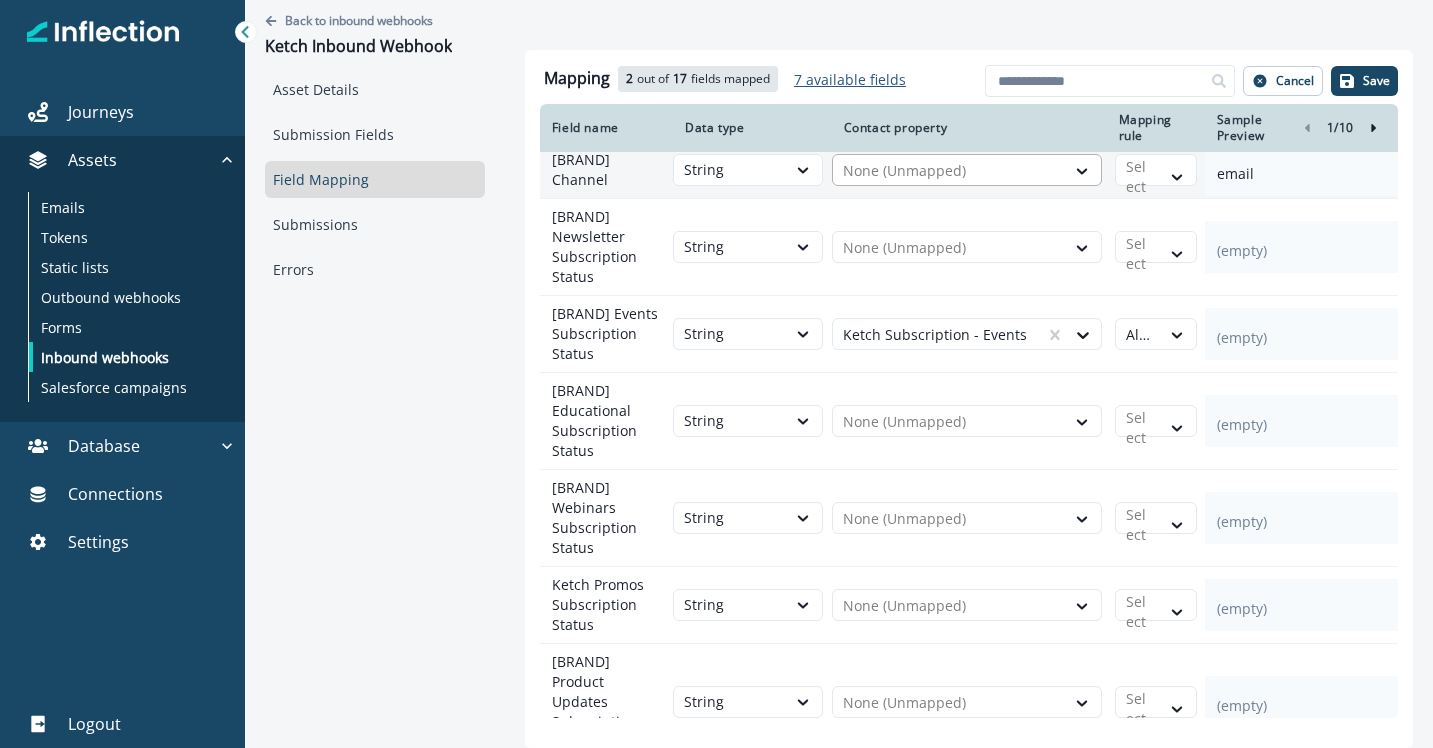 scroll, scrollTop: 133, scrollLeft: 0, axis: vertical 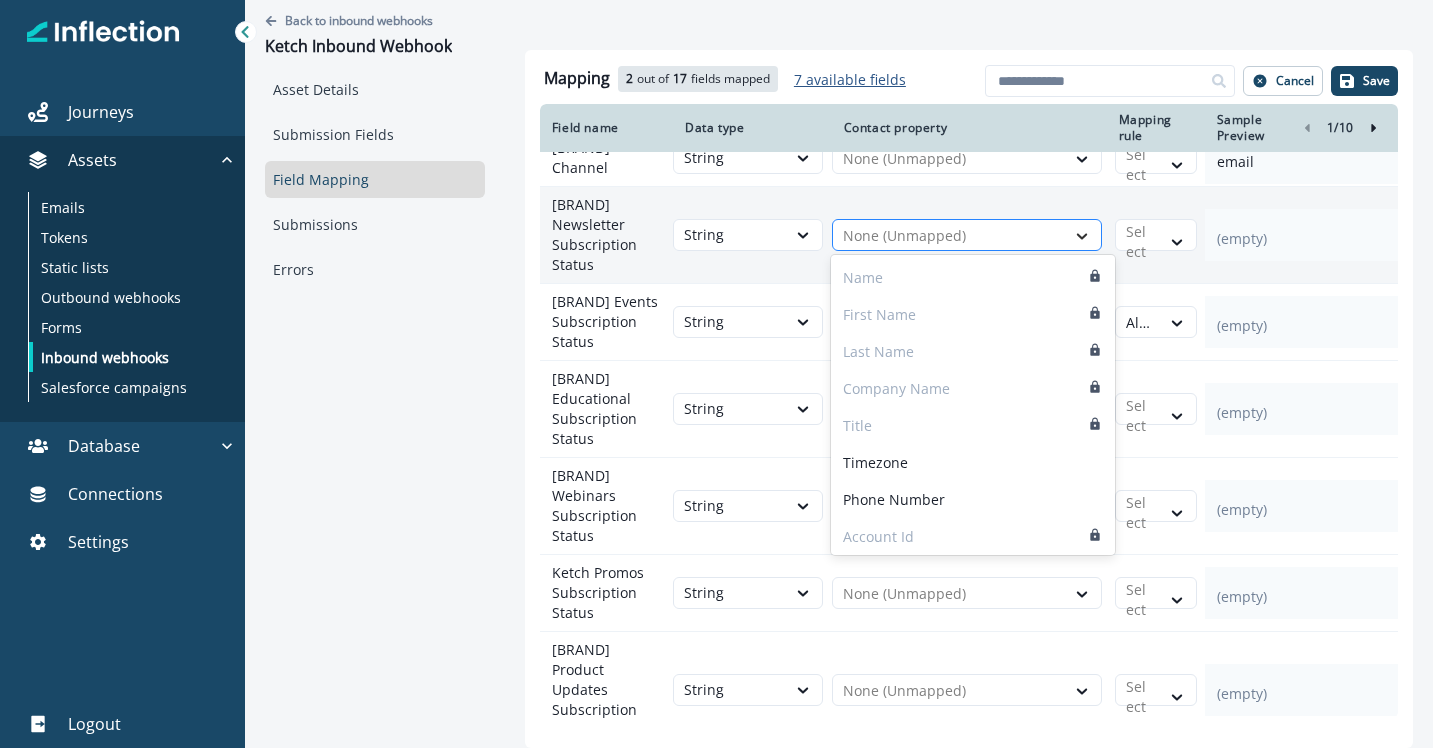 click 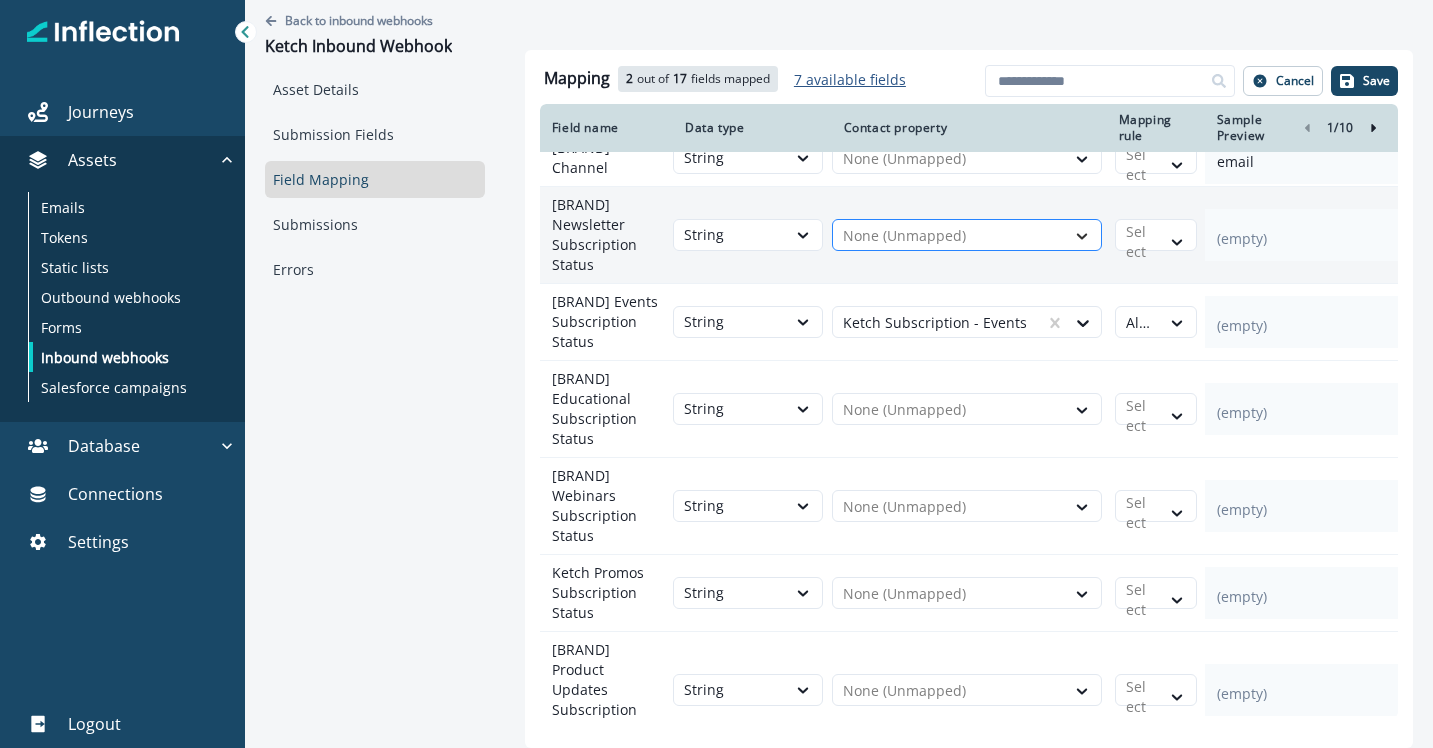 click 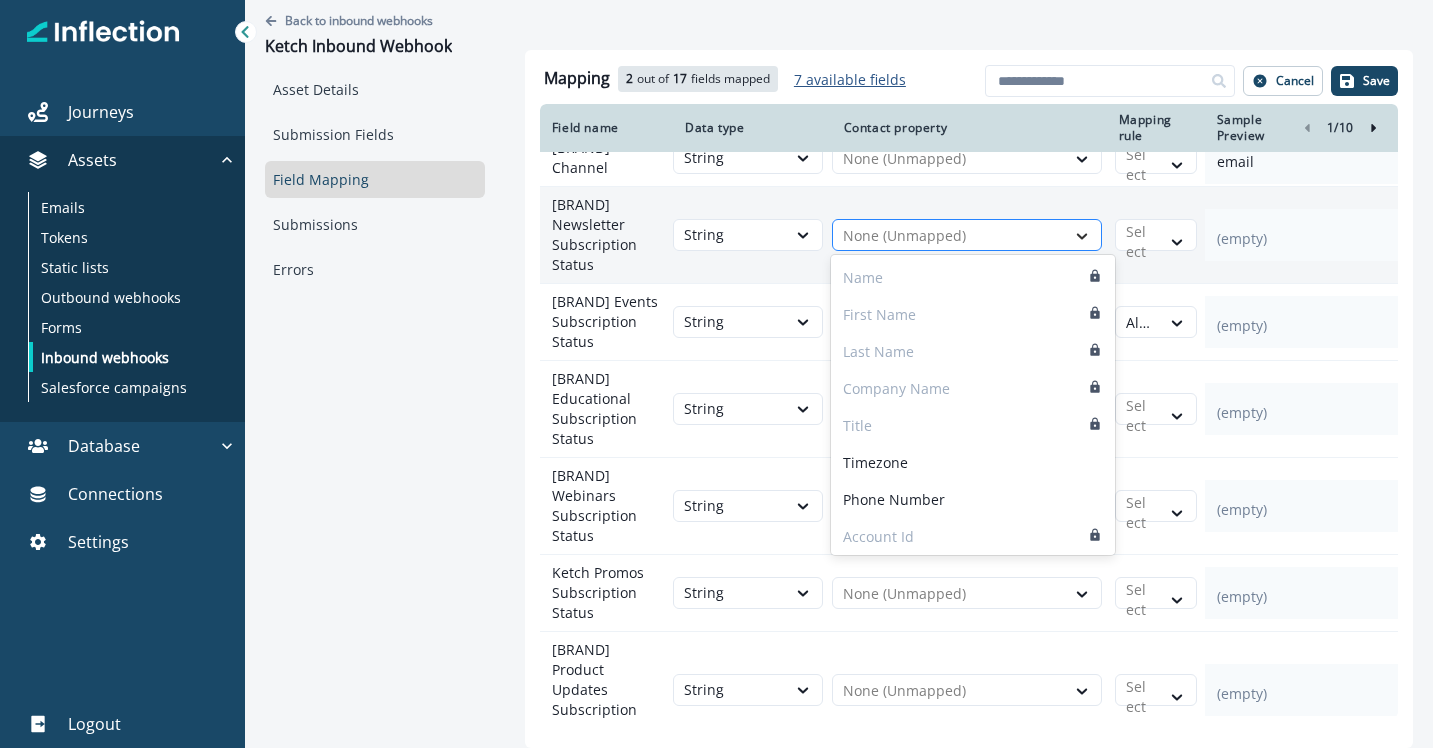 click 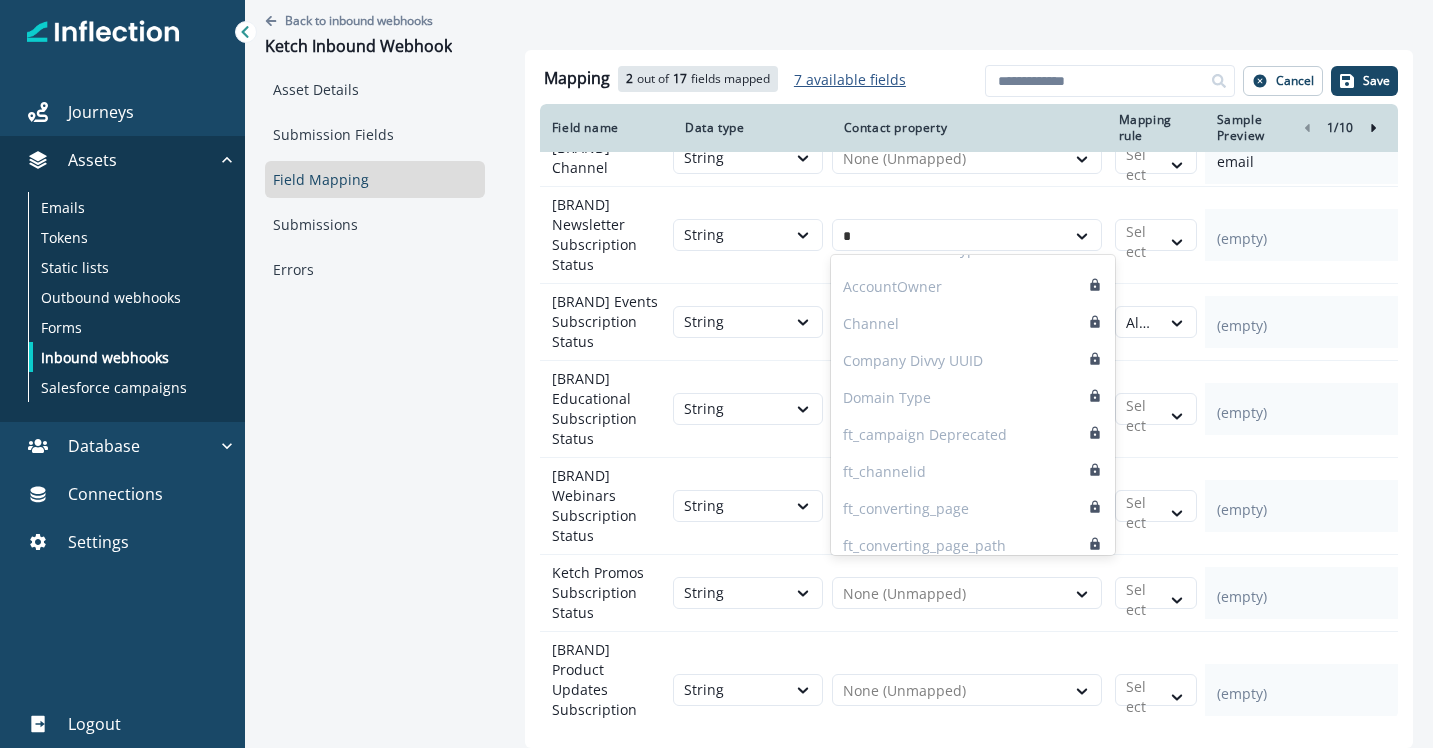 scroll, scrollTop: 139, scrollLeft: 0, axis: vertical 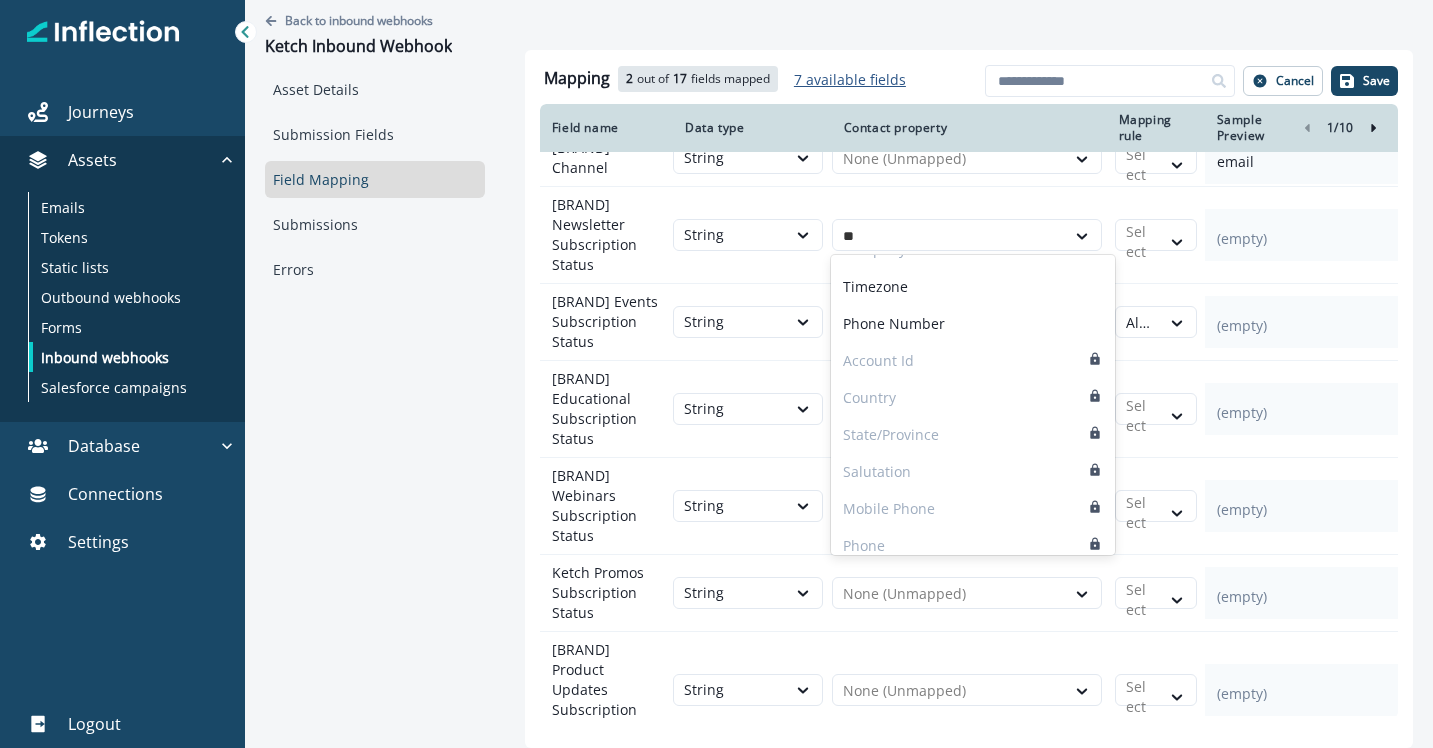 type on "***" 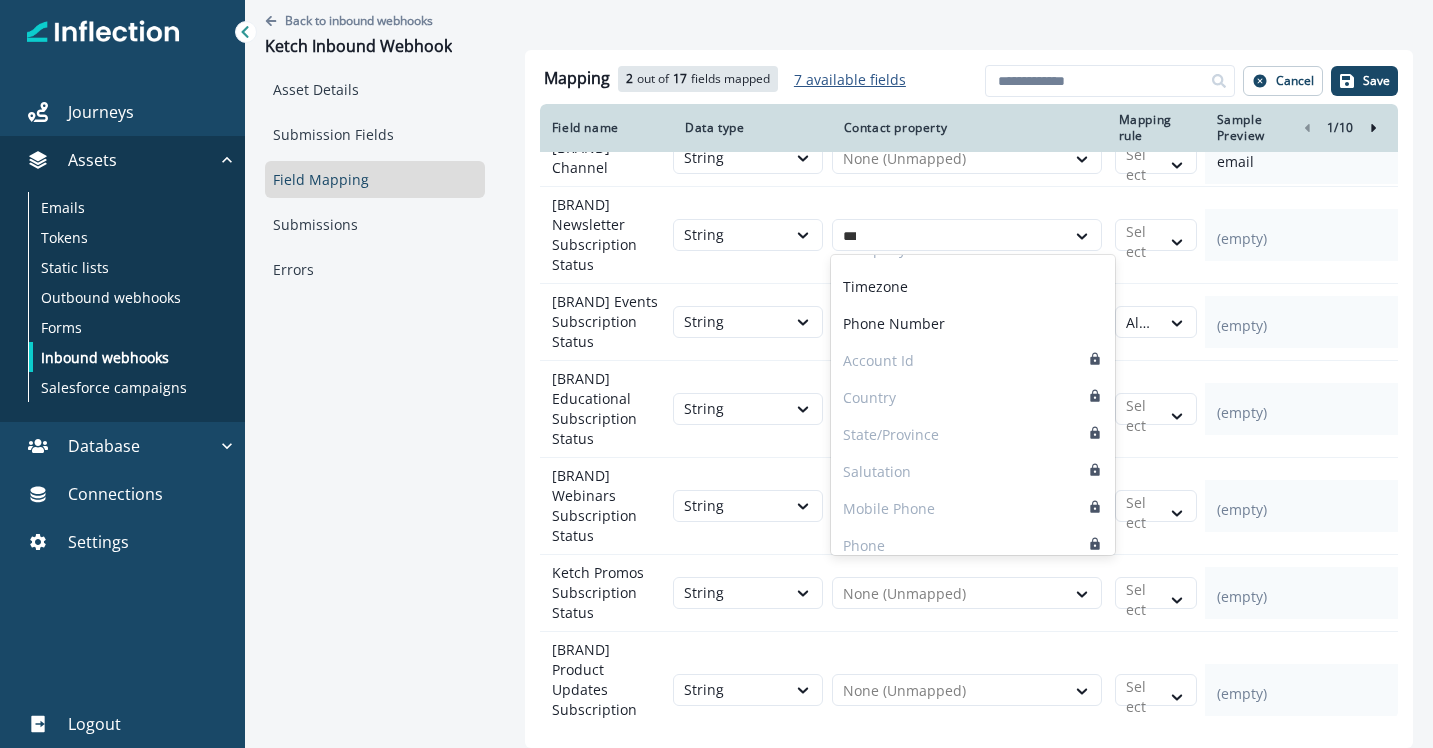 scroll, scrollTop: 0, scrollLeft: 0, axis: both 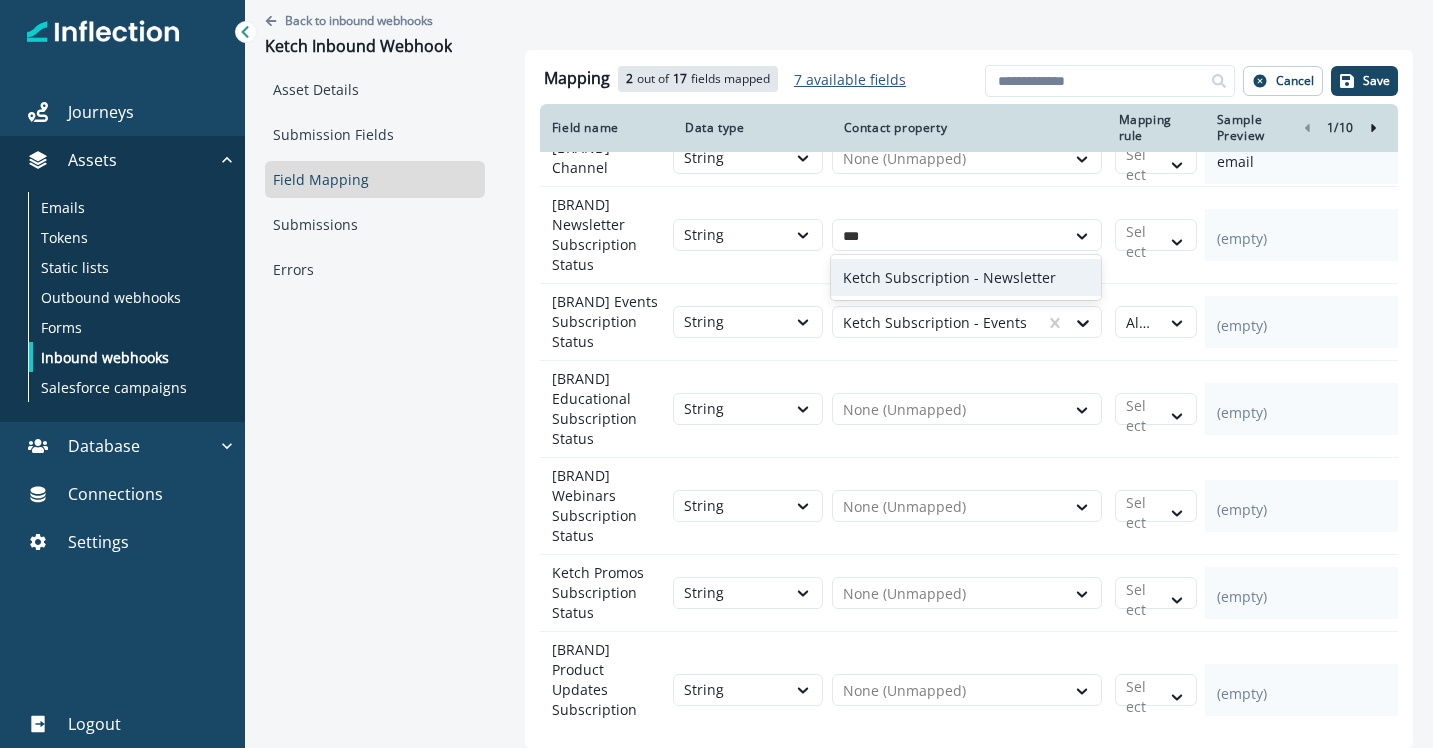 click on "Ketch Subscription - Newsletter" at bounding box center (949, 277) 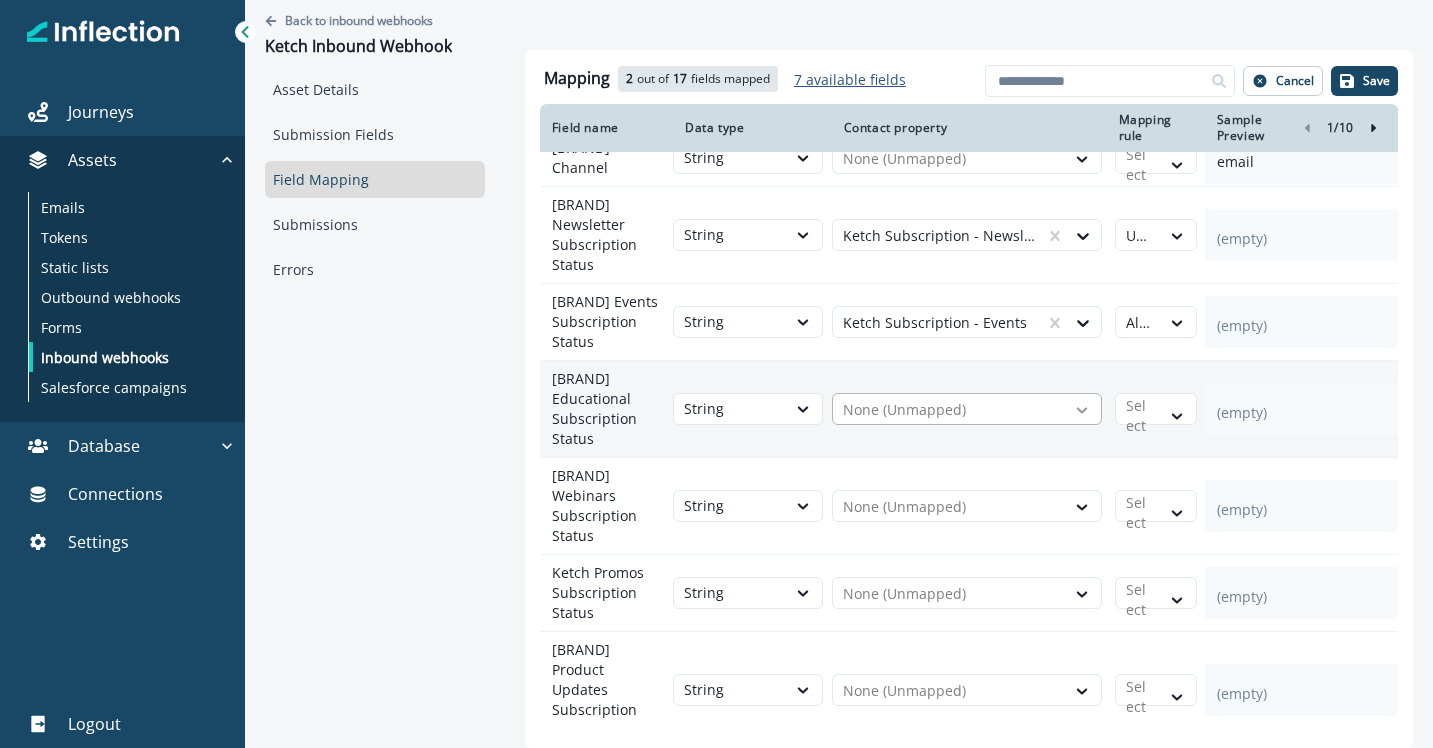 click 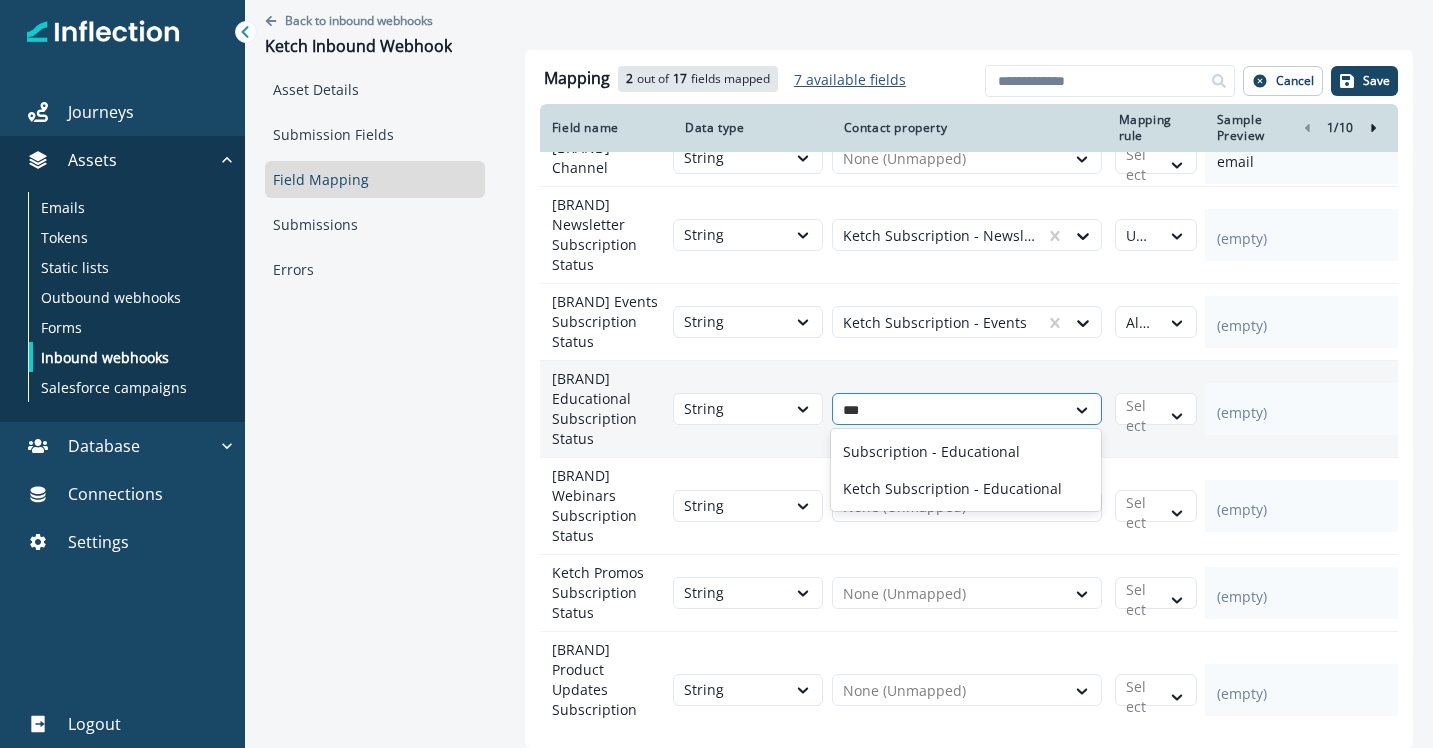type on "****" 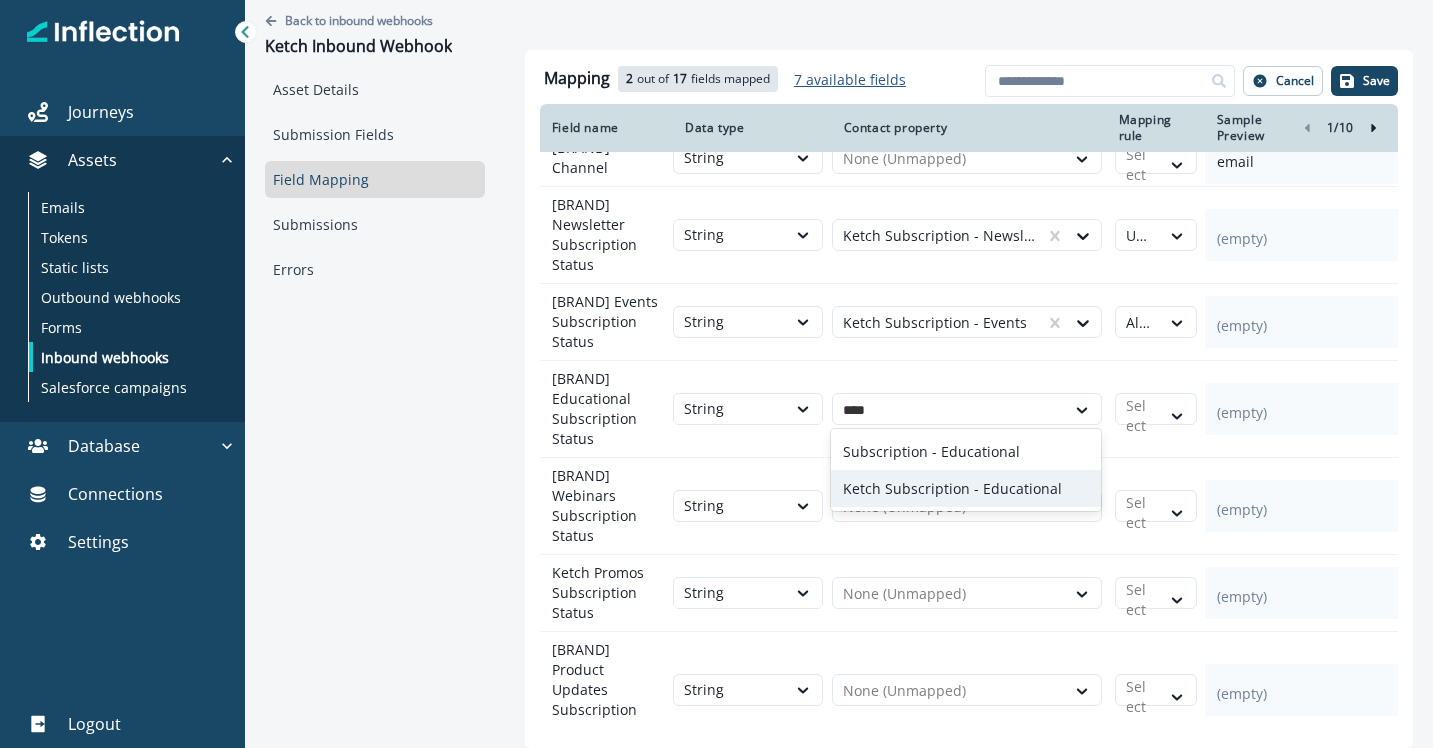 click on "Ketch Subscription - Educational" at bounding box center (952, 488) 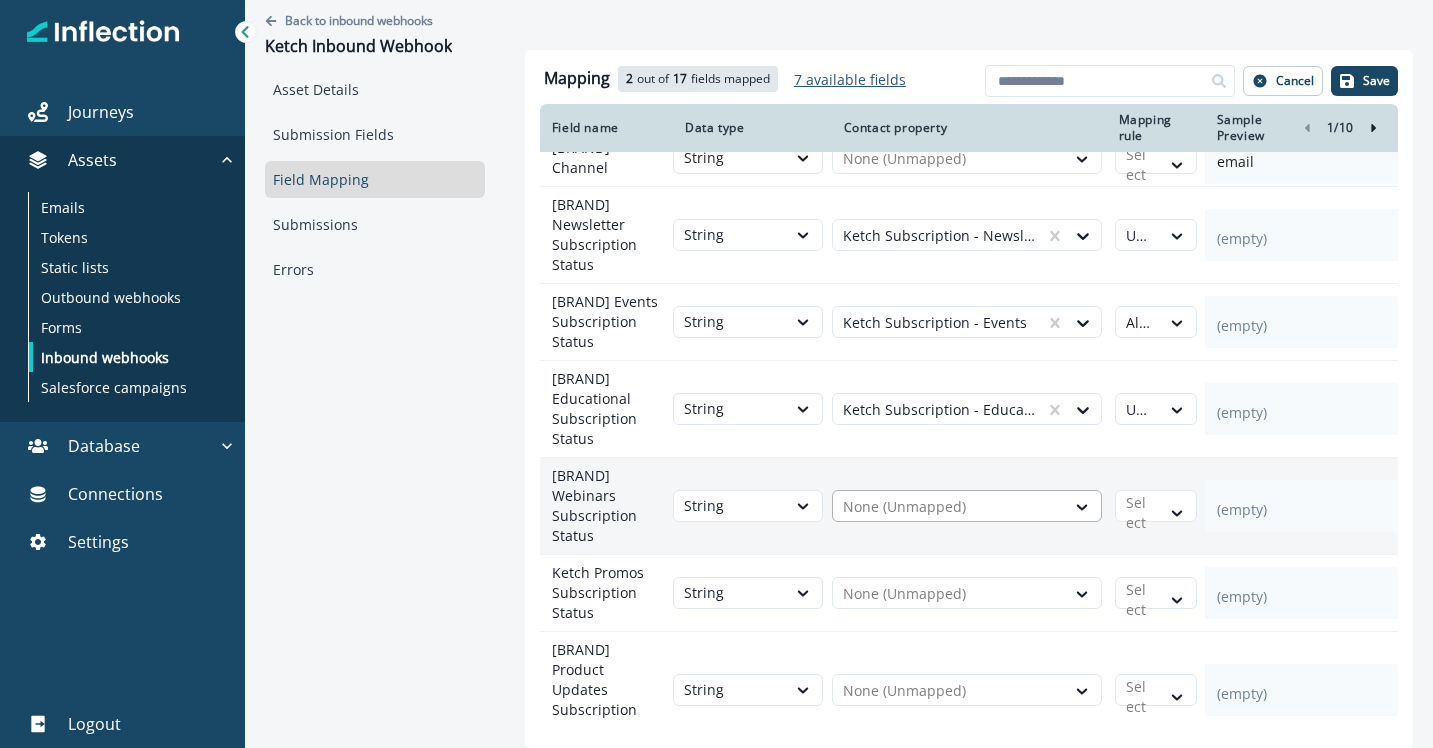 click at bounding box center (949, 507) 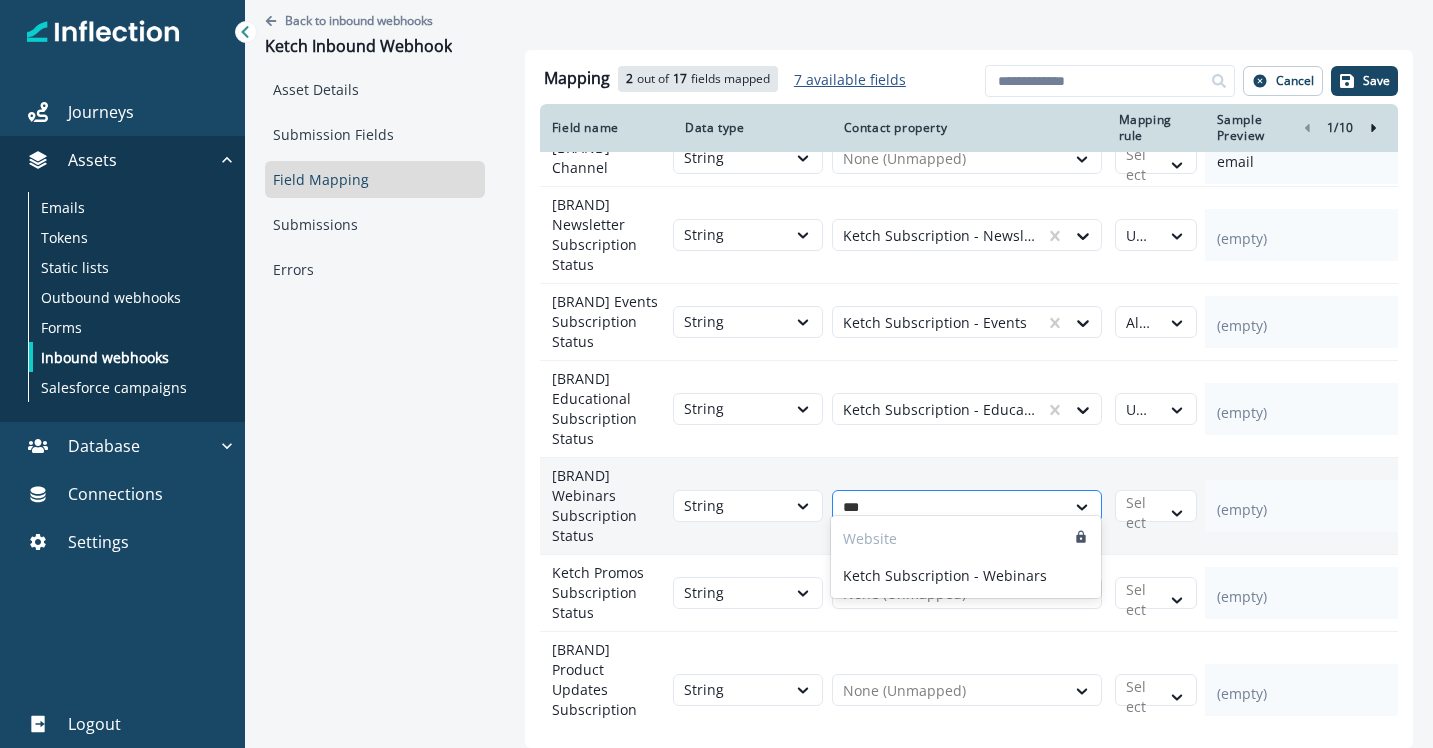 type on "****" 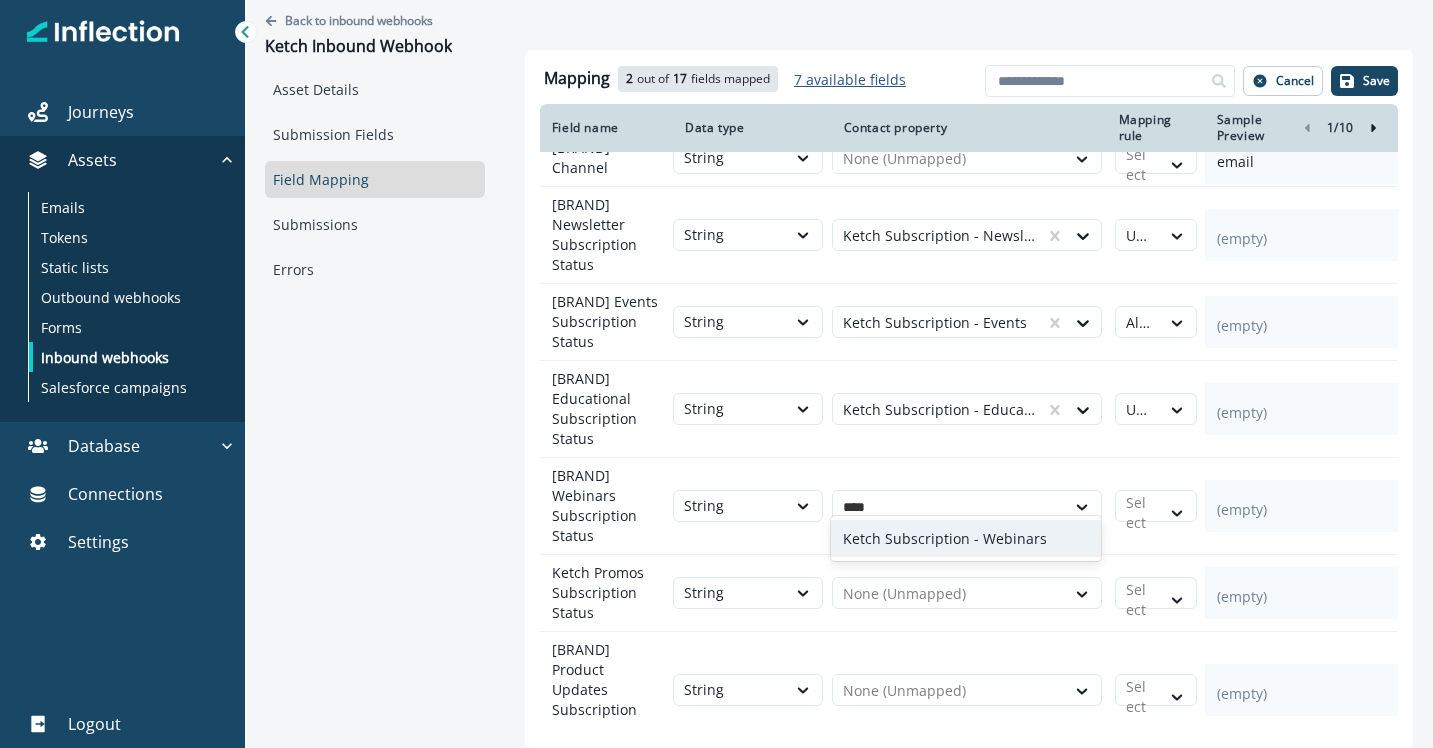 click on "Ketch Subscription - Webinars" at bounding box center [945, 538] 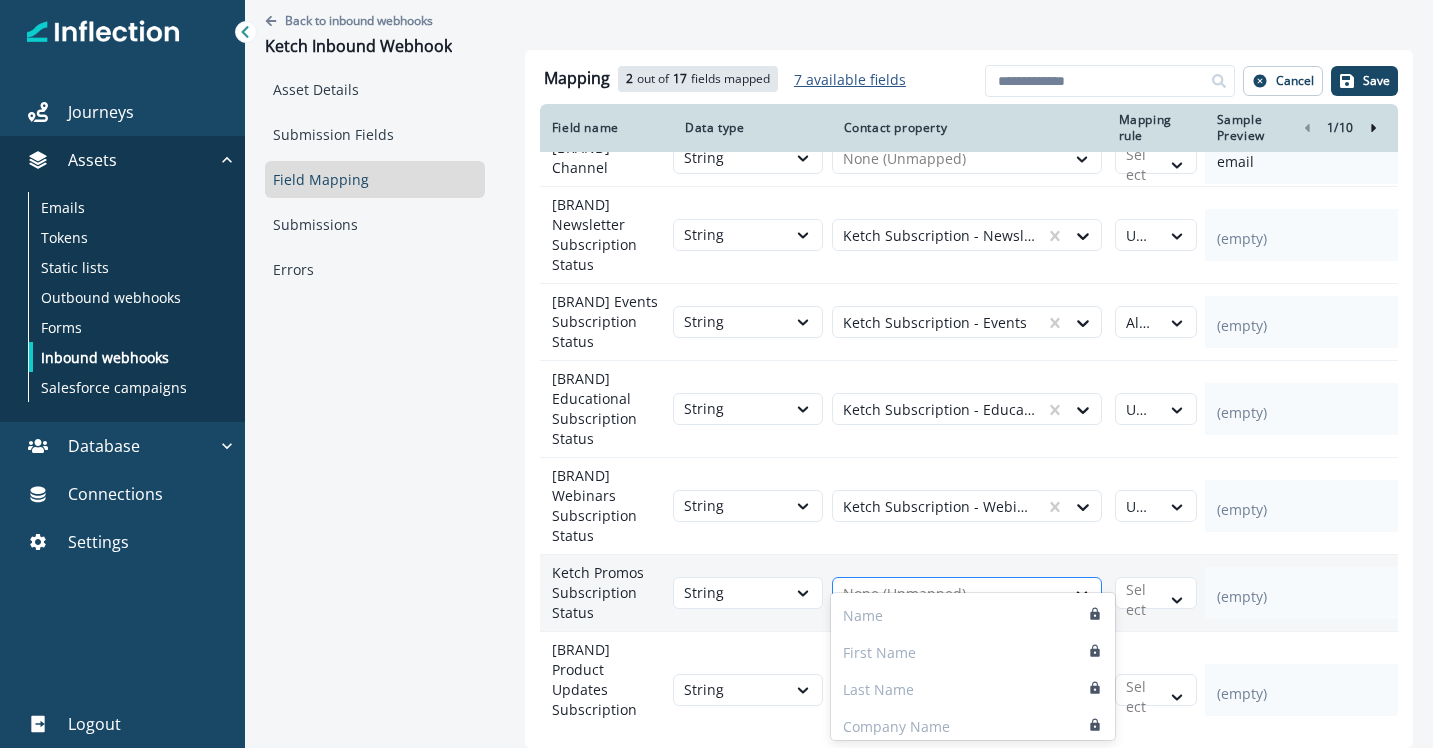 click at bounding box center [949, 594] 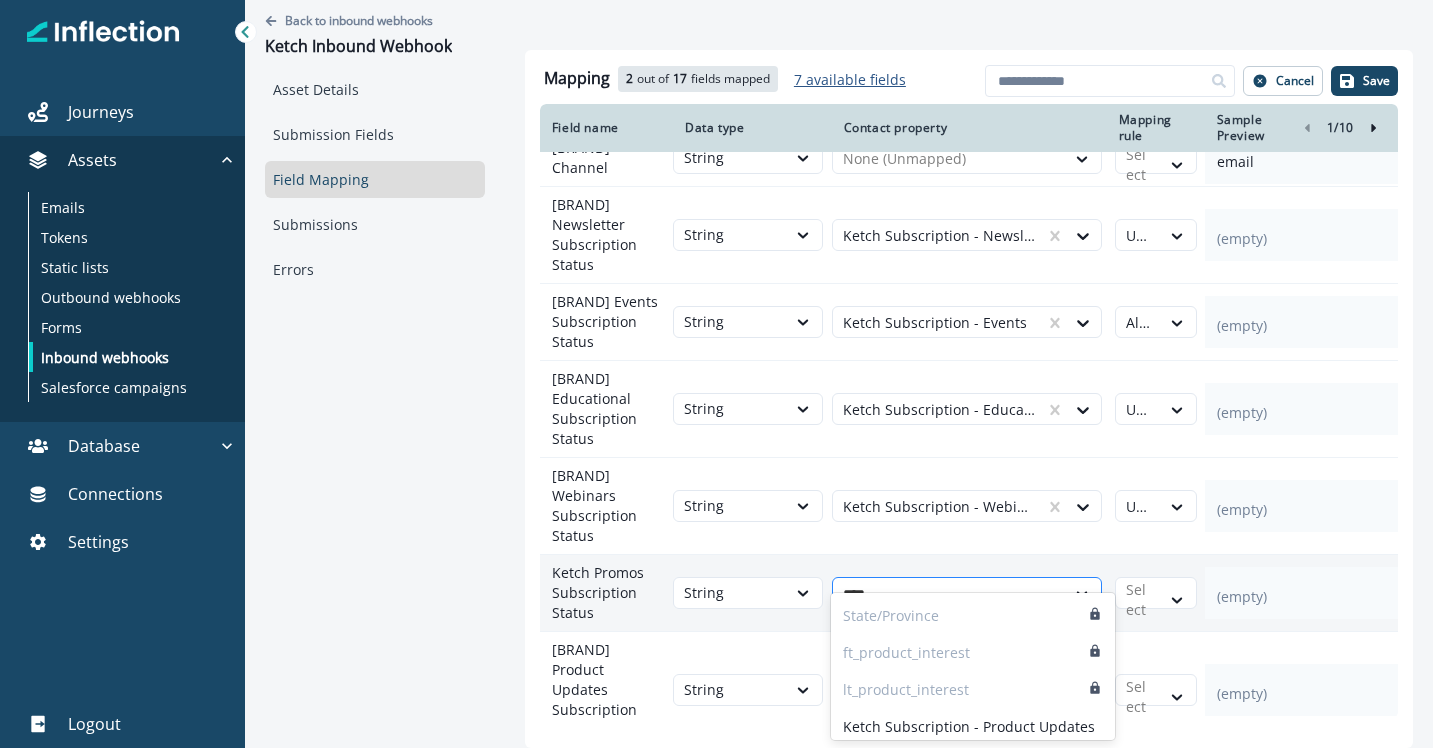 type on "*****" 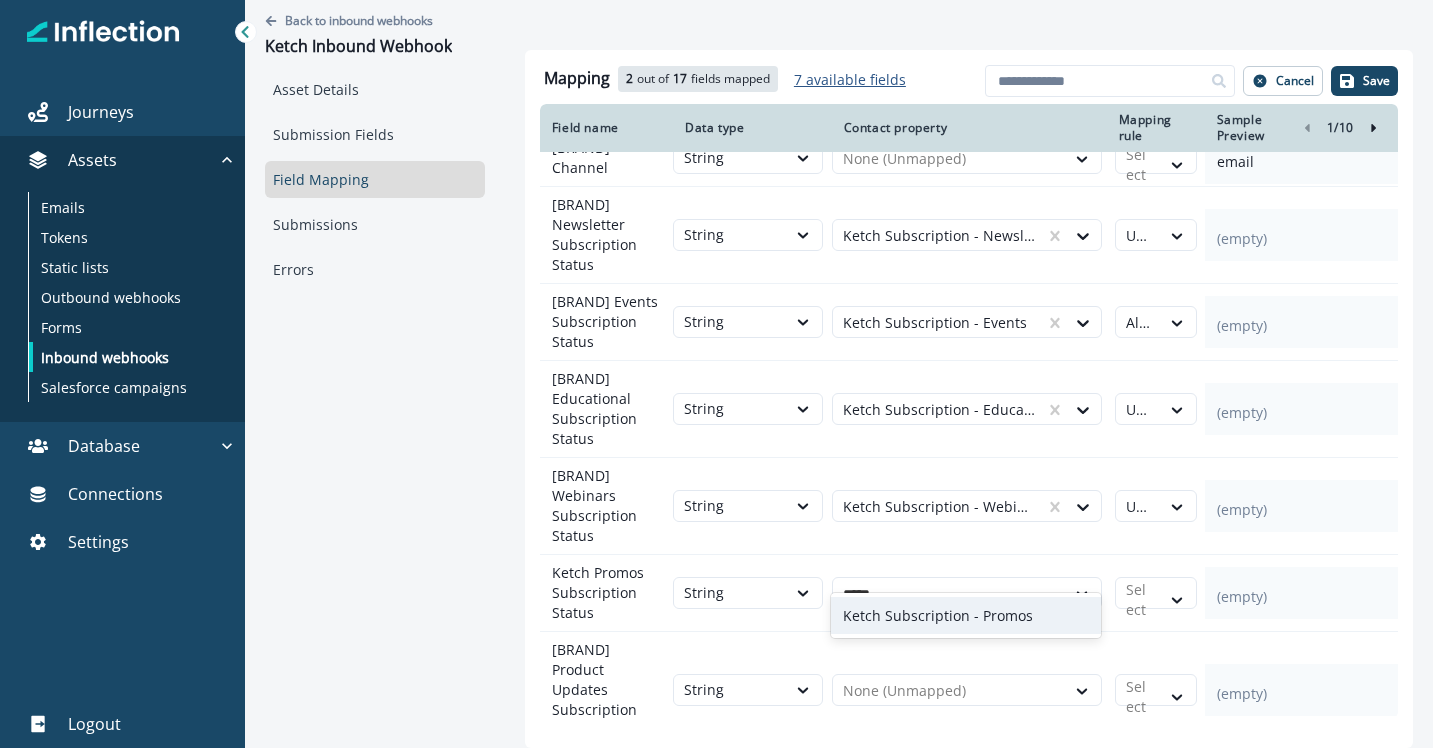 click on "Ketch Subscription - Promos" at bounding box center [938, 615] 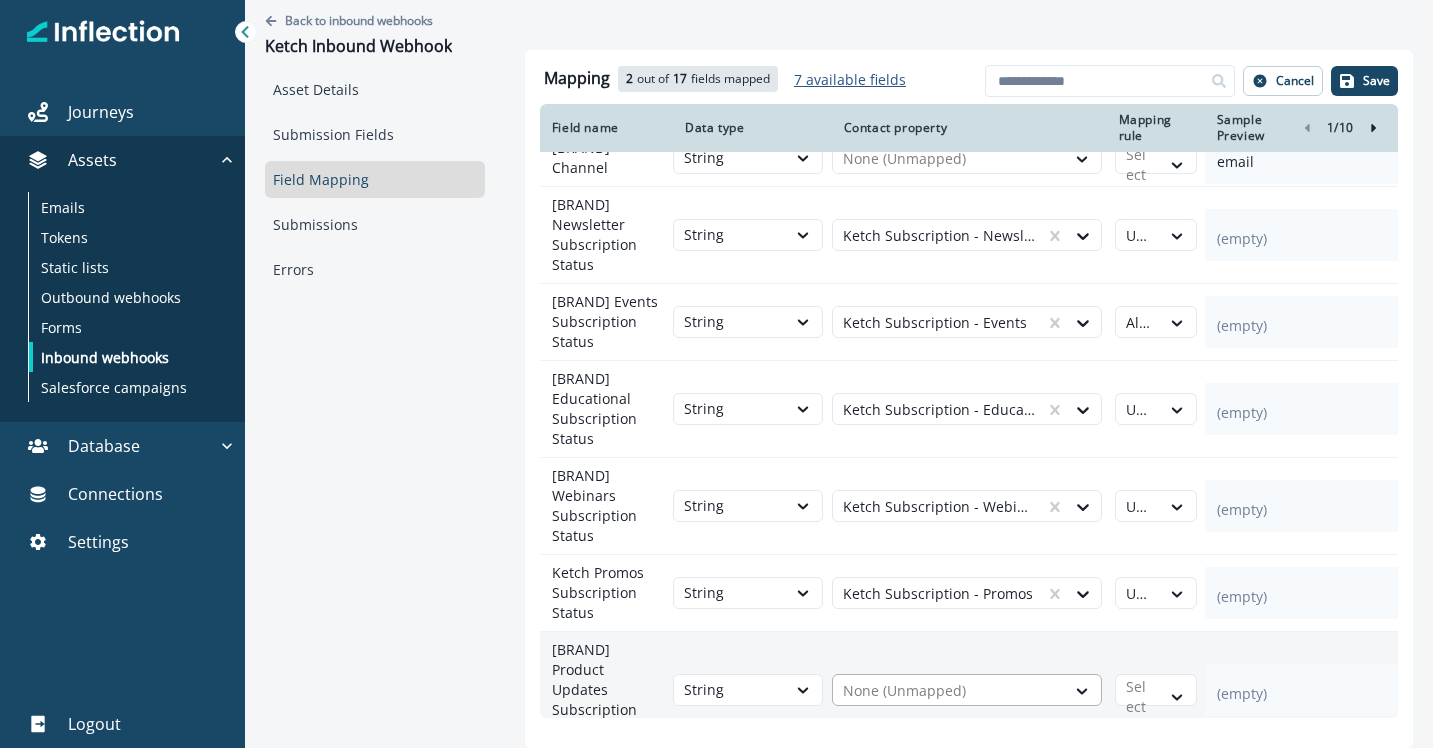 click at bounding box center [949, 691] 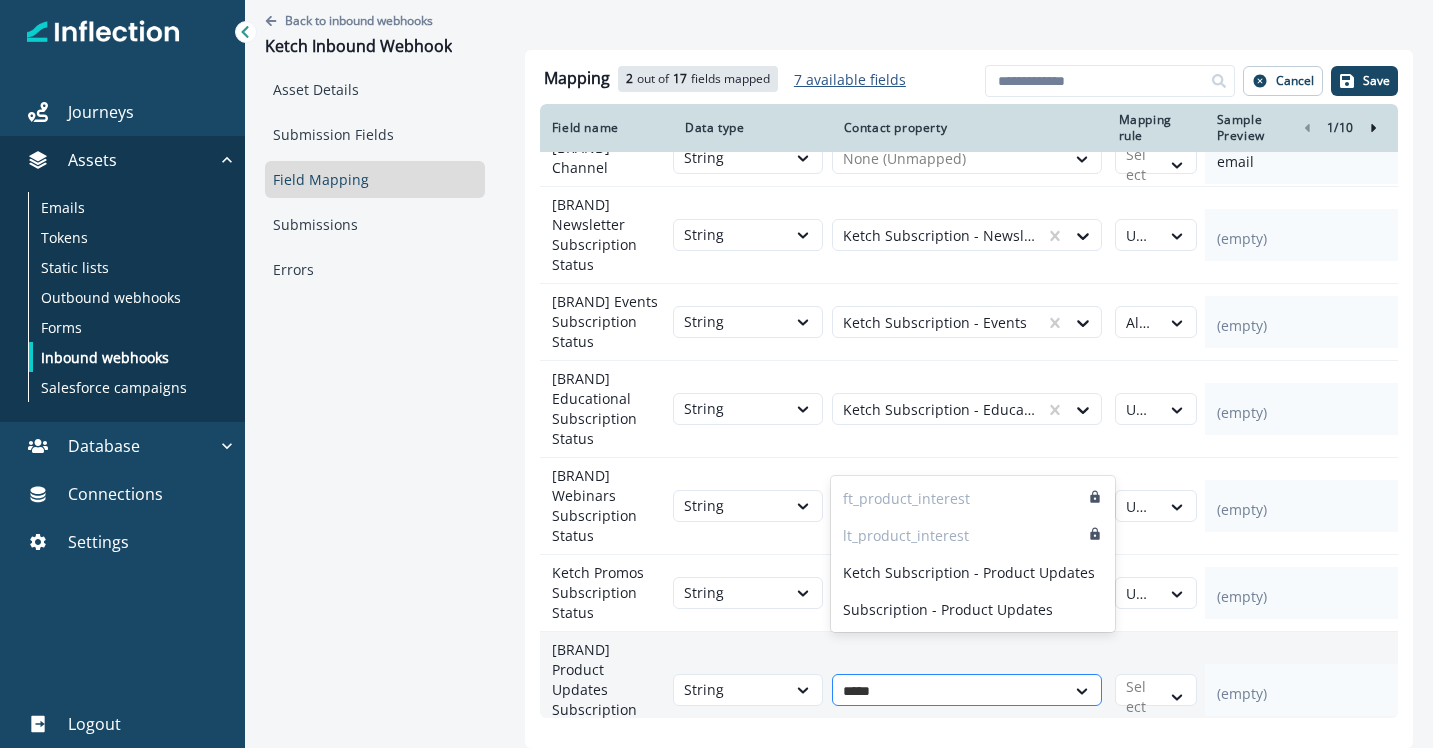 type on "******" 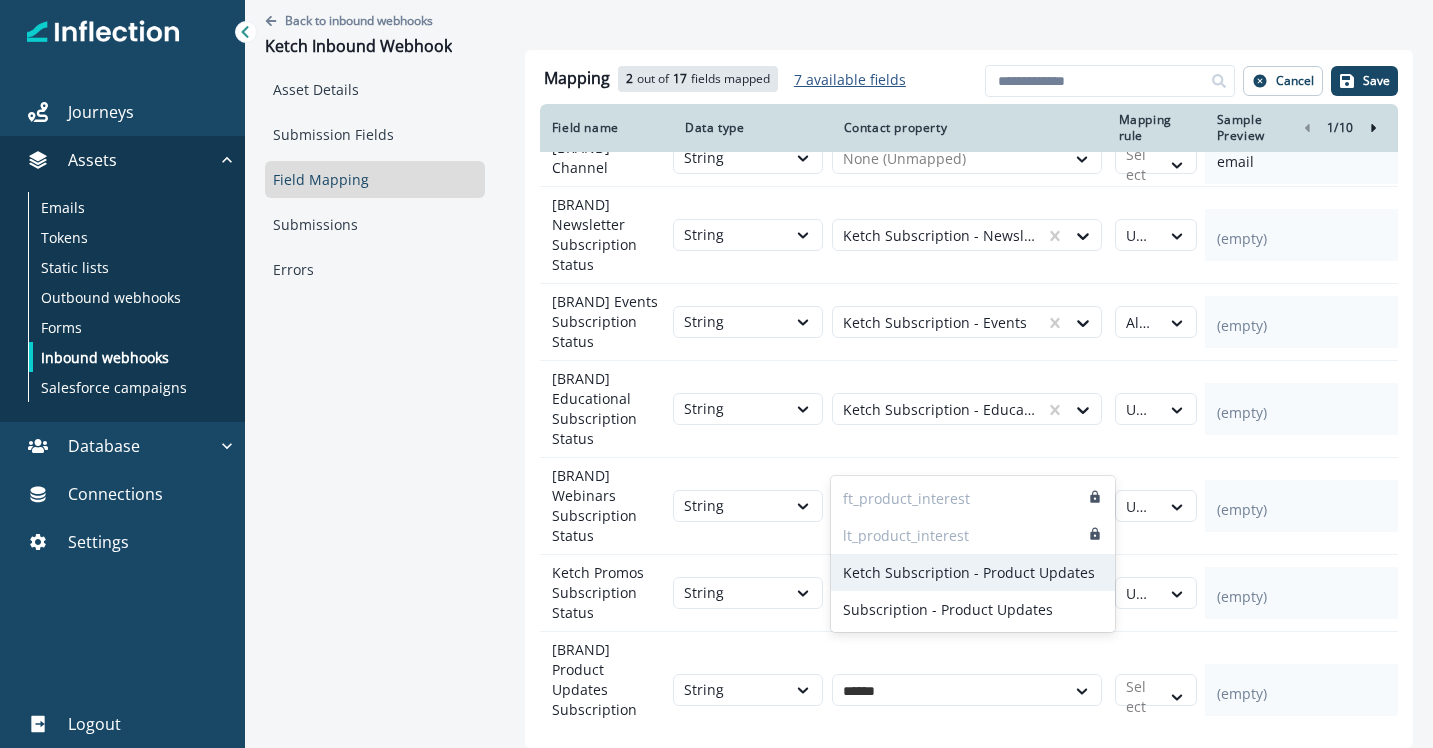 click on "Ketch Subscription - Product Updates" at bounding box center [969, 572] 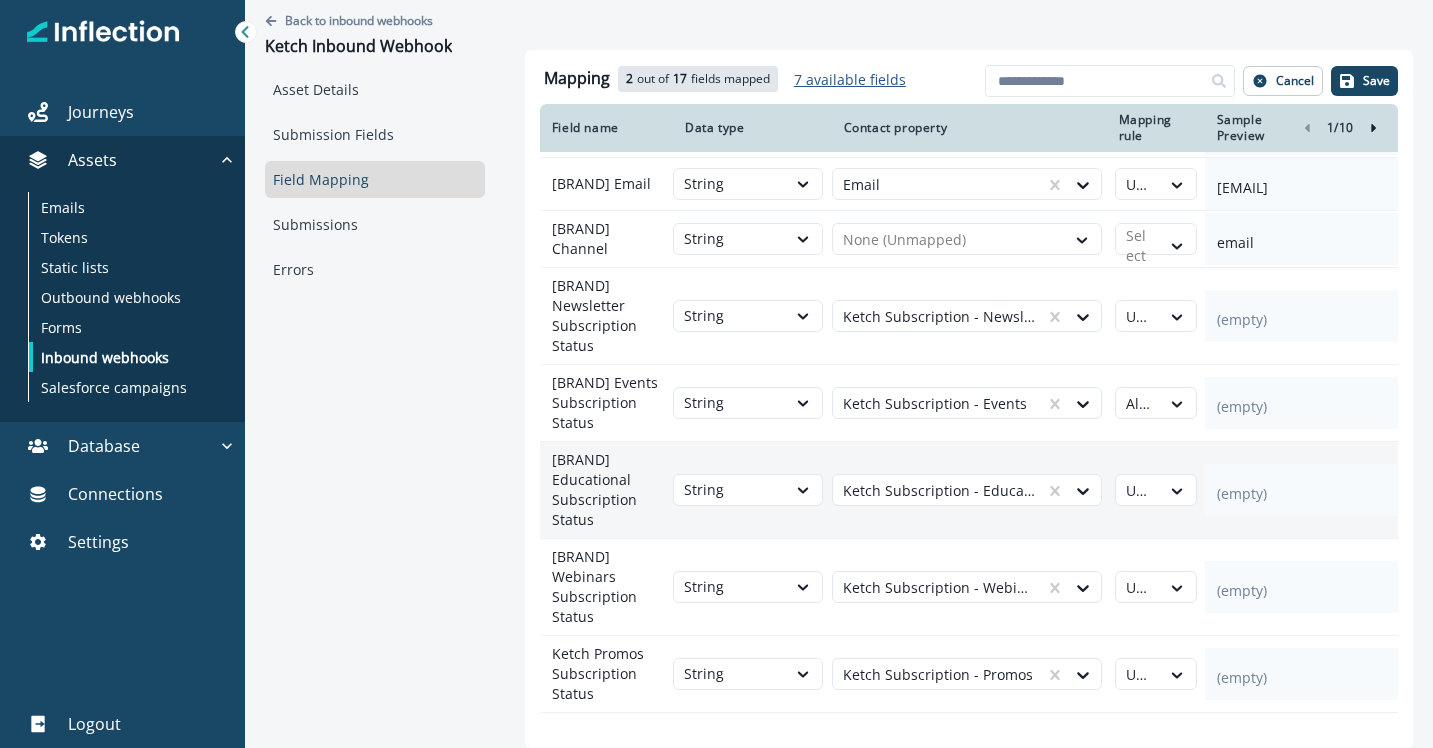 scroll, scrollTop: 0, scrollLeft: 0, axis: both 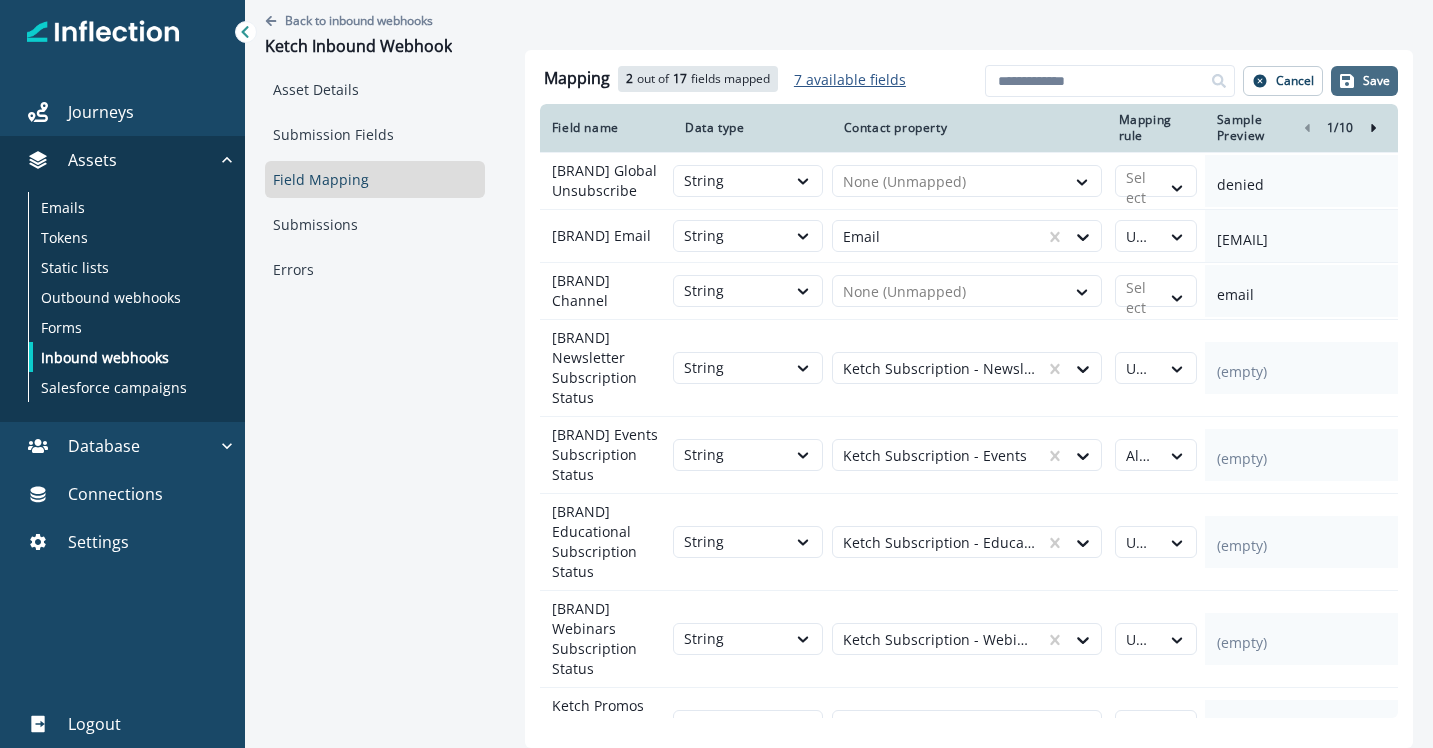 click on "Save" at bounding box center [1376, 81] 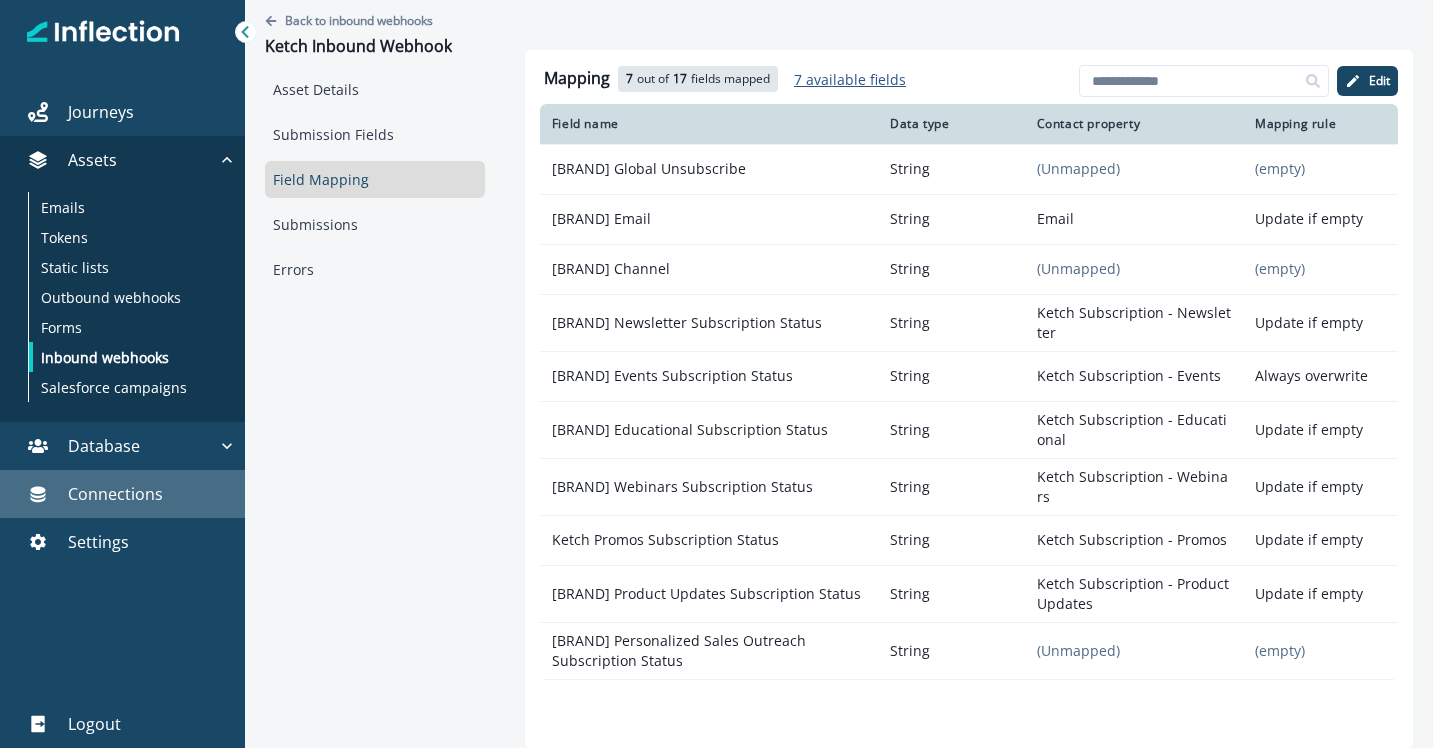 click on "Connections" at bounding box center [122, 494] 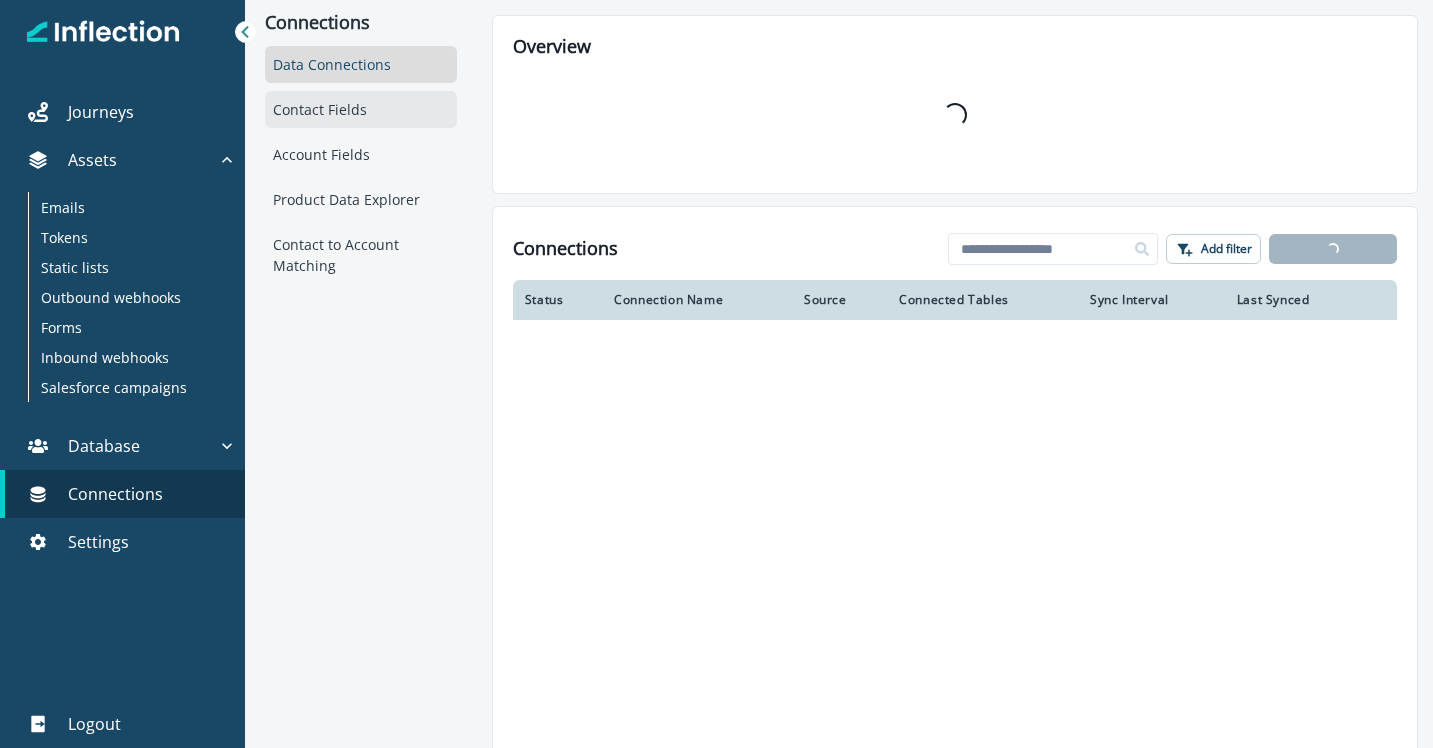 click on "Contact Fields" at bounding box center (361, 109) 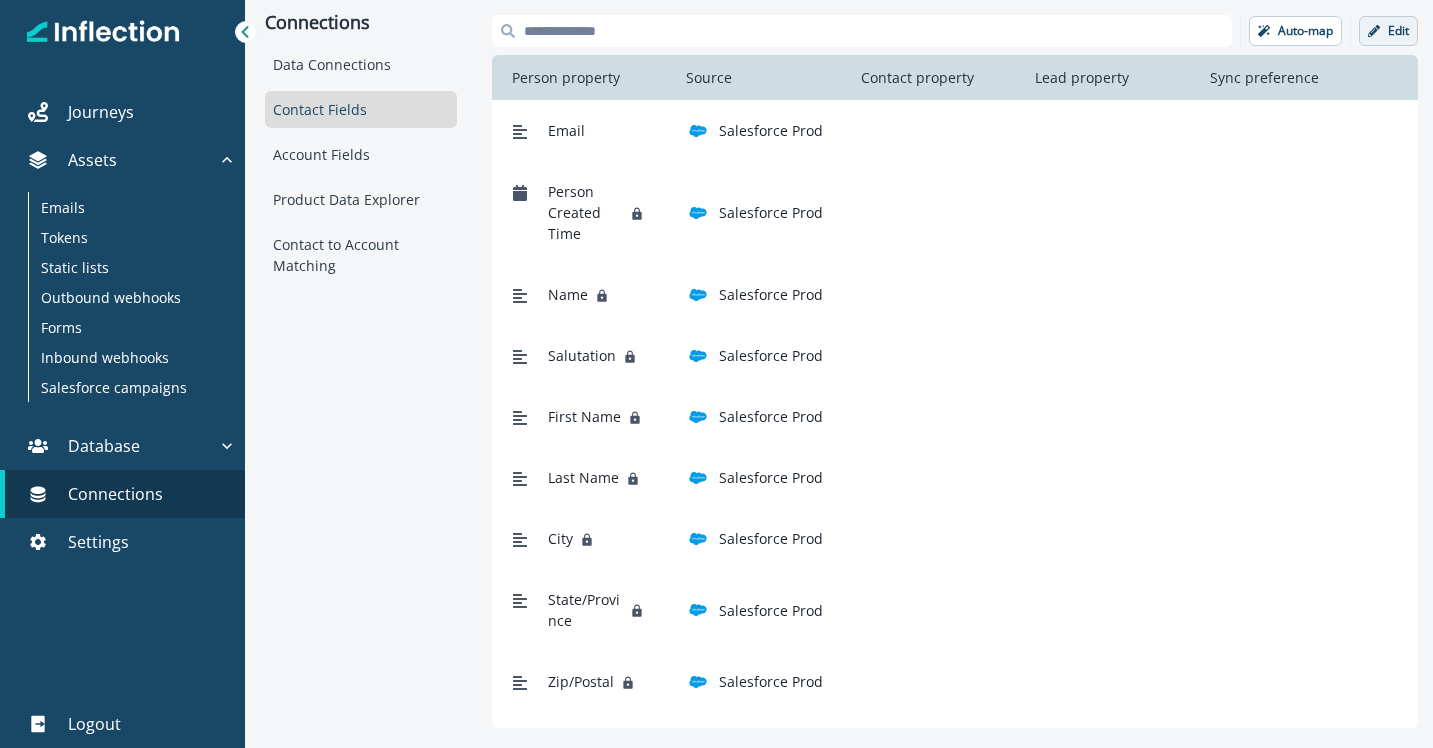 click 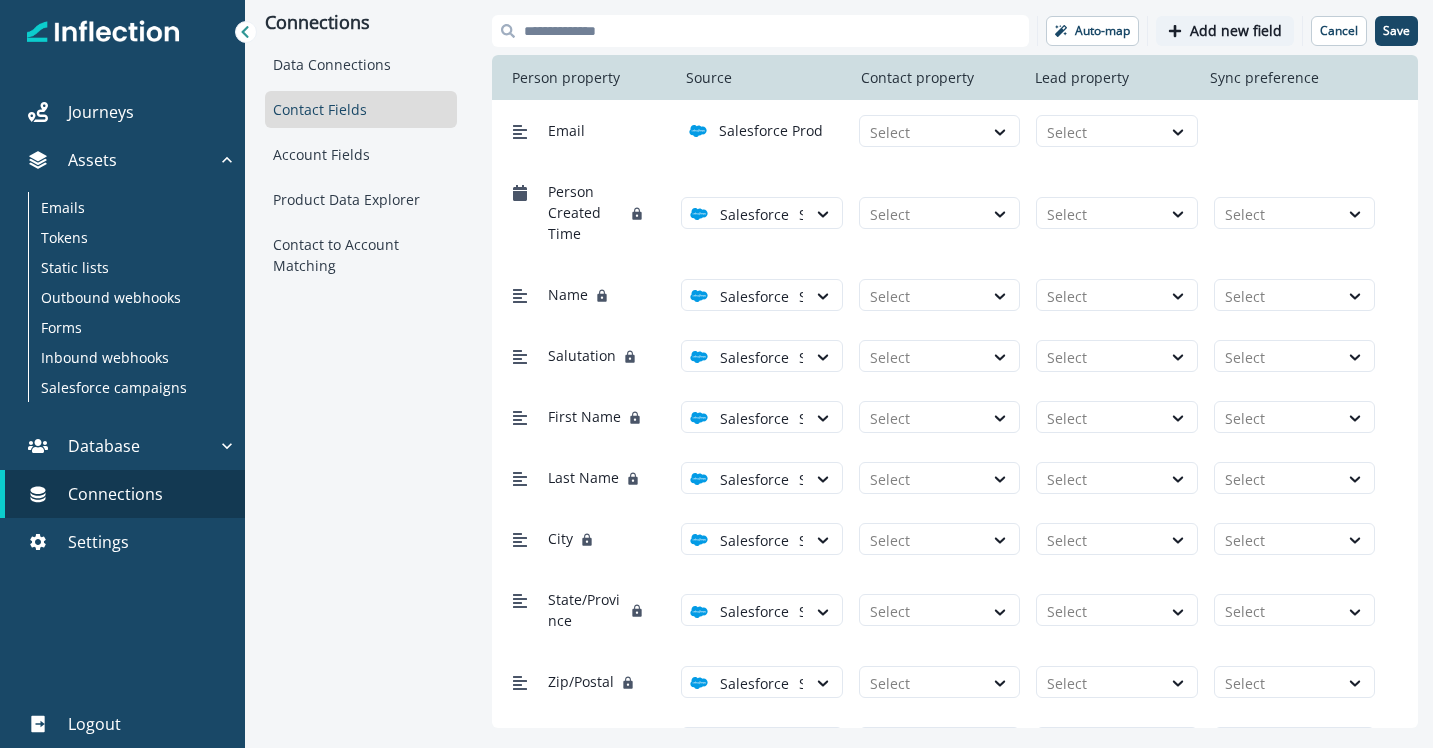 click at bounding box center [760, 31] 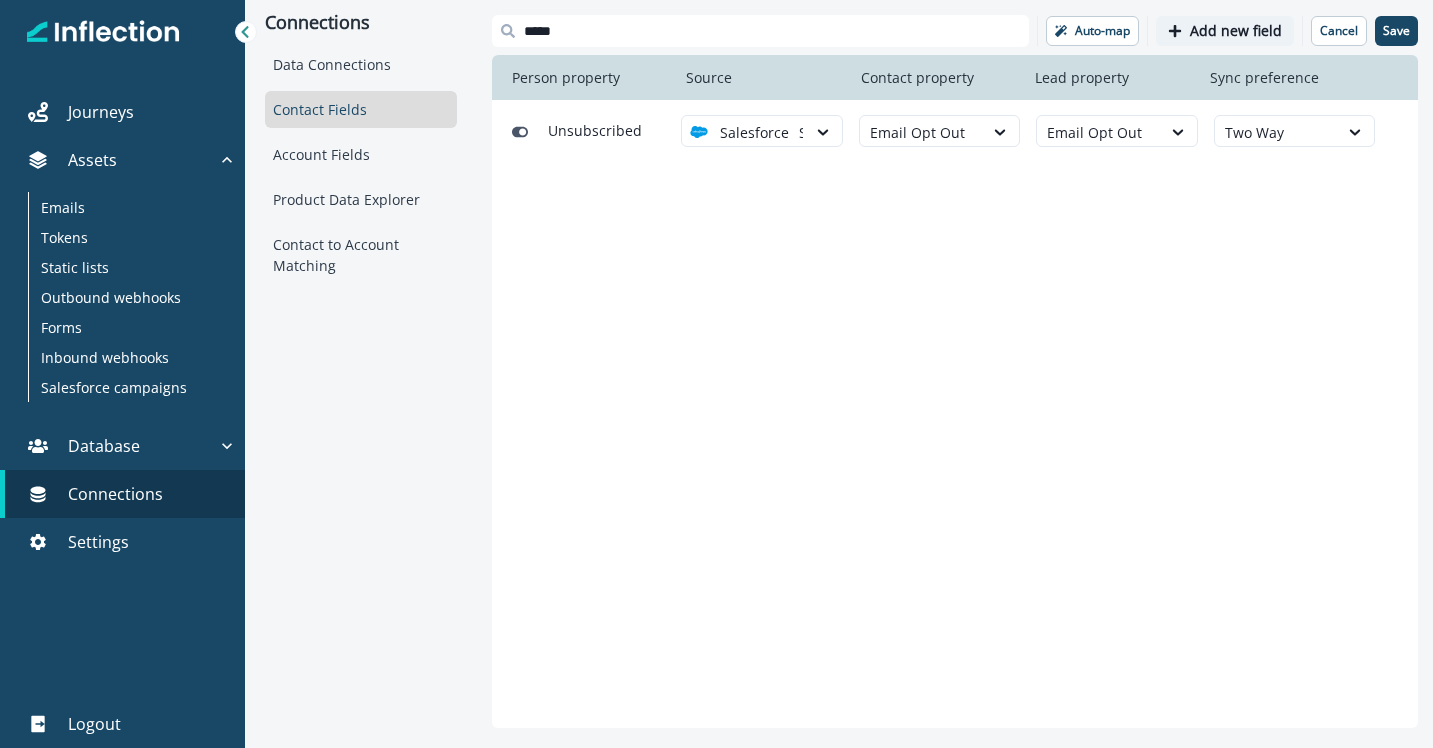 type on "*****" 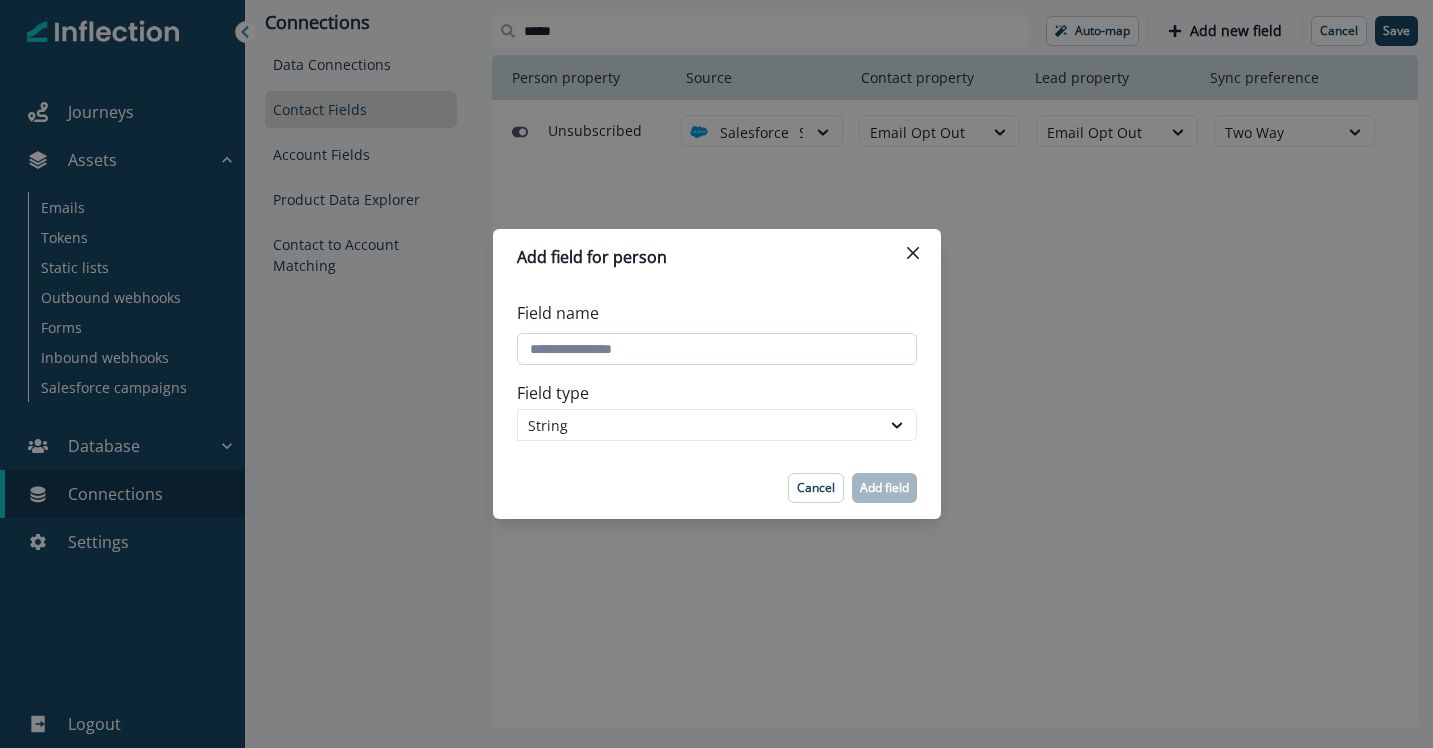 click on "Field name" at bounding box center (717, 349) 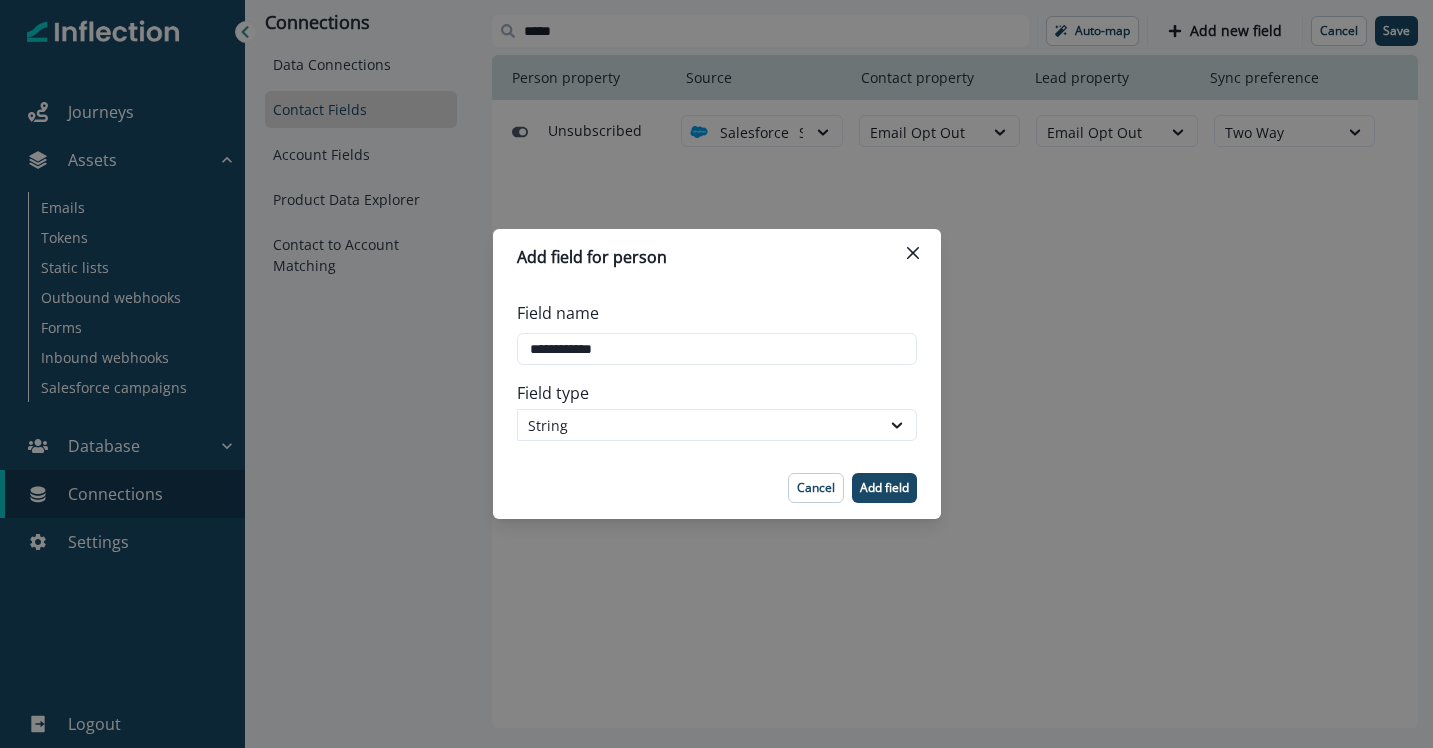 click on "Cancel Add field" at bounding box center (717, 488) 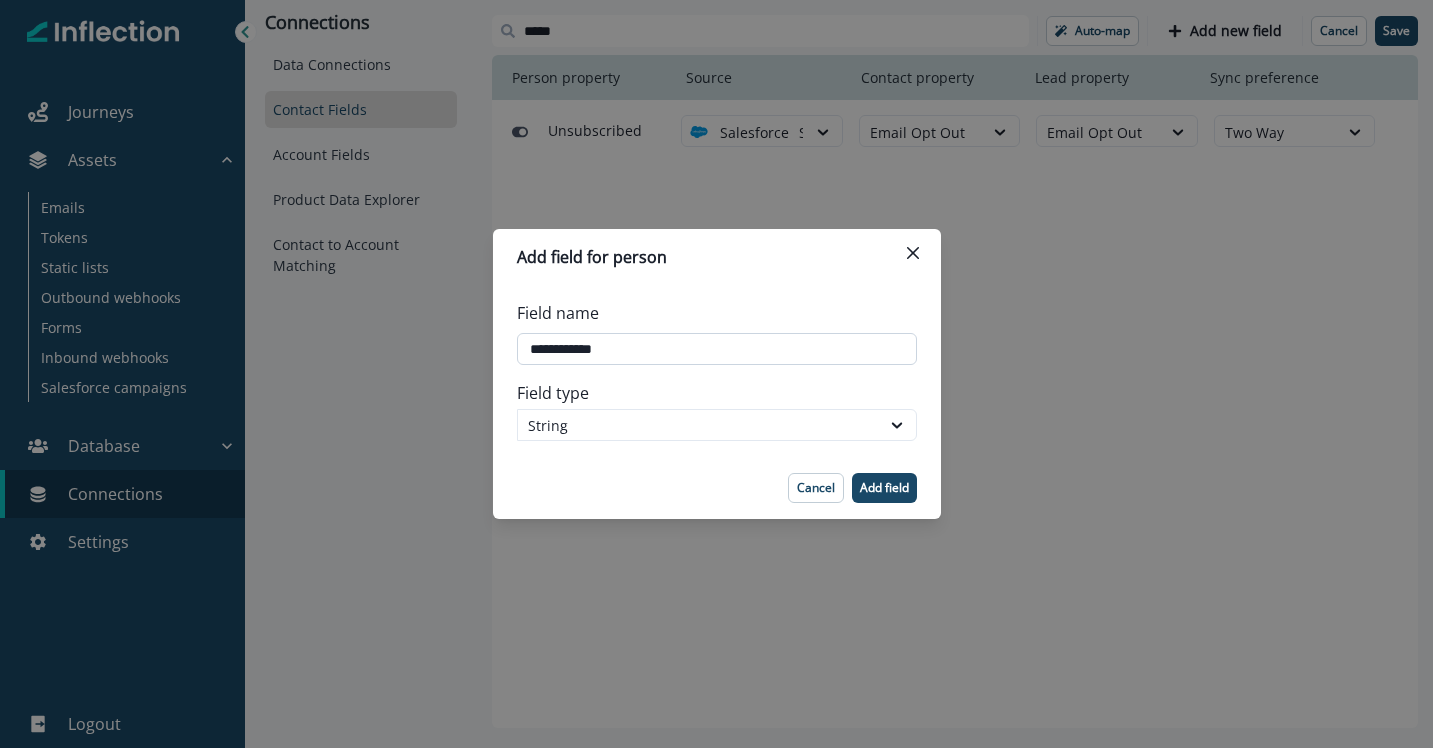 click on "Field name" at bounding box center [717, 349] 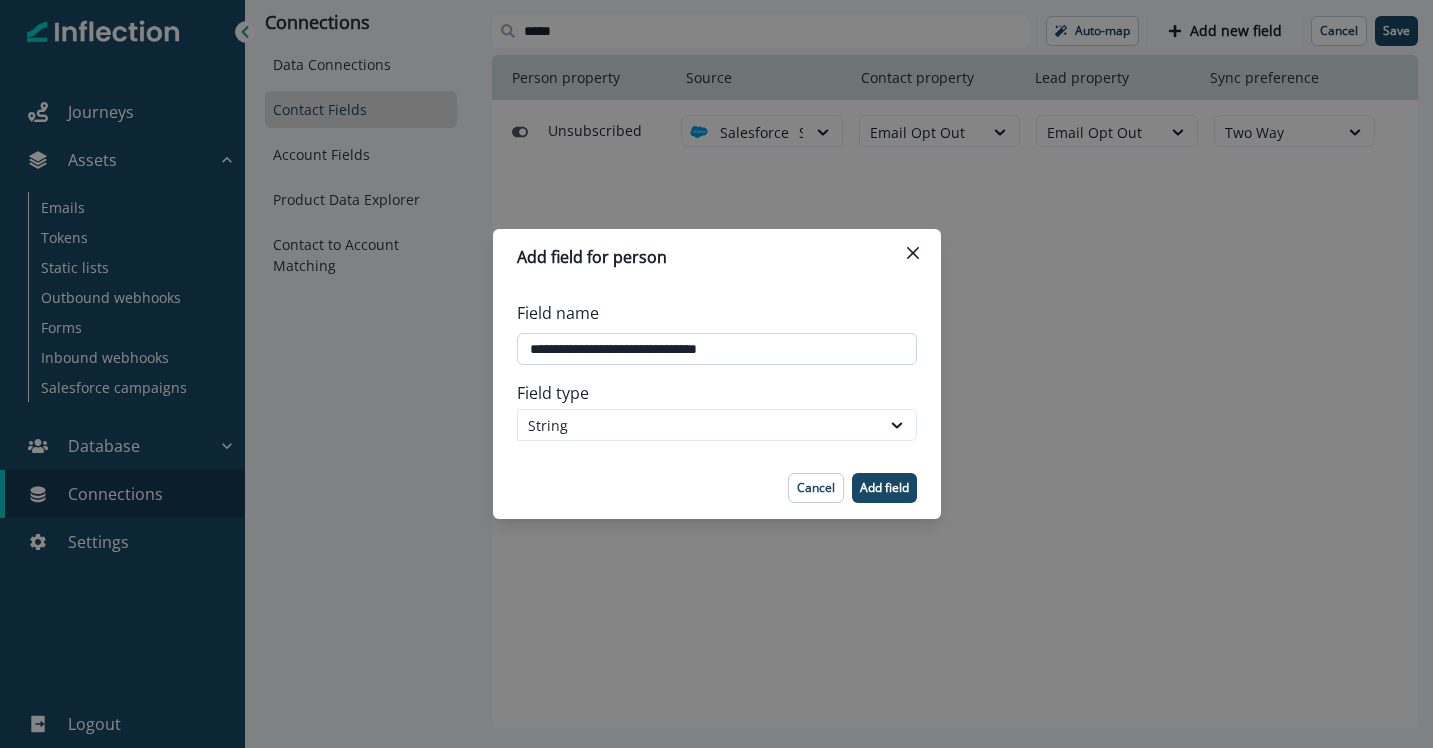 click on "Field name" at bounding box center [717, 349] 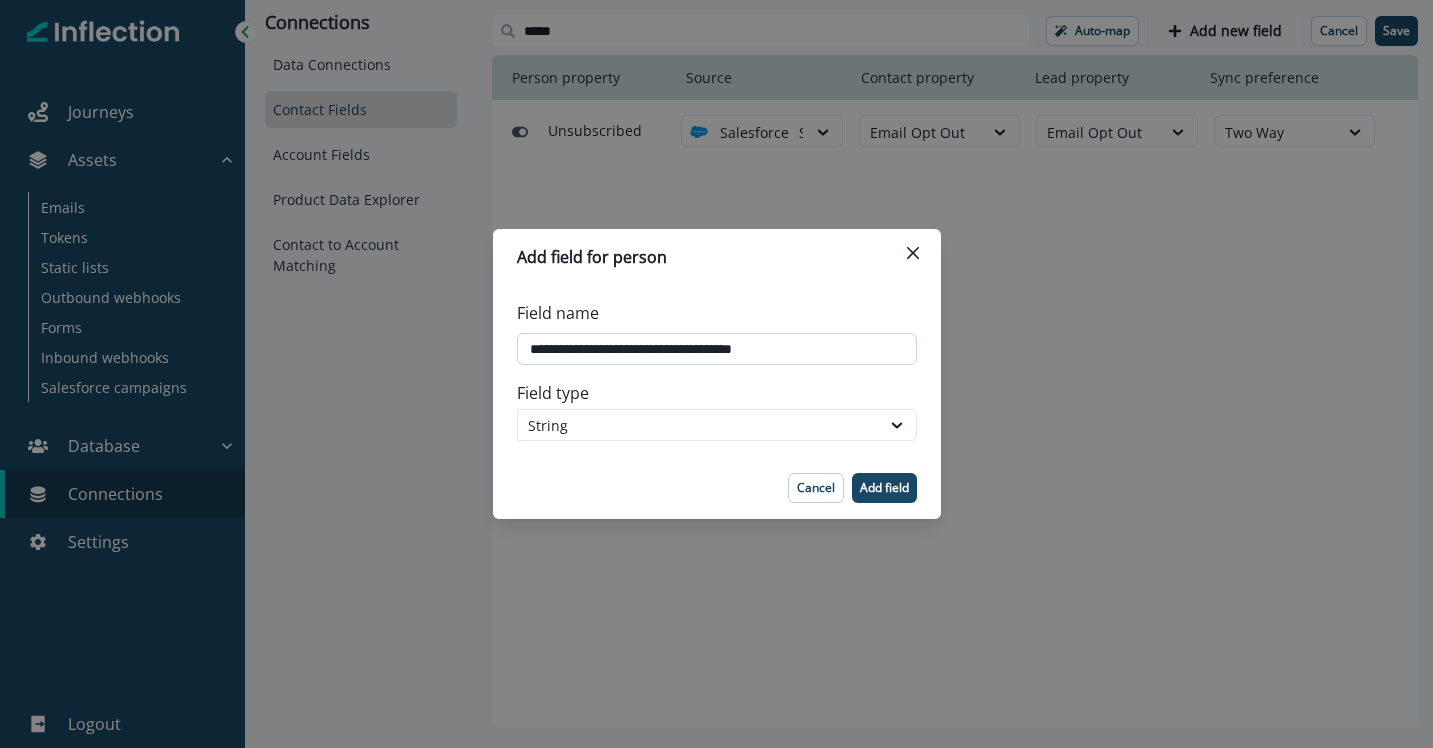 click on "Field name" at bounding box center (717, 349) 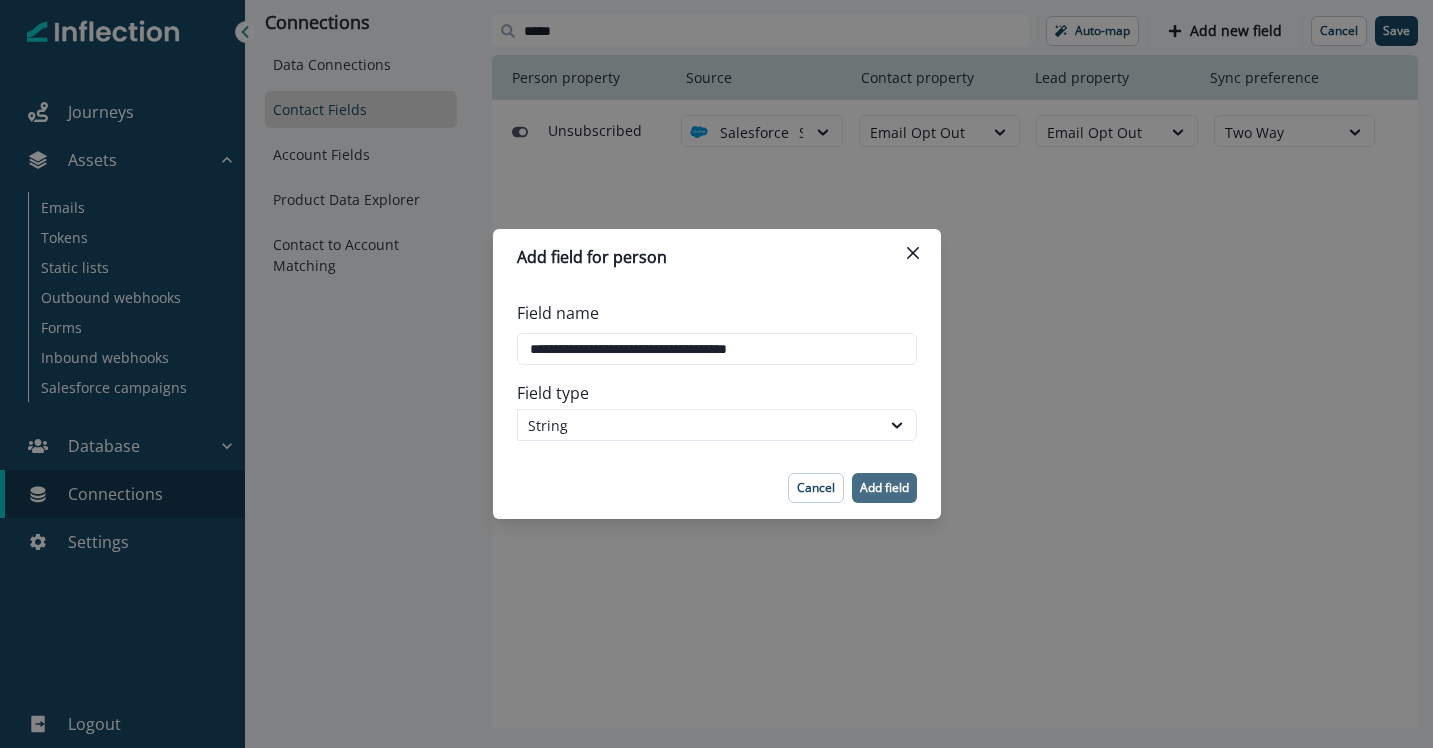 type on "**********" 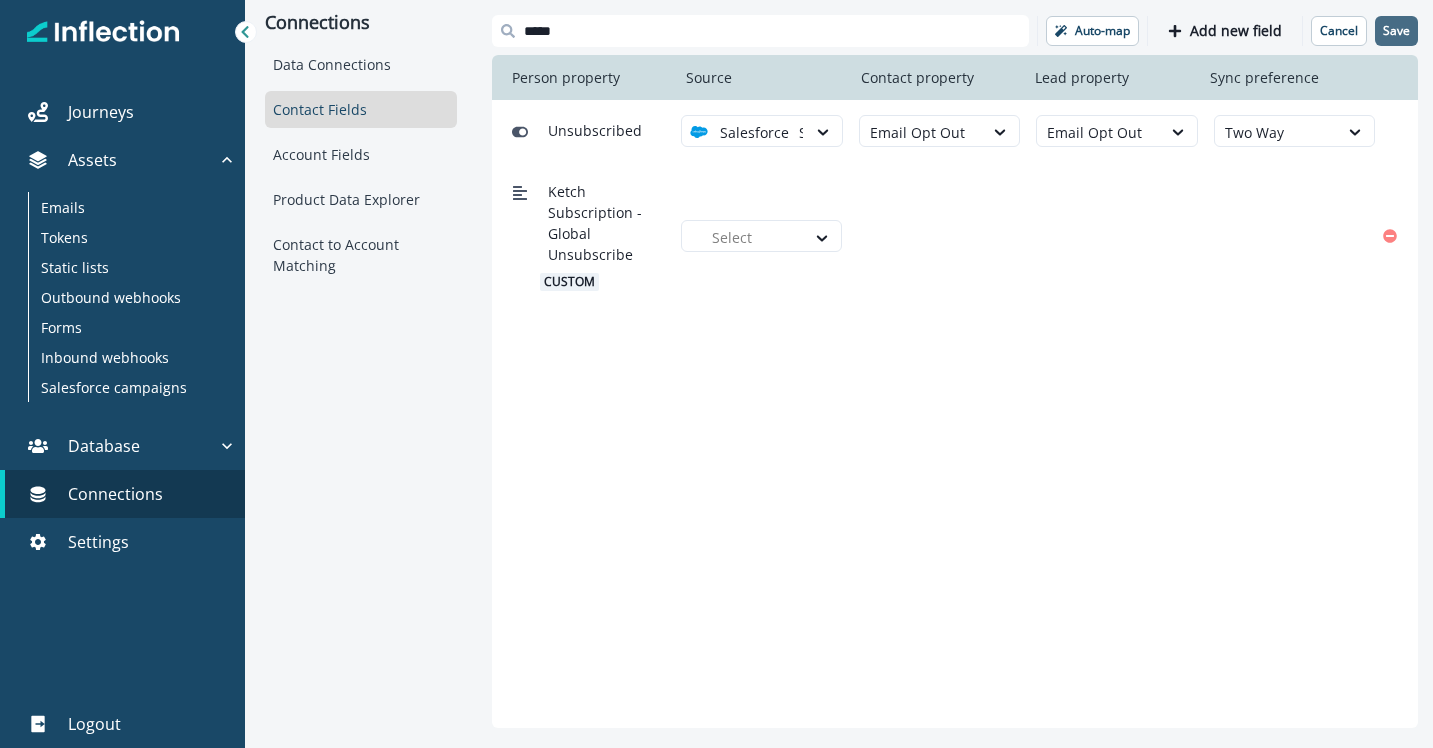 click on "Save" at bounding box center (1396, 31) 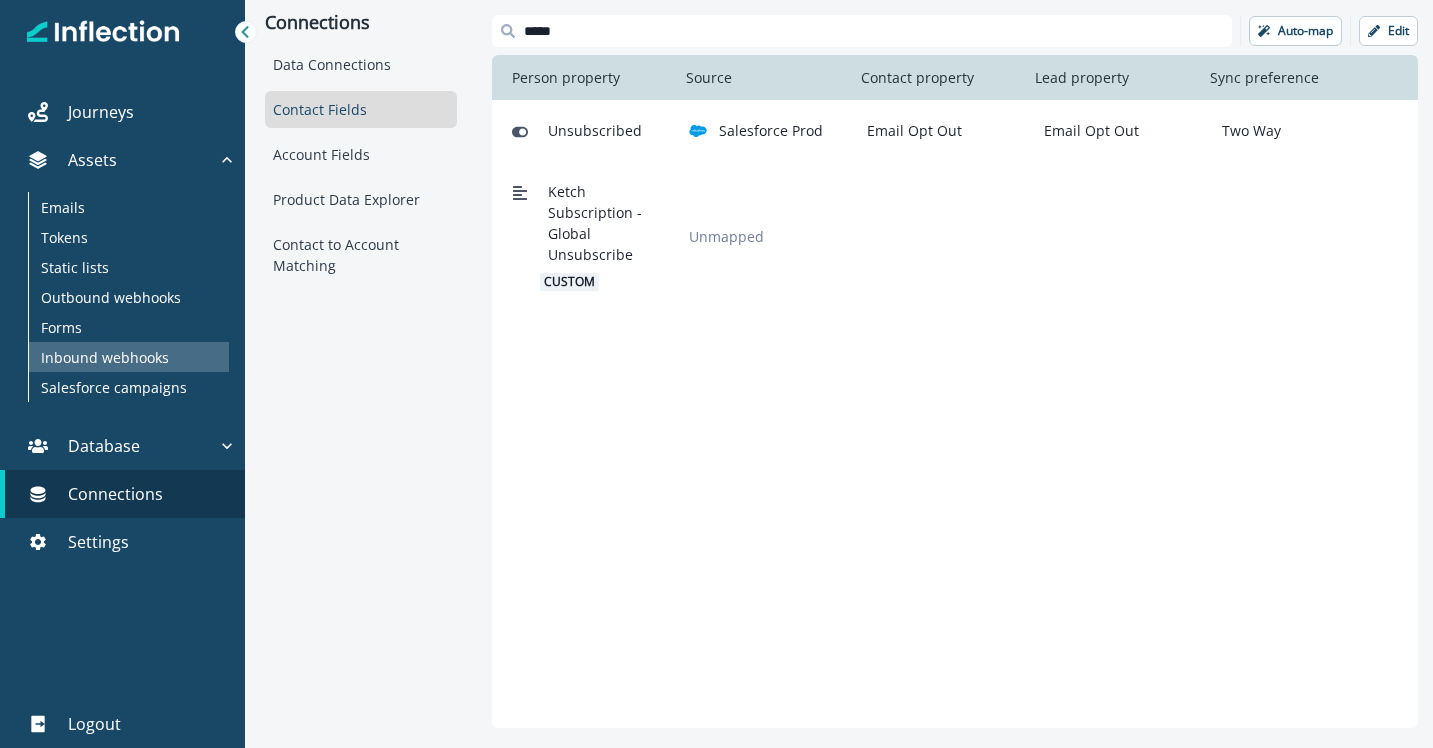 click on "Inbound webhooks" at bounding box center (105, 357) 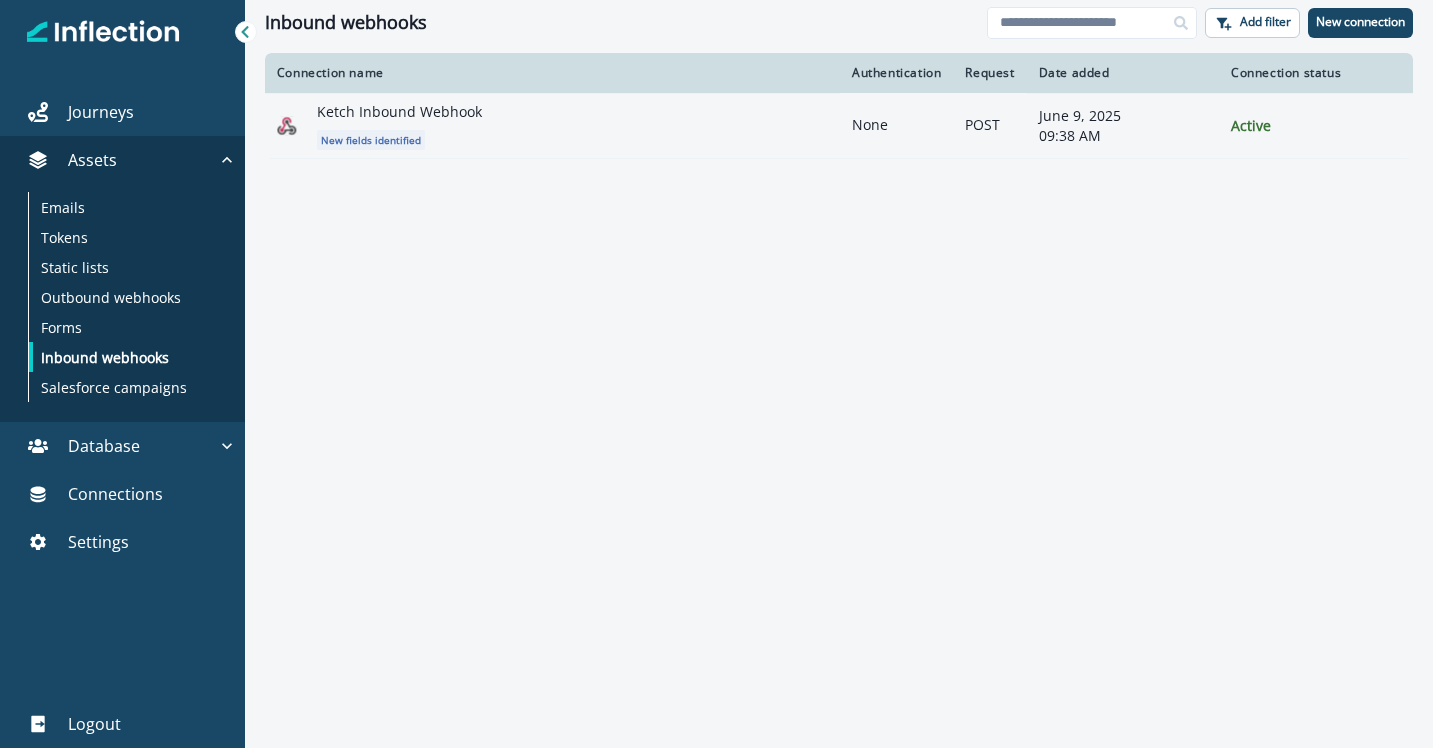 click on "Ketch Inbound Webhook New fields identified" at bounding box center (572, 126) 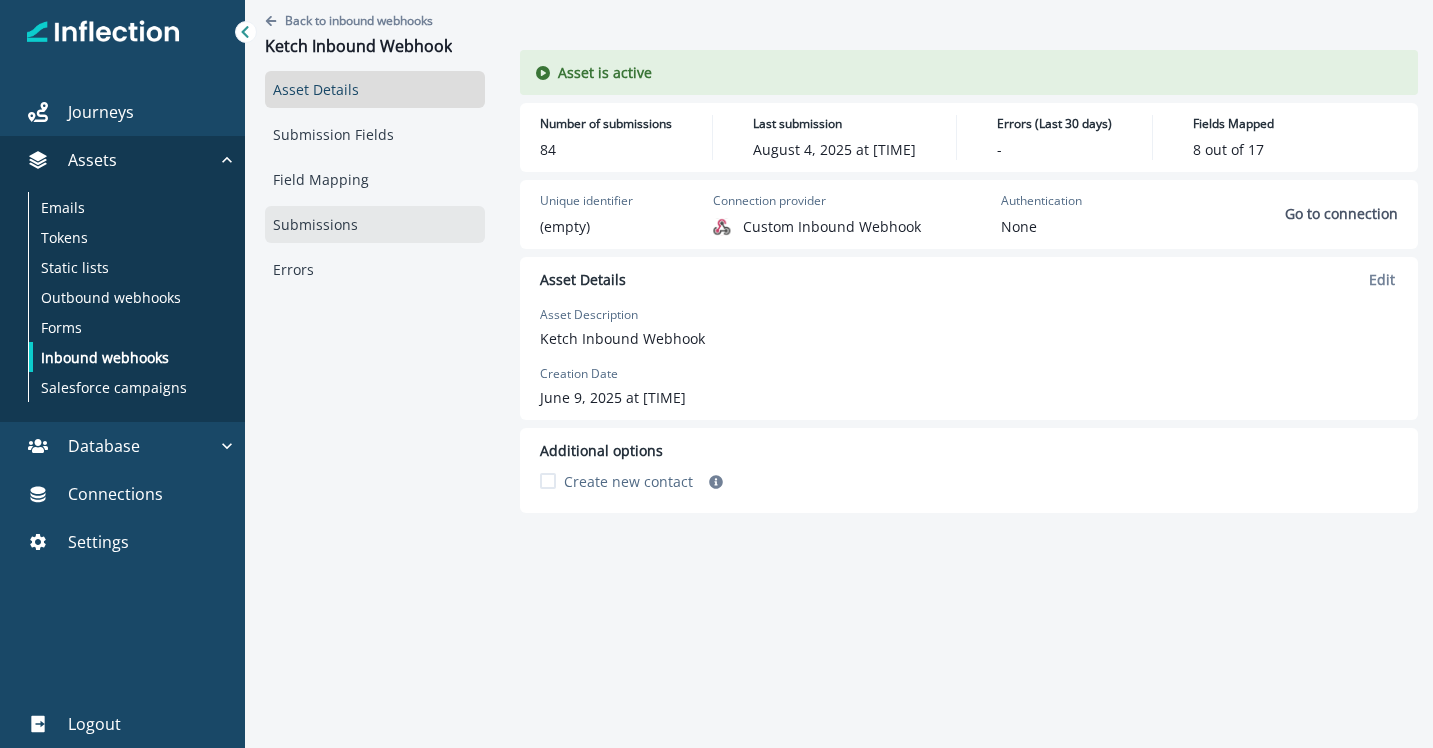 click on "Submissions" at bounding box center (375, 224) 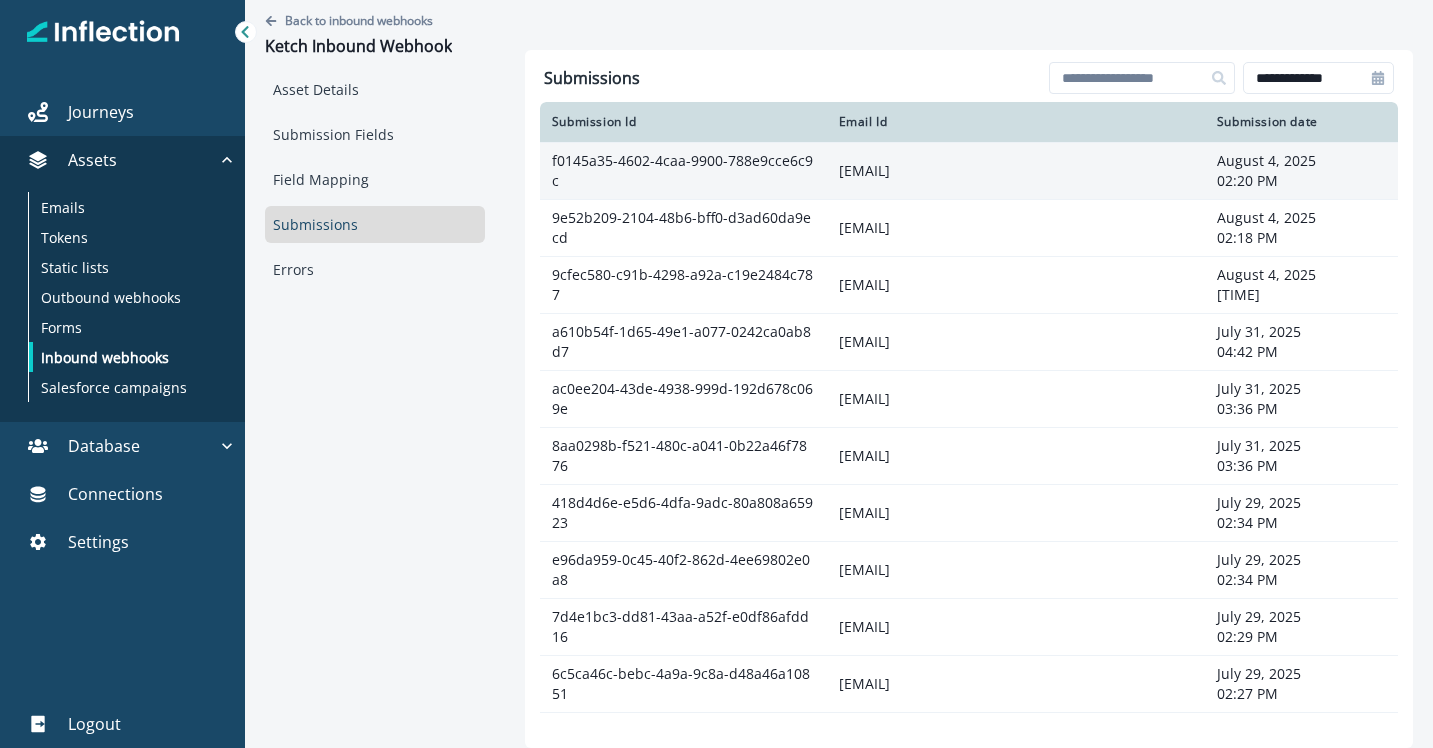 click on "[EMAIL]" at bounding box center [1016, 170] 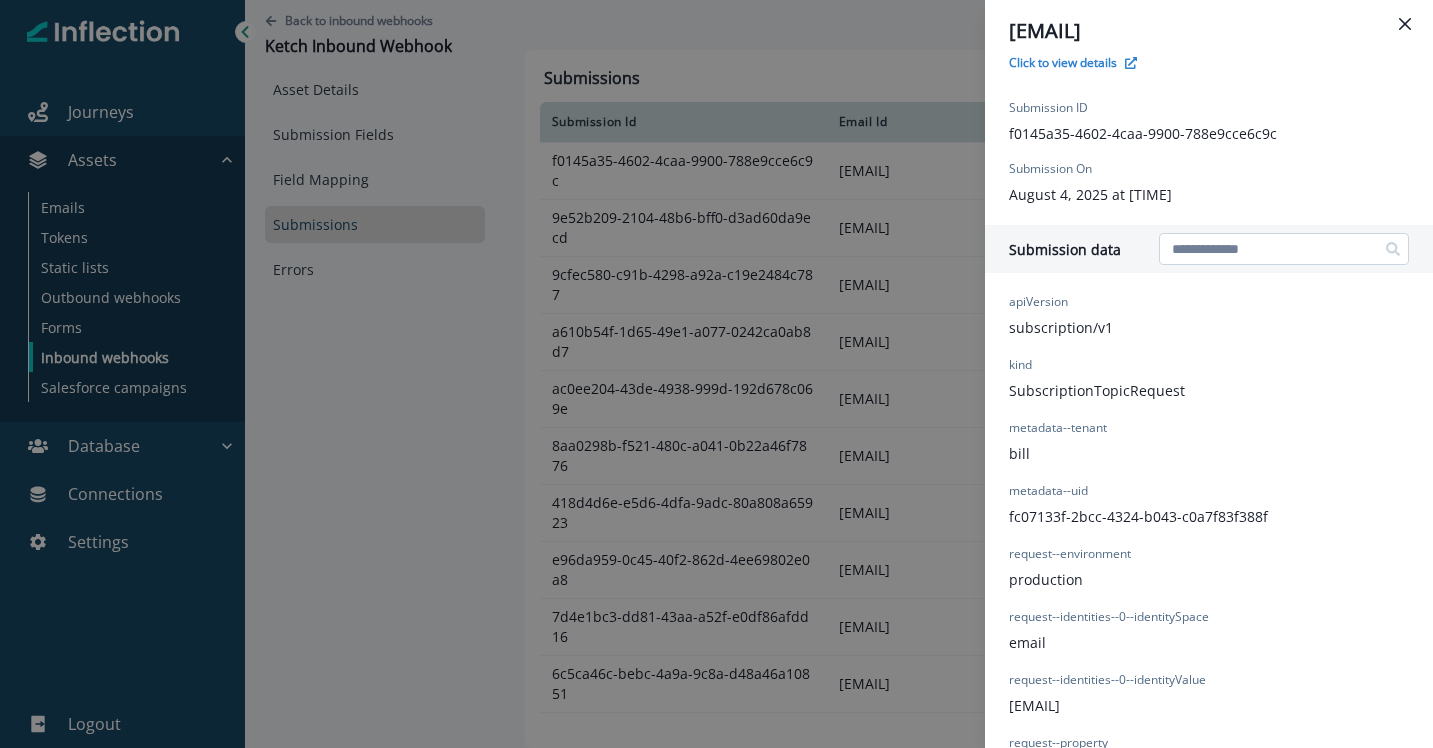 click at bounding box center [1284, 249] 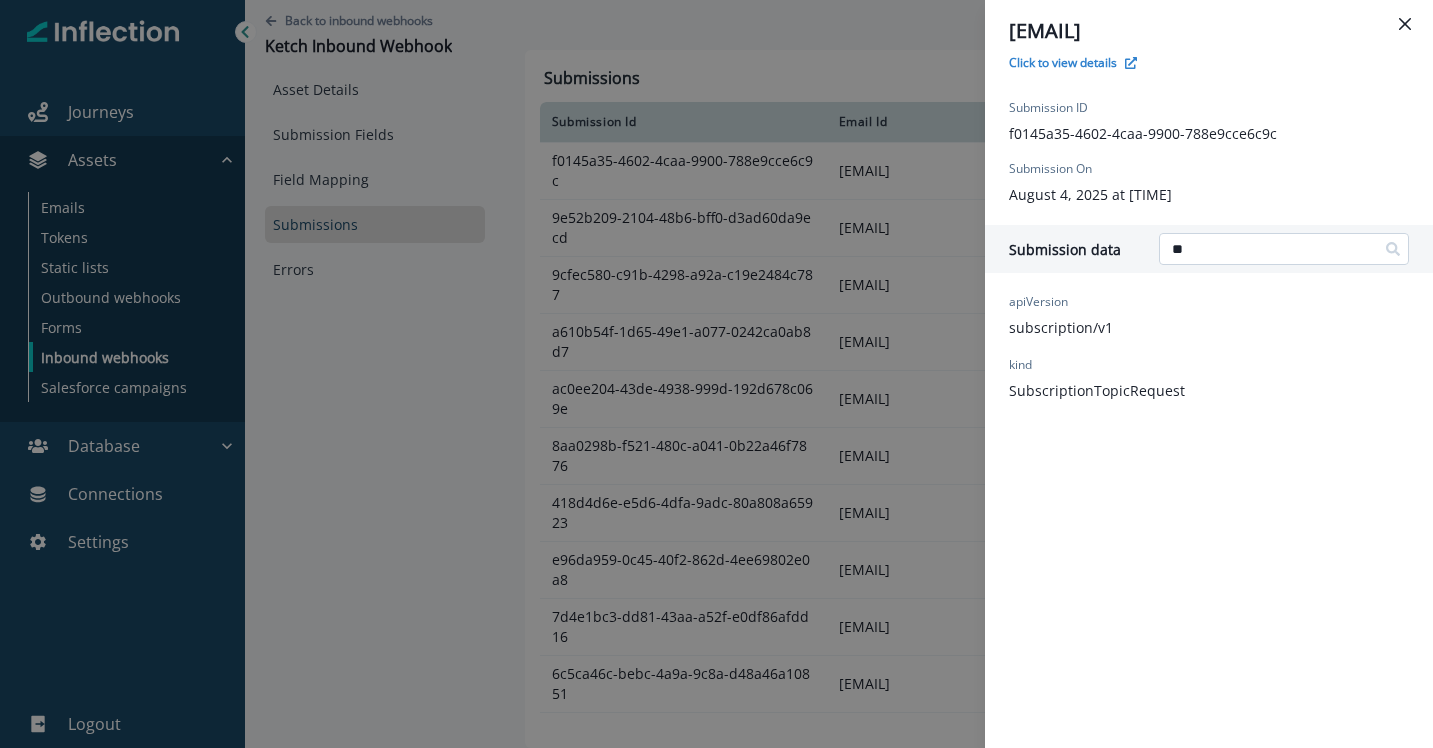 type on "*" 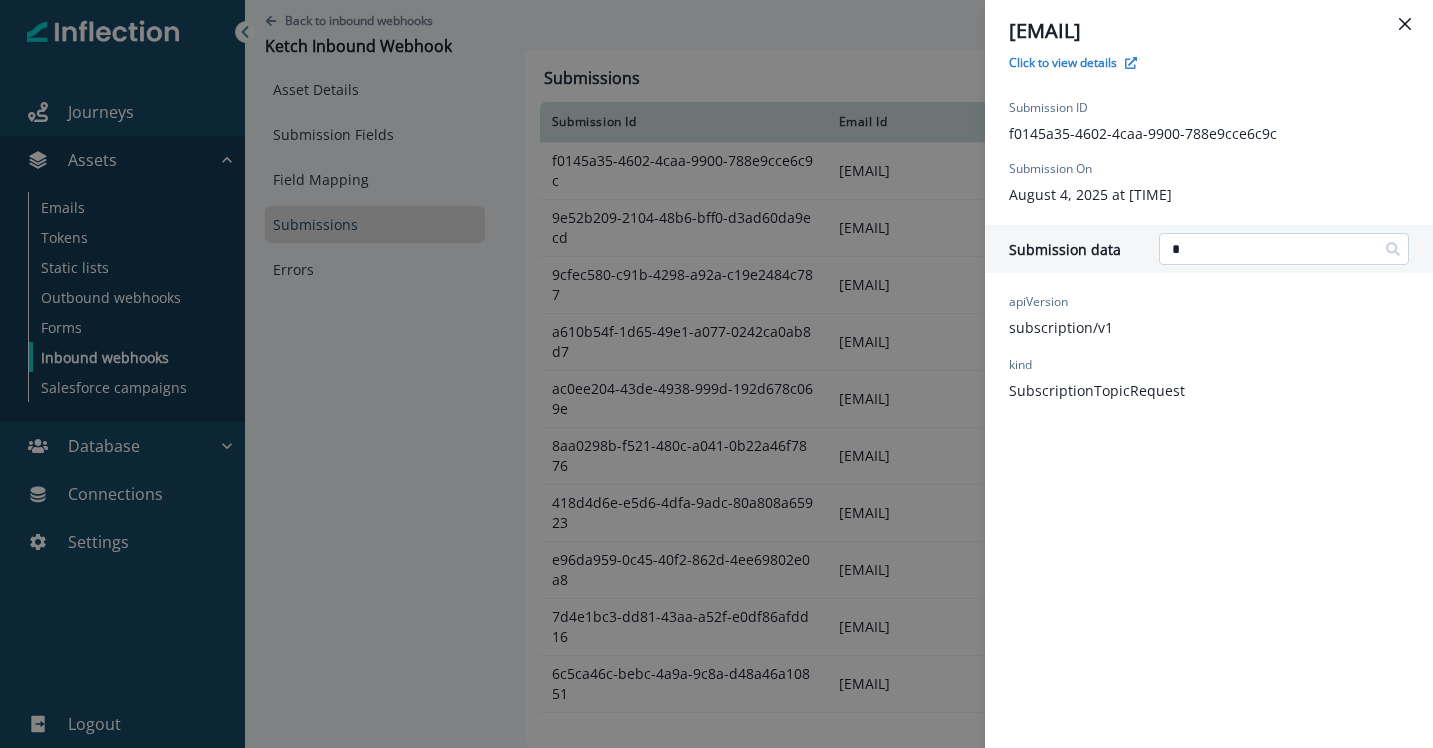 type 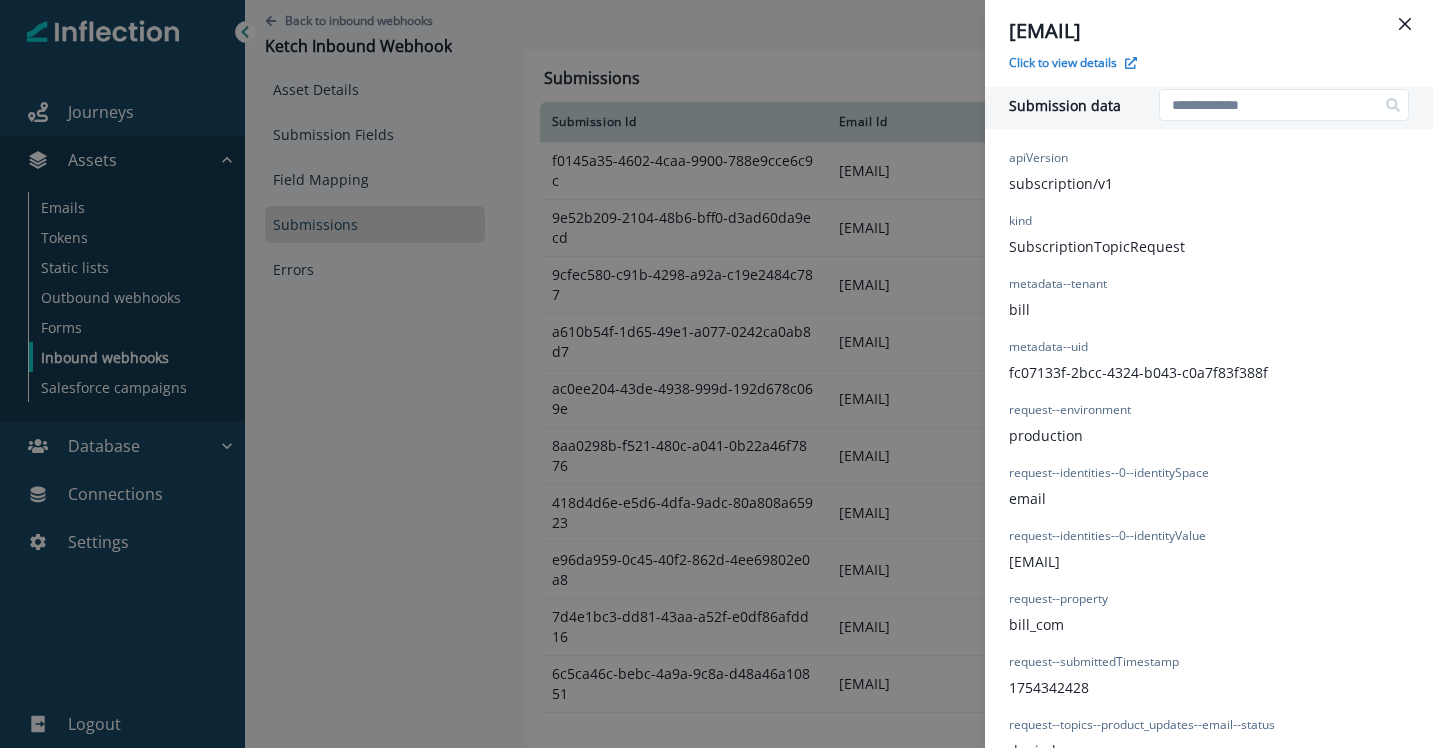 scroll, scrollTop: 168, scrollLeft: 0, axis: vertical 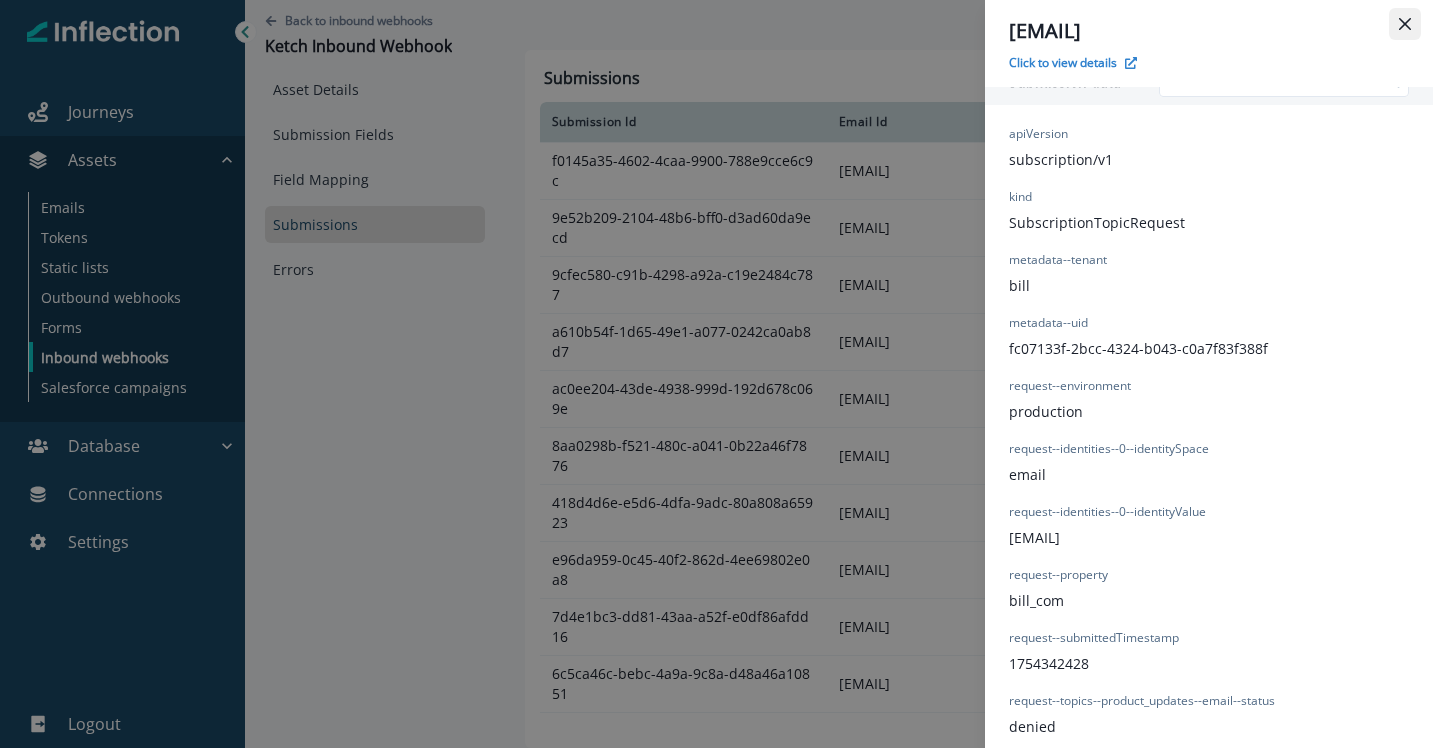 click 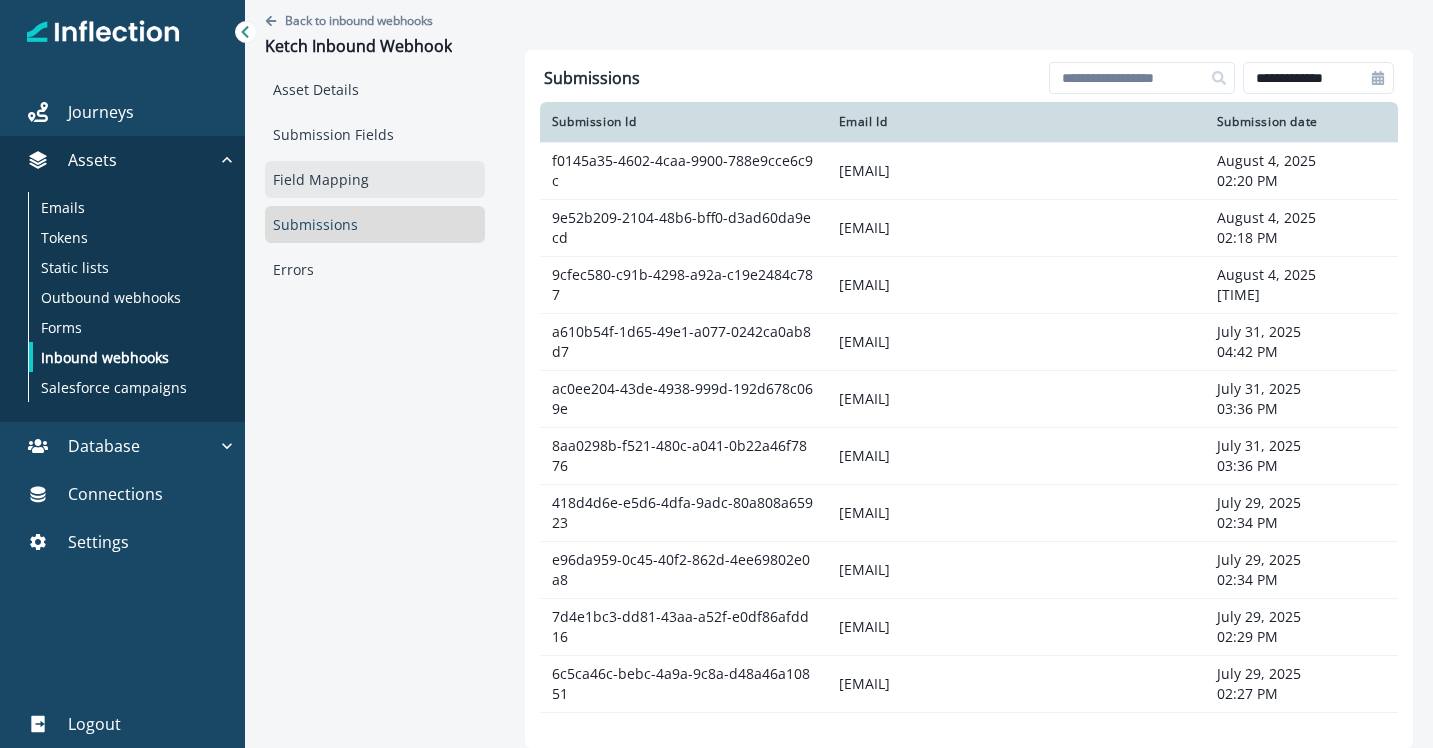 click on "Field Mapping" at bounding box center (375, 179) 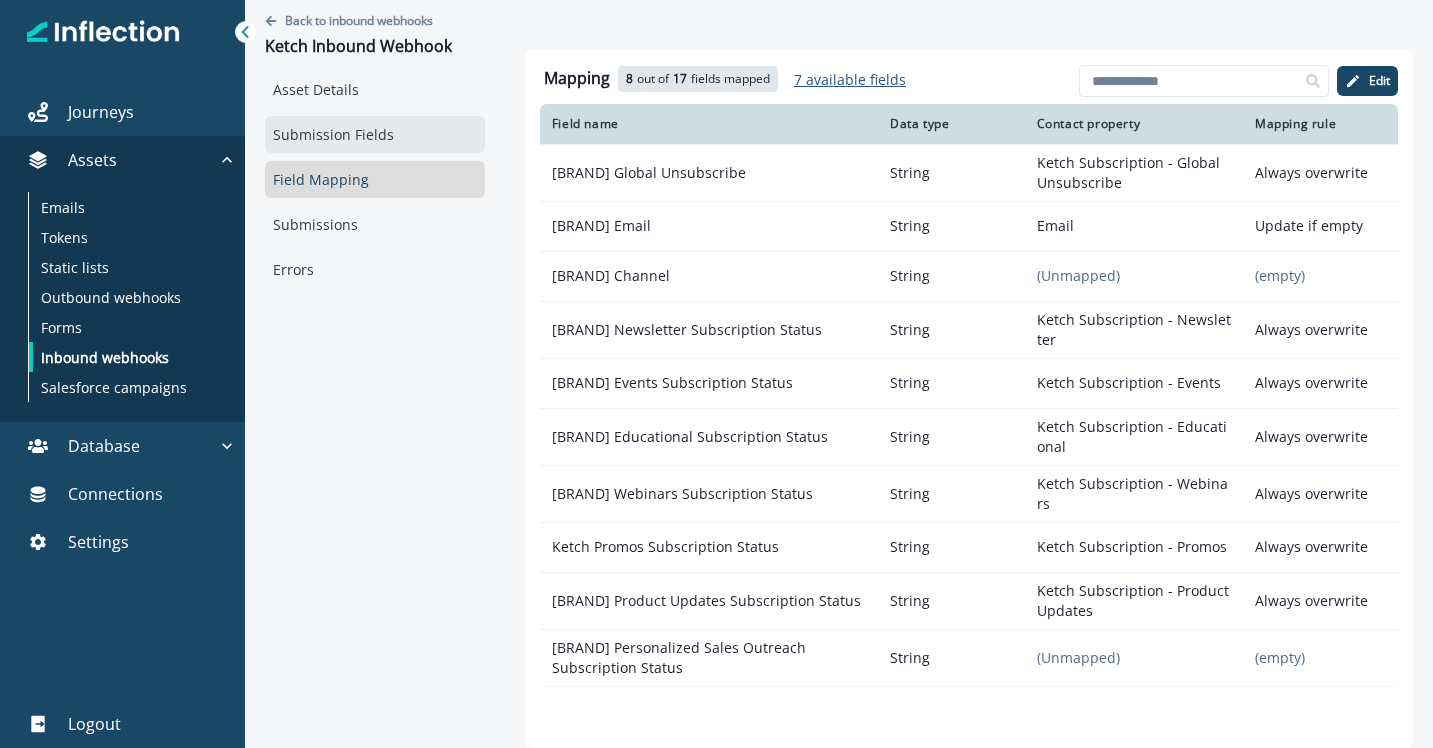 click on "Submission Fields" at bounding box center (375, 134) 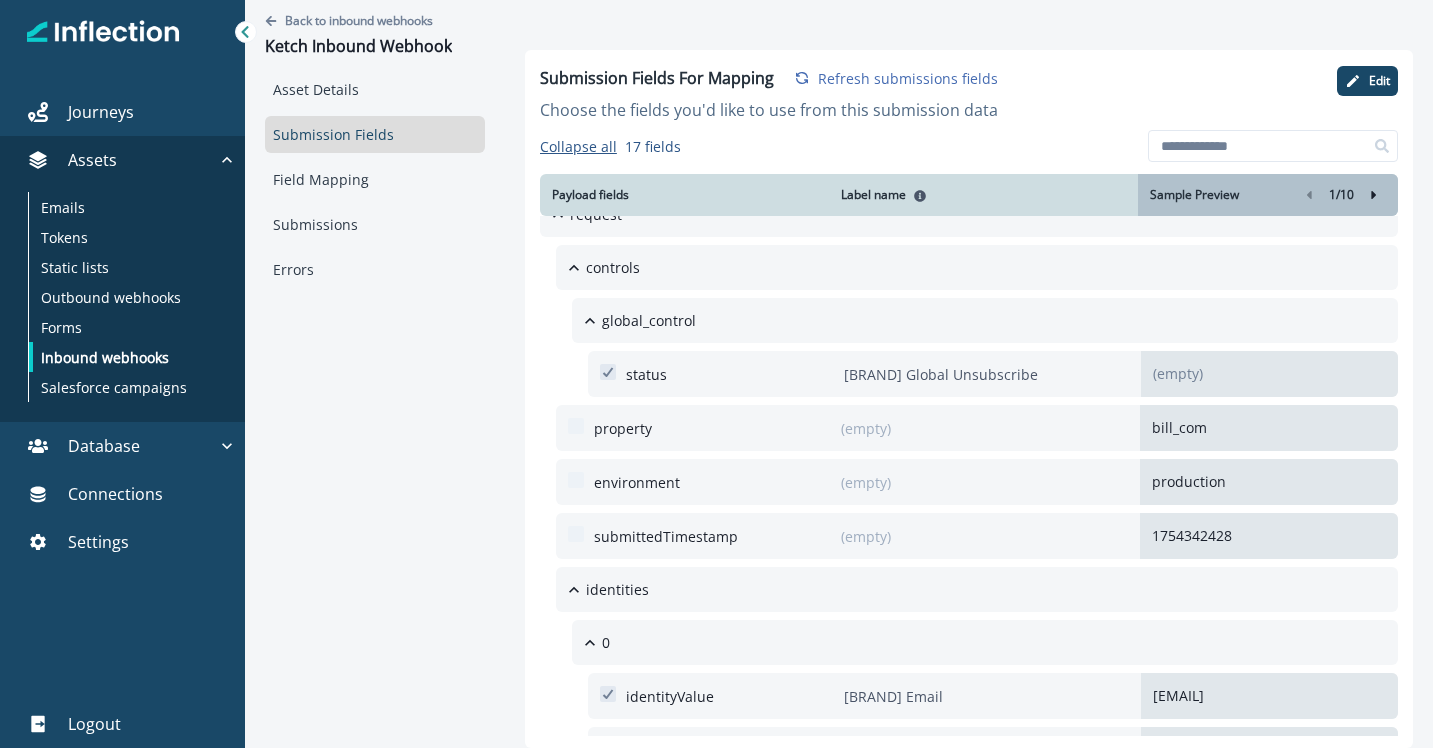 scroll, scrollTop: 36, scrollLeft: 0, axis: vertical 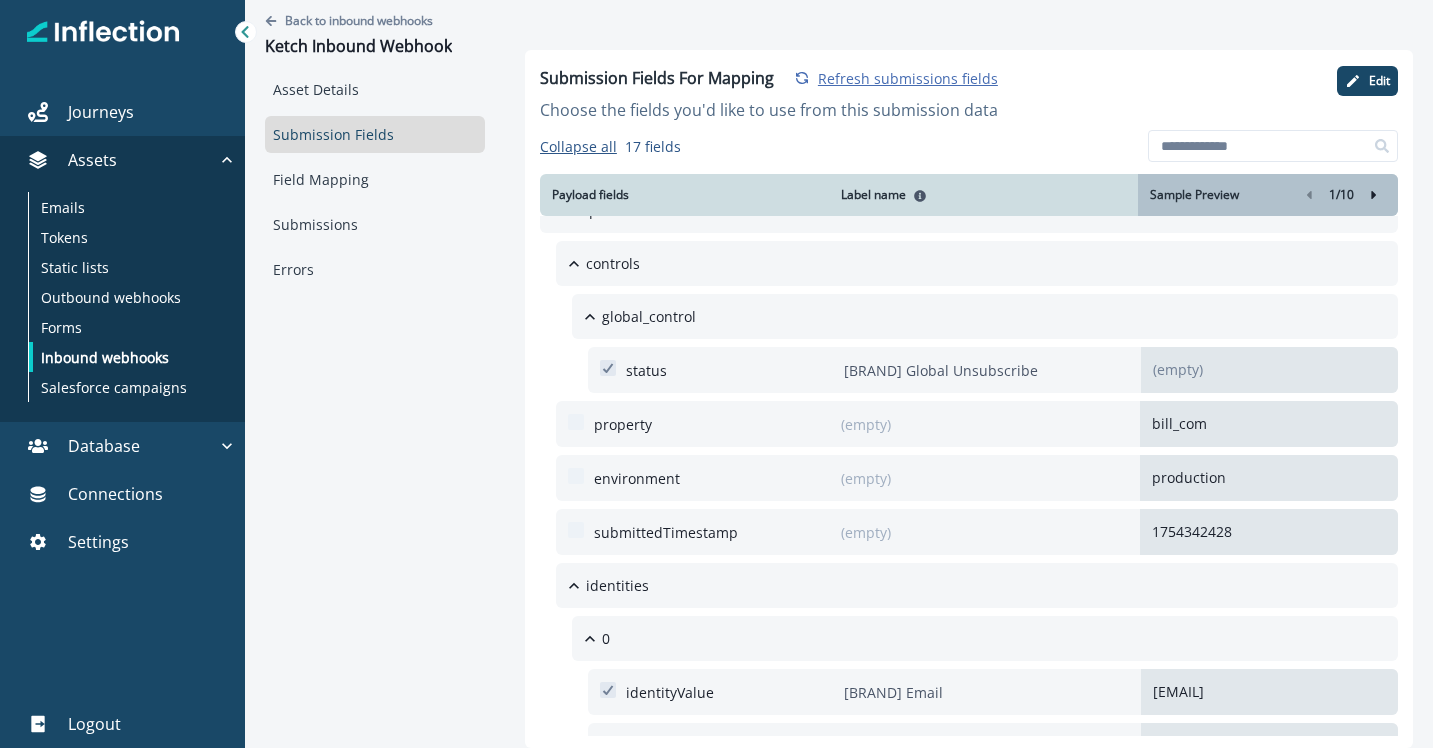click on "Refresh submissions fields" at bounding box center (908, 78) 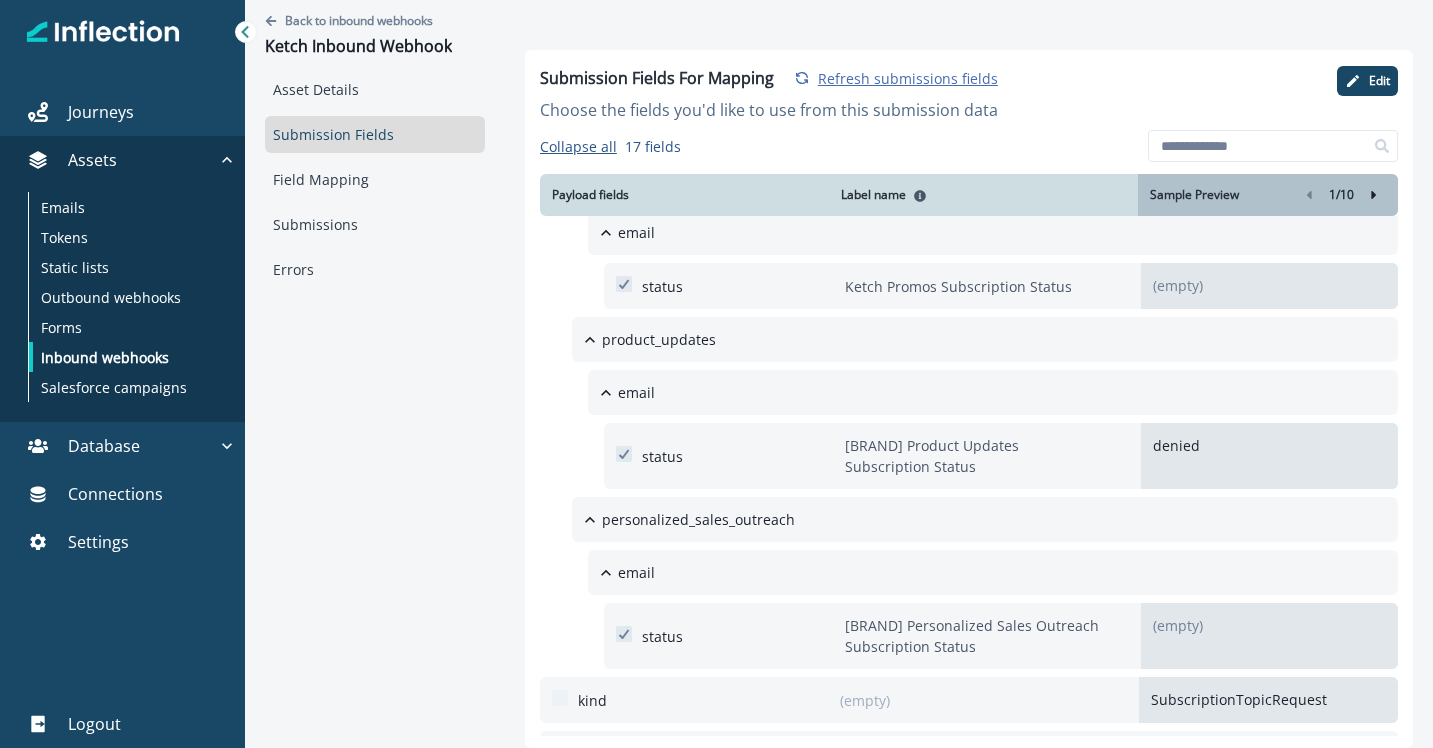scroll, scrollTop: 1411, scrollLeft: 0, axis: vertical 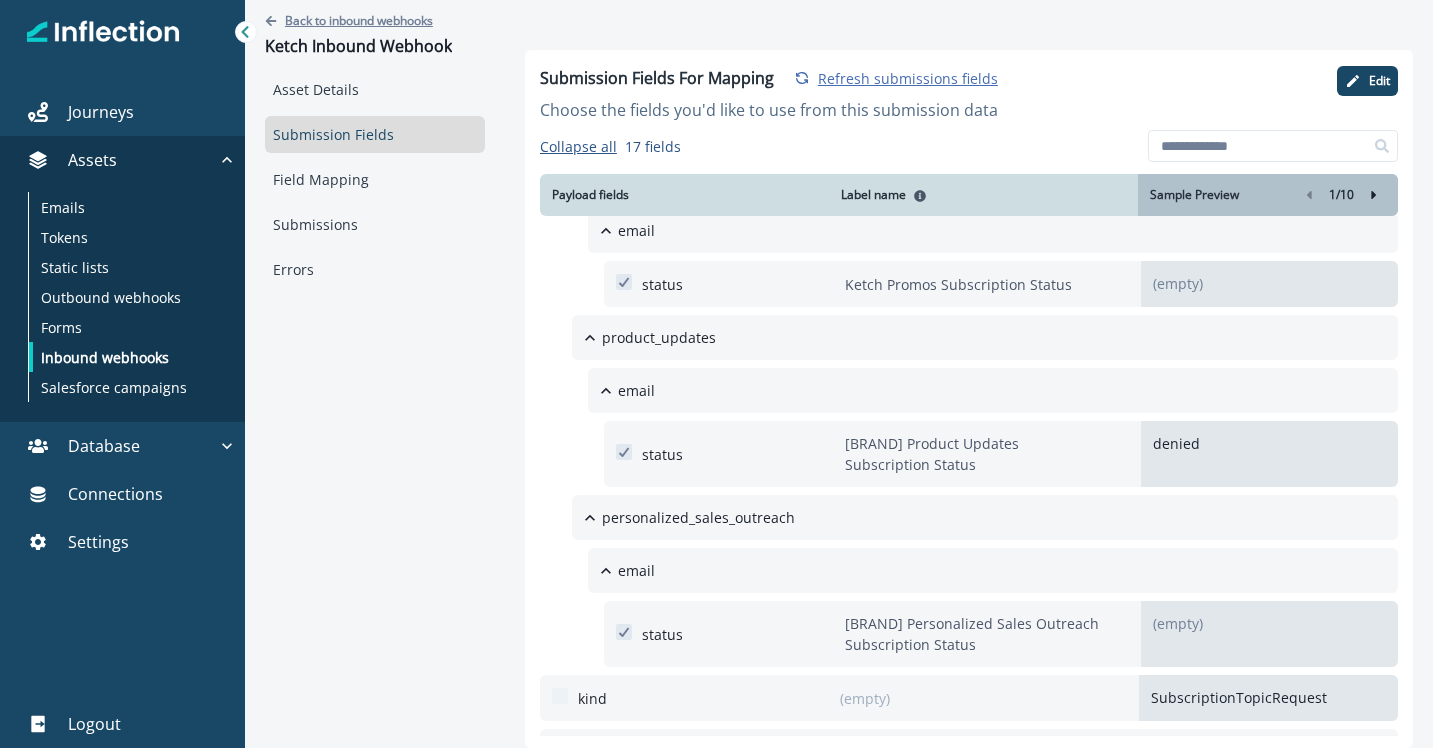 click on "Back to inbound webhooks" at bounding box center [359, 20] 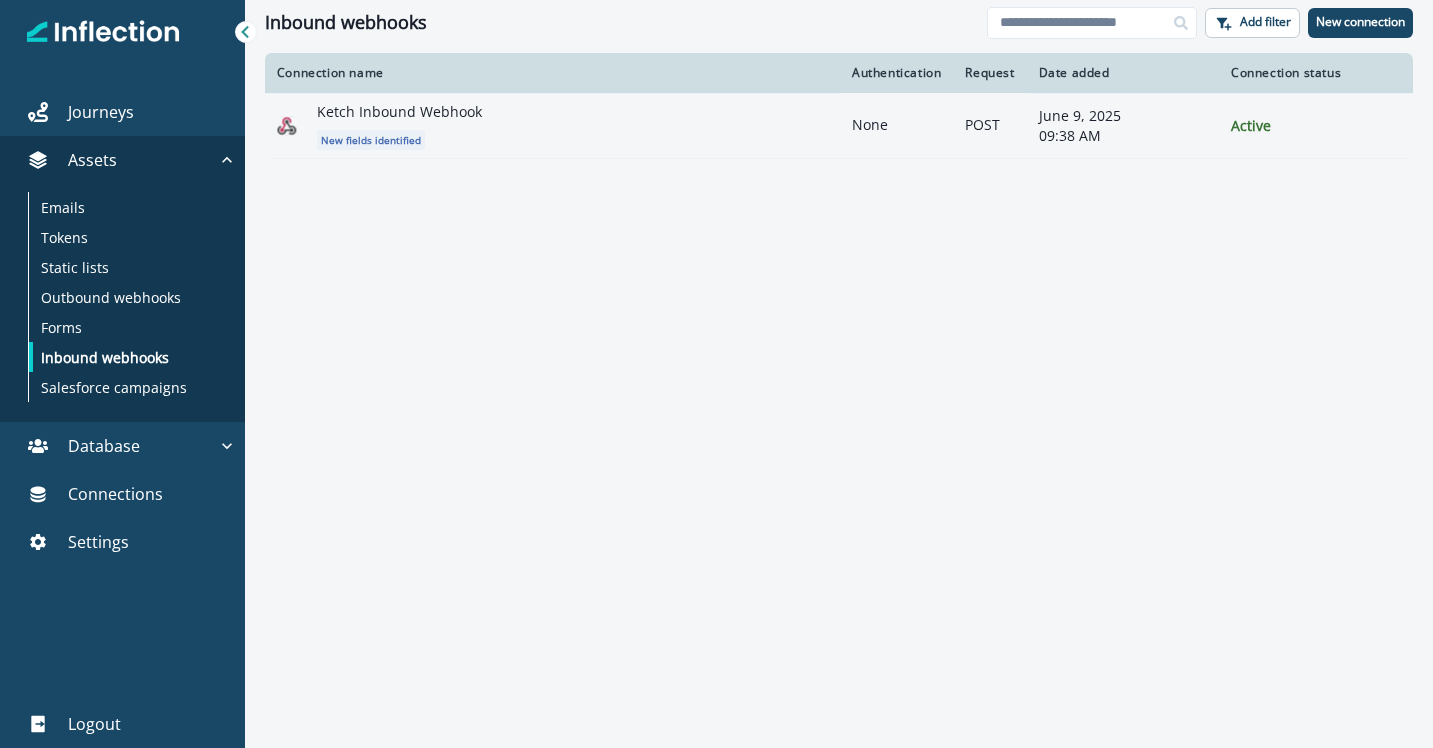 click on "Ketch Inbound Webhook" at bounding box center (399, 112) 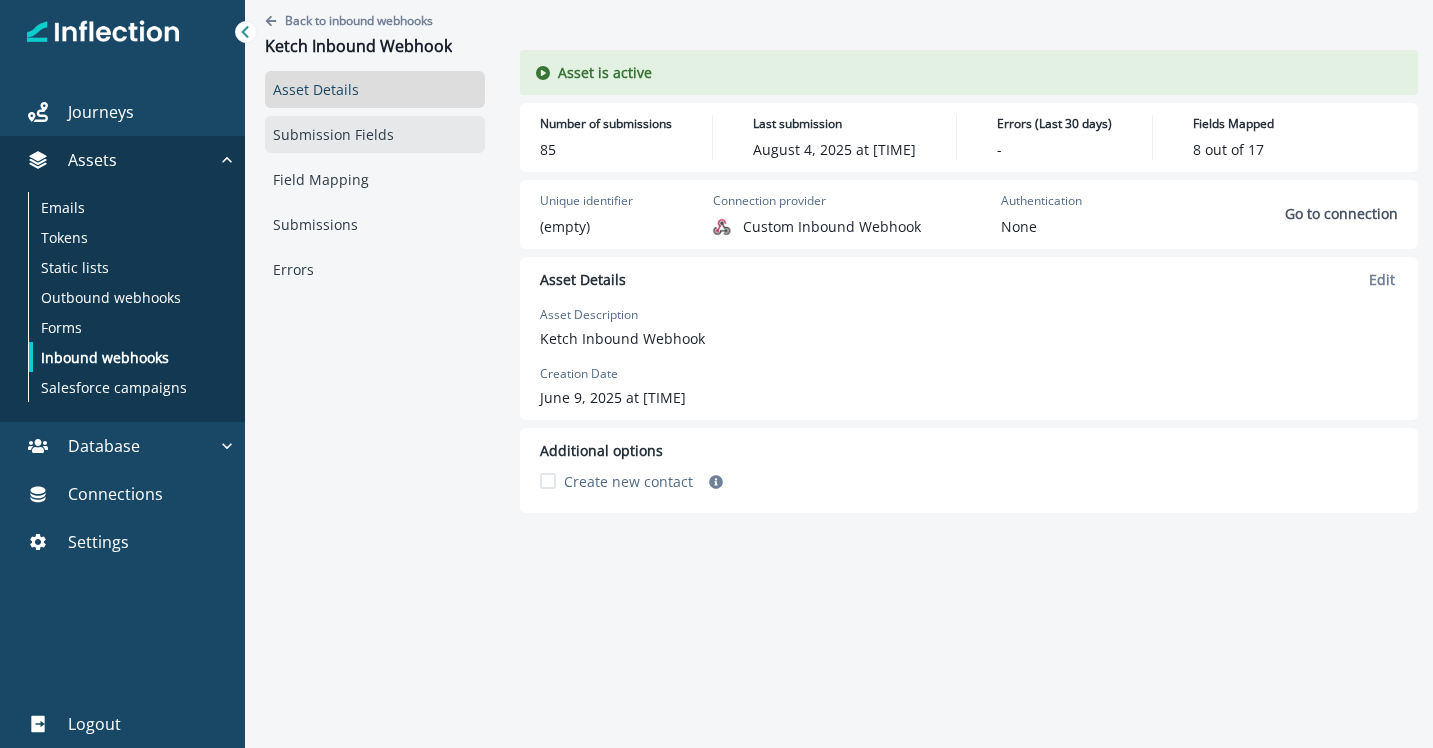 click on "Submission Fields" at bounding box center [375, 134] 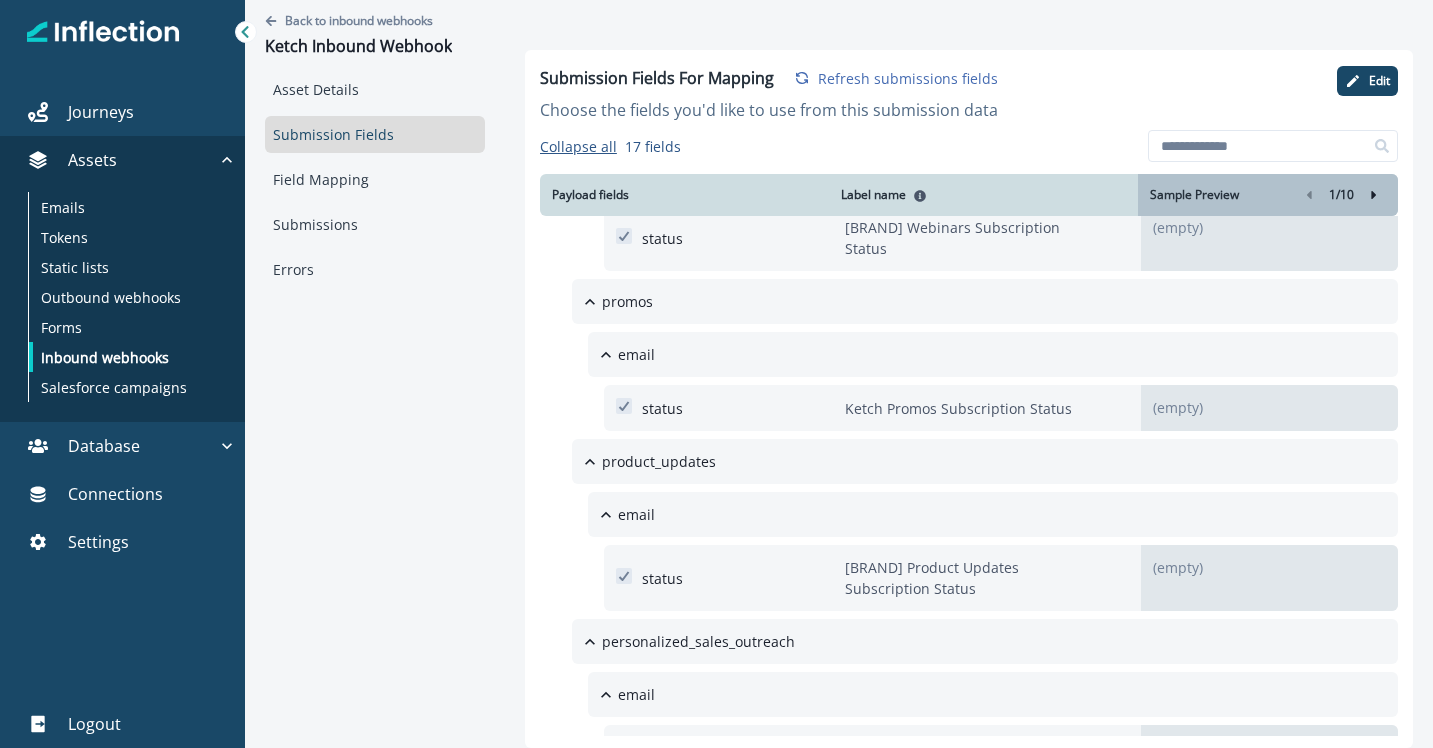 scroll, scrollTop: 1294, scrollLeft: 0, axis: vertical 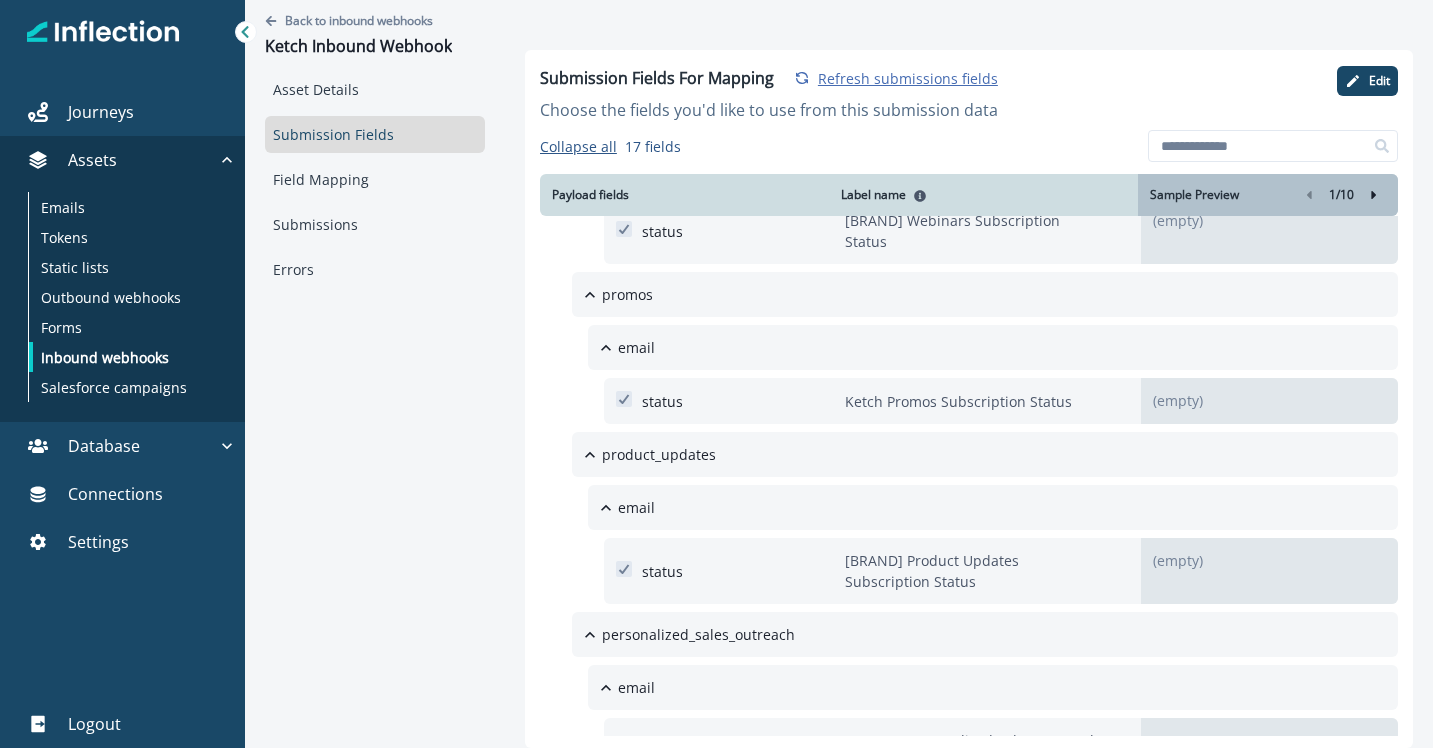click on "Refresh submissions fields" at bounding box center (908, 78) 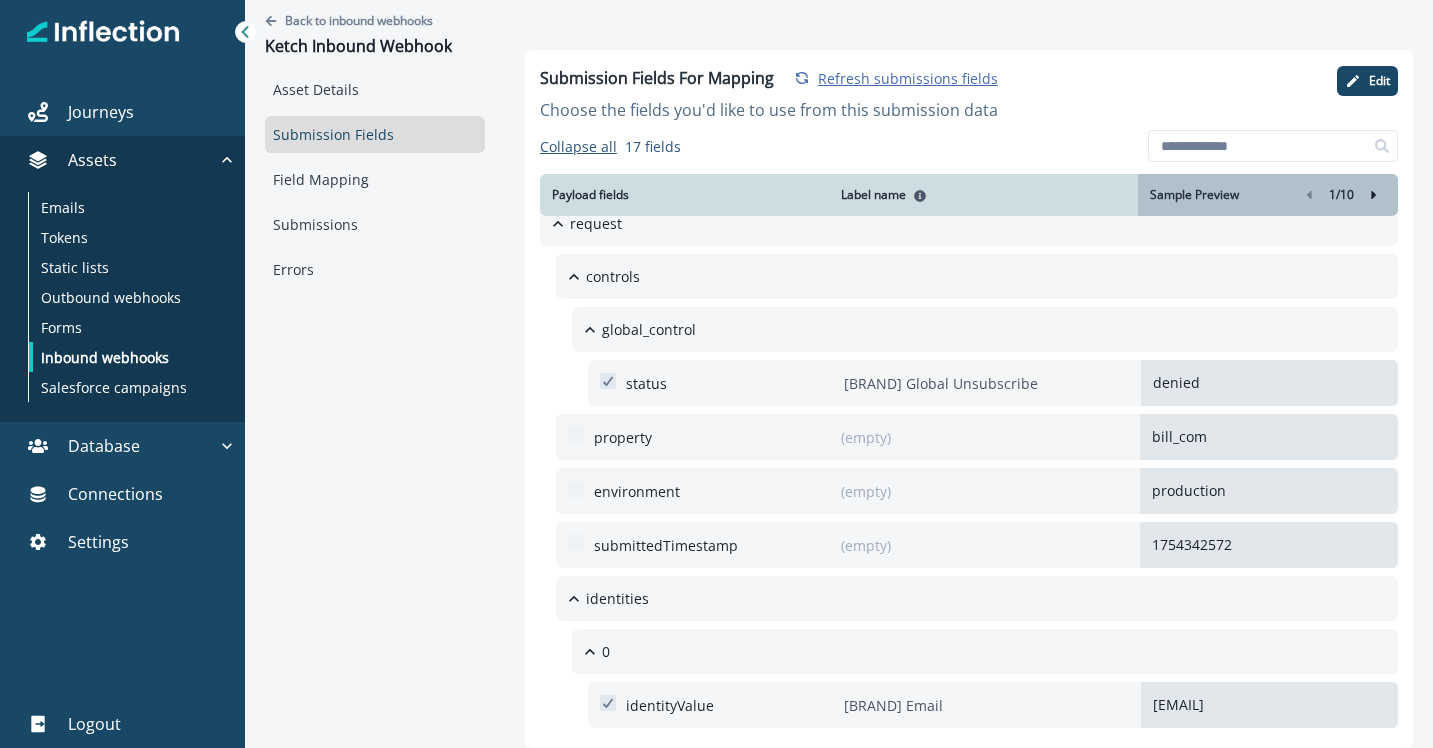 scroll, scrollTop: 0, scrollLeft: 0, axis: both 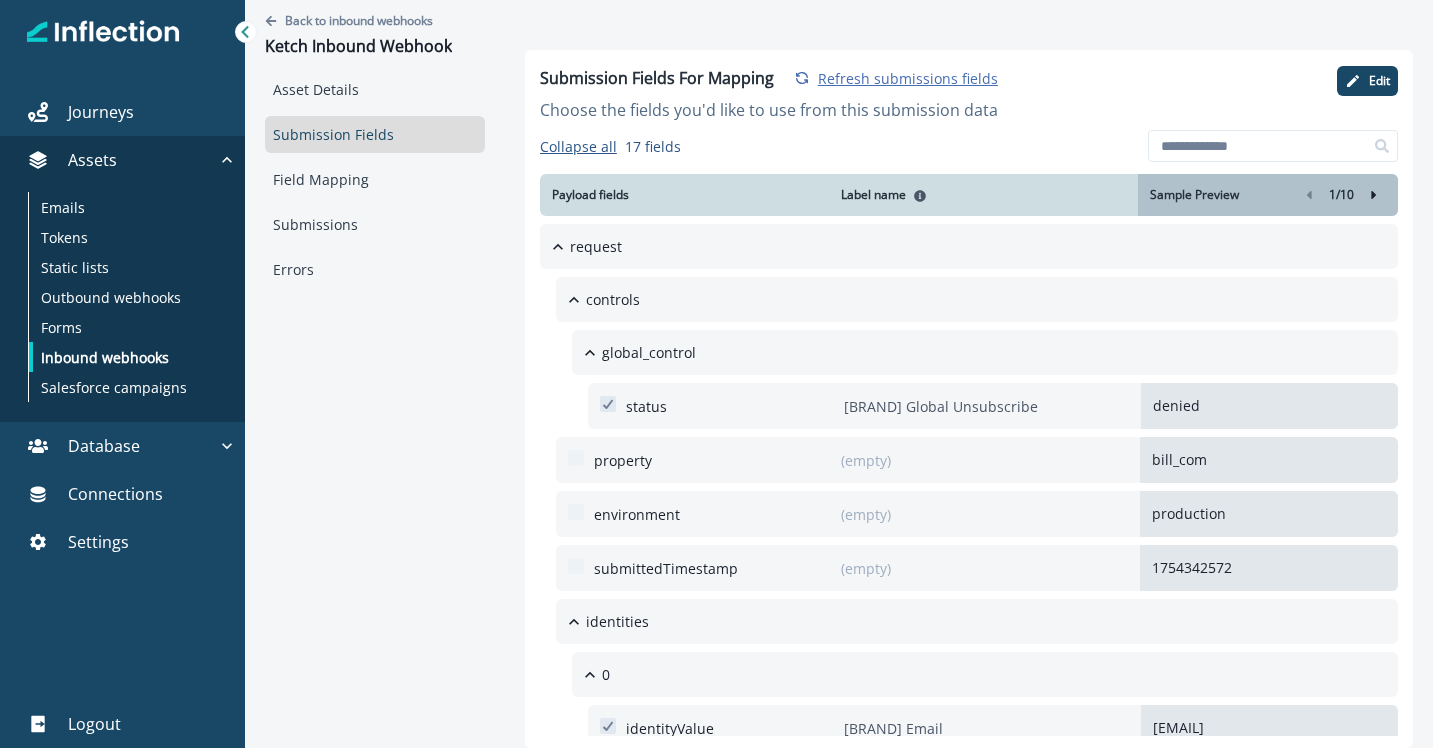 drag, startPoint x: 1199, startPoint y: 403, endPoint x: 1144, endPoint y: 404, distance: 55.00909 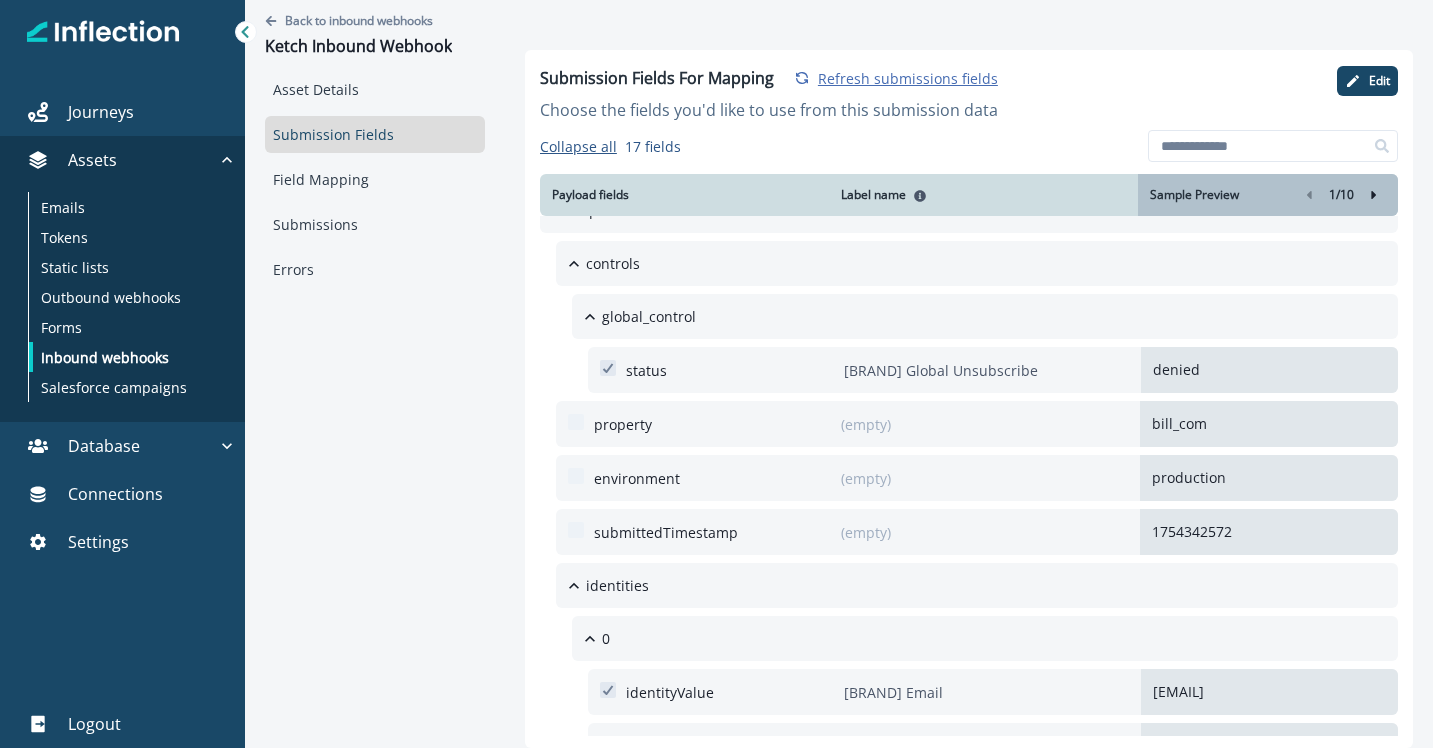 scroll, scrollTop: 0, scrollLeft: 0, axis: both 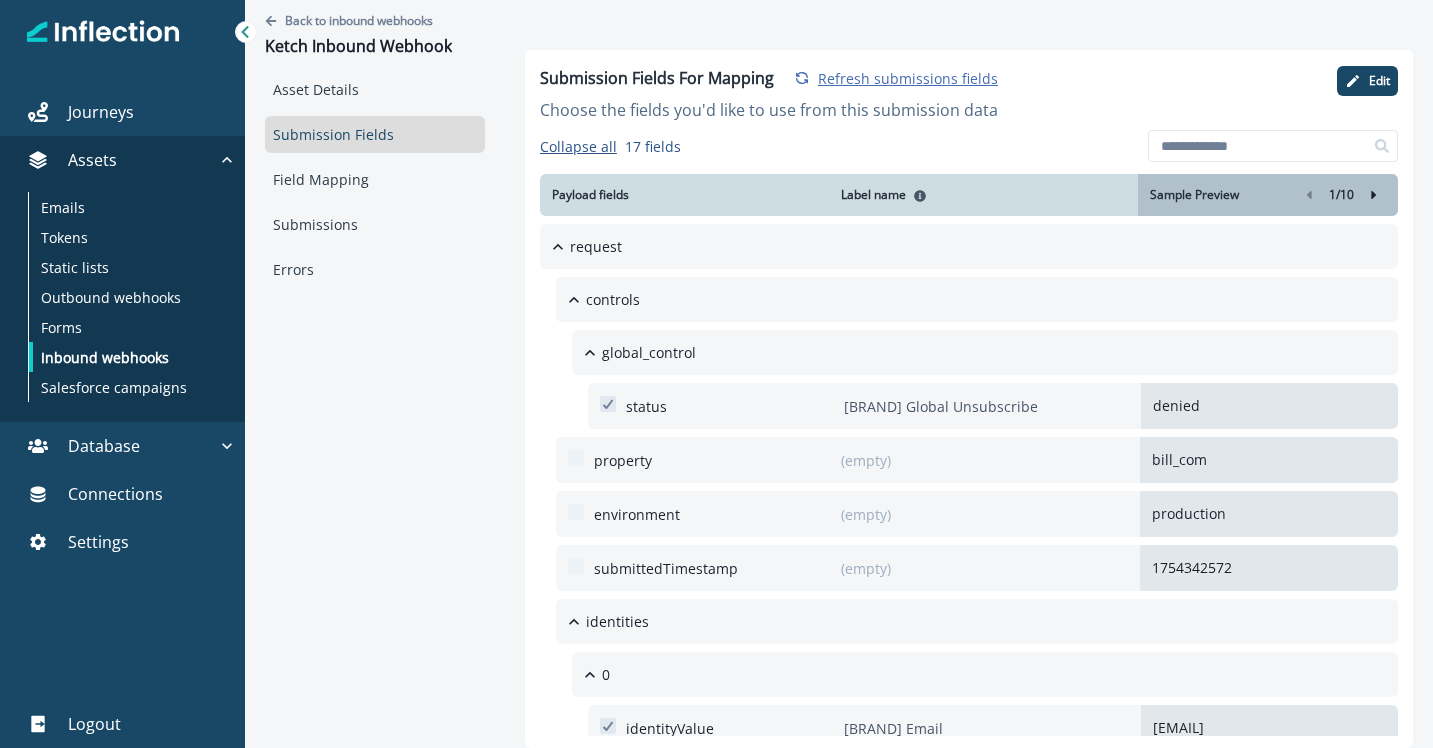 click on "Refresh submissions fields" at bounding box center [908, 78] 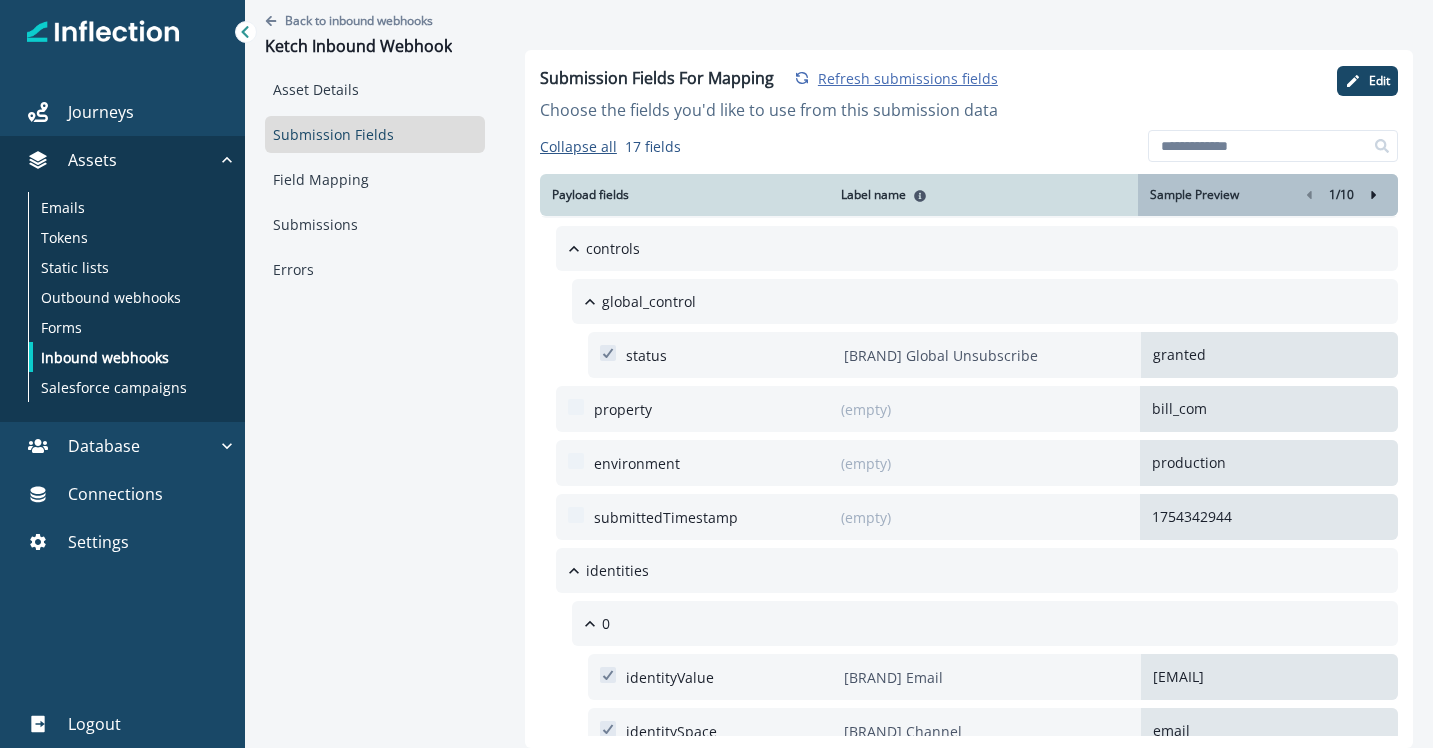 scroll, scrollTop: 61, scrollLeft: 0, axis: vertical 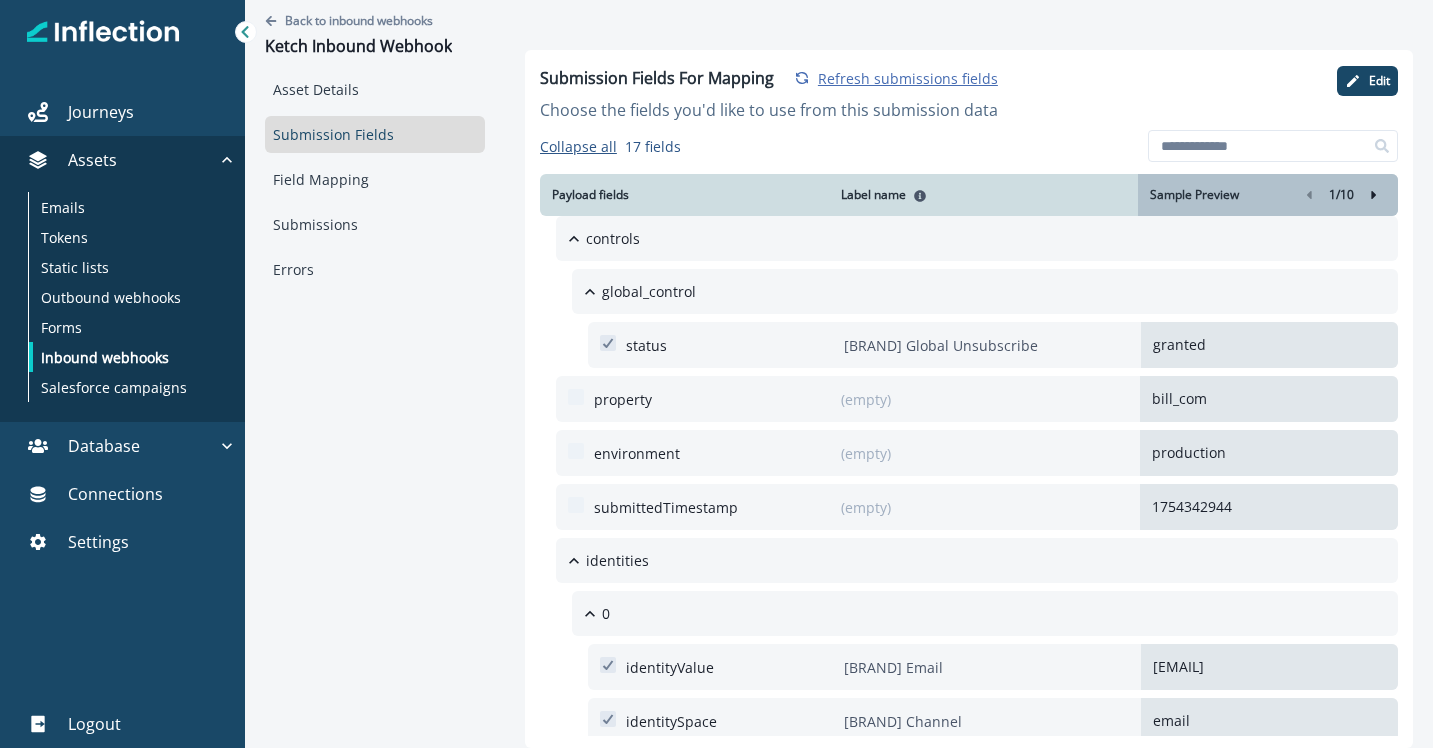 drag, startPoint x: 1216, startPoint y: 351, endPoint x: 1139, endPoint y: 345, distance: 77.23341 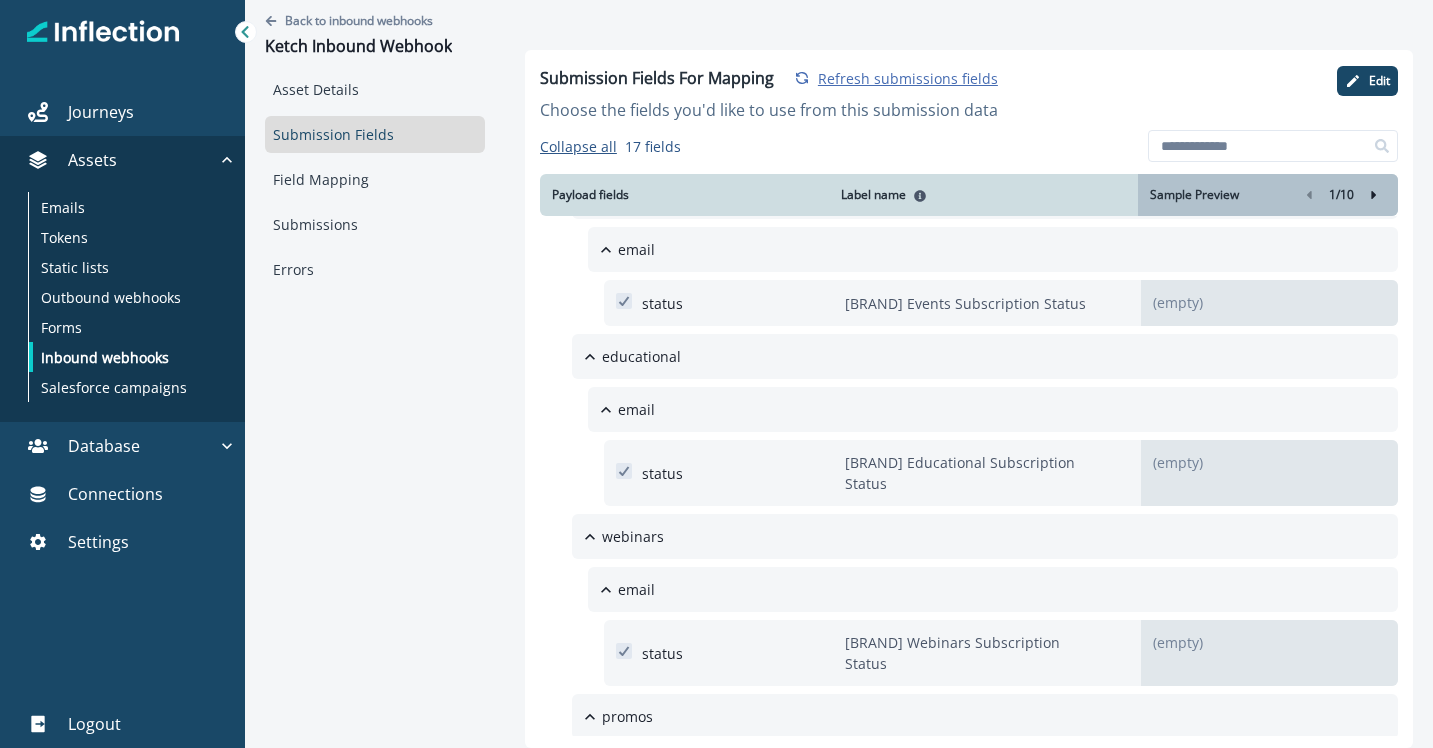 scroll, scrollTop: 873, scrollLeft: 0, axis: vertical 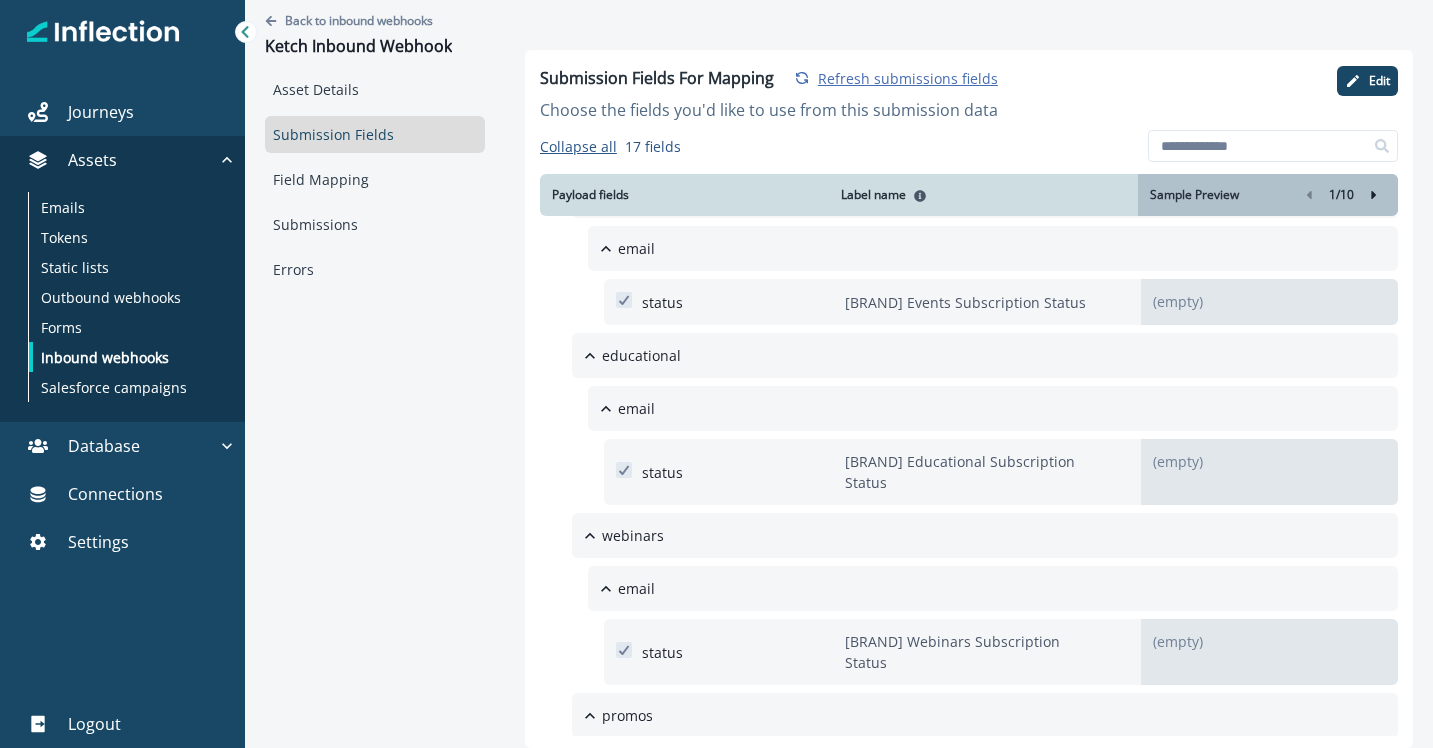 drag, startPoint x: 1198, startPoint y: 446, endPoint x: 1146, endPoint y: 447, distance: 52.009613 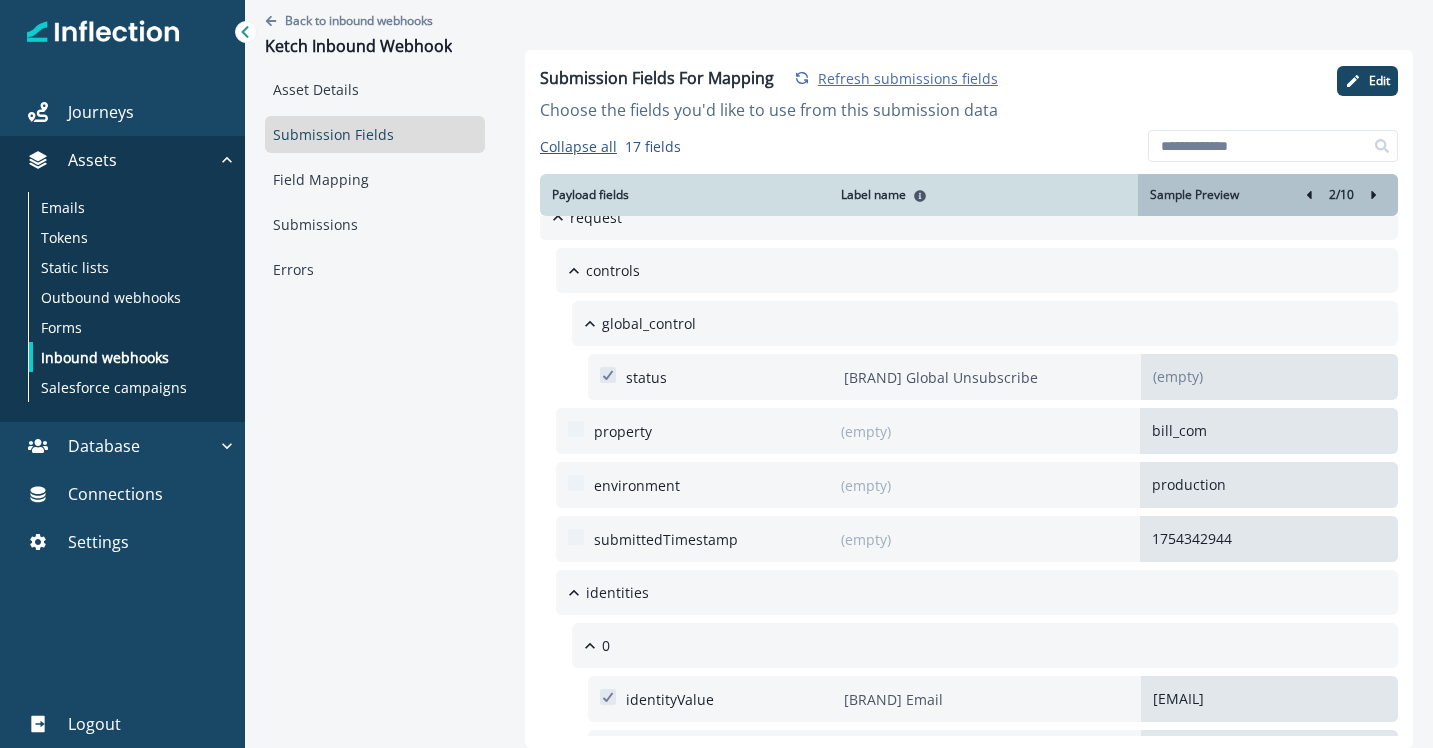 scroll, scrollTop: 27, scrollLeft: 0, axis: vertical 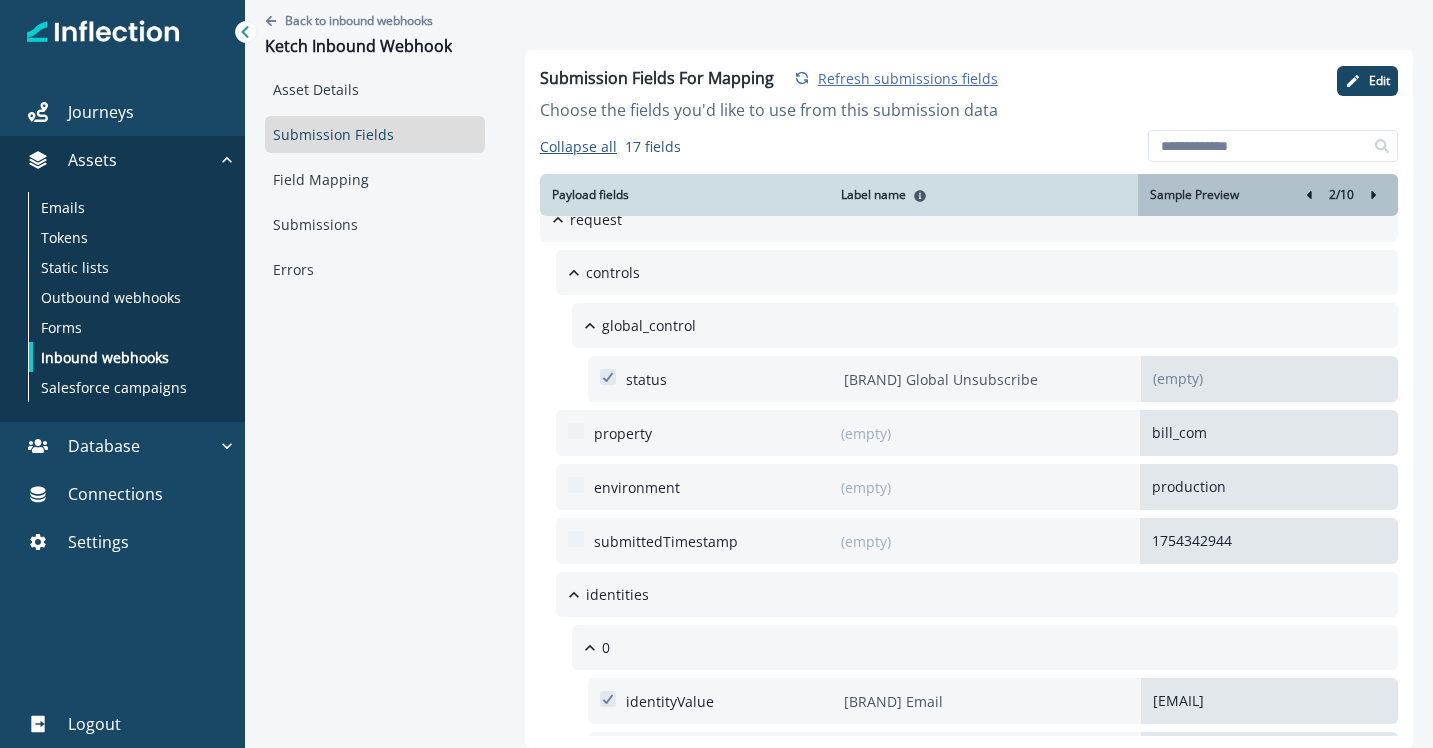 click 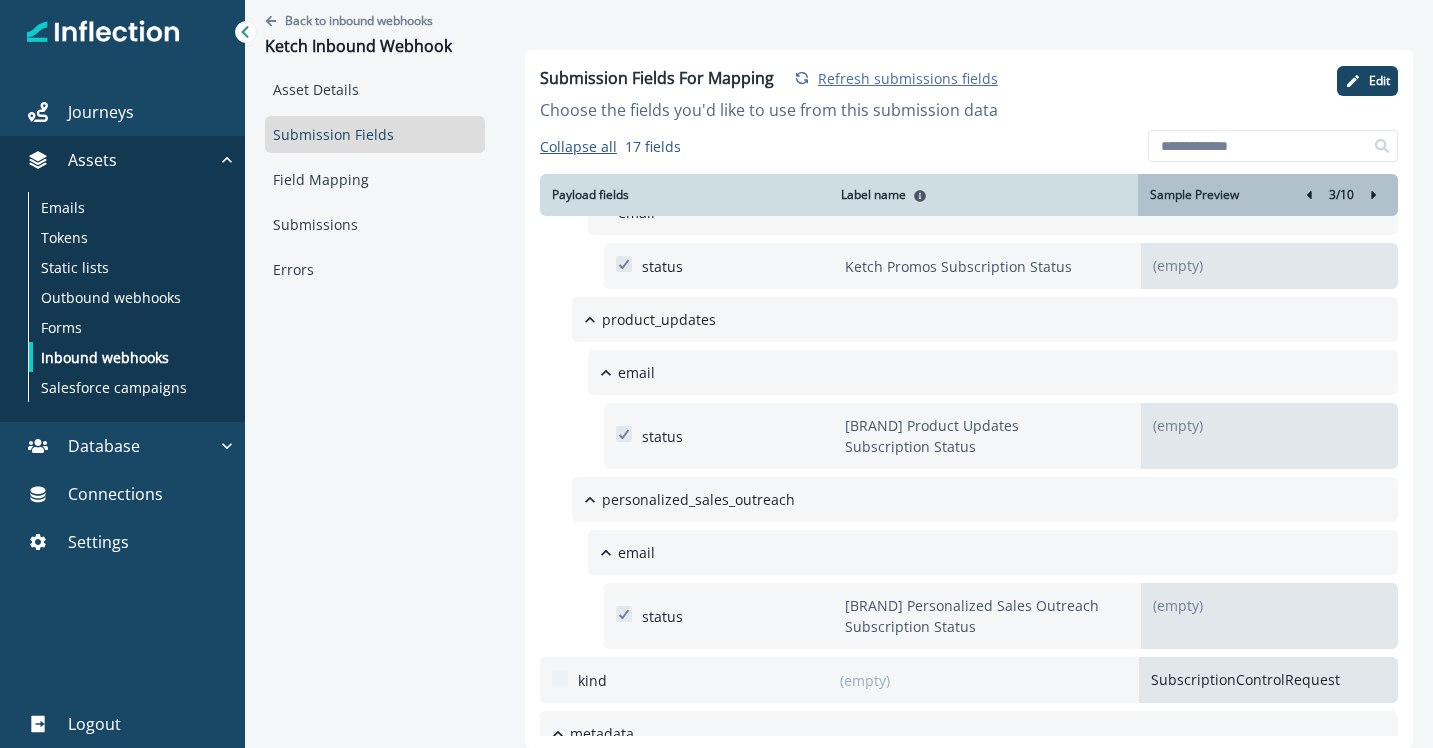 scroll, scrollTop: 1470, scrollLeft: 0, axis: vertical 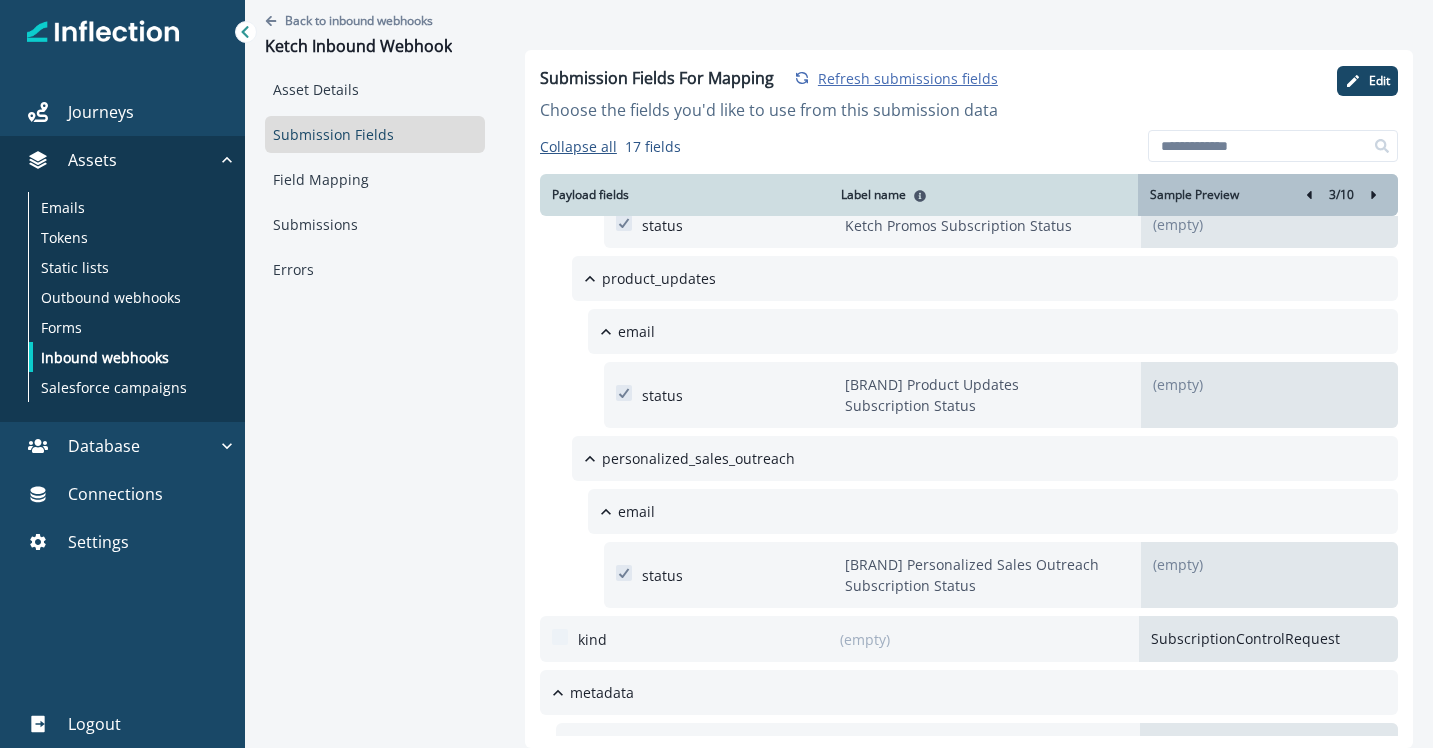 click at bounding box center (1374, 195) 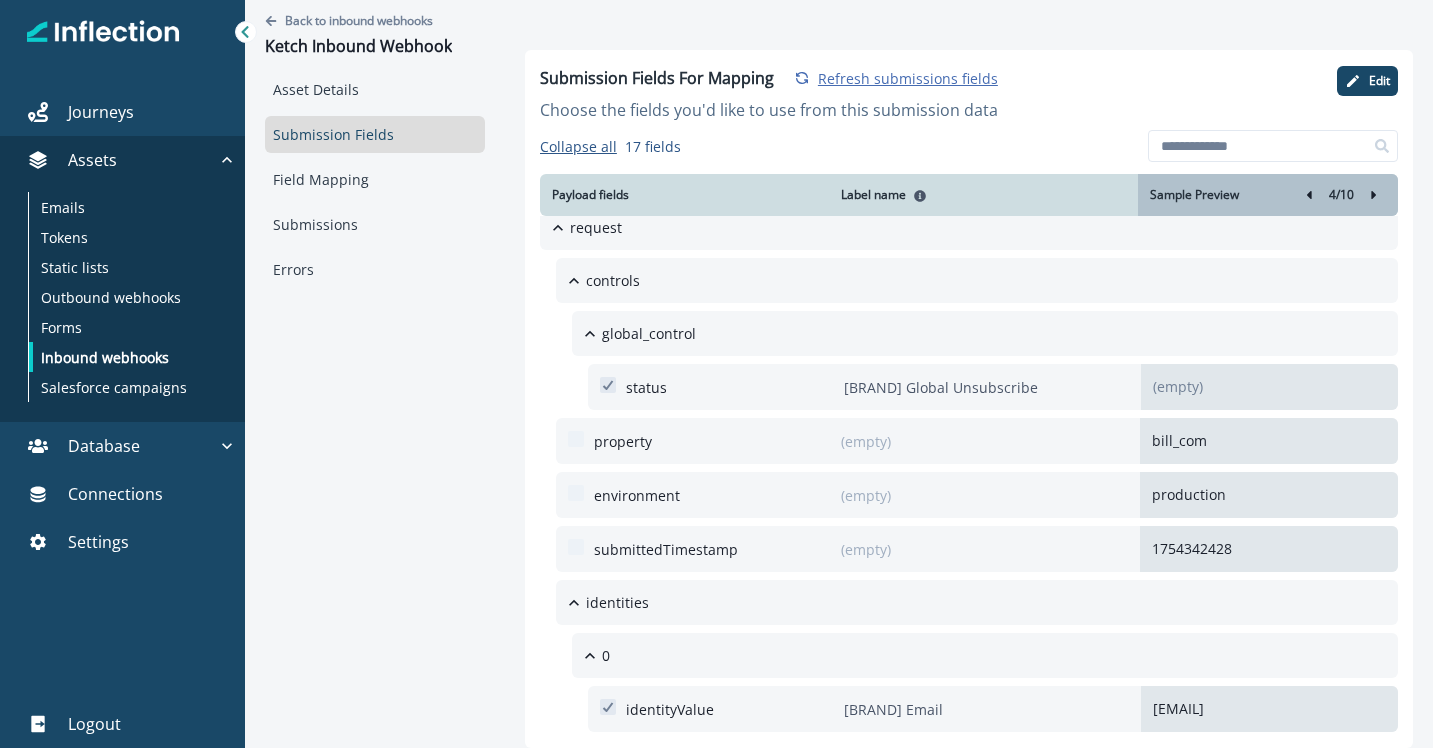 scroll, scrollTop: 0, scrollLeft: 0, axis: both 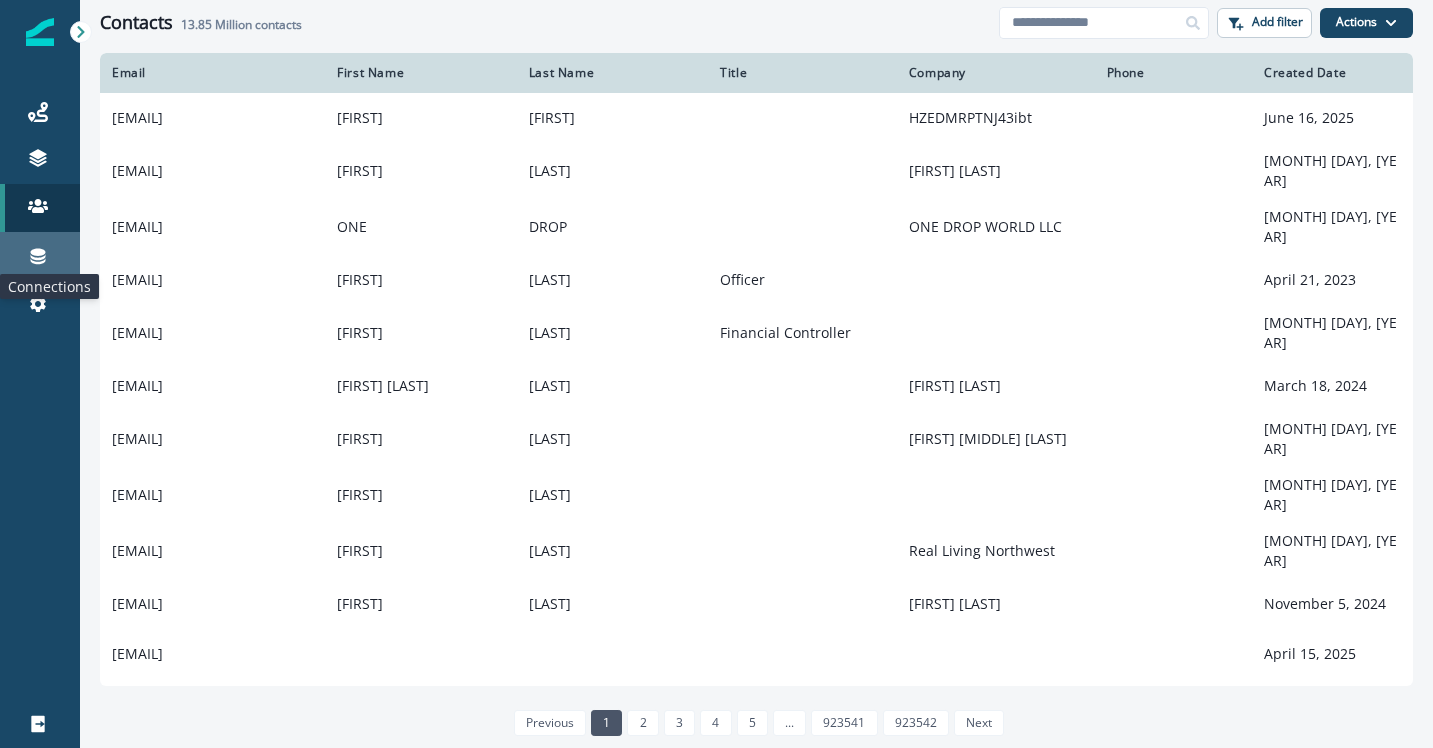click 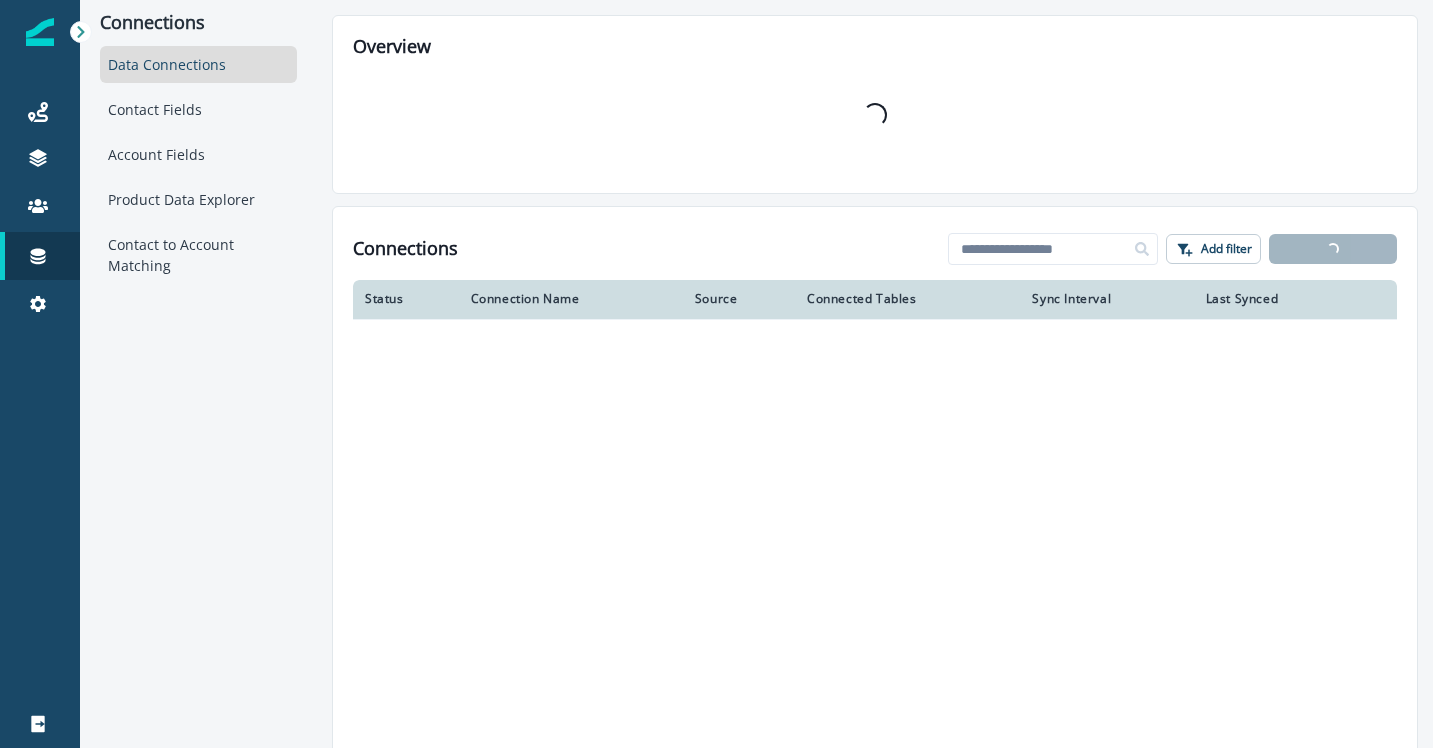 click on "Data Connections Contact Fields Account Fields Product Data Explorer Contact to Account Matching" at bounding box center (198, 165) 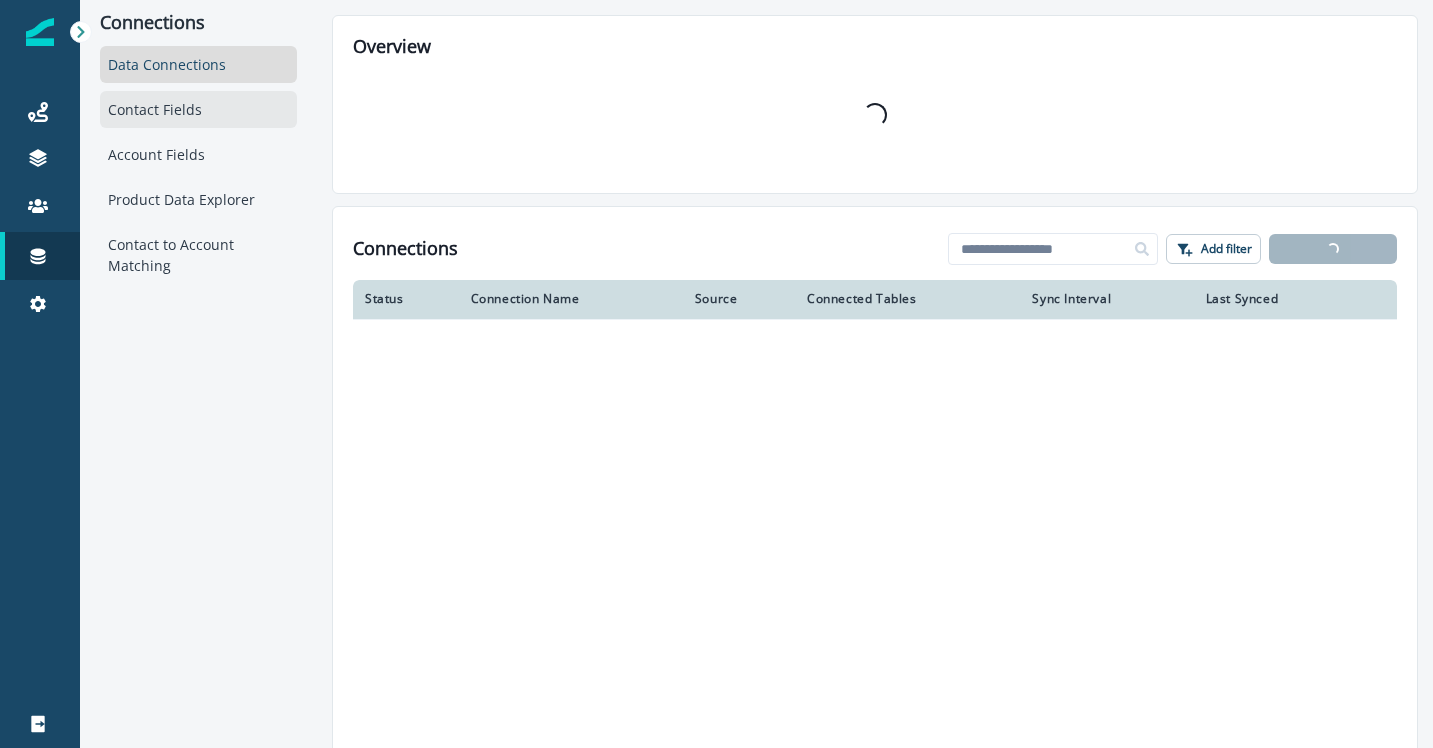 click on "Contact Fields" at bounding box center (198, 109) 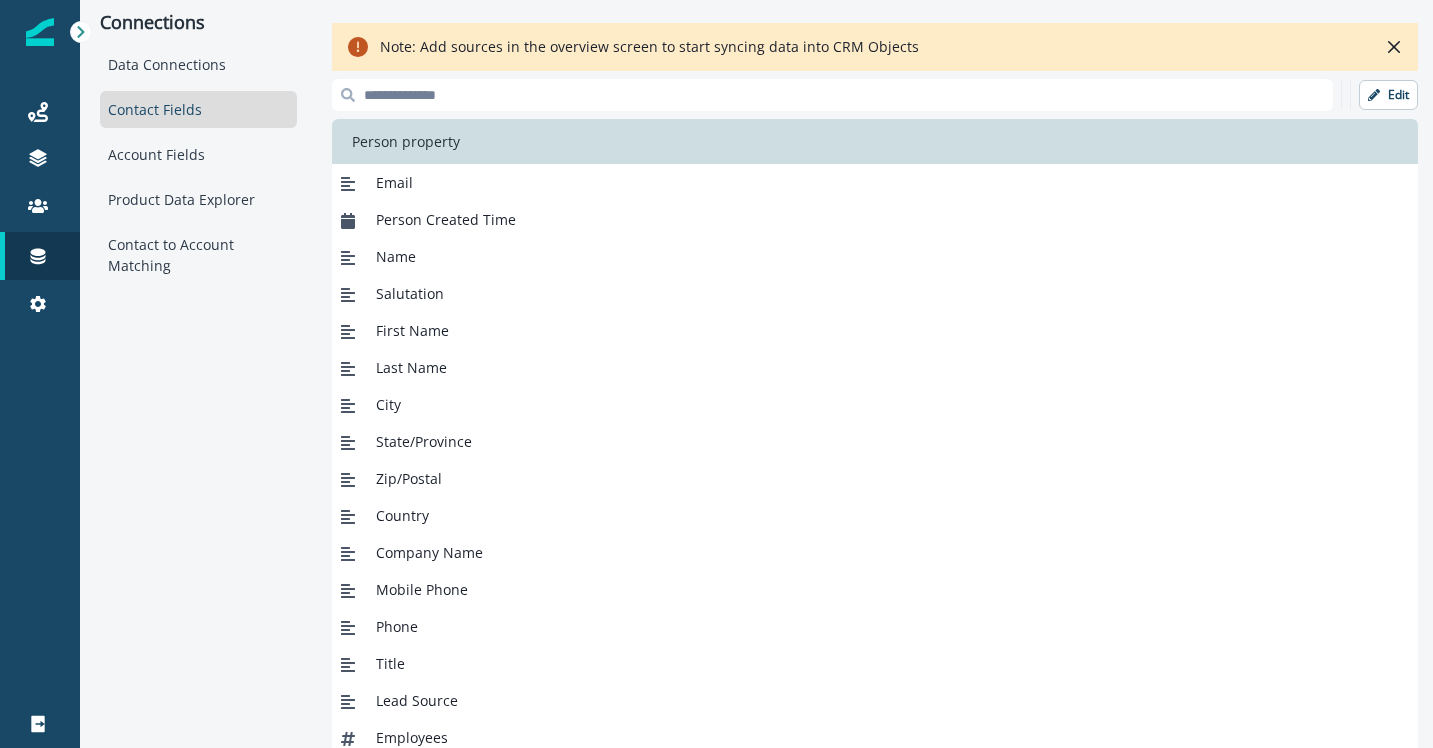 click at bounding box center [832, 95] 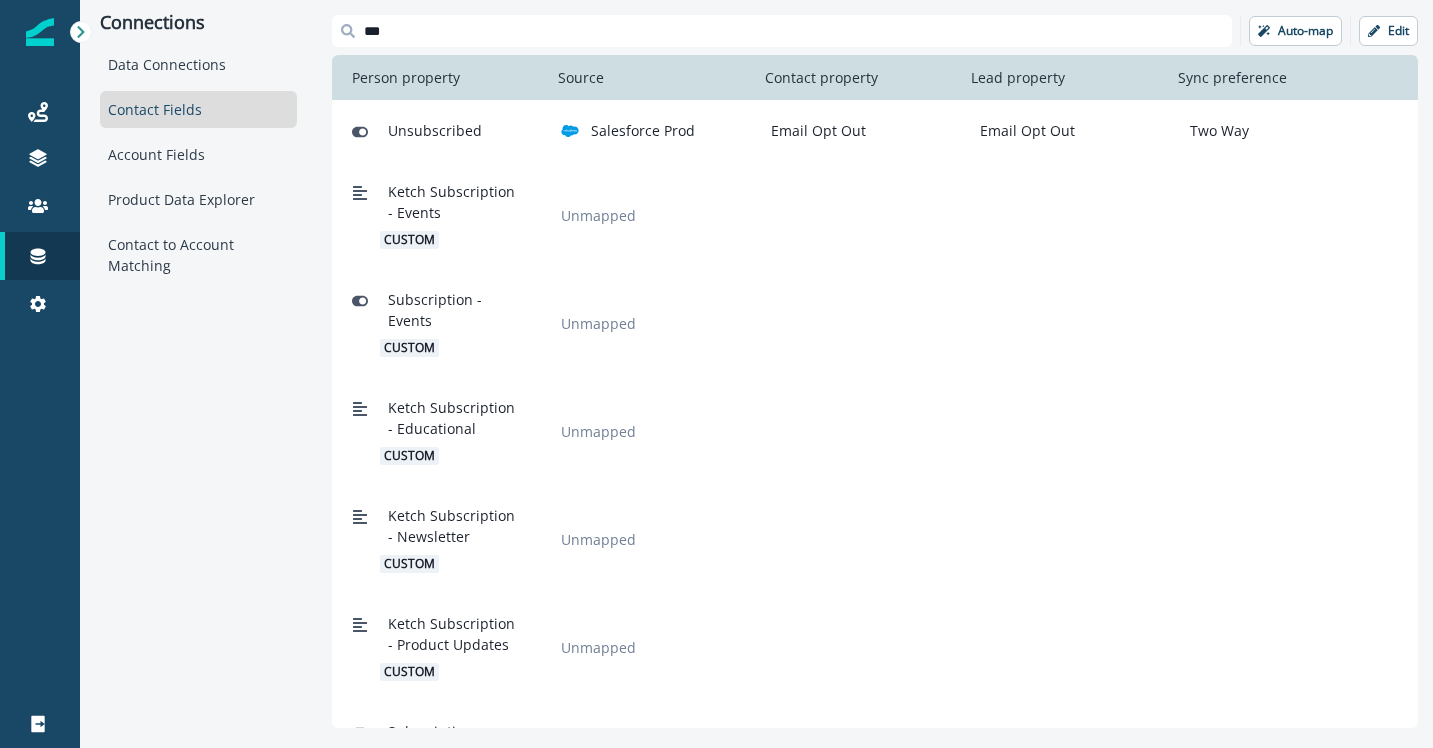 type on "***" 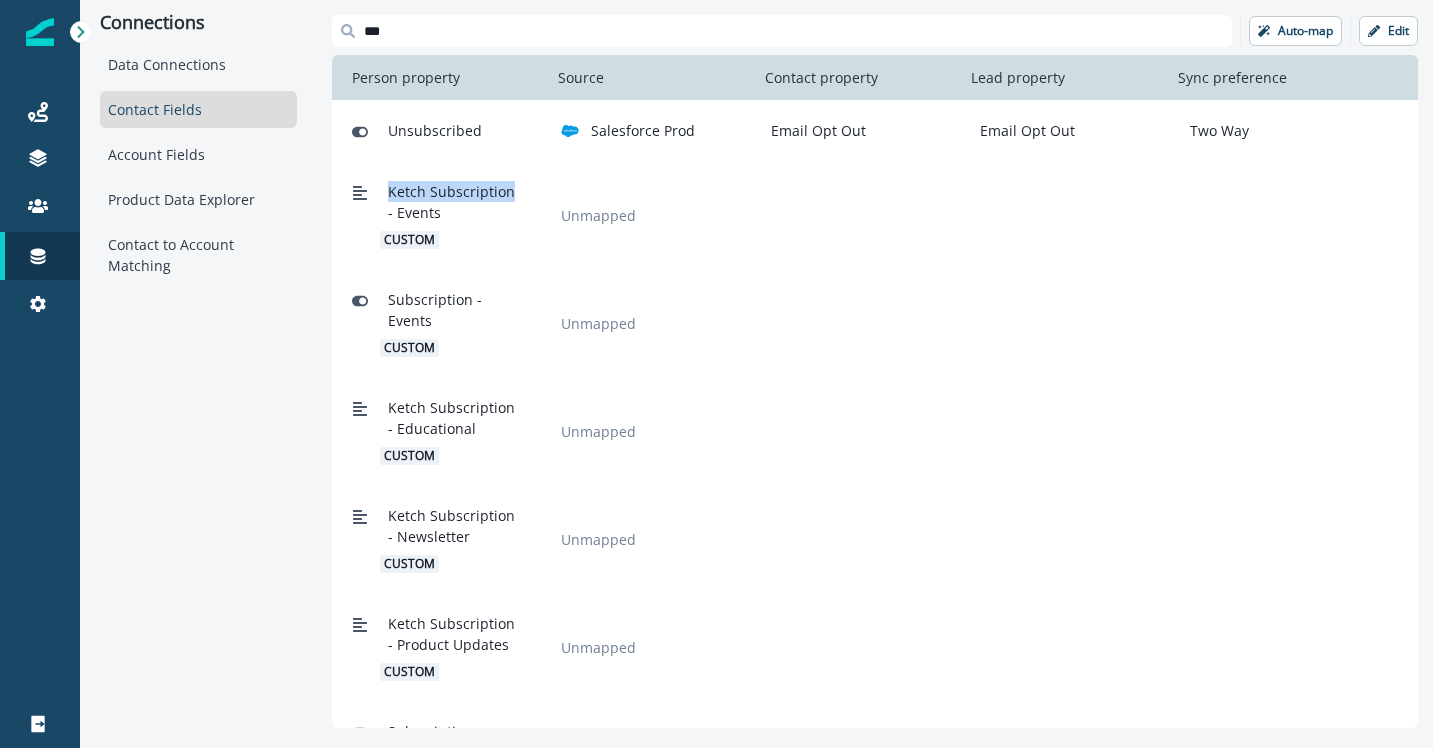 drag, startPoint x: 391, startPoint y: 196, endPoint x: 512, endPoint y: 194, distance: 121.016525 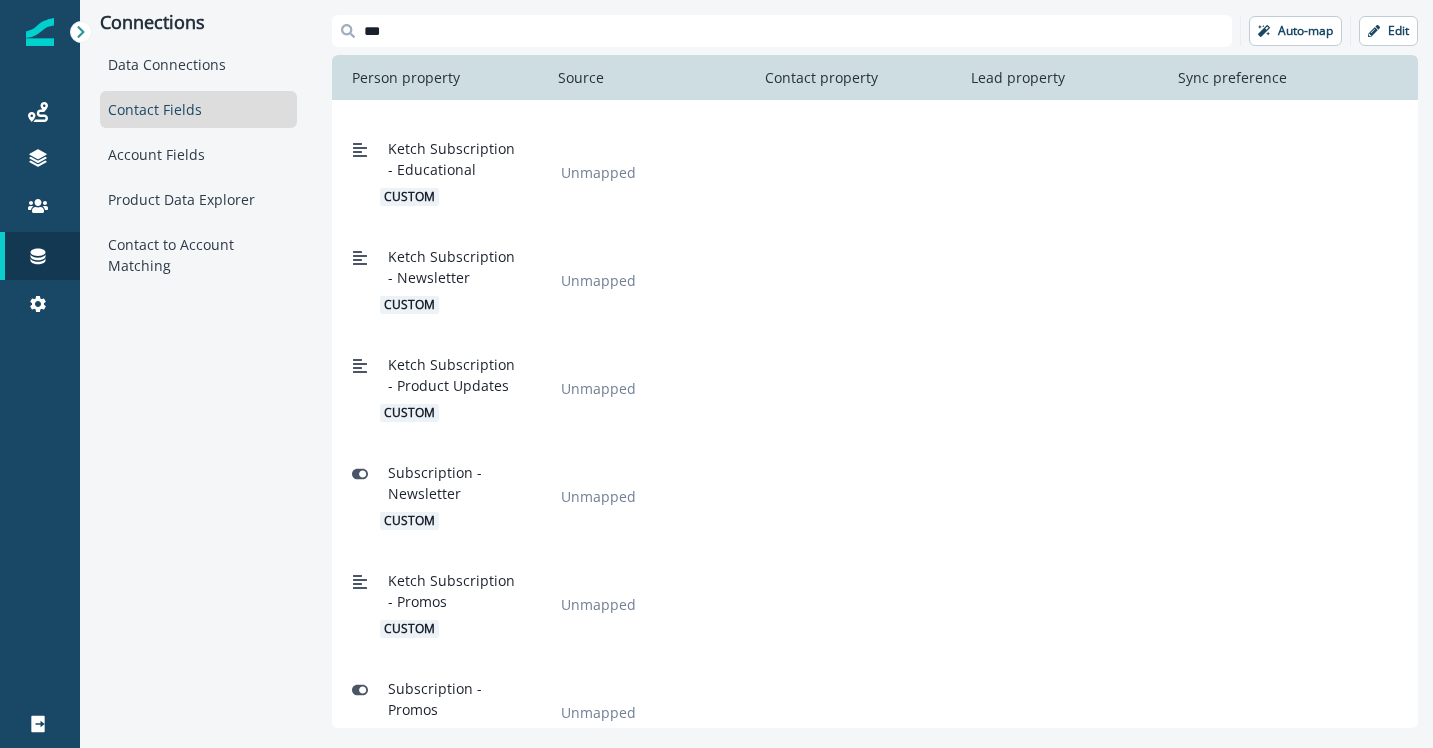 scroll, scrollTop: 133, scrollLeft: 0, axis: vertical 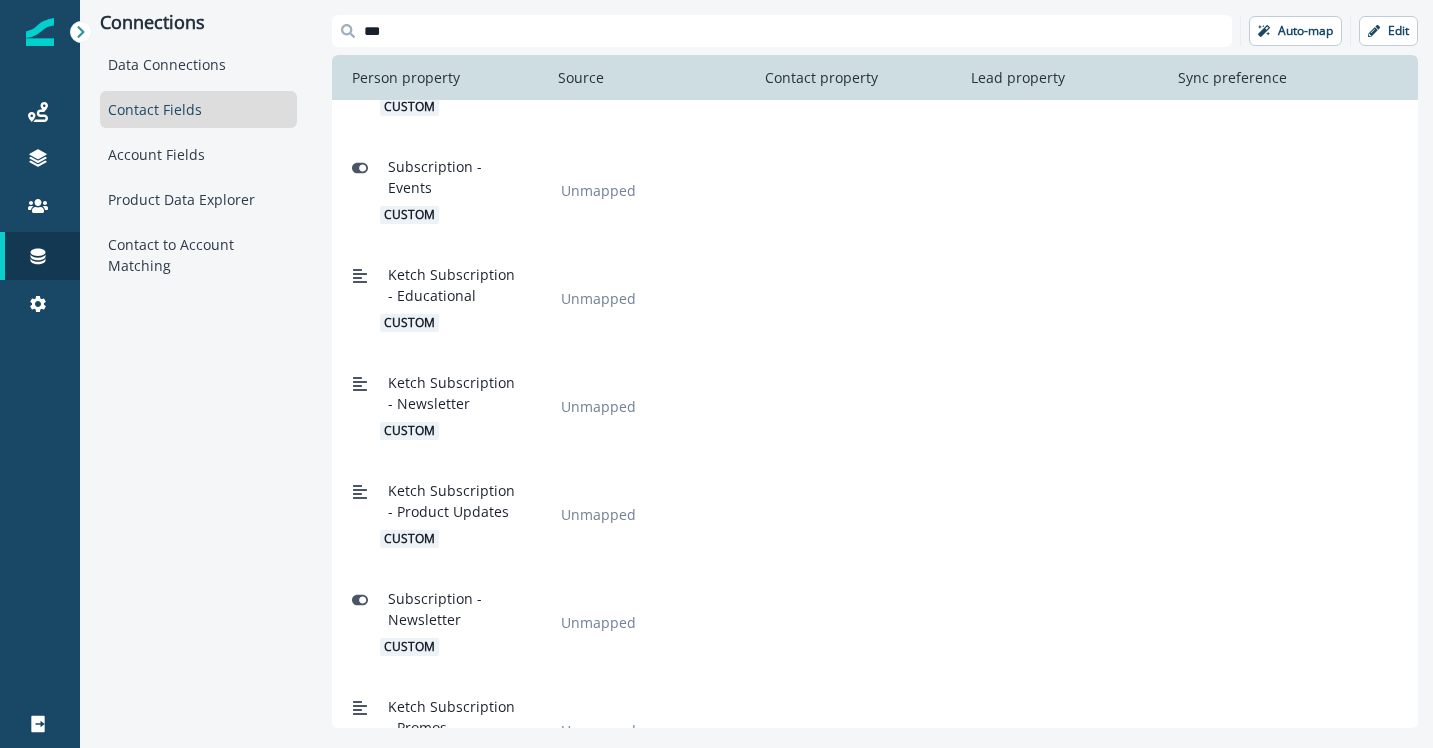 click 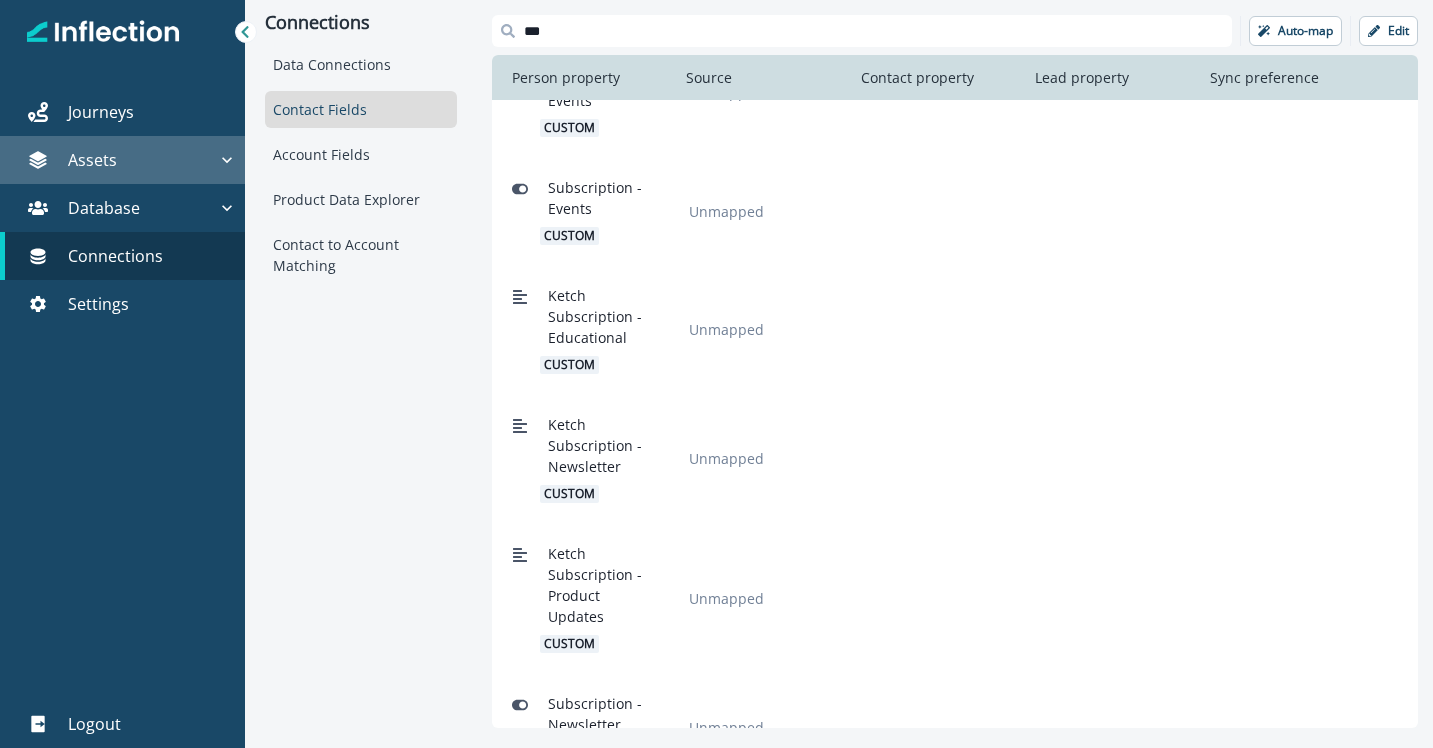 click 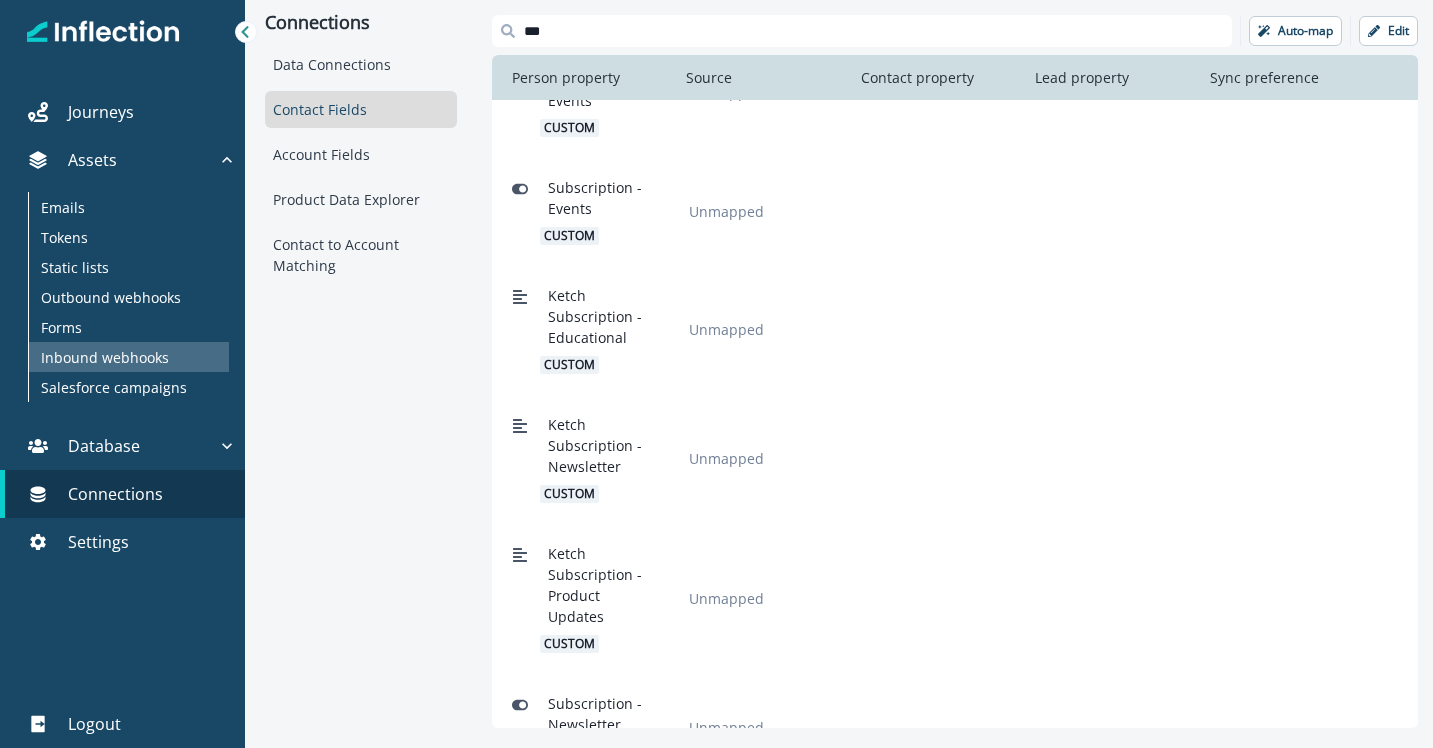 click on "Inbound webhooks" at bounding box center [105, 357] 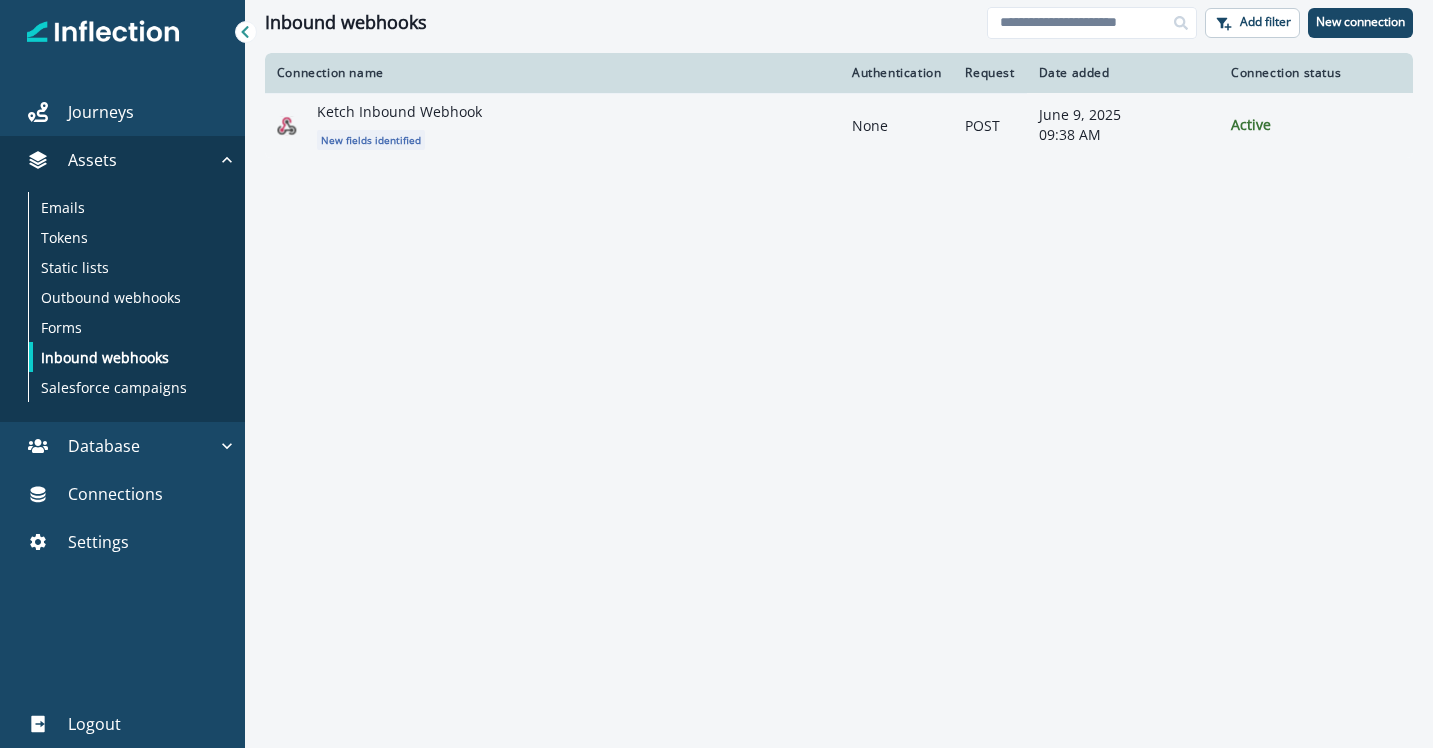 click on "Ketch Inbound Webhook New fields identified" at bounding box center (572, 126) 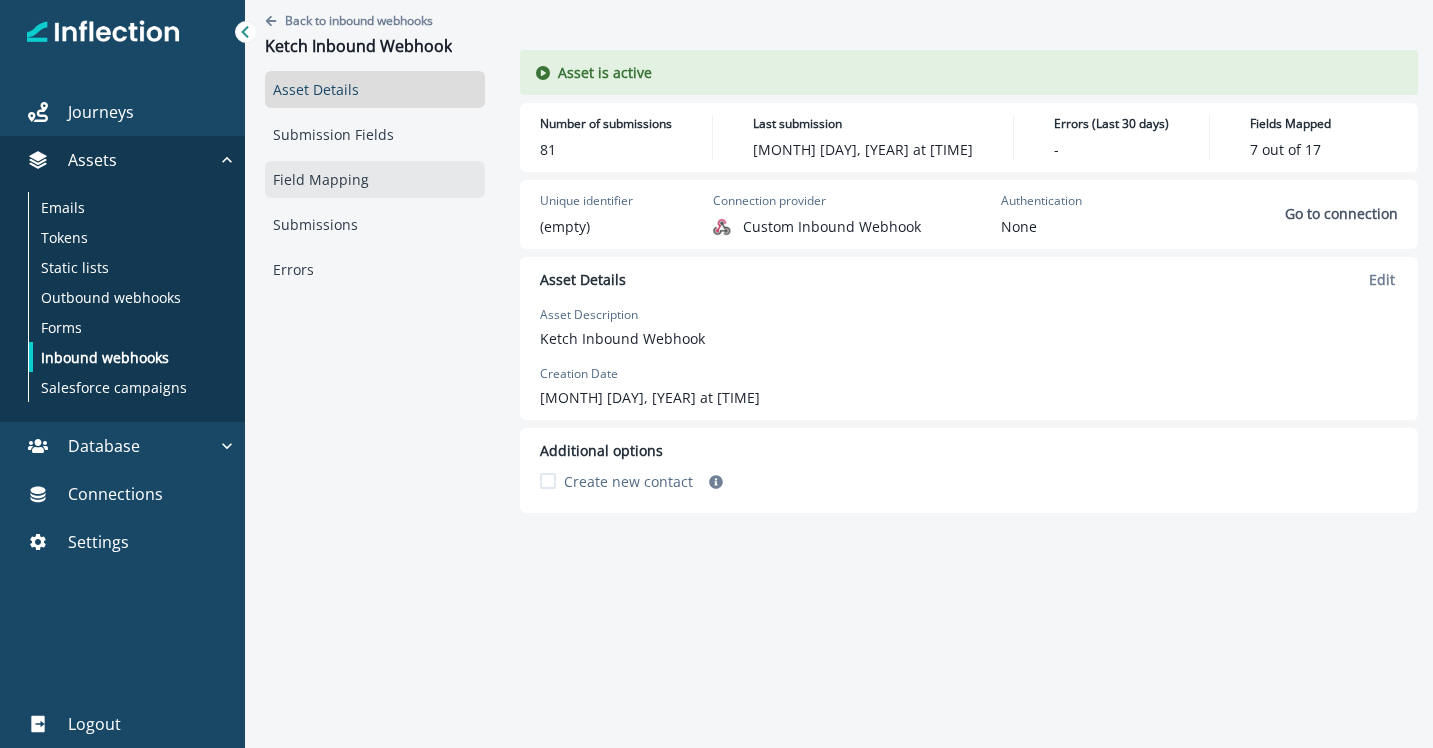 click on "Field Mapping" at bounding box center [375, 179] 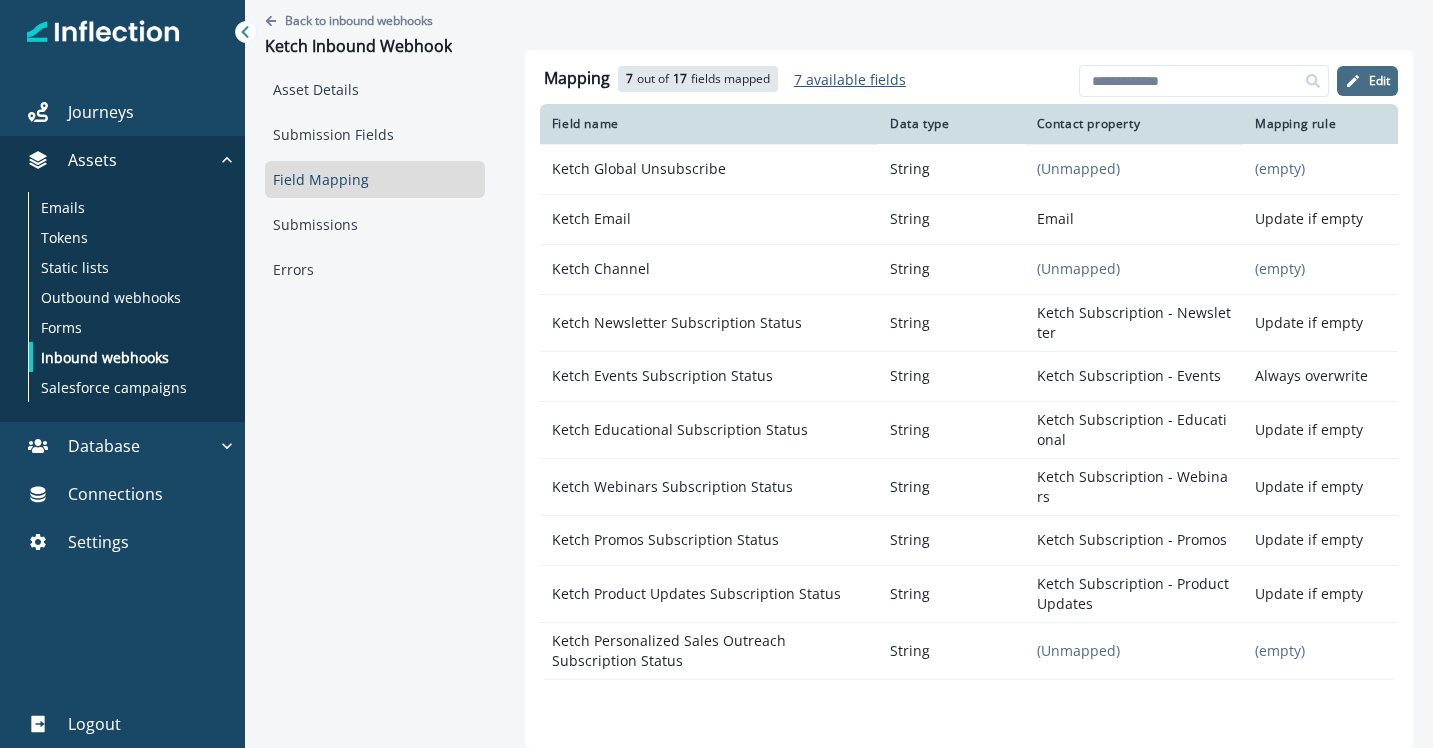 click on "Edit" at bounding box center (1367, 81) 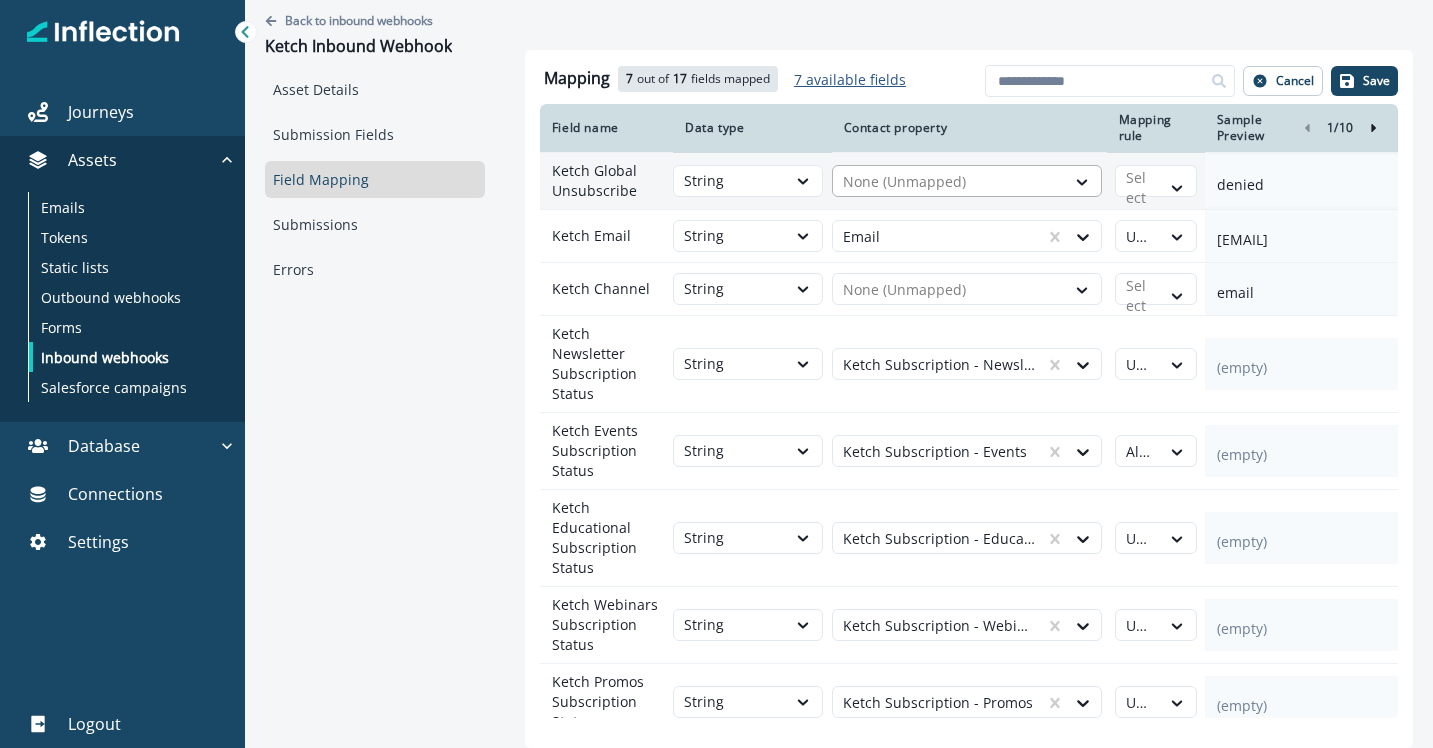 click at bounding box center [949, 182] 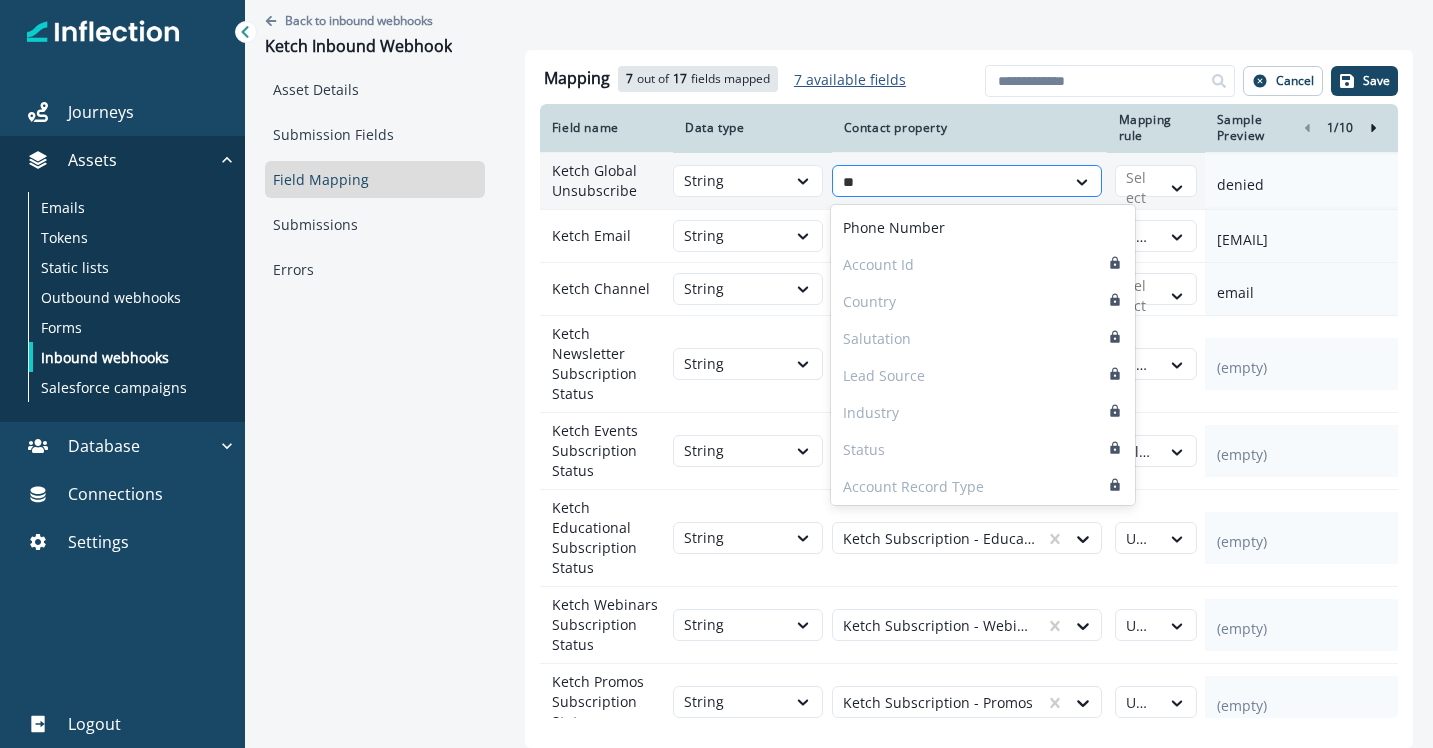 type on "***" 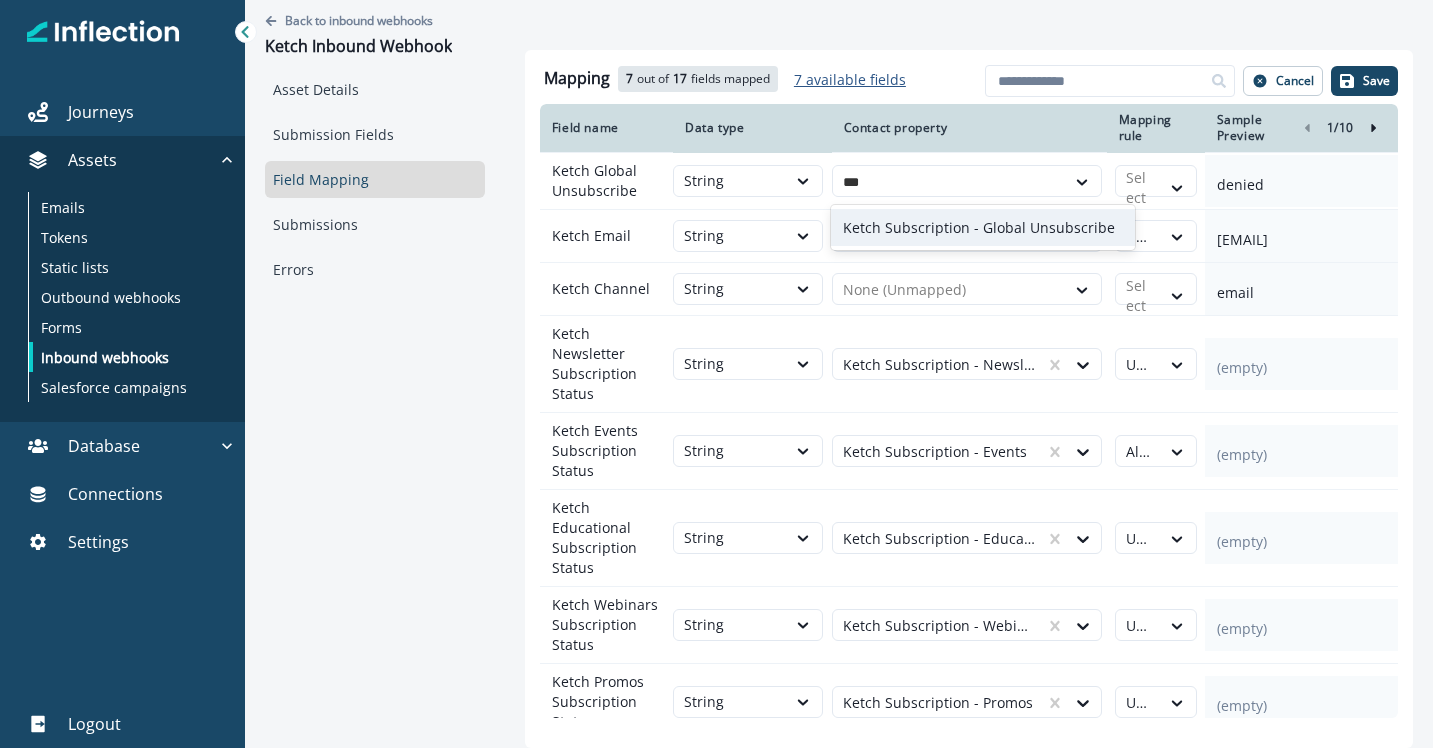 click on "Ketch Subscription - Global Unsubscribe" at bounding box center (979, 227) 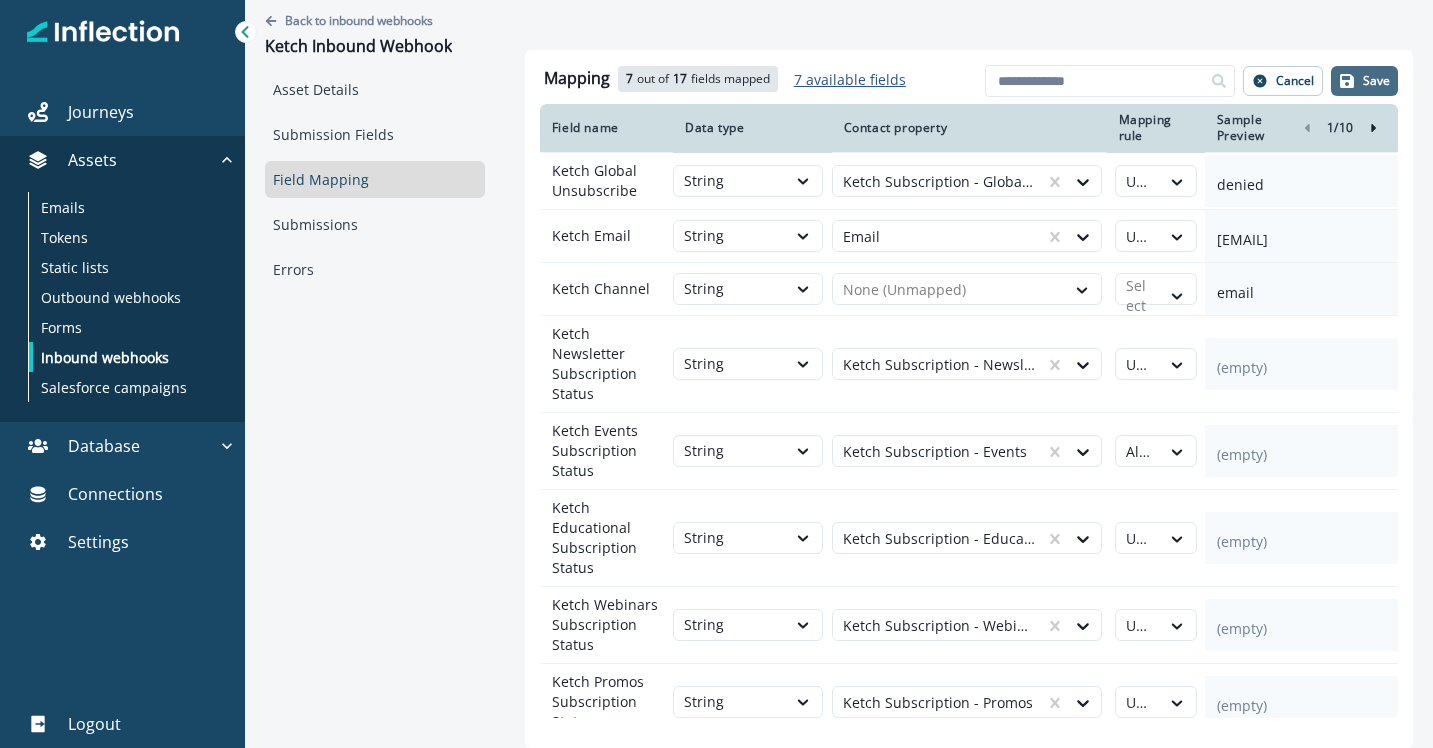 click on "Save" at bounding box center (1376, 81) 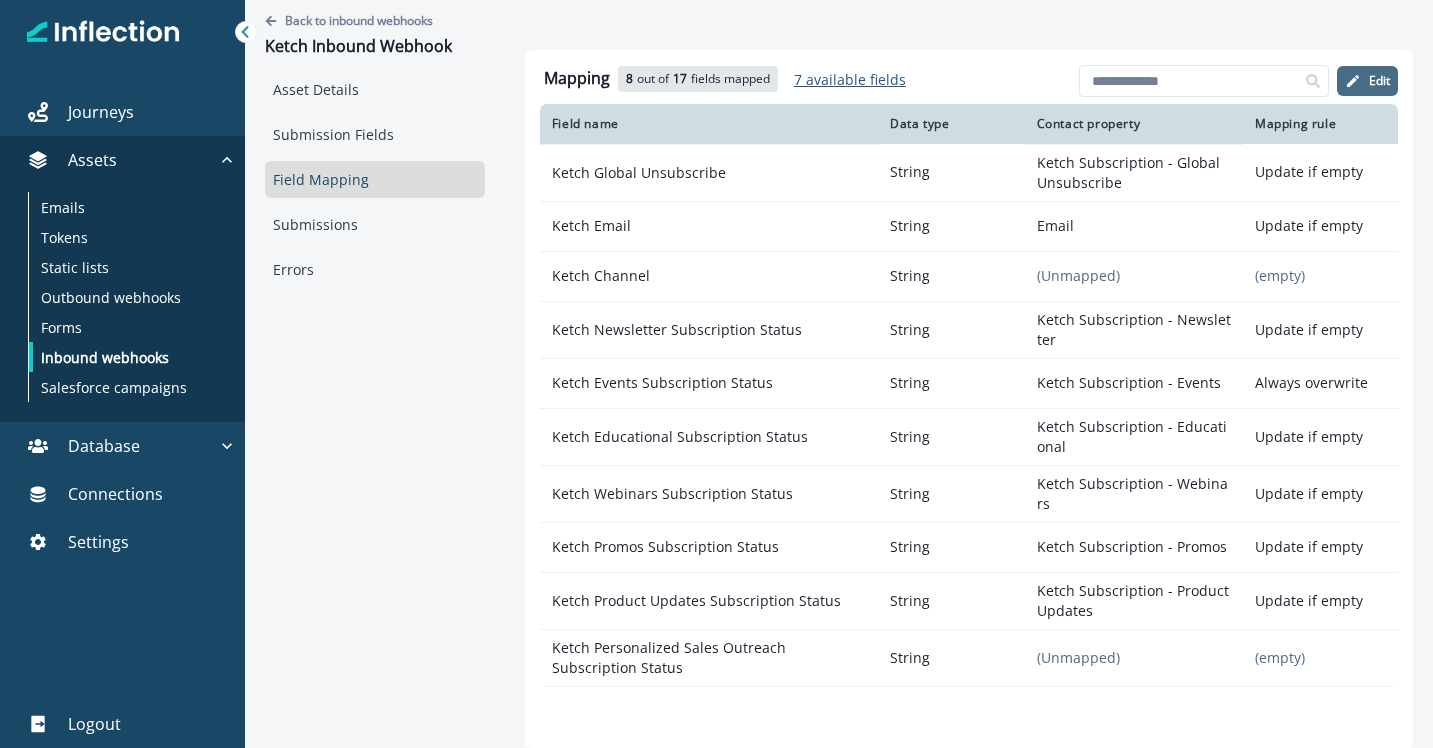 click on "Edit" at bounding box center [1379, 81] 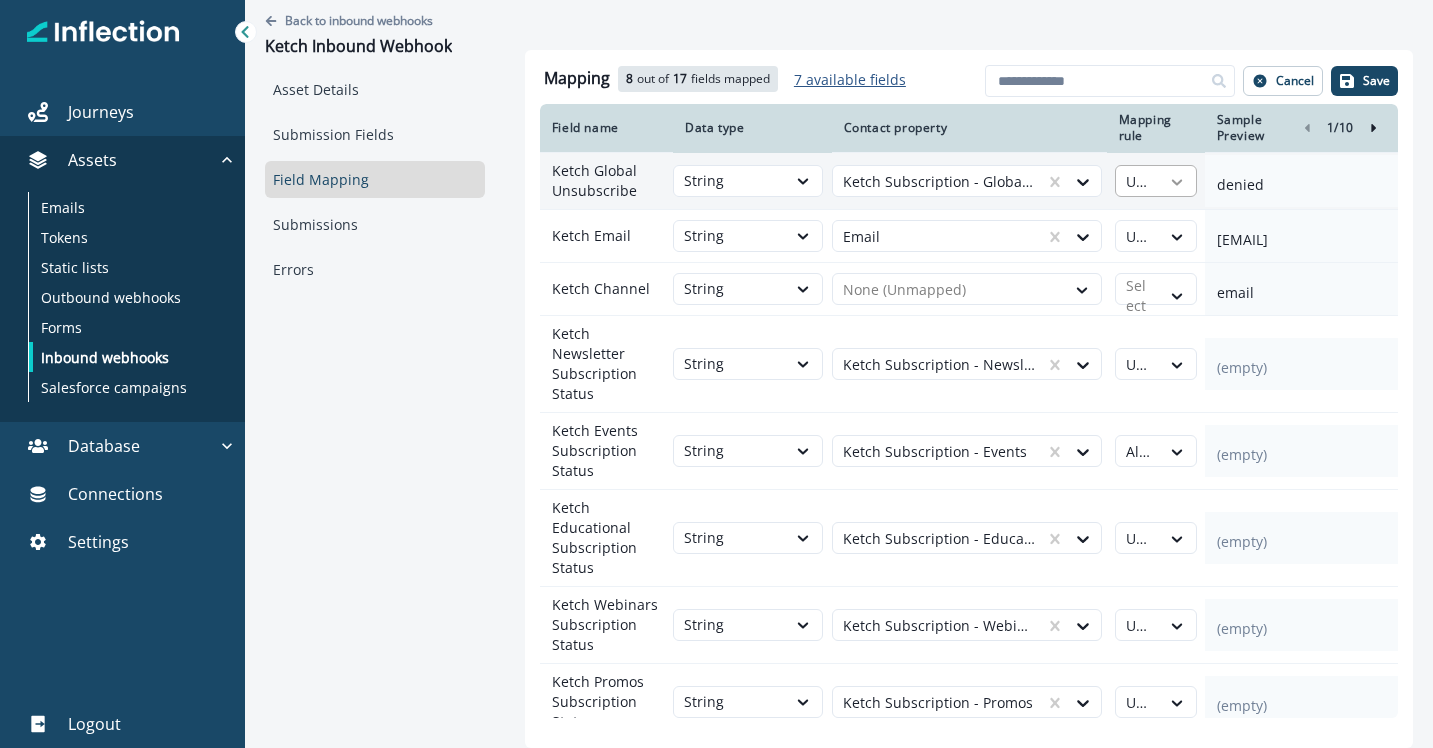 click 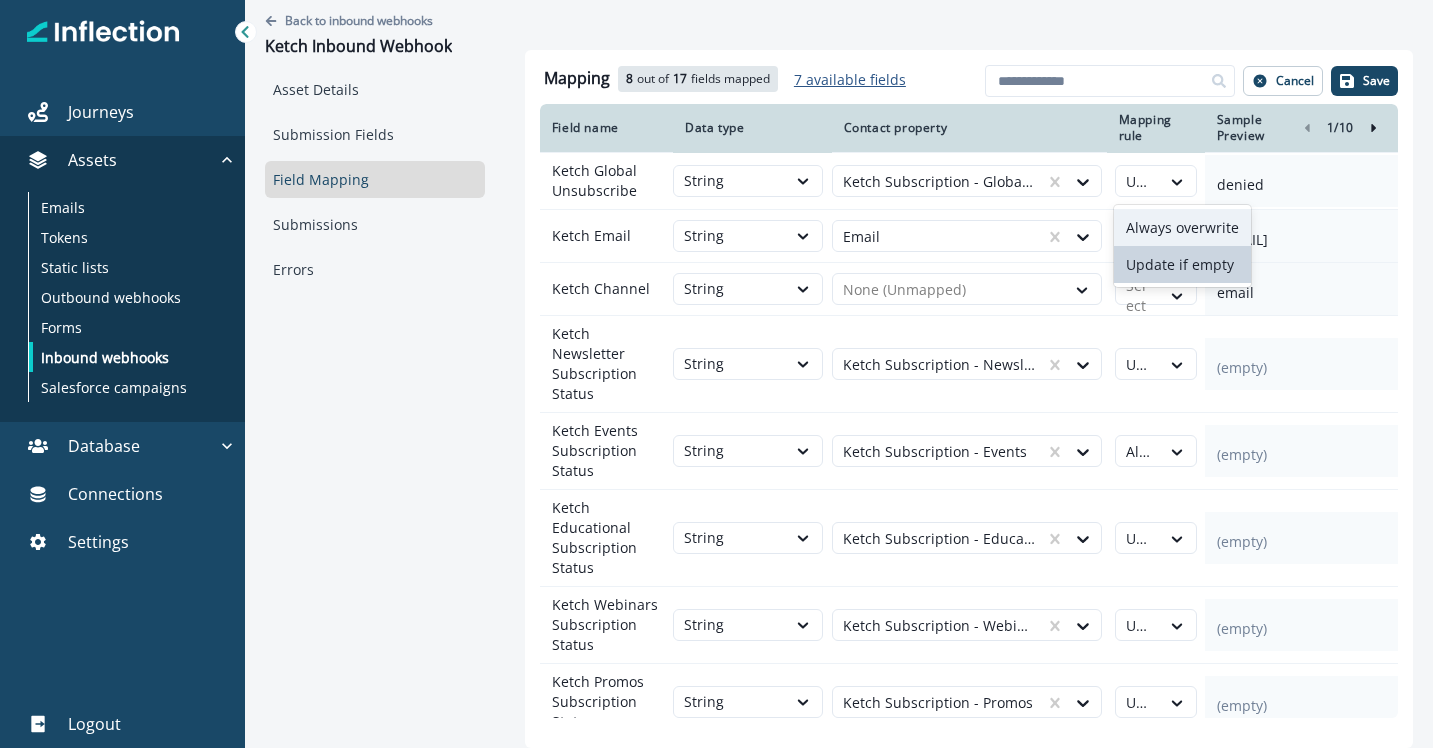 click on "Always overwrite" at bounding box center (1182, 227) 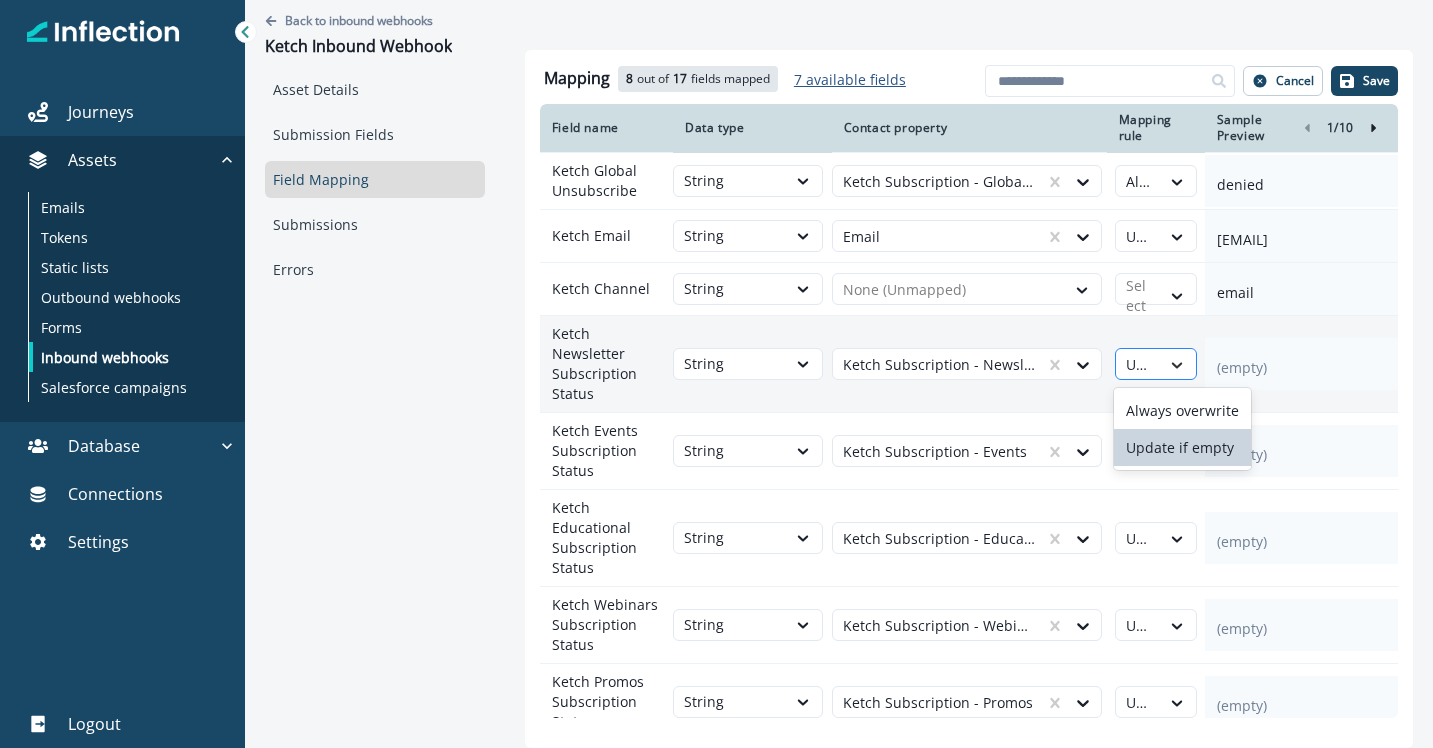 click 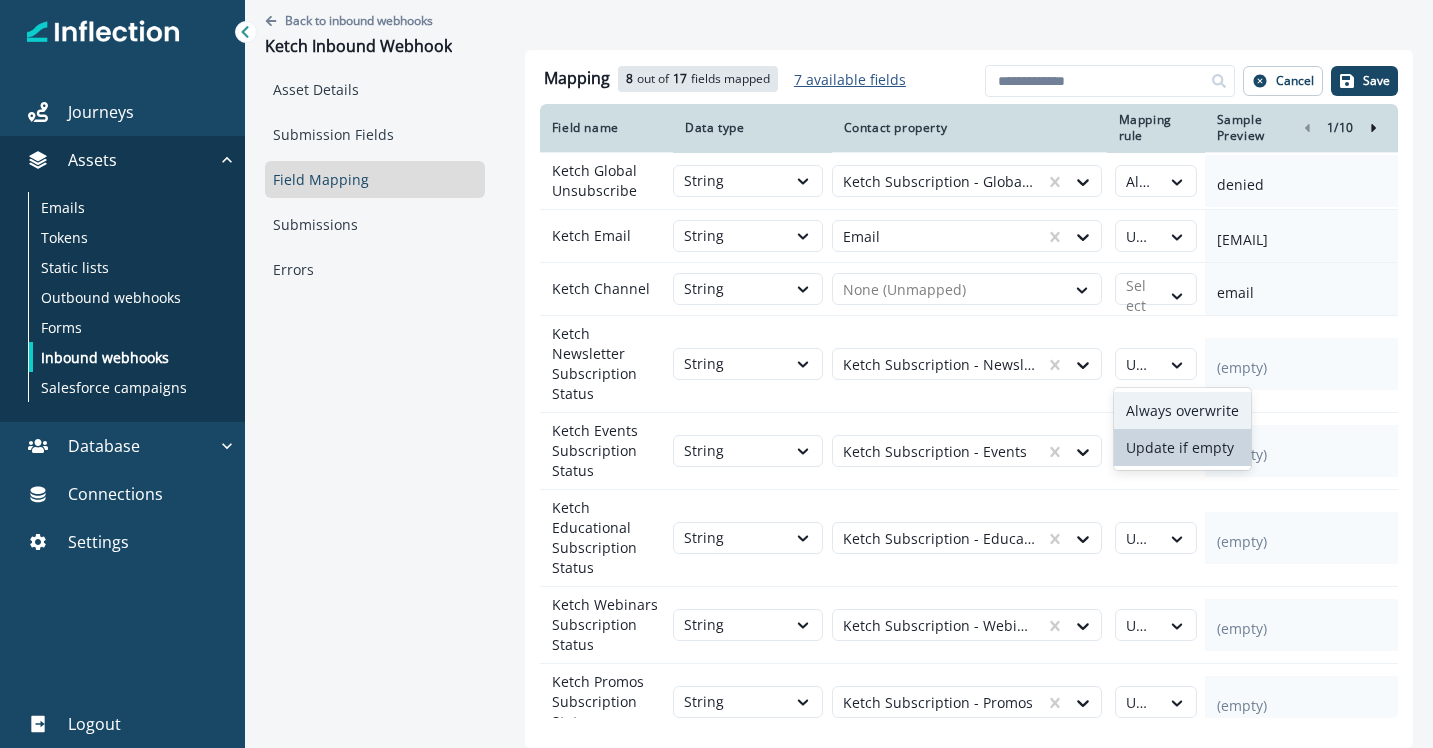 click on "Always overwrite" at bounding box center (1182, 410) 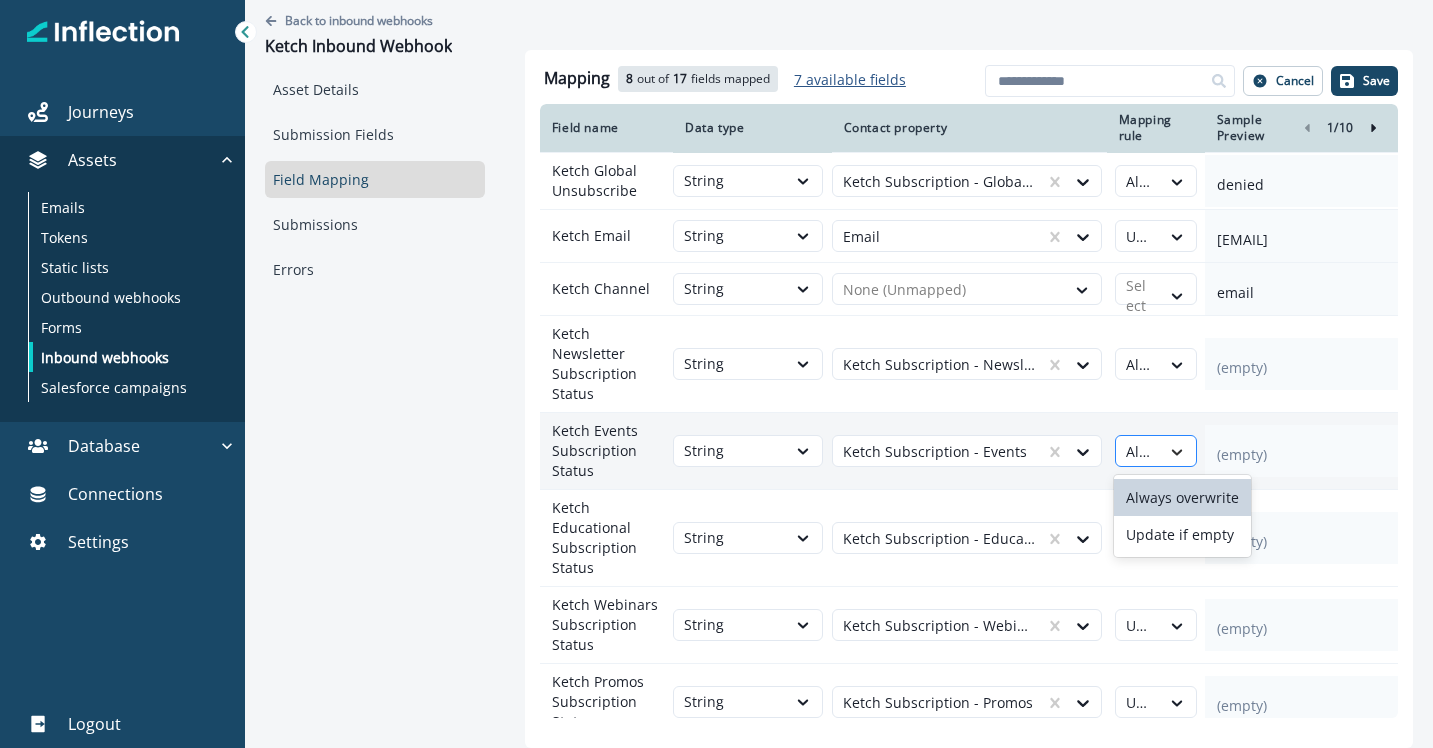 click 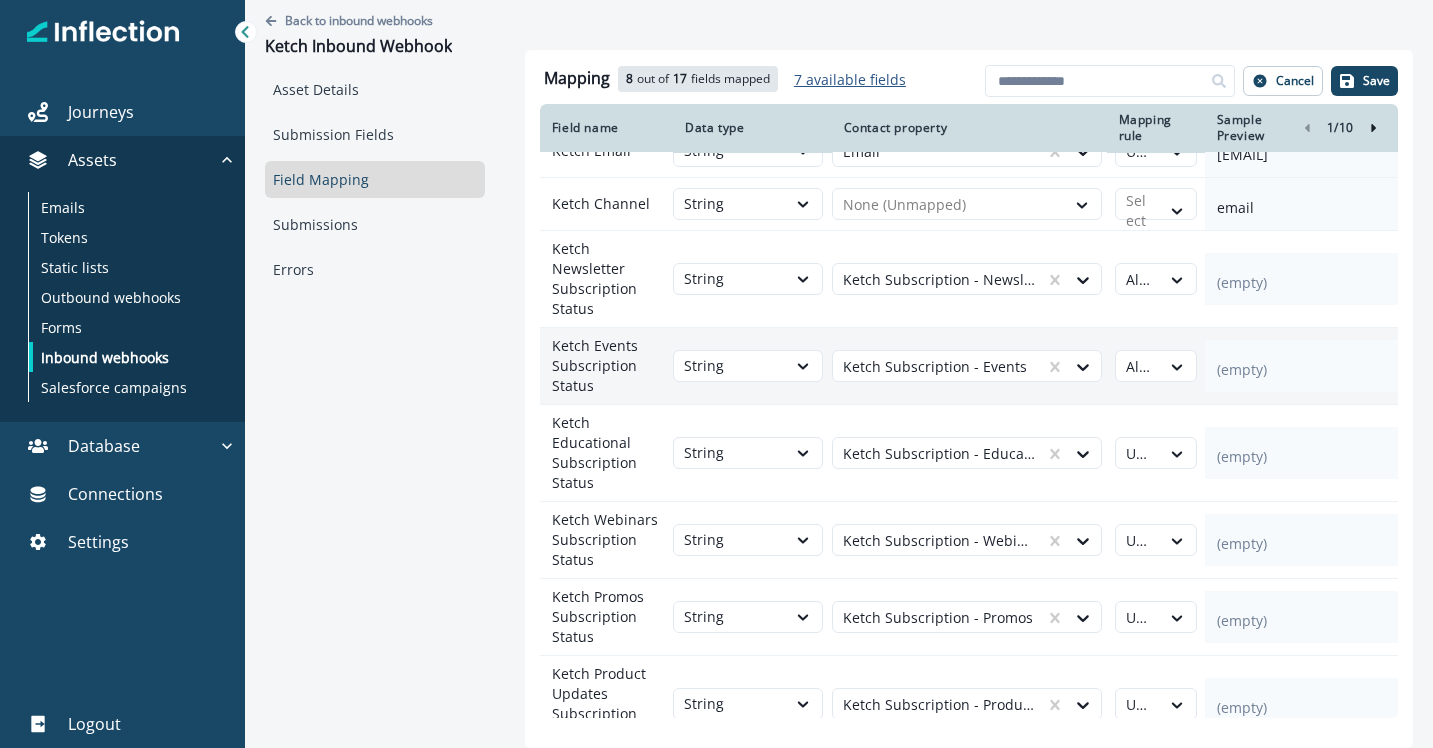 scroll, scrollTop: 88, scrollLeft: 0, axis: vertical 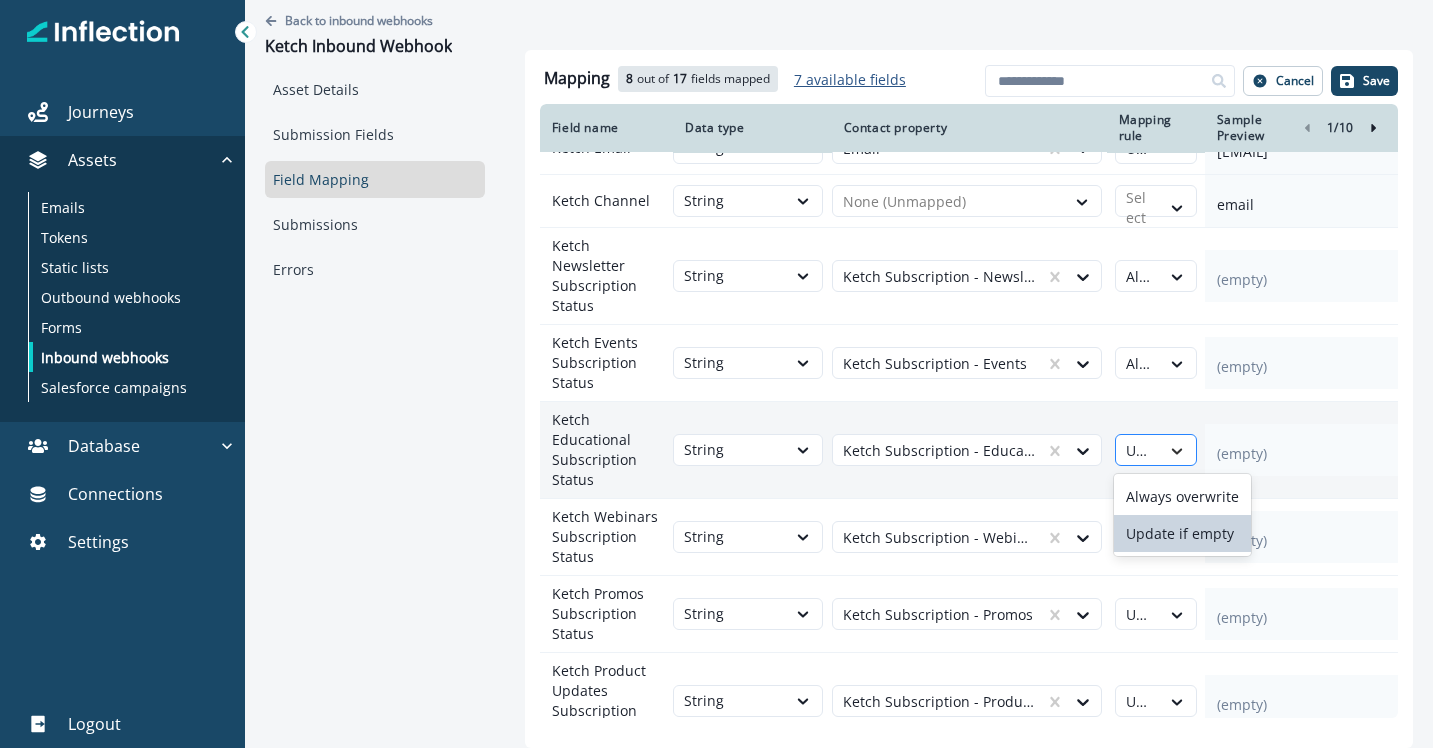 click 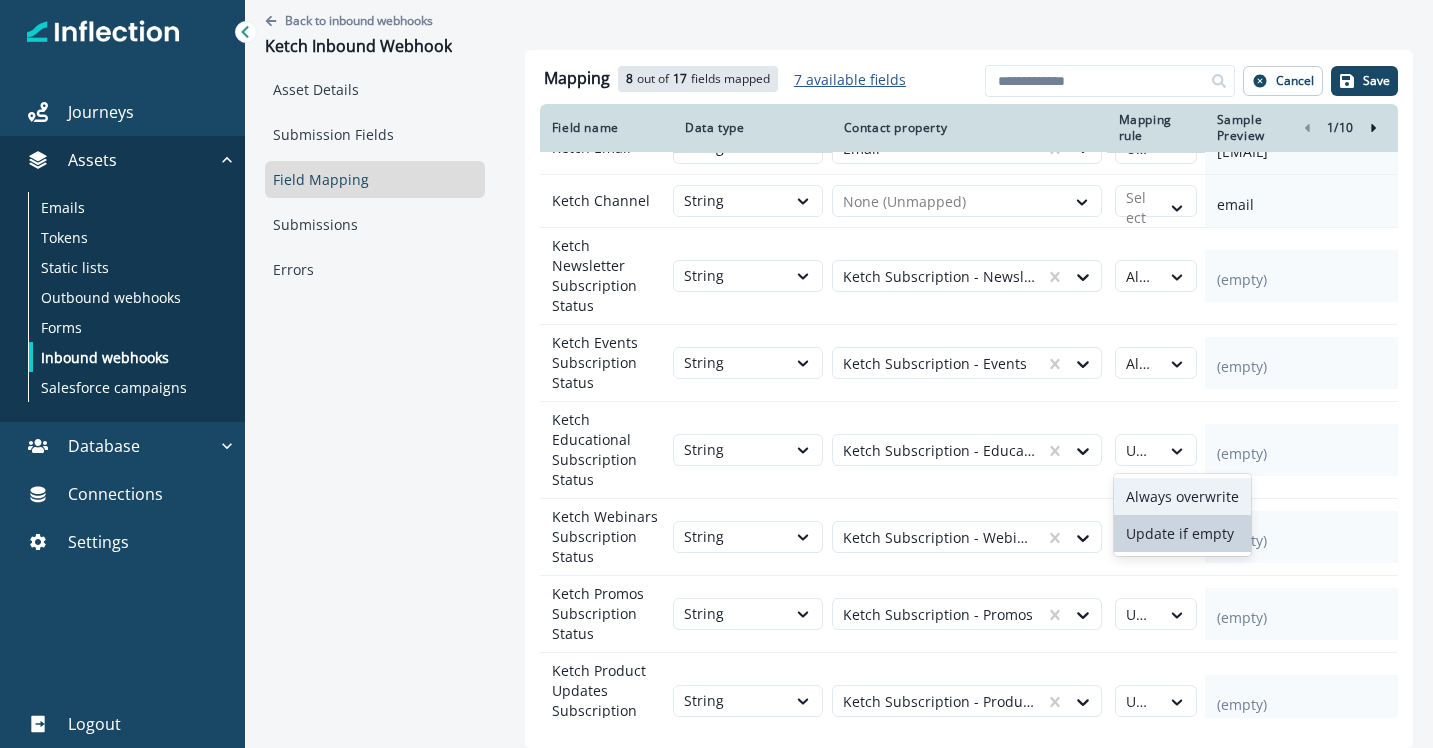 click on "Always overwrite" at bounding box center [1182, 496] 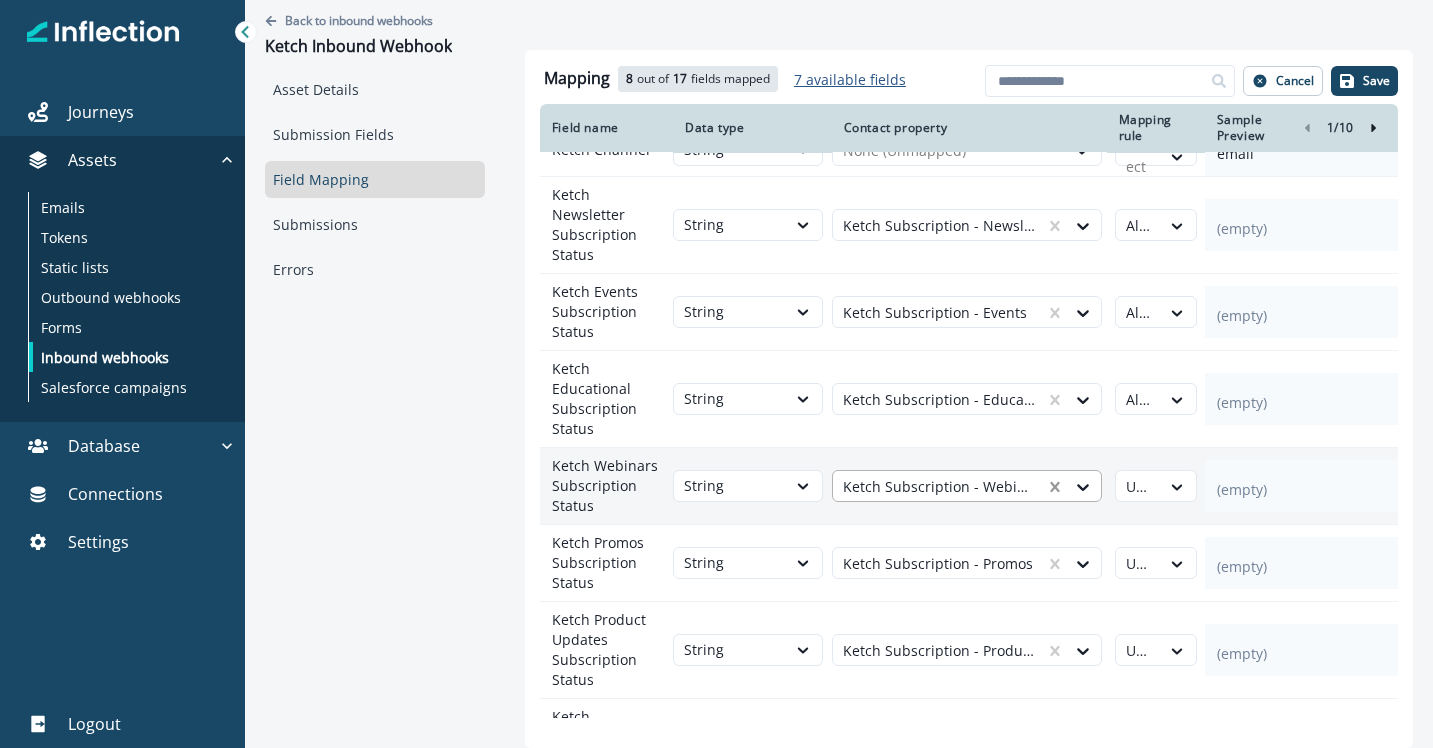 scroll, scrollTop: 140, scrollLeft: 0, axis: vertical 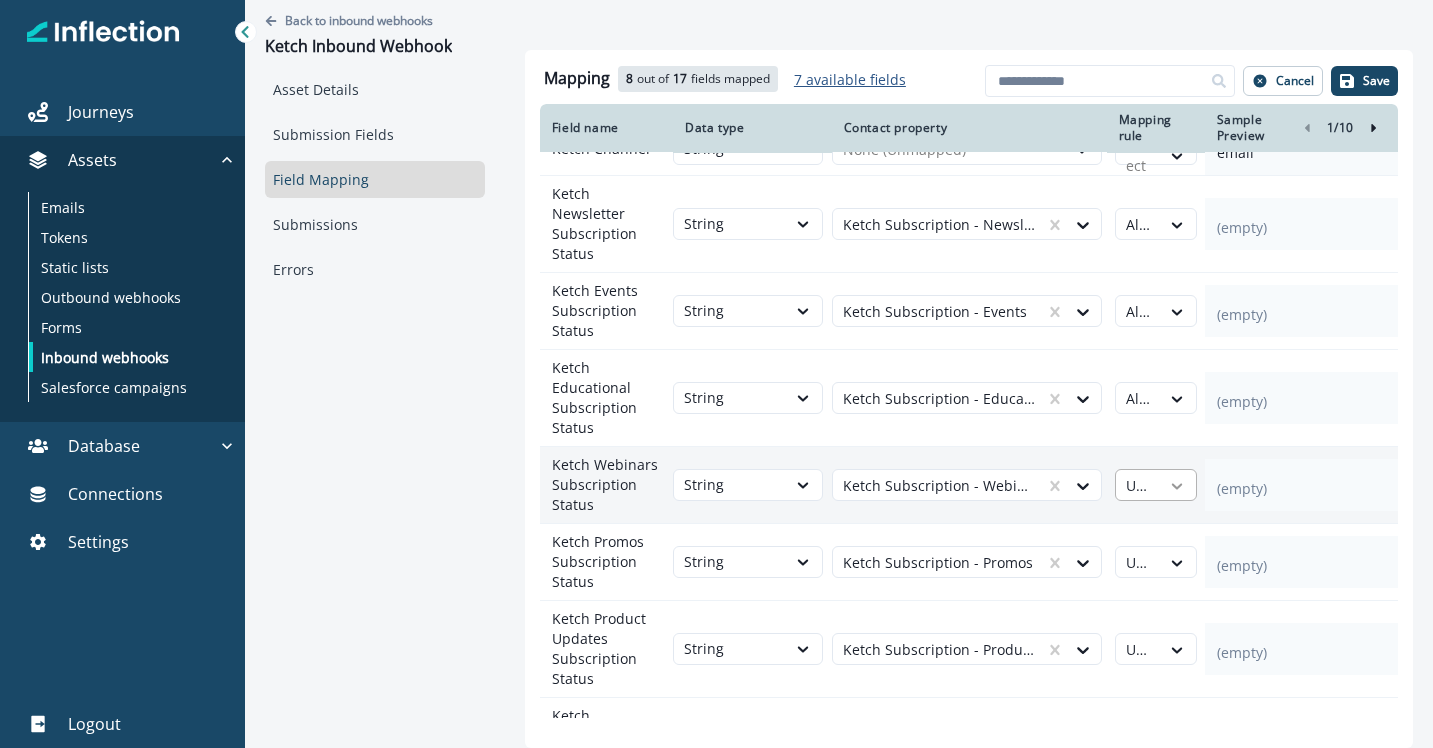 click at bounding box center [1177, 486] 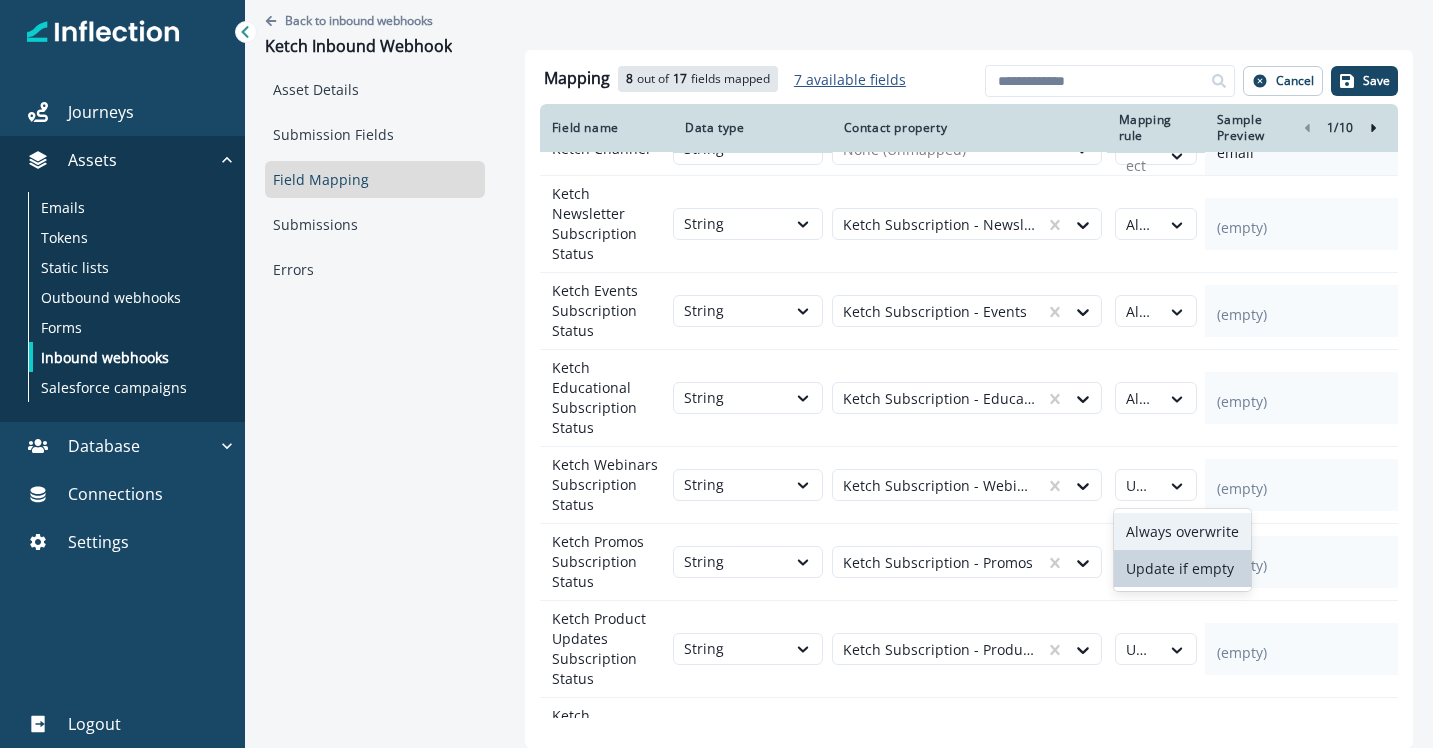 click on "Always overwrite" at bounding box center [1182, 531] 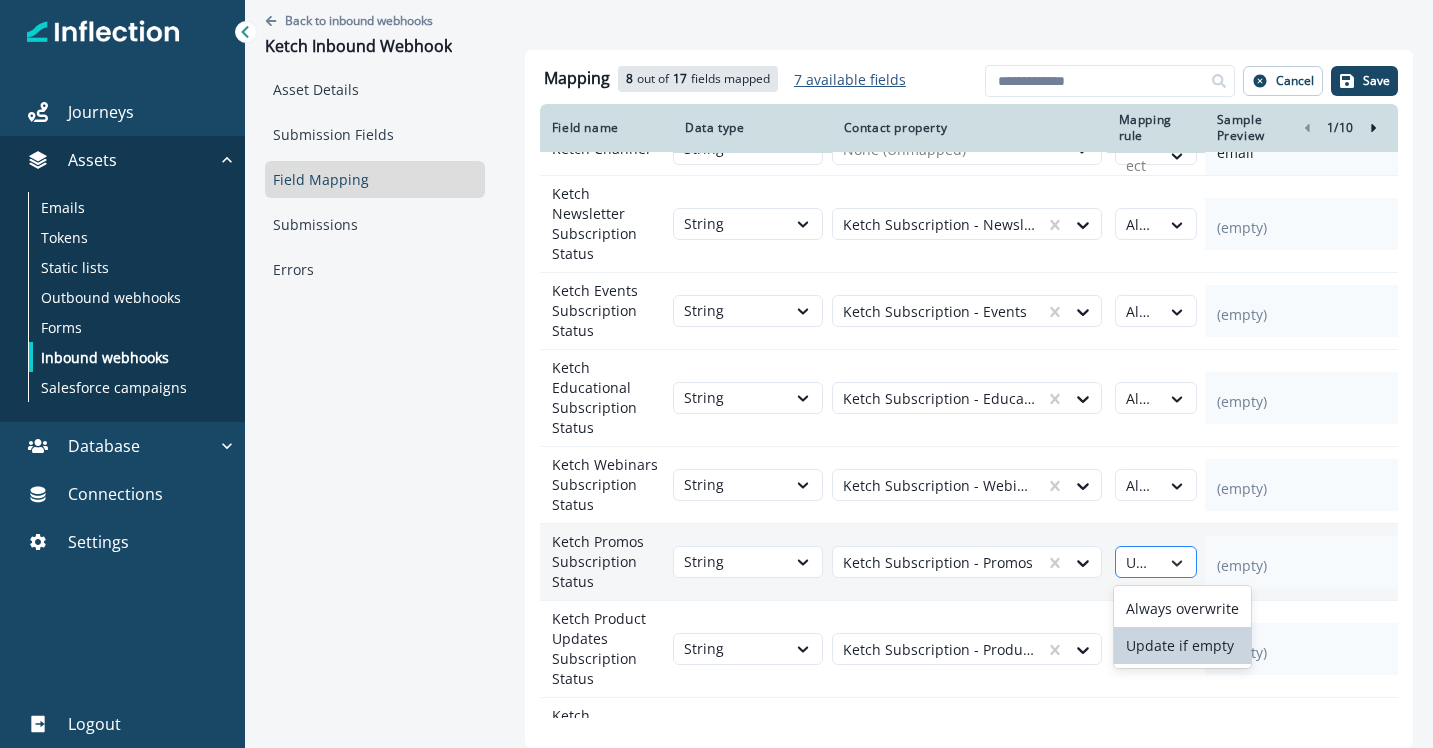 click 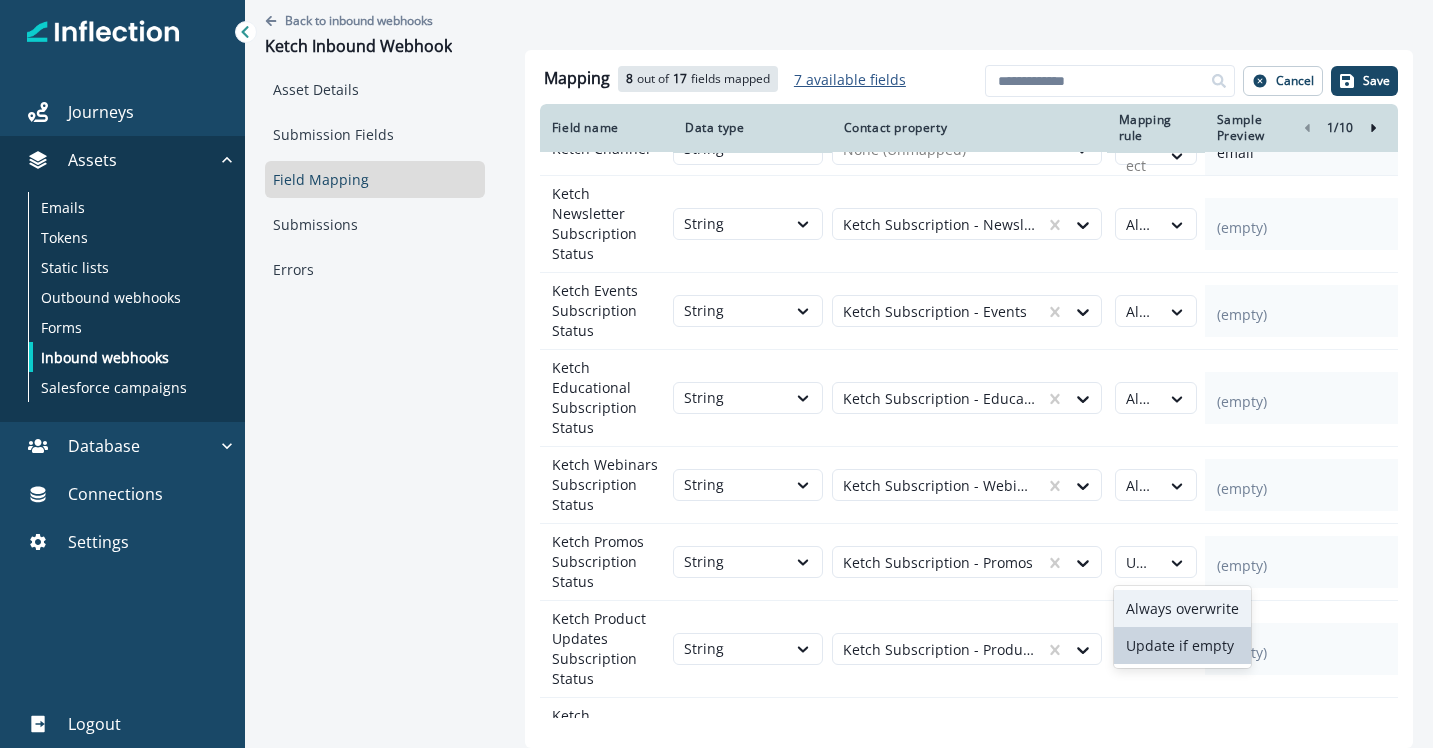 click on "Always overwrite" at bounding box center (1182, 608) 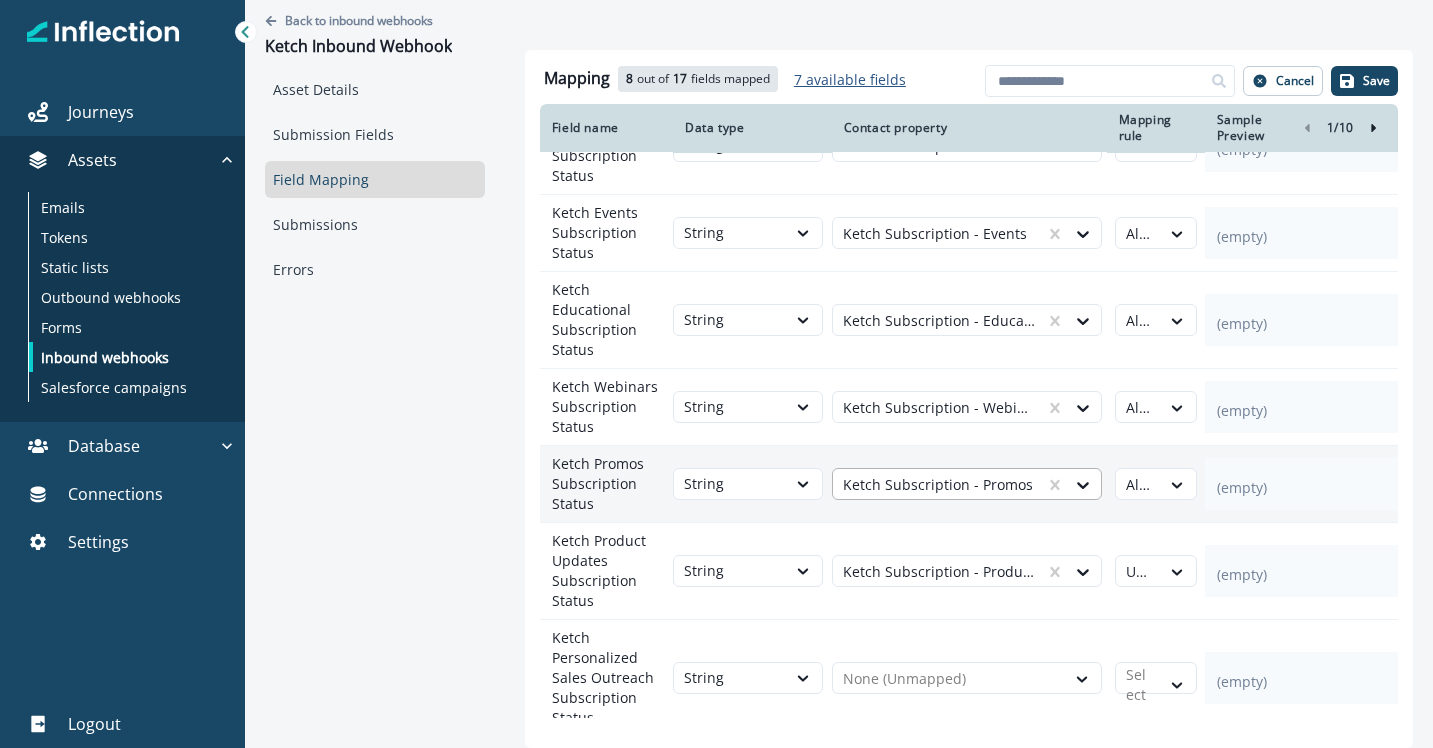 scroll, scrollTop: 237, scrollLeft: 0, axis: vertical 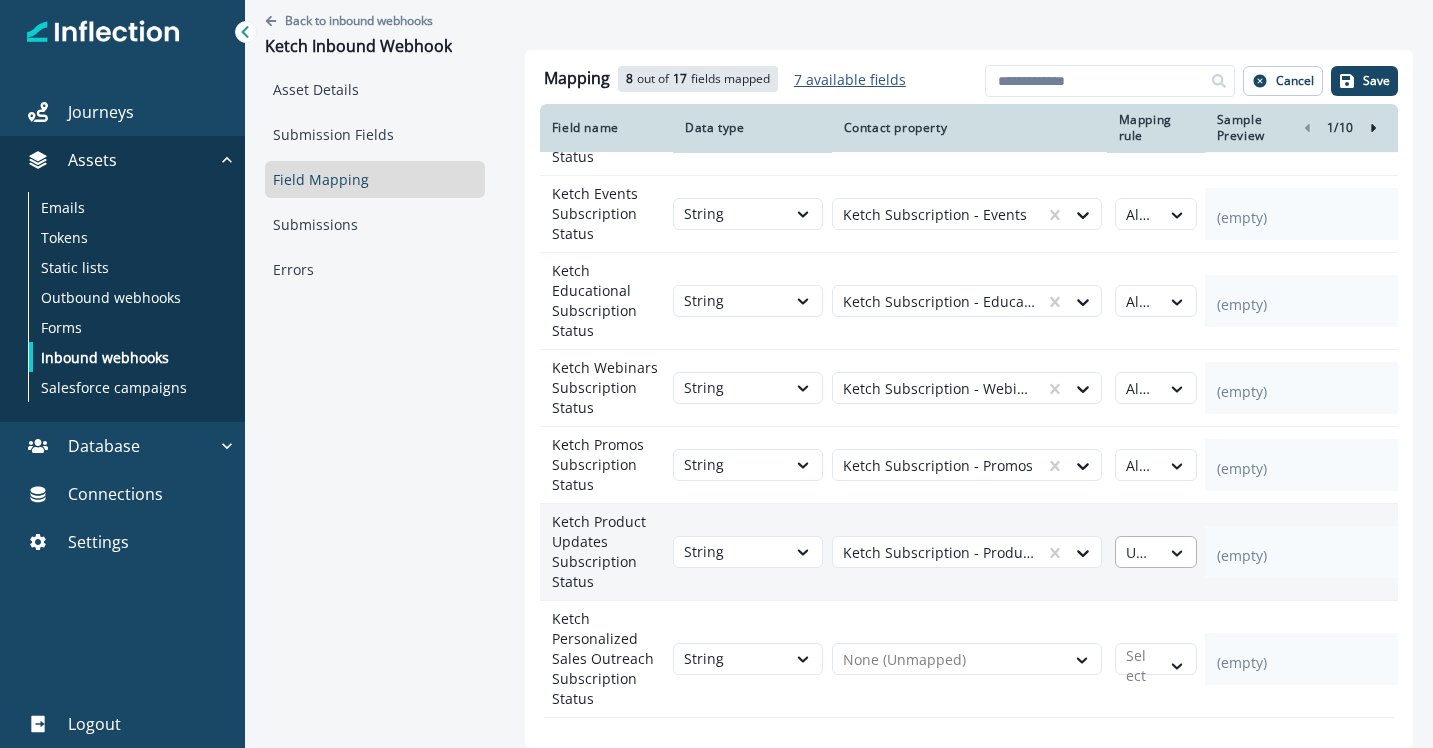 click on "Update if empty" at bounding box center [1138, 553] 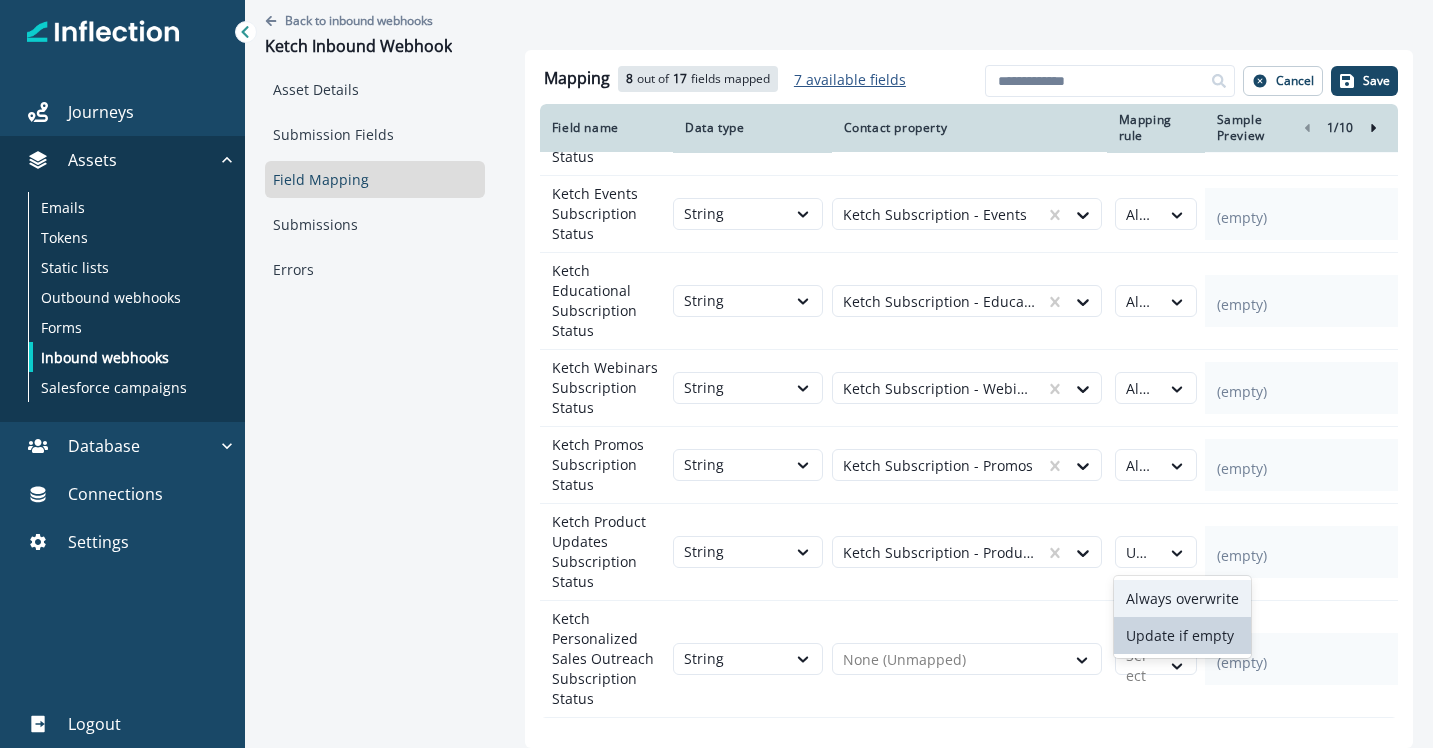 click on "Always overwrite" at bounding box center [1182, 598] 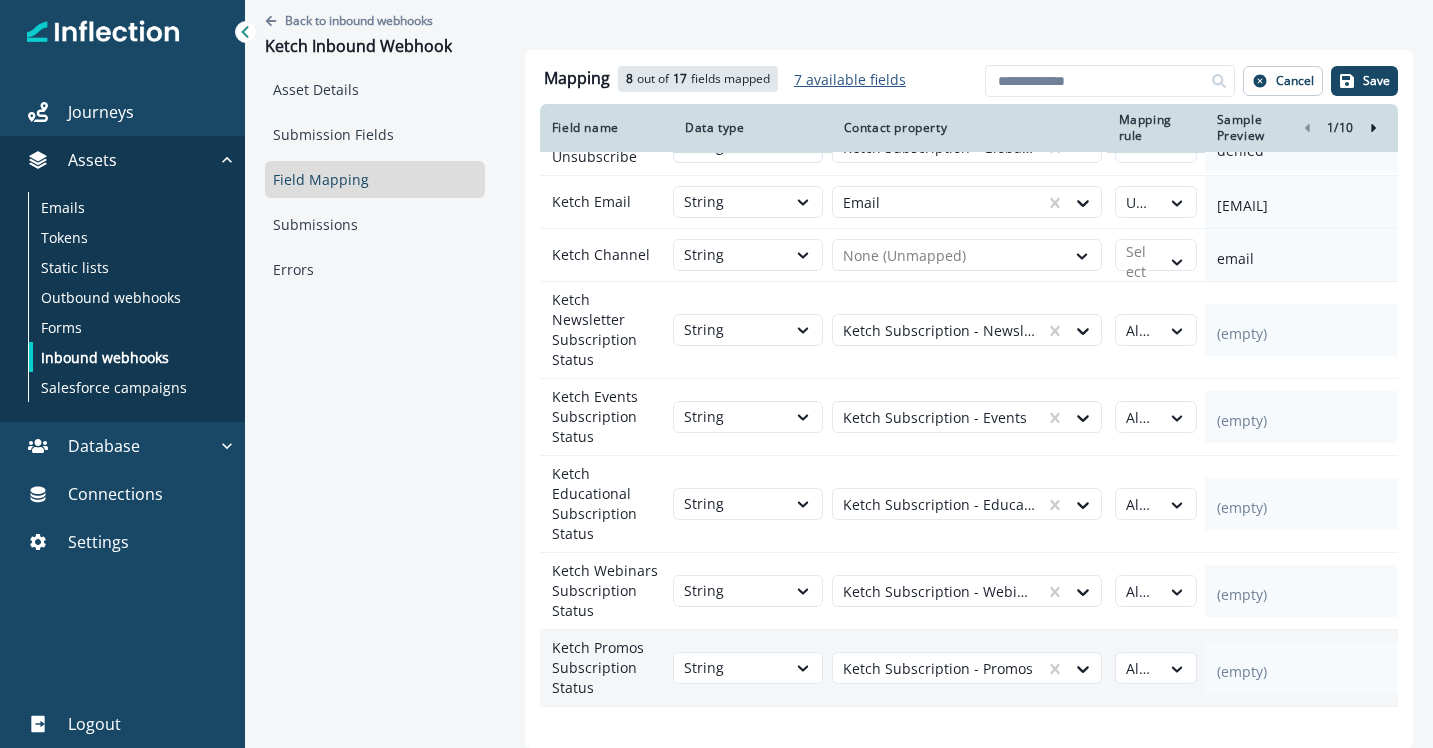 scroll, scrollTop: 0, scrollLeft: 0, axis: both 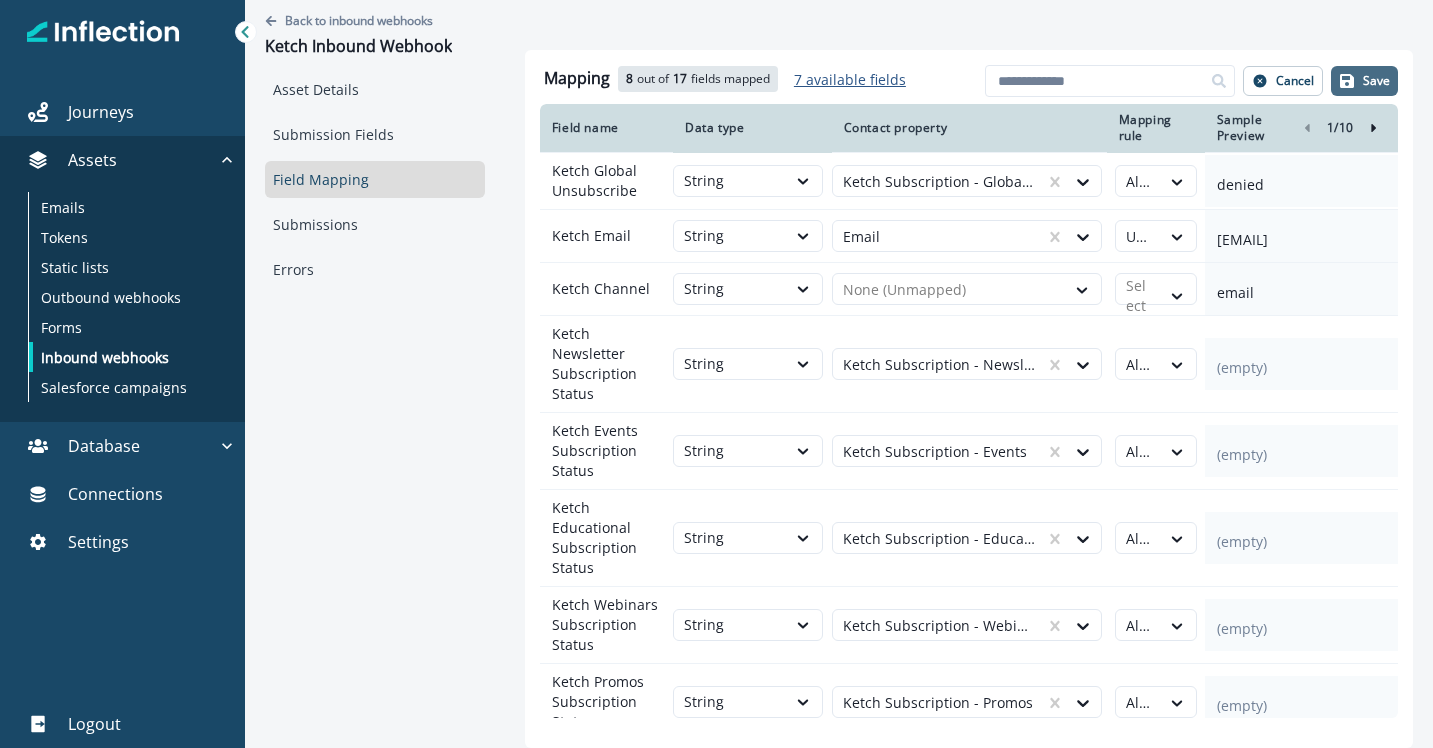 click on "Save" at bounding box center [1376, 81] 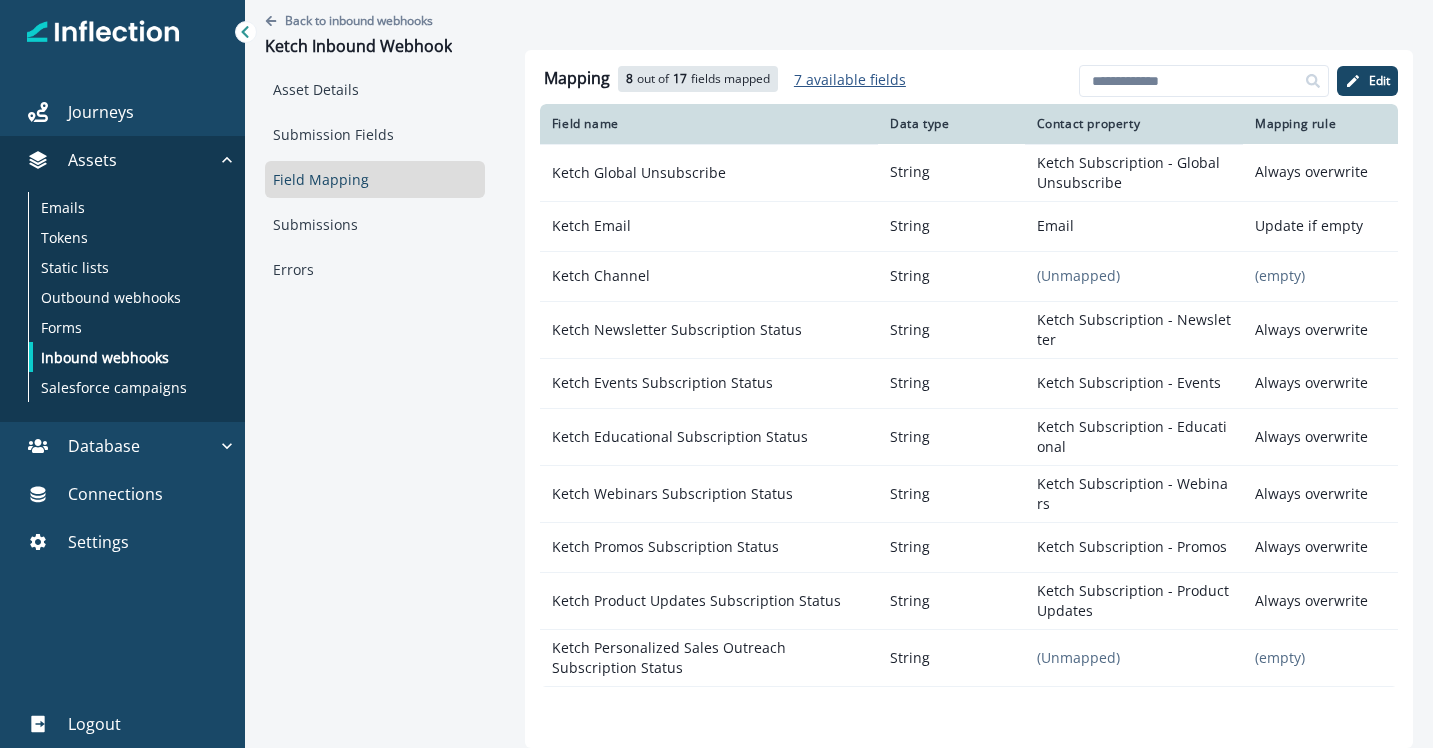 click on "7 available fields" at bounding box center (850, 79) 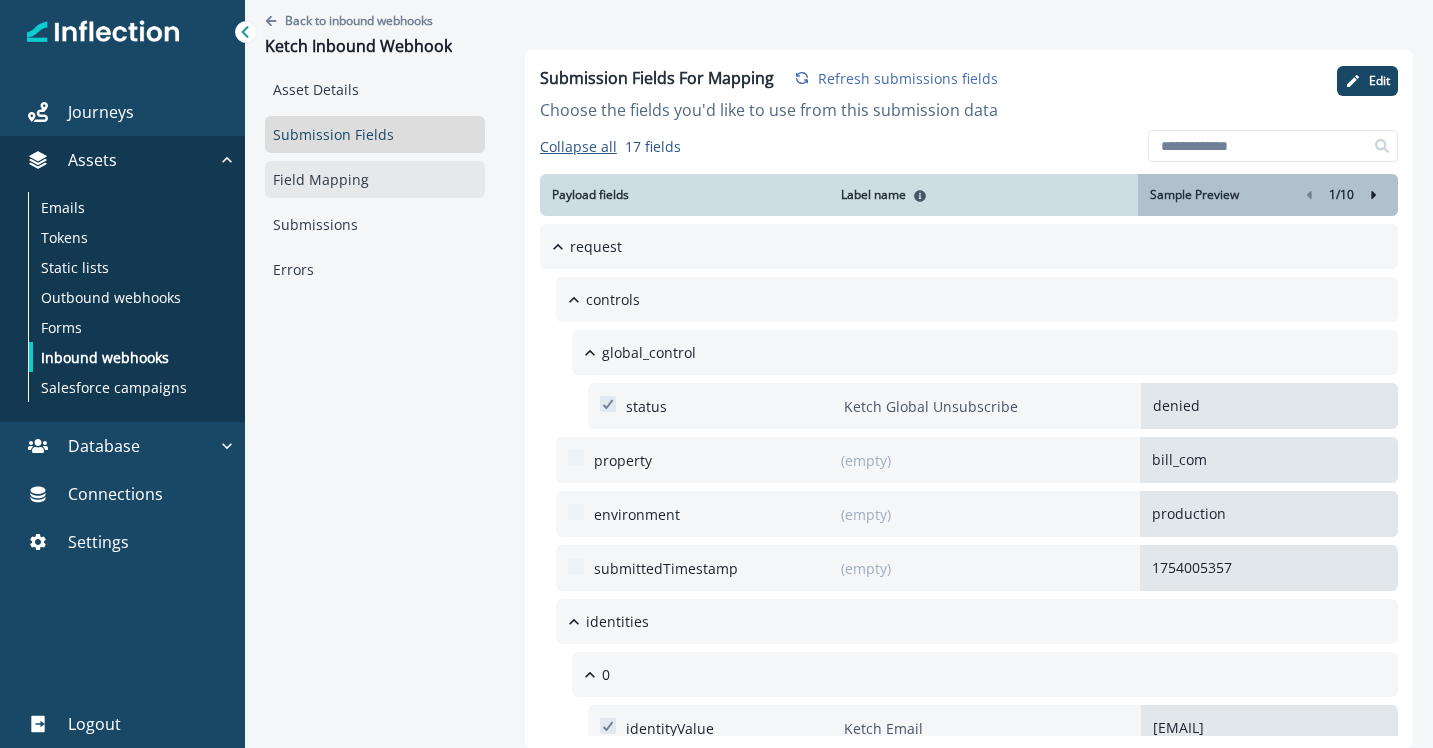 click on "Field Mapping" at bounding box center (375, 179) 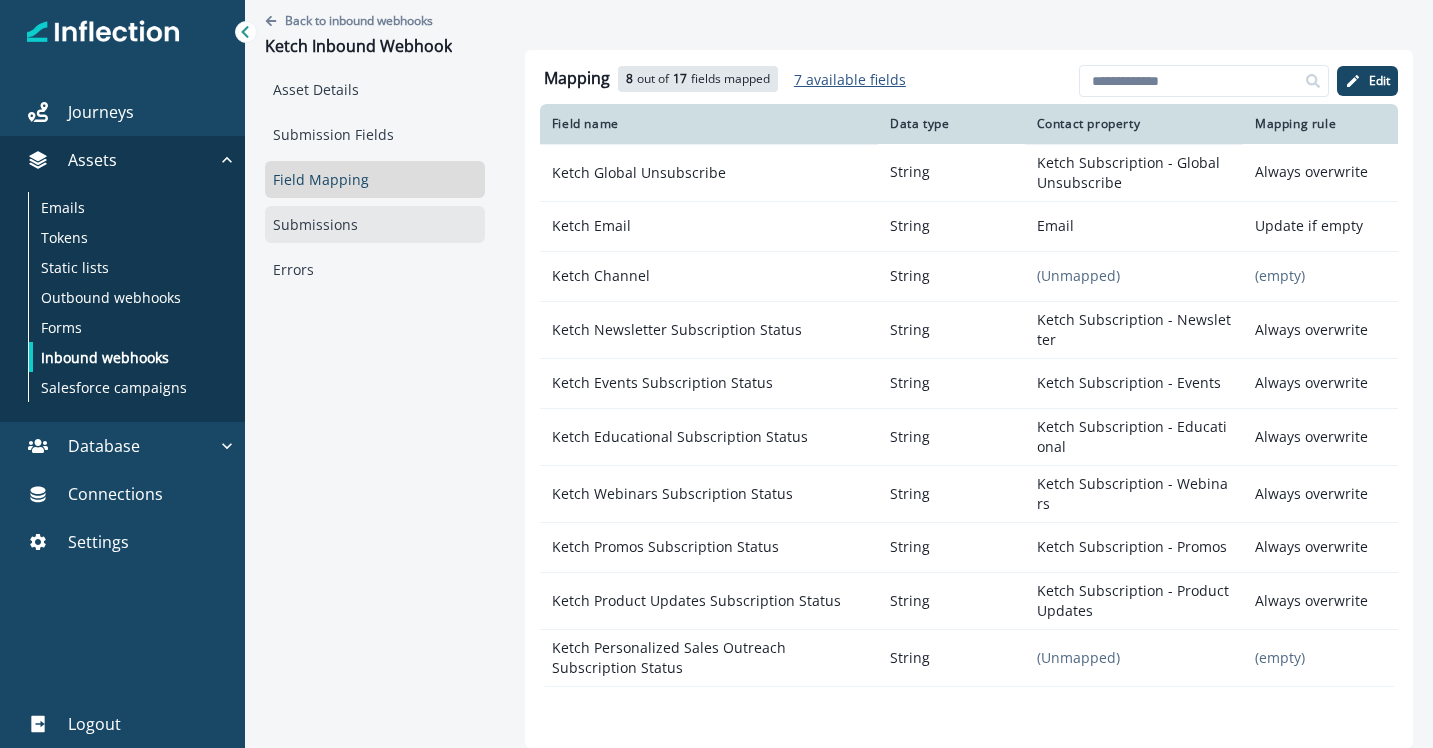 click on "Submissions" at bounding box center [375, 224] 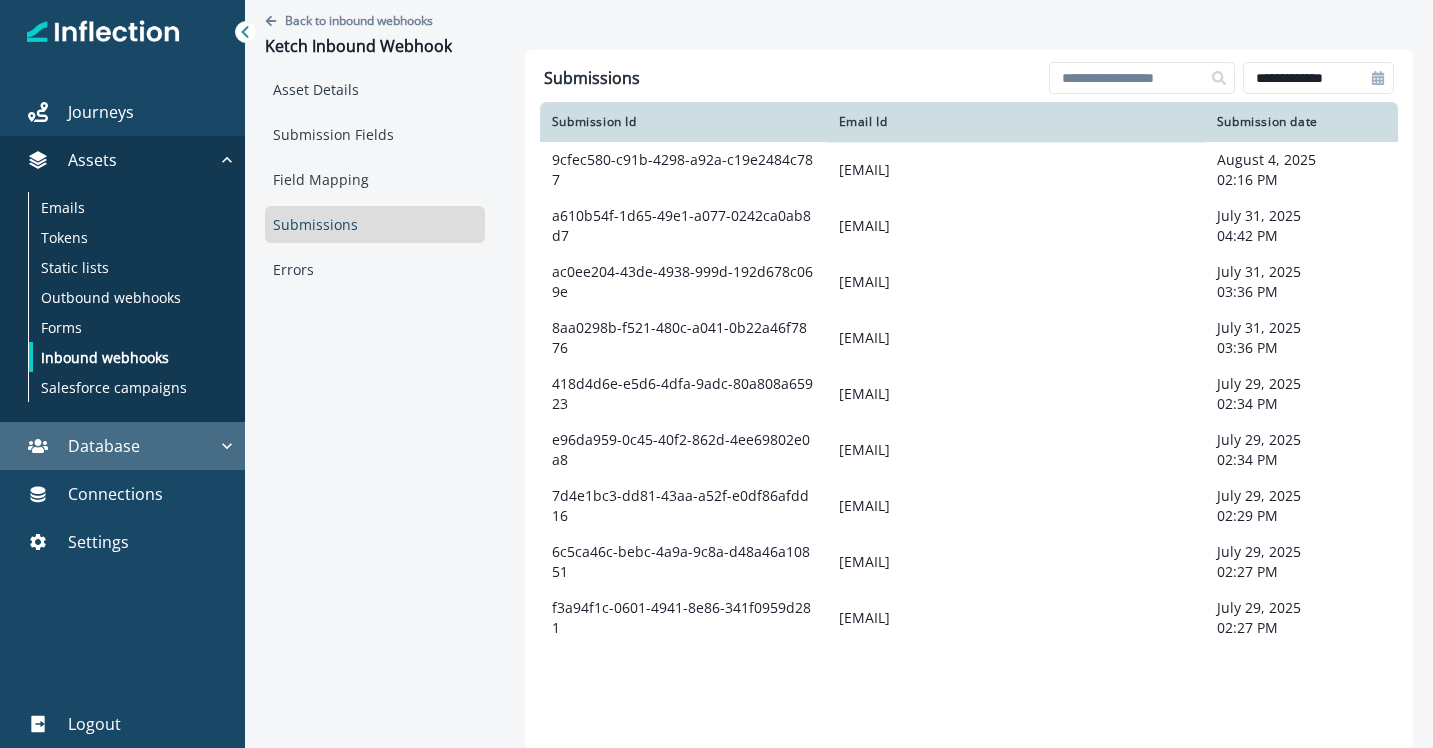 click on "Database" at bounding box center (112, 446) 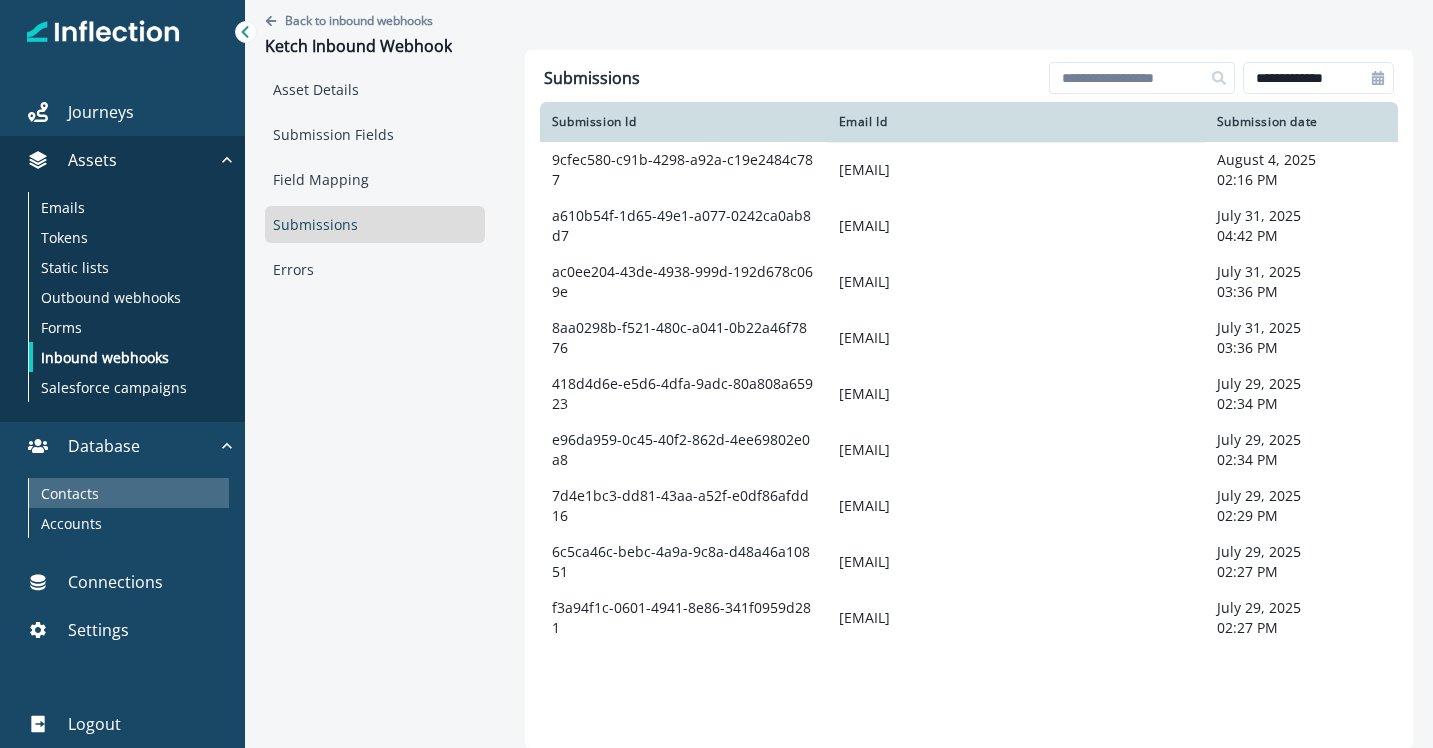click on "Contacts" at bounding box center (70, 493) 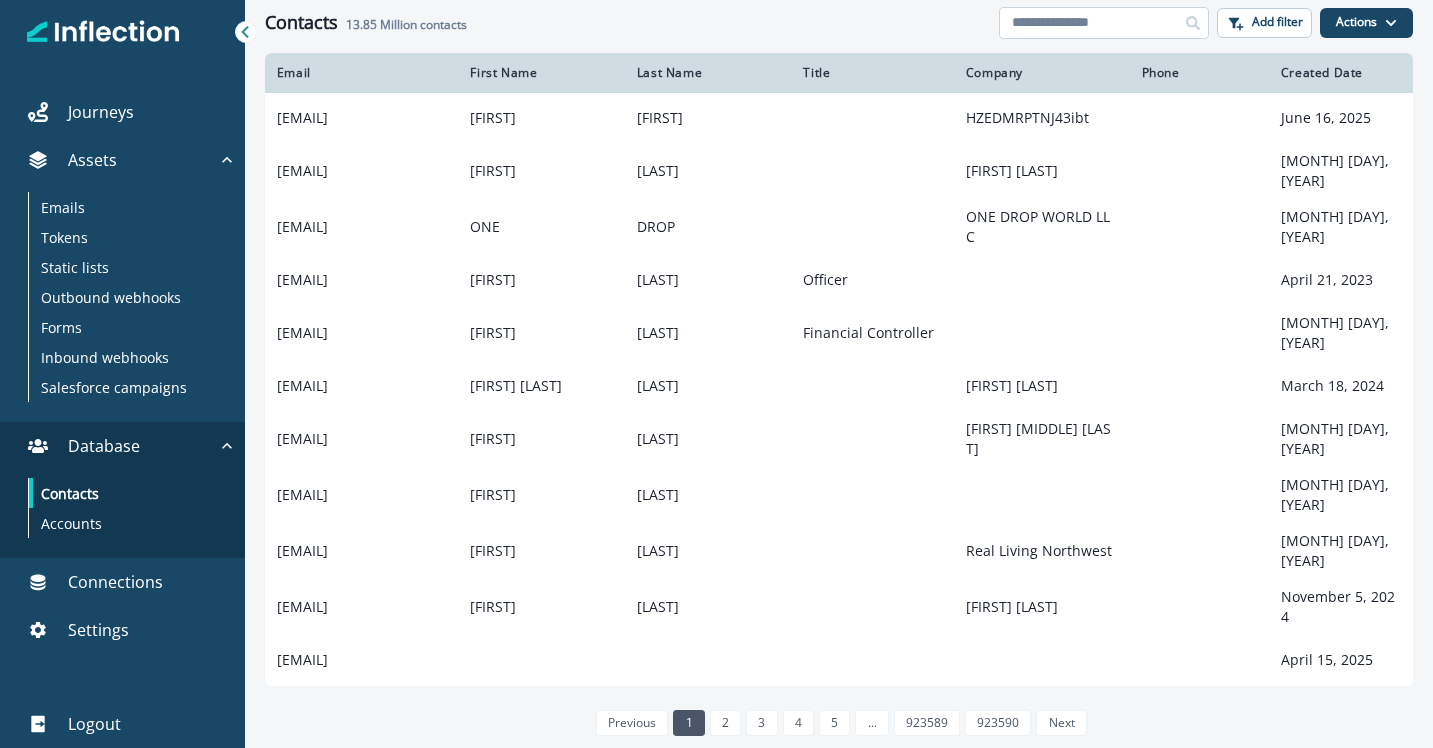 click at bounding box center [1104, 23] 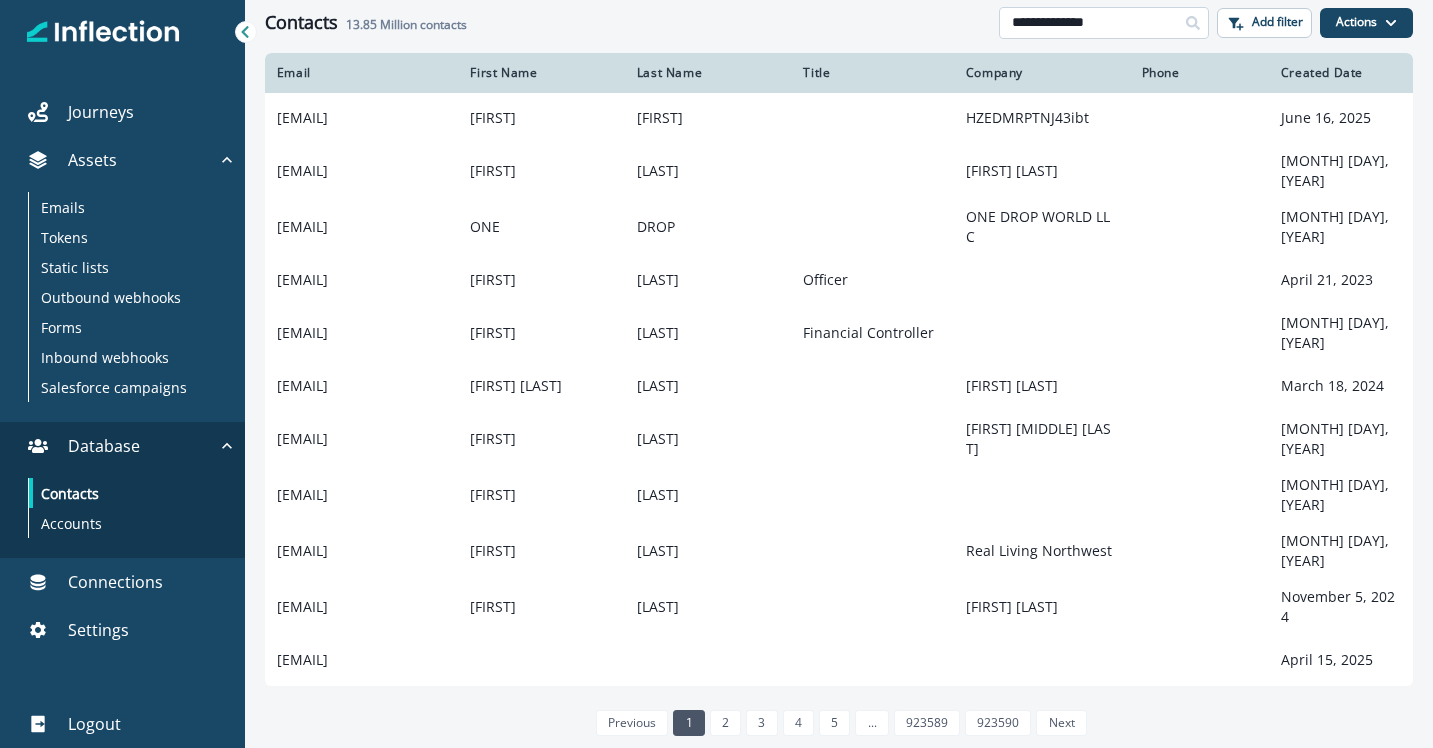 type on "**********" 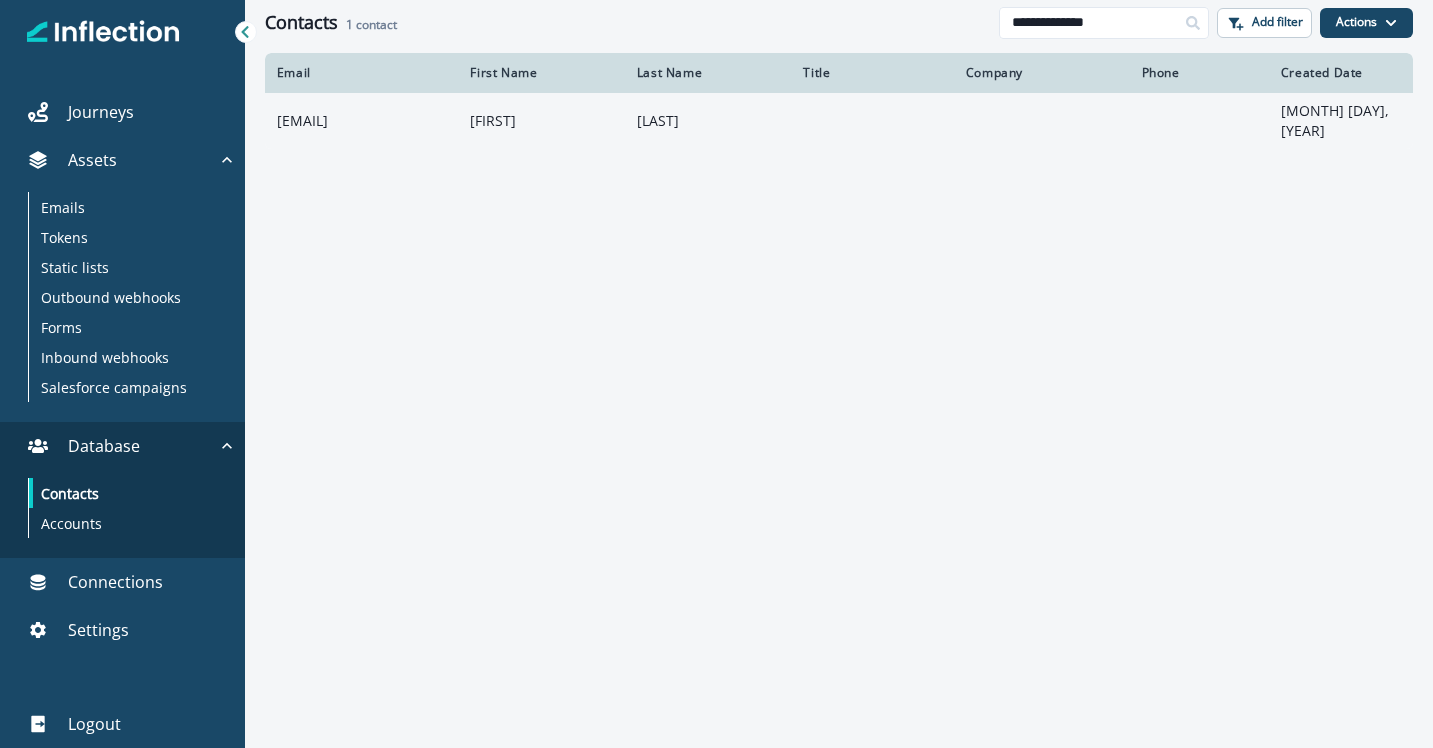 click on "[LAST]" at bounding box center [708, 121] 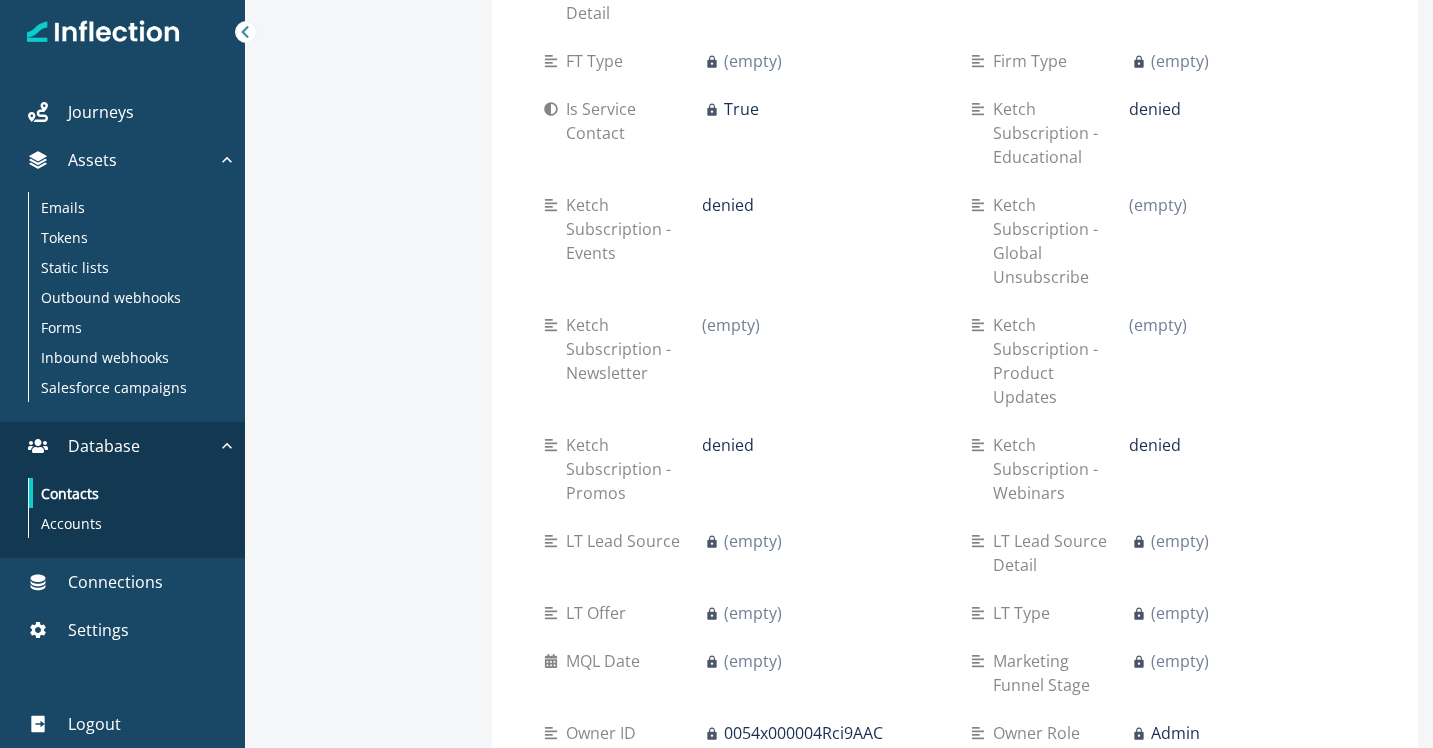 scroll, scrollTop: 1577, scrollLeft: 0, axis: vertical 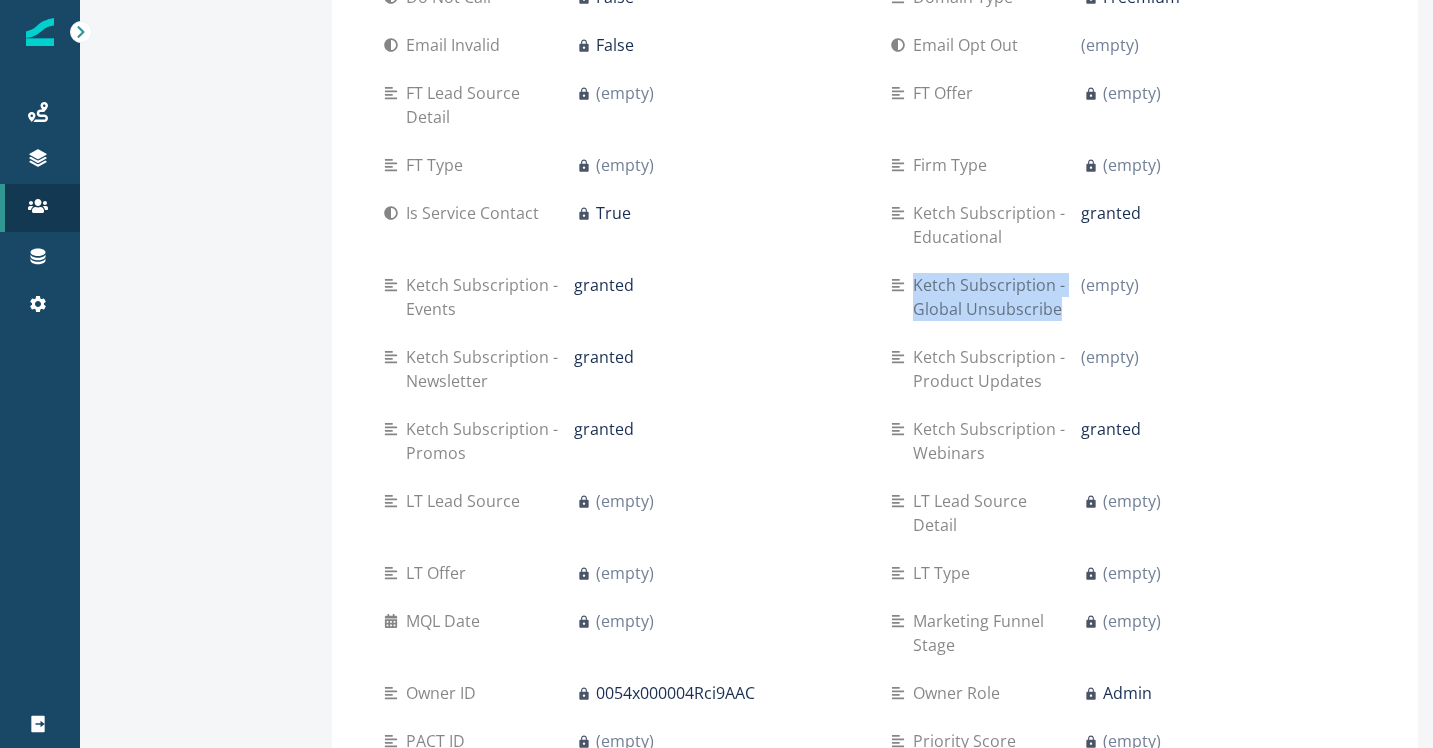drag, startPoint x: 1065, startPoint y: 336, endPoint x: 906, endPoint y: 306, distance: 161.80544 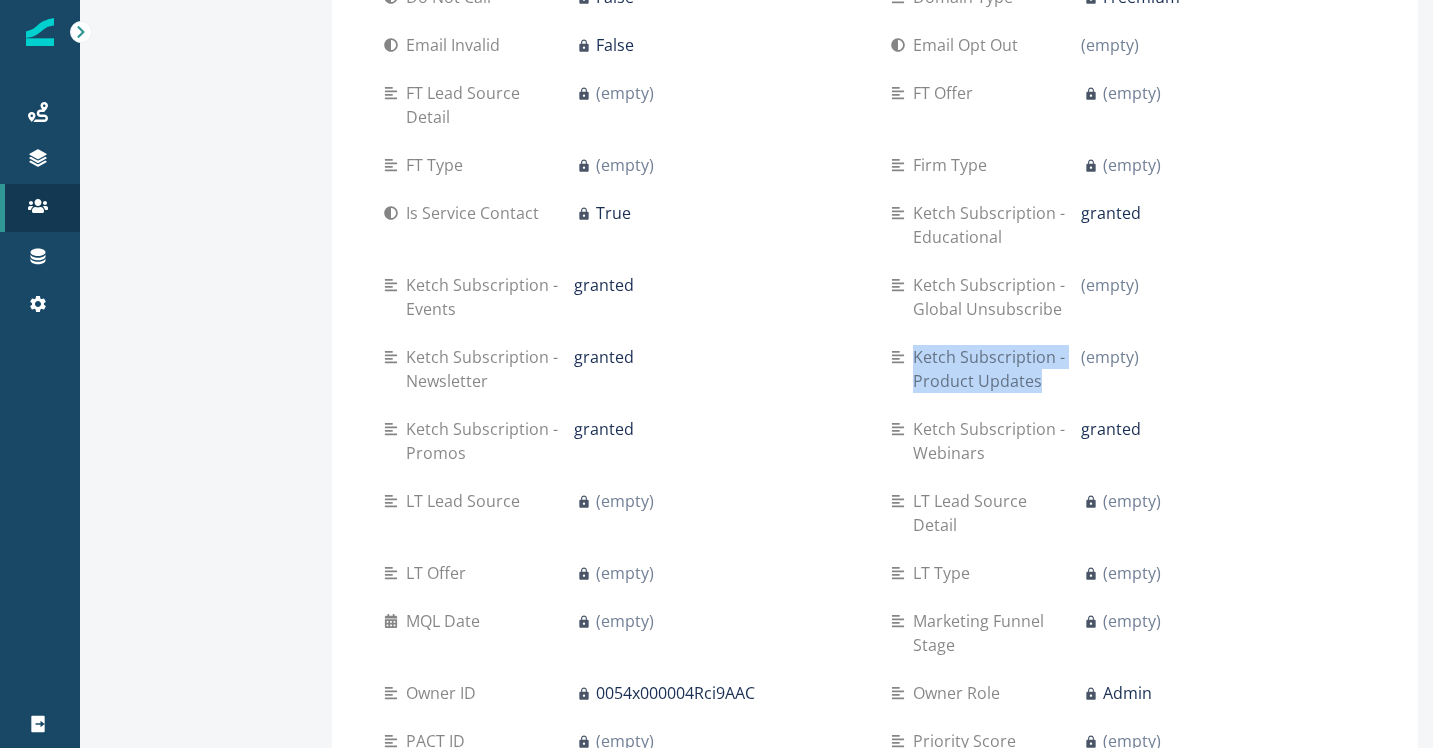 drag, startPoint x: 1043, startPoint y: 404, endPoint x: 918, endPoint y: 387, distance: 126.1507 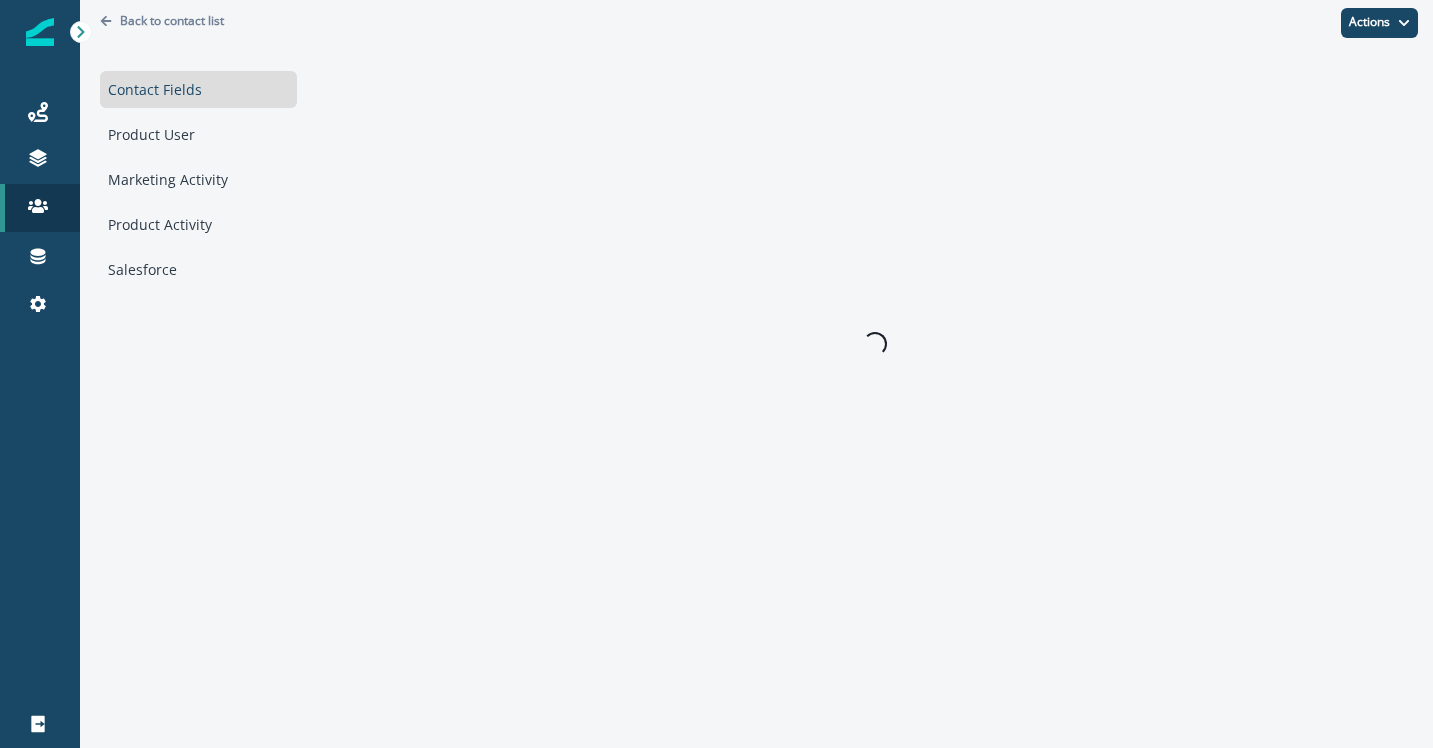 scroll, scrollTop: 0, scrollLeft: 0, axis: both 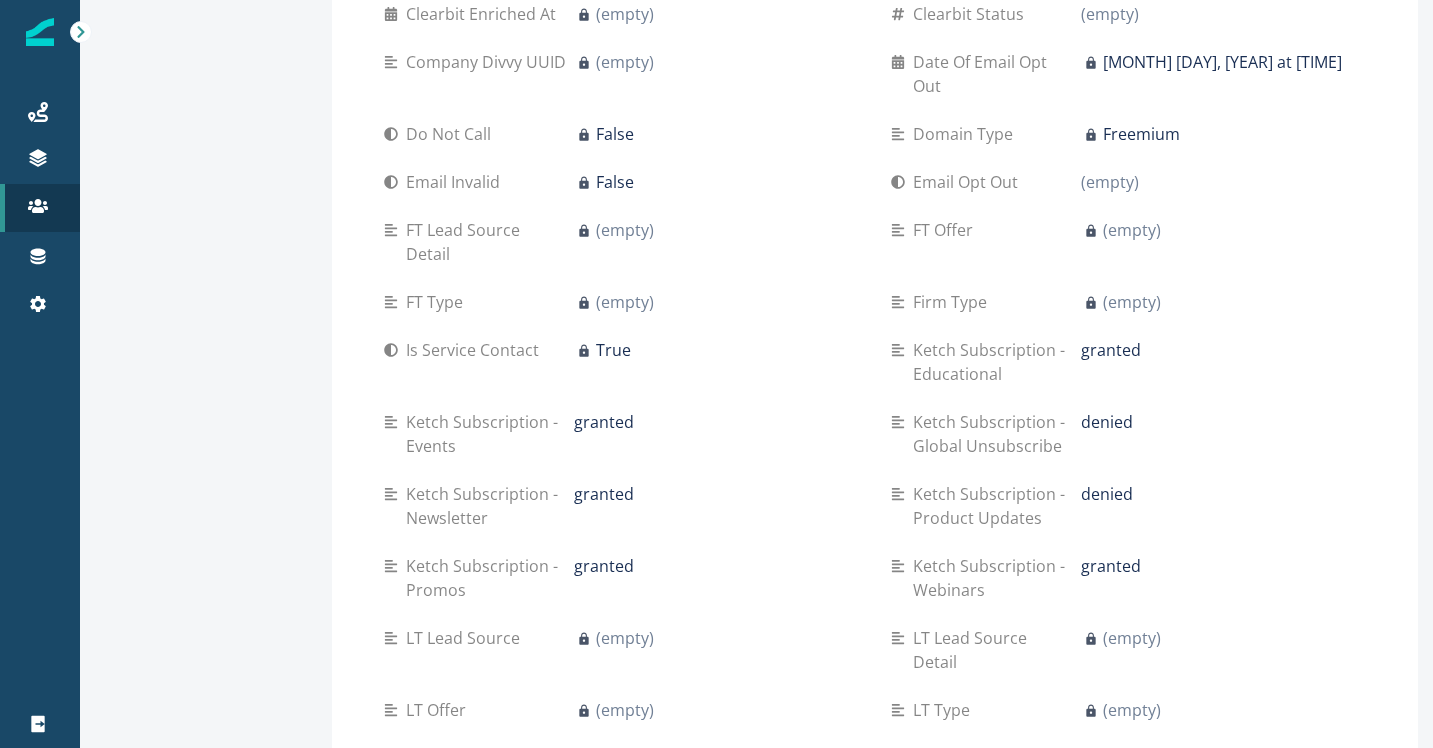 click on "Back to contact list [EMAIL] Contact Fields Product User Marketing Activity Product Activity Salesforce" at bounding box center [198, 629] 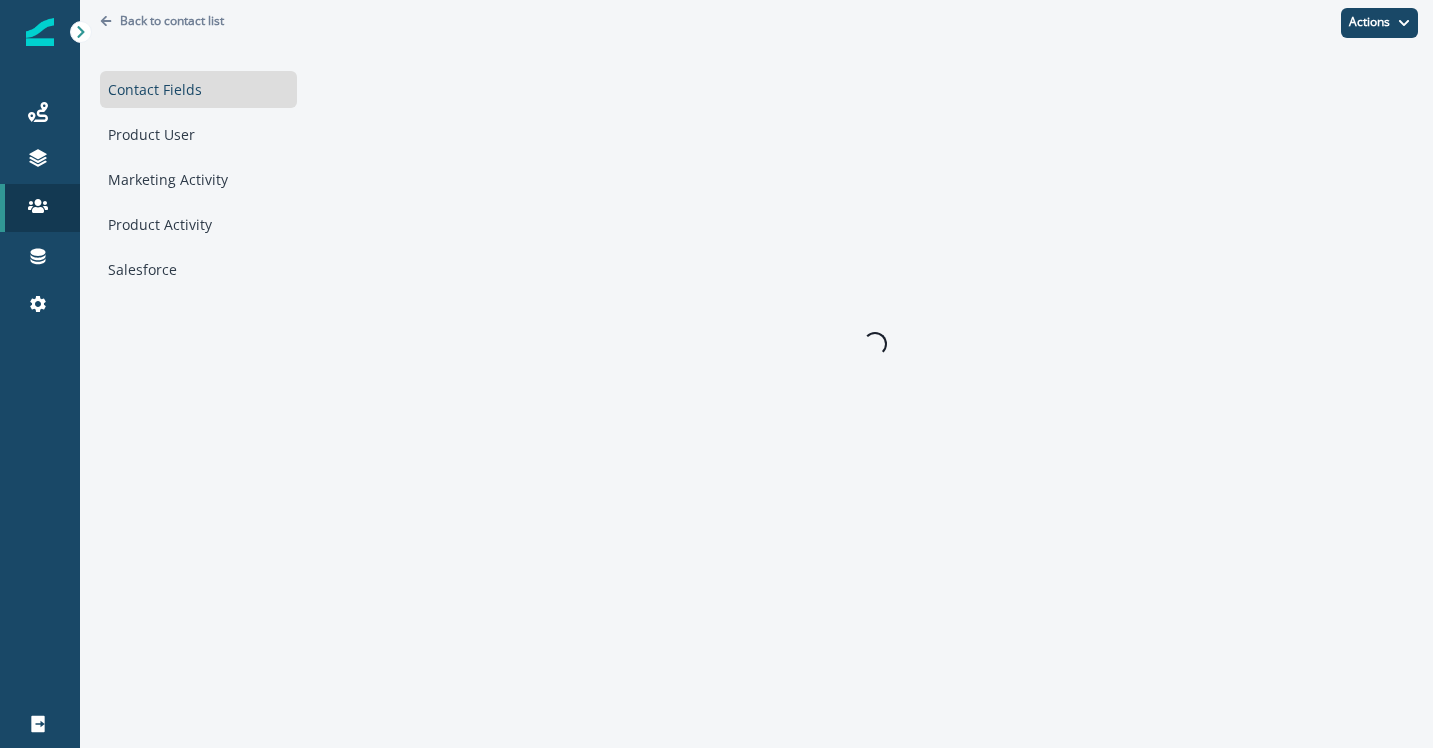 scroll, scrollTop: 0, scrollLeft: 0, axis: both 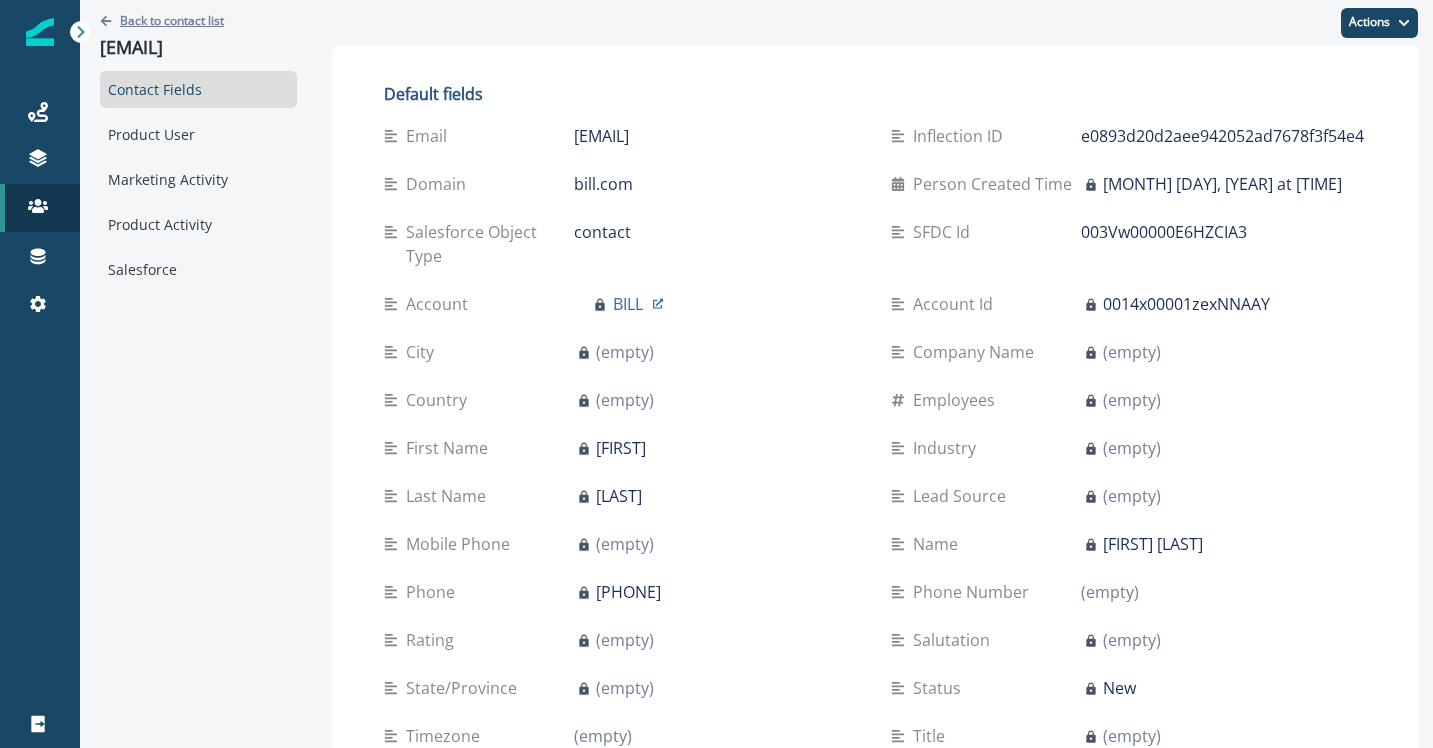 click on "Back to contact list" at bounding box center [172, 20] 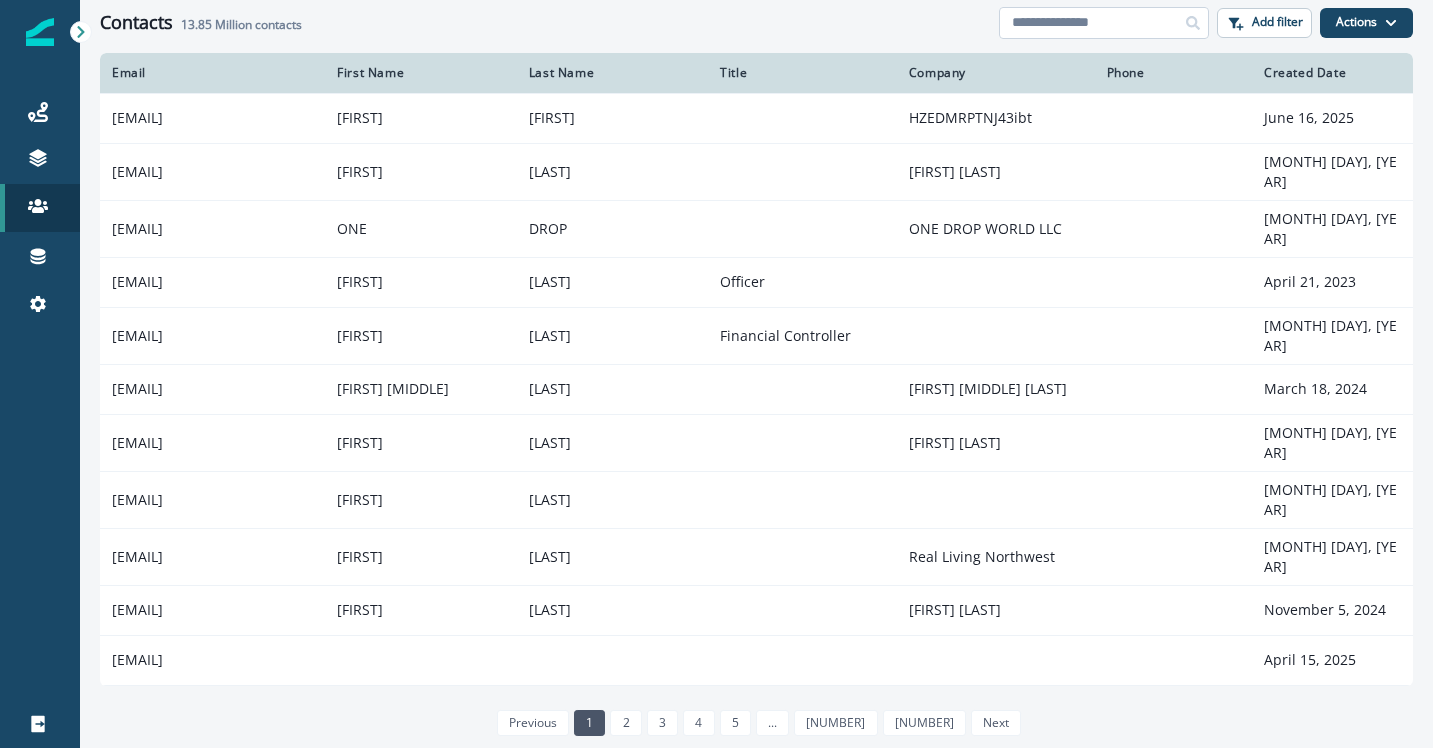 click at bounding box center (1104, 23) 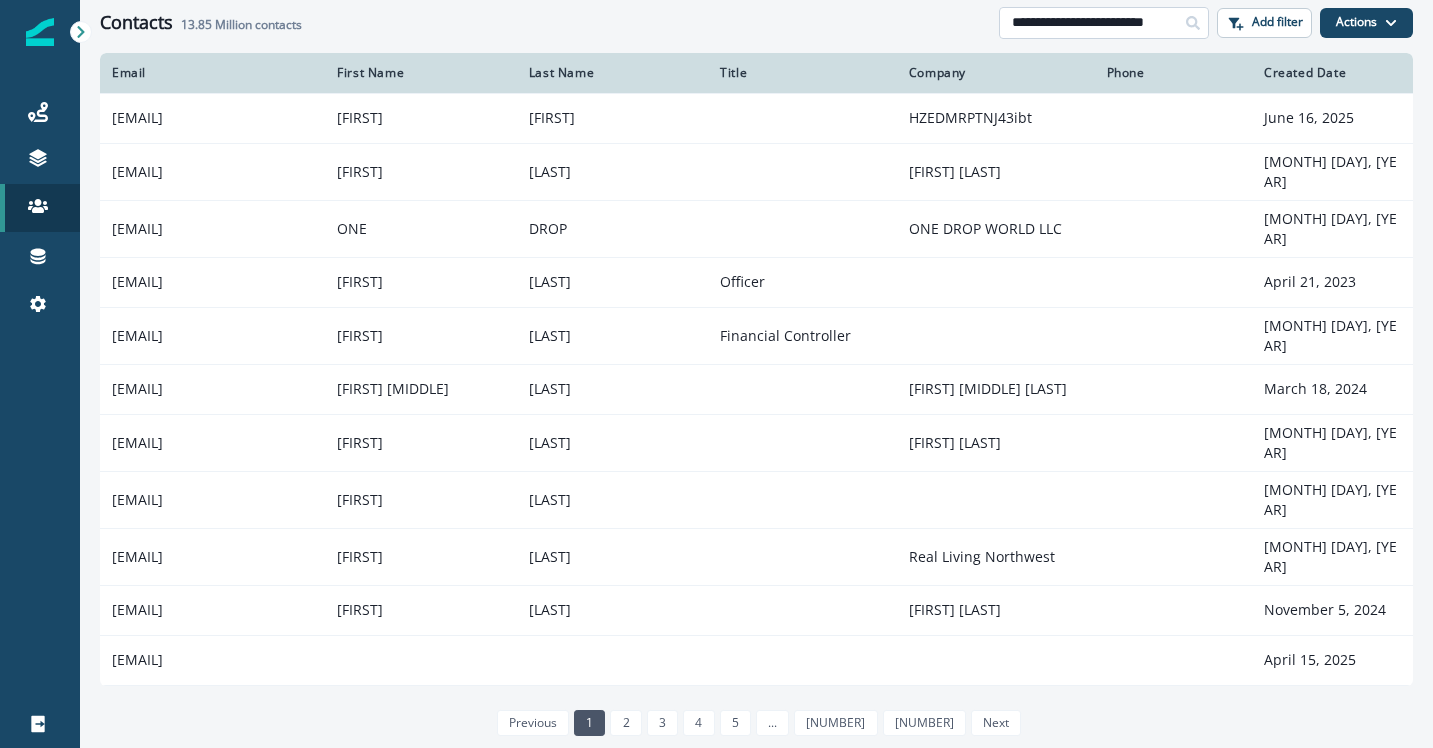 scroll, scrollTop: 0, scrollLeft: 14, axis: horizontal 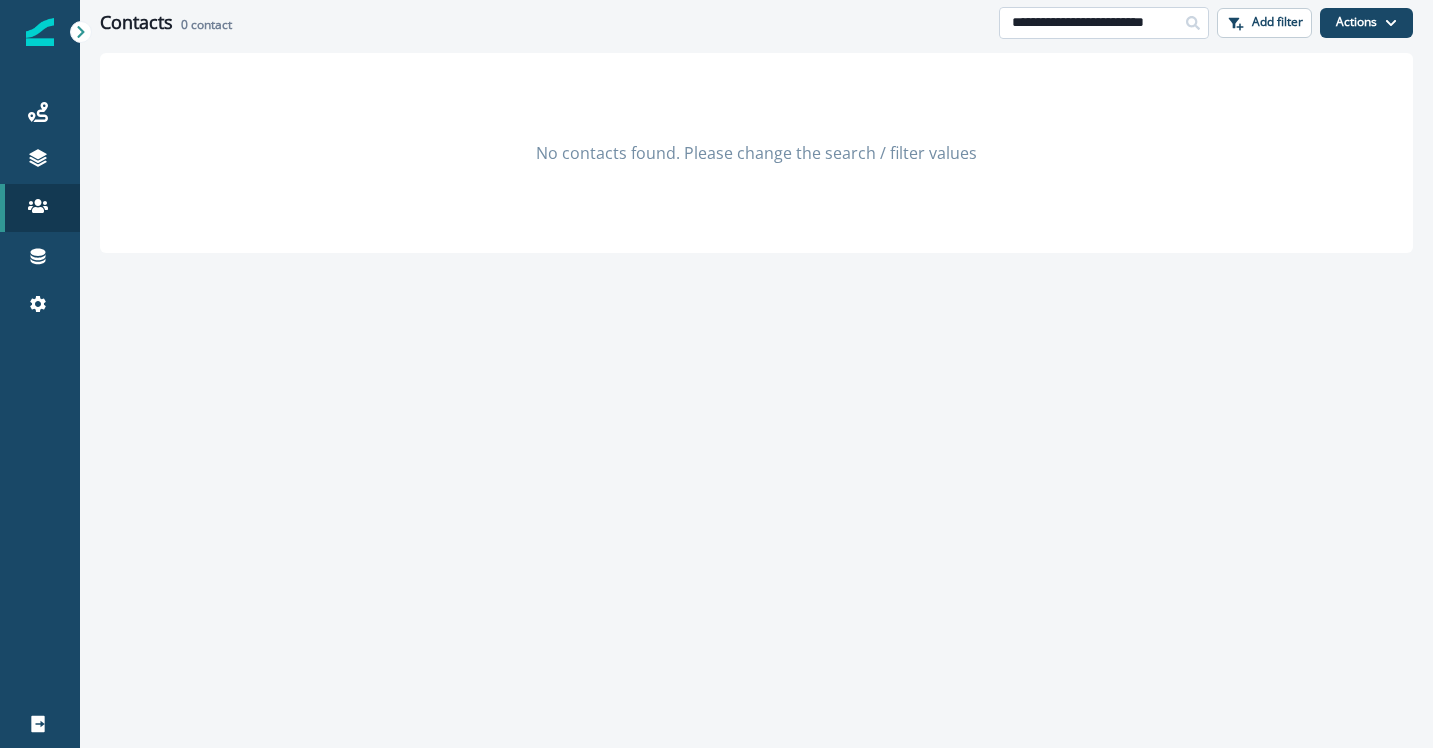 click on "**********" at bounding box center [1104, 23] 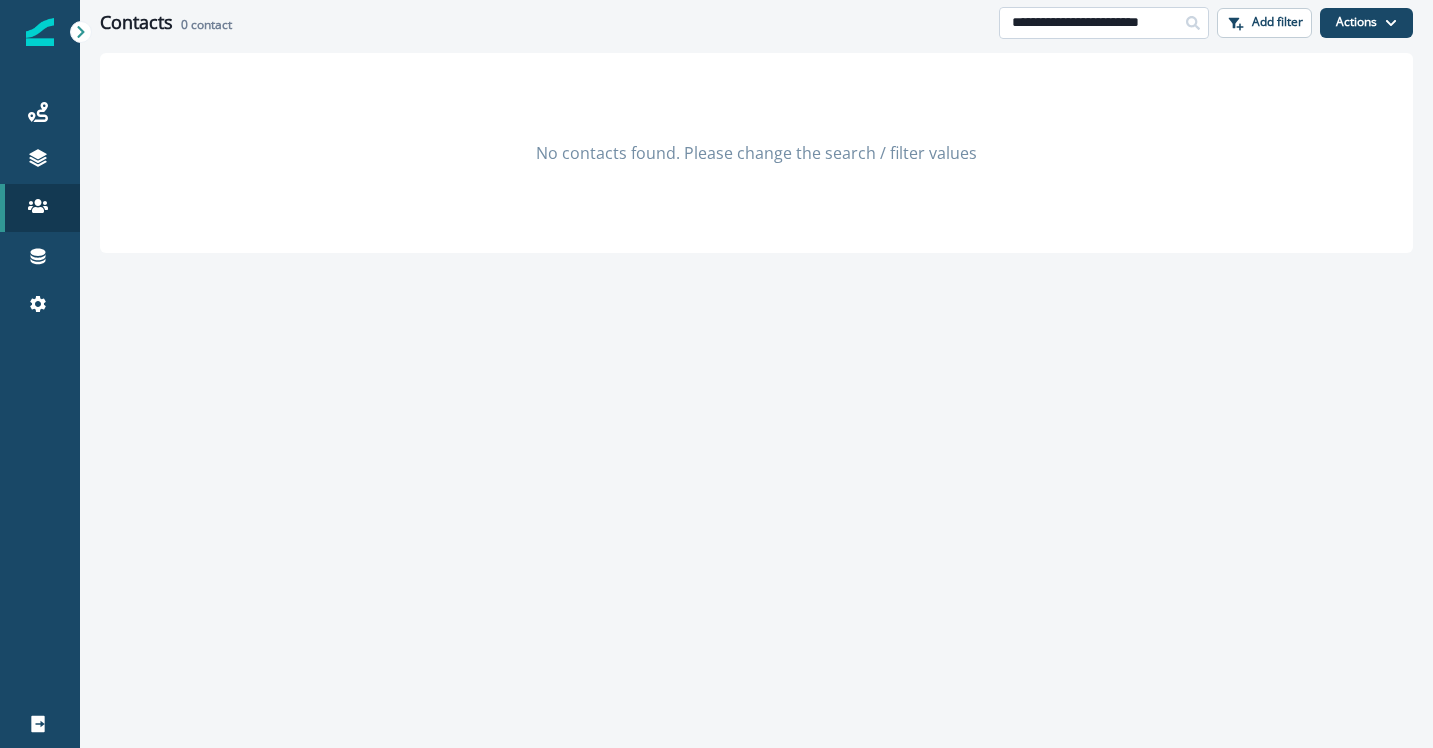 scroll, scrollTop: 0, scrollLeft: 2, axis: horizontal 